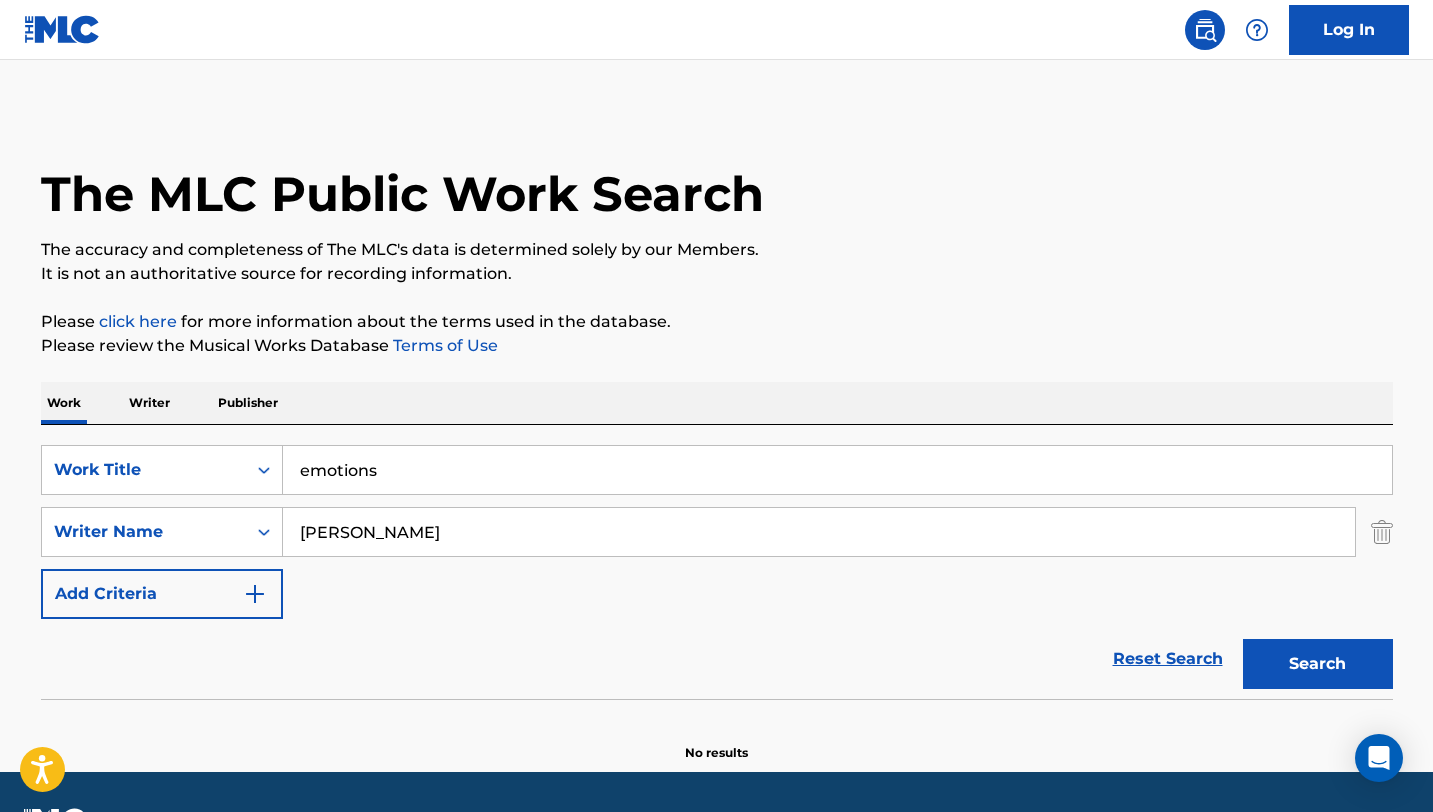 scroll, scrollTop: 56, scrollLeft: 0, axis: vertical 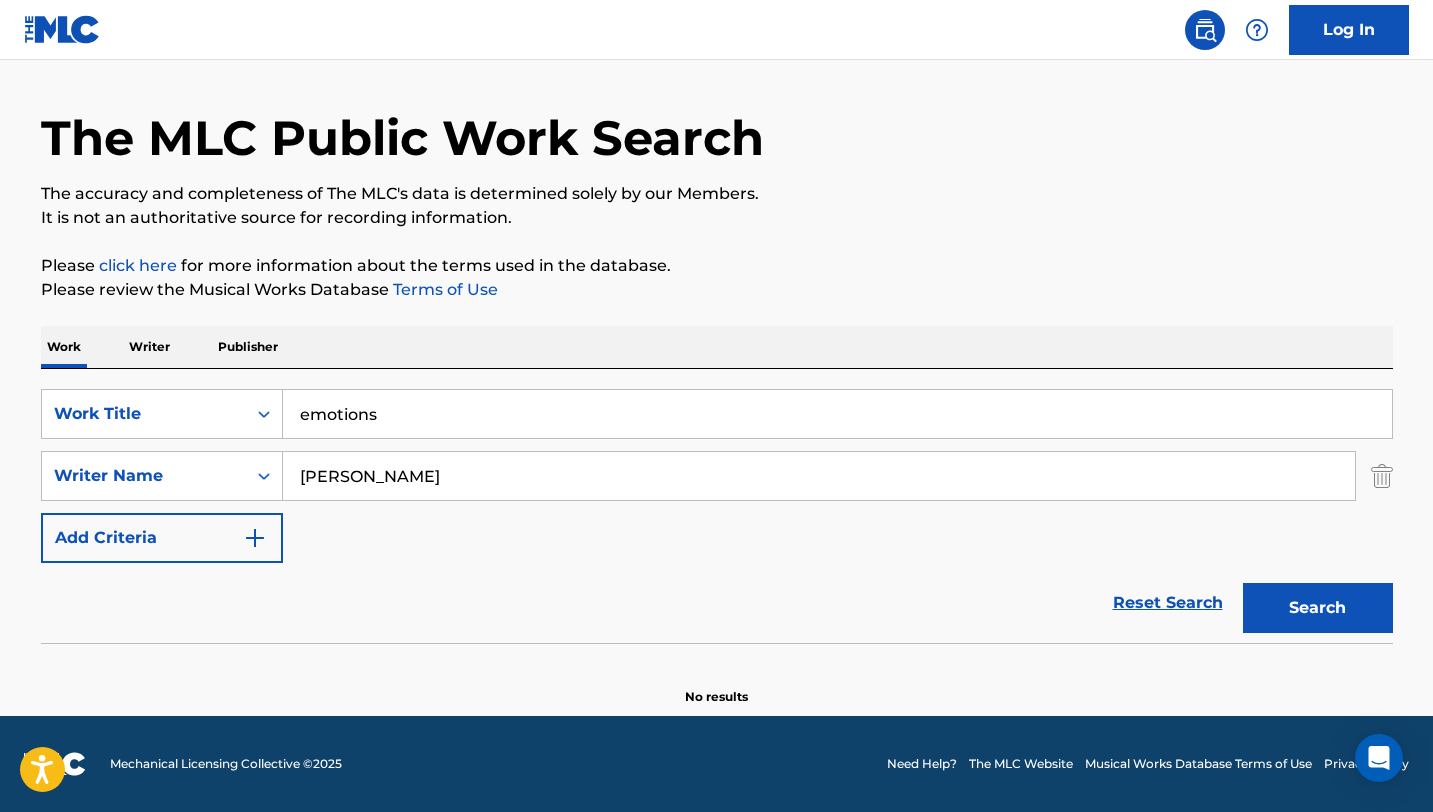 drag, startPoint x: 461, startPoint y: 481, endPoint x: 146, endPoint y: 441, distance: 317.52954 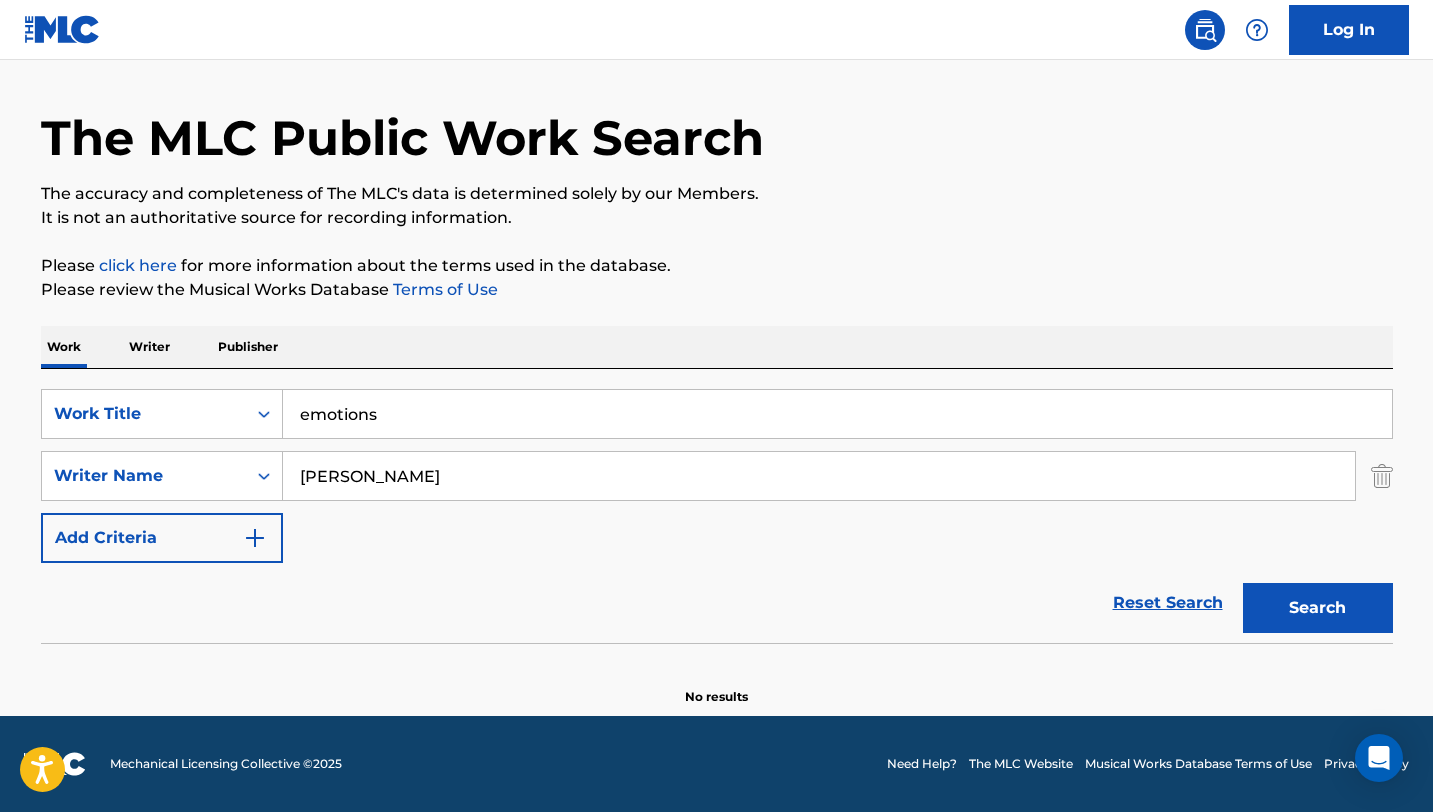type on "[PERSON_NAME]" 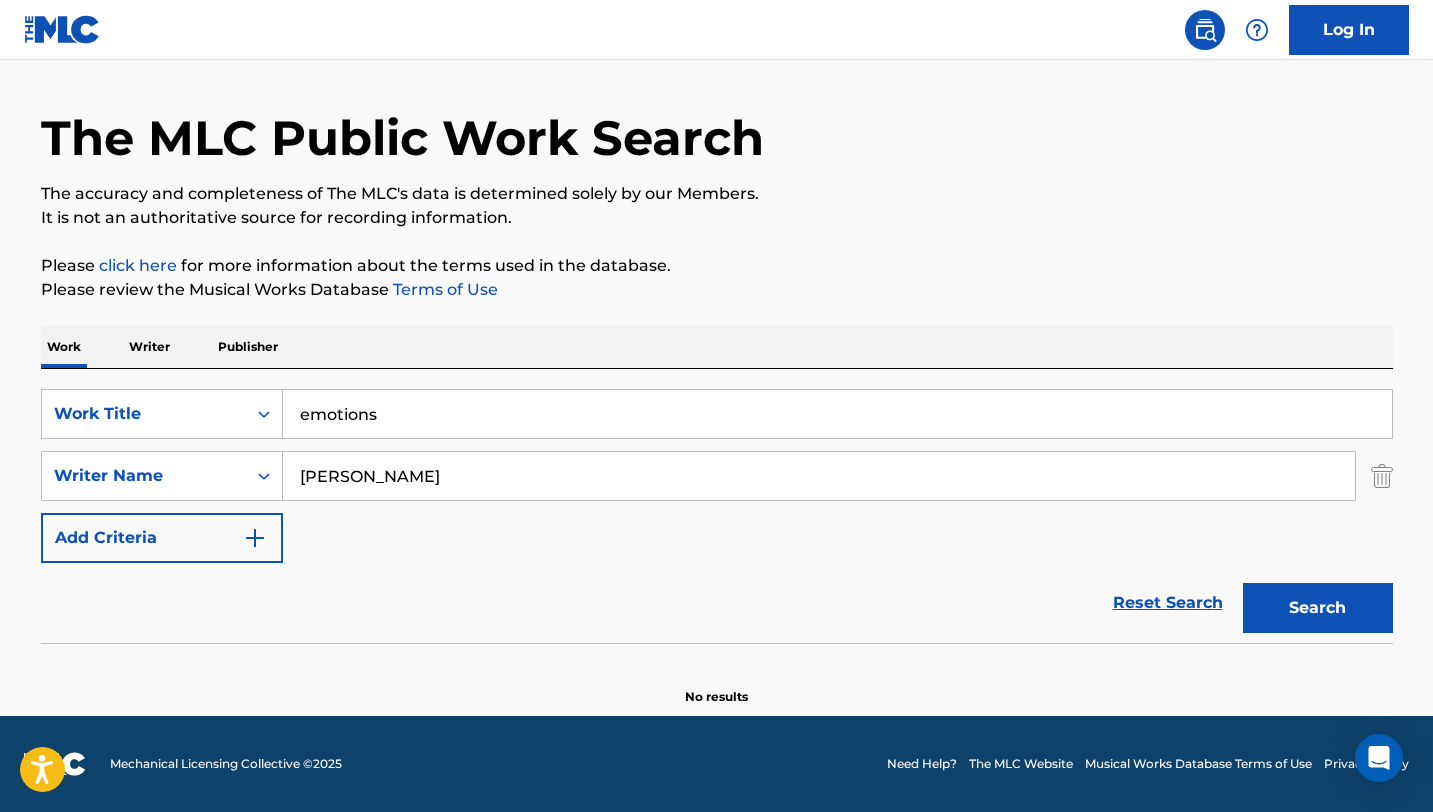 drag, startPoint x: 420, startPoint y: 418, endPoint x: 176, endPoint y: 387, distance: 245.96138 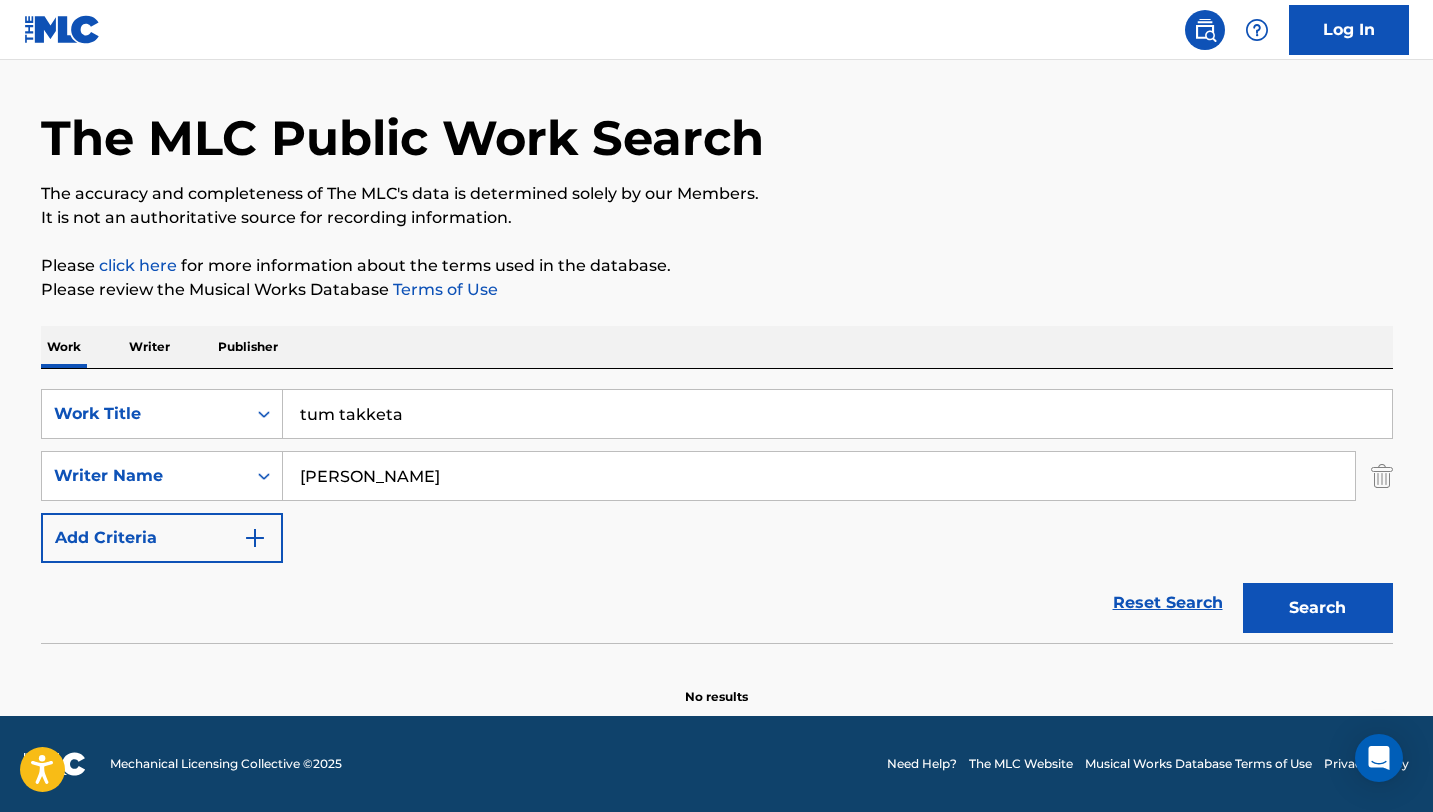 type on "tum takketa" 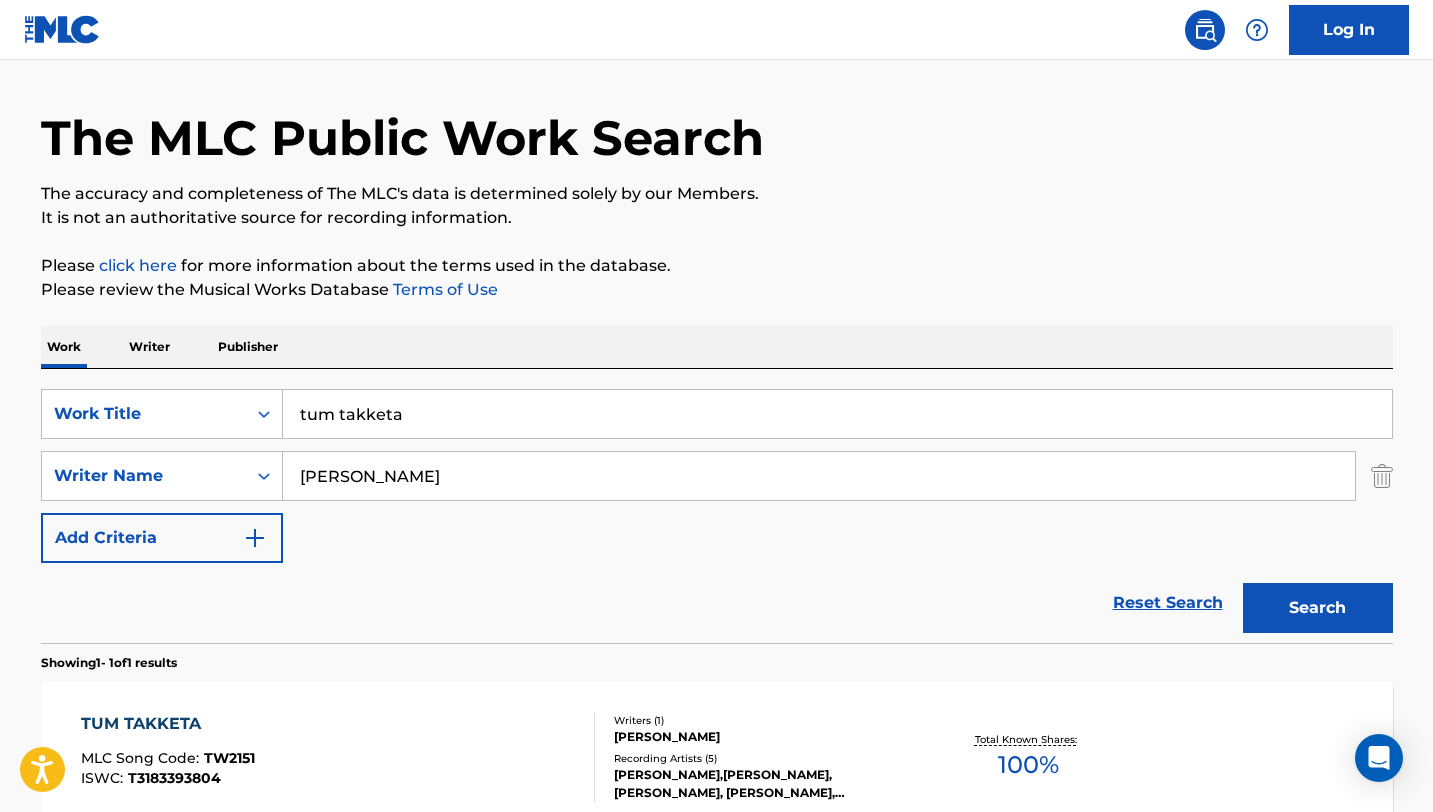 scroll, scrollTop: 276, scrollLeft: 0, axis: vertical 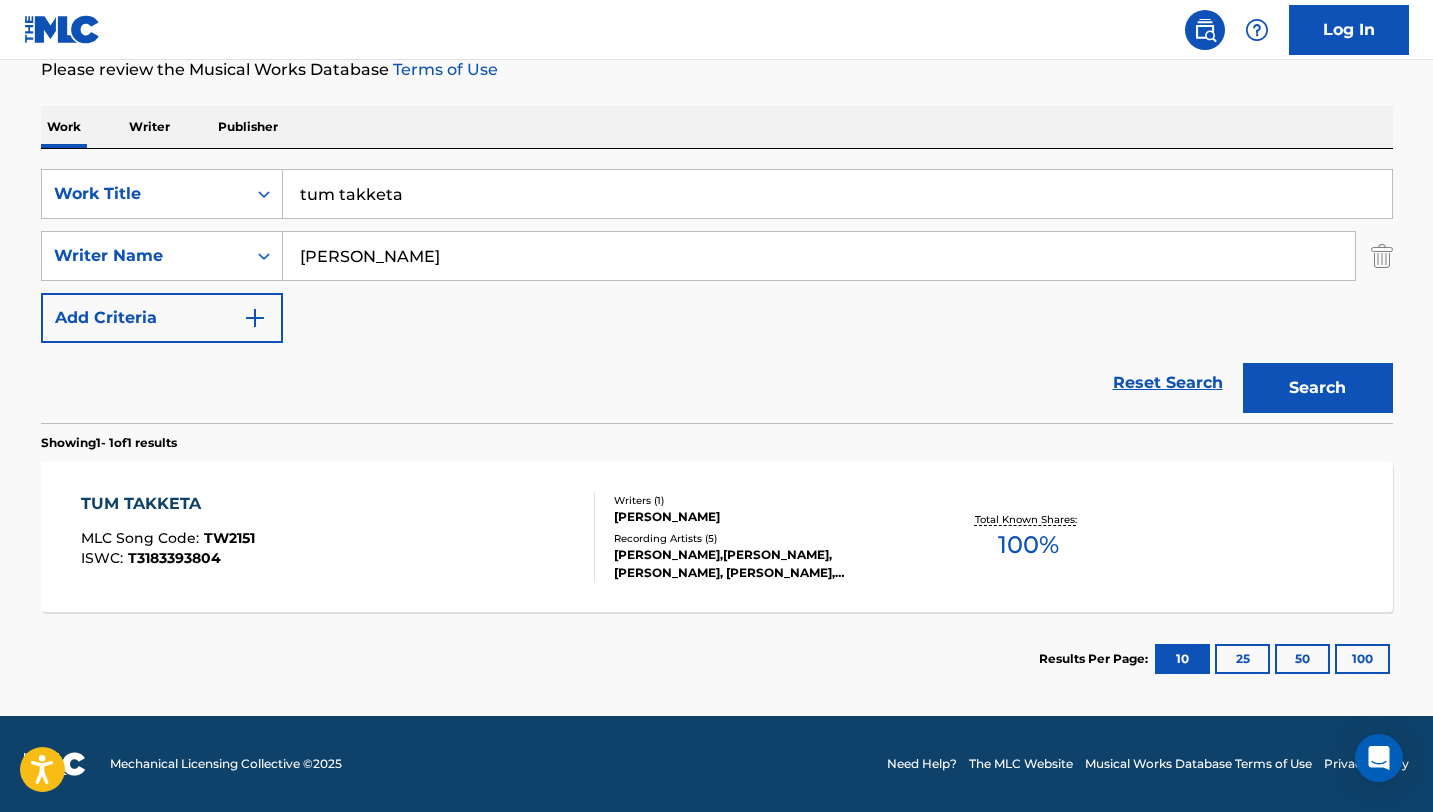 click on "TUM TAKKETA MLC Song Code : TW2151 ISWC : T3183393804" at bounding box center [338, 537] 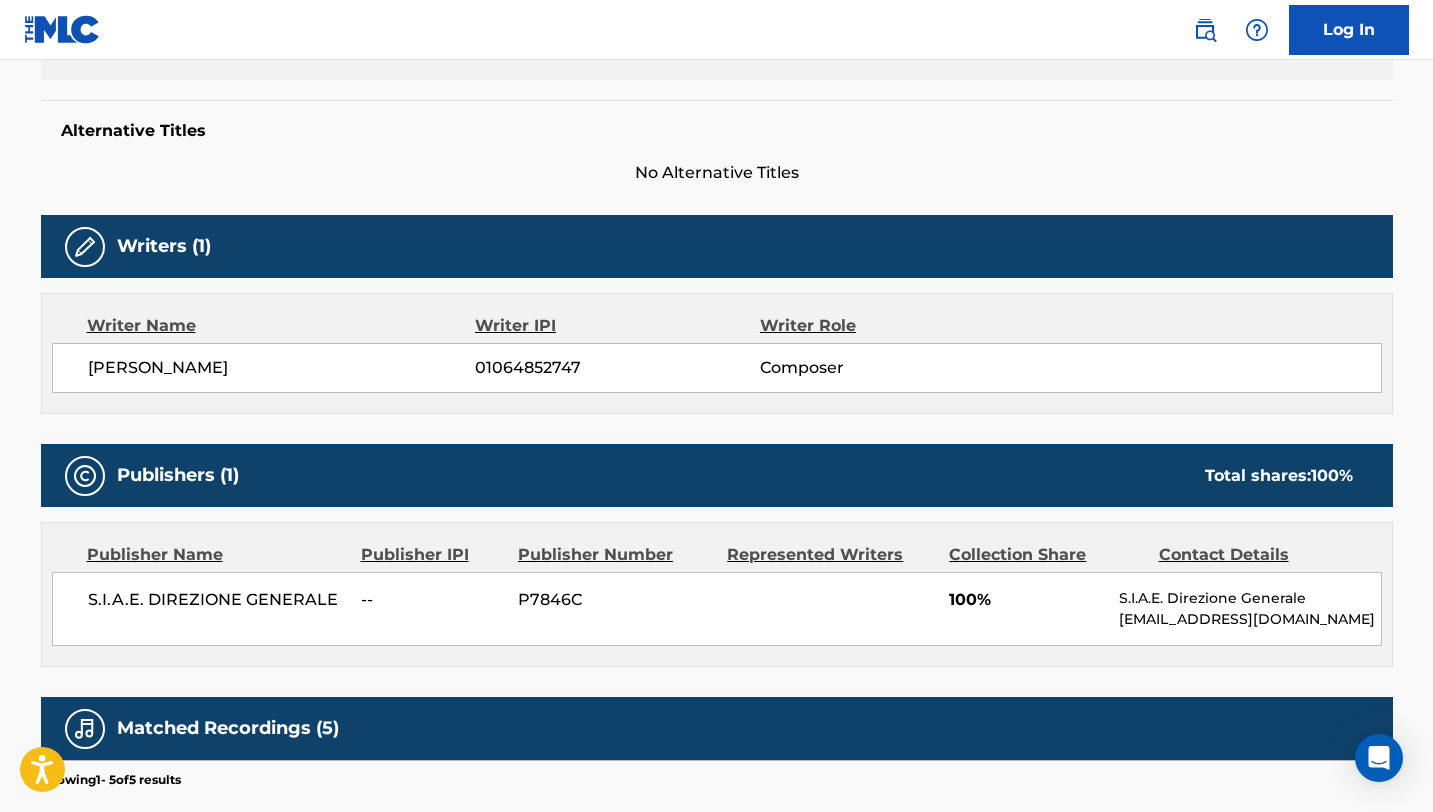 scroll, scrollTop: 491, scrollLeft: 0, axis: vertical 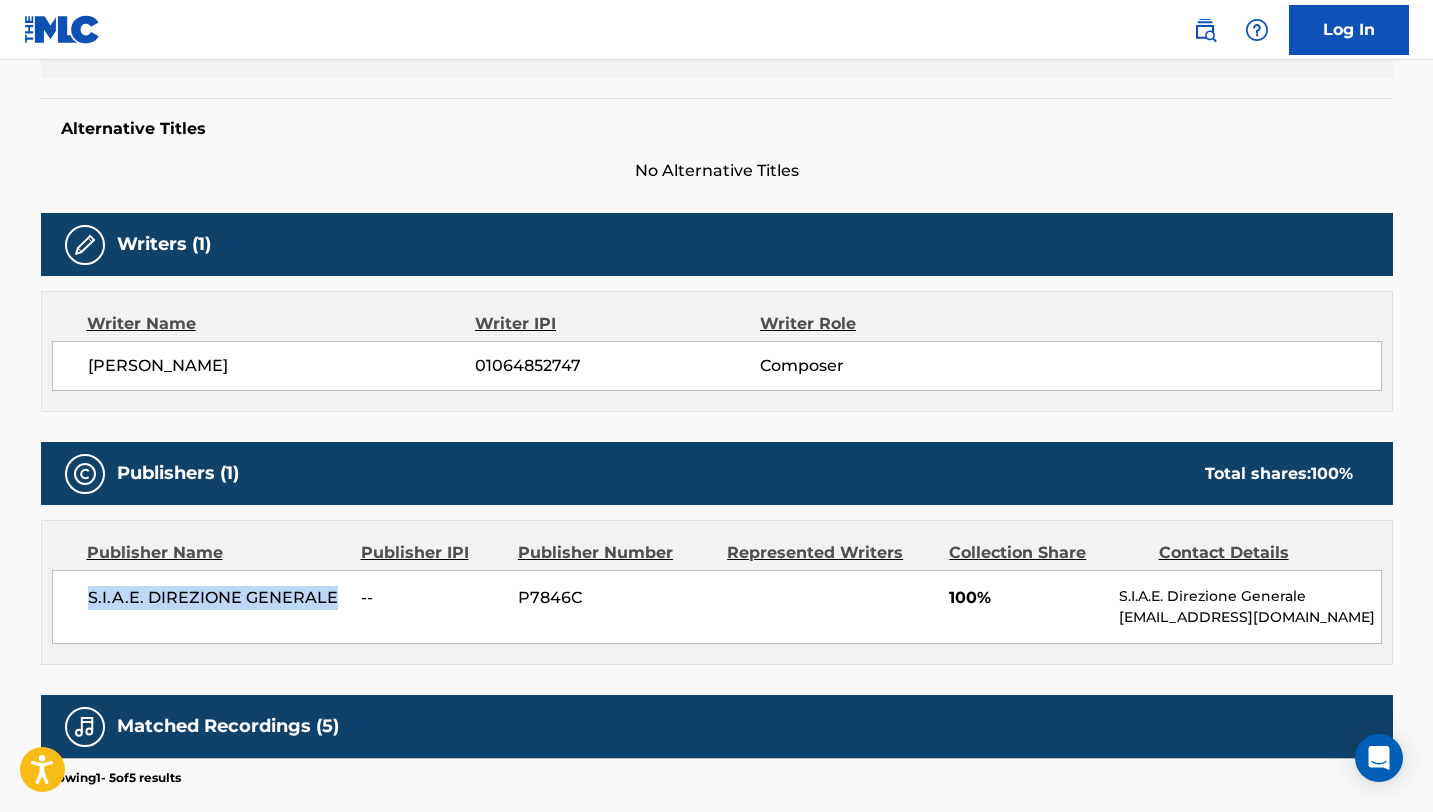drag, startPoint x: 334, startPoint y: 602, endPoint x: 63, endPoint y: 597, distance: 271.0461 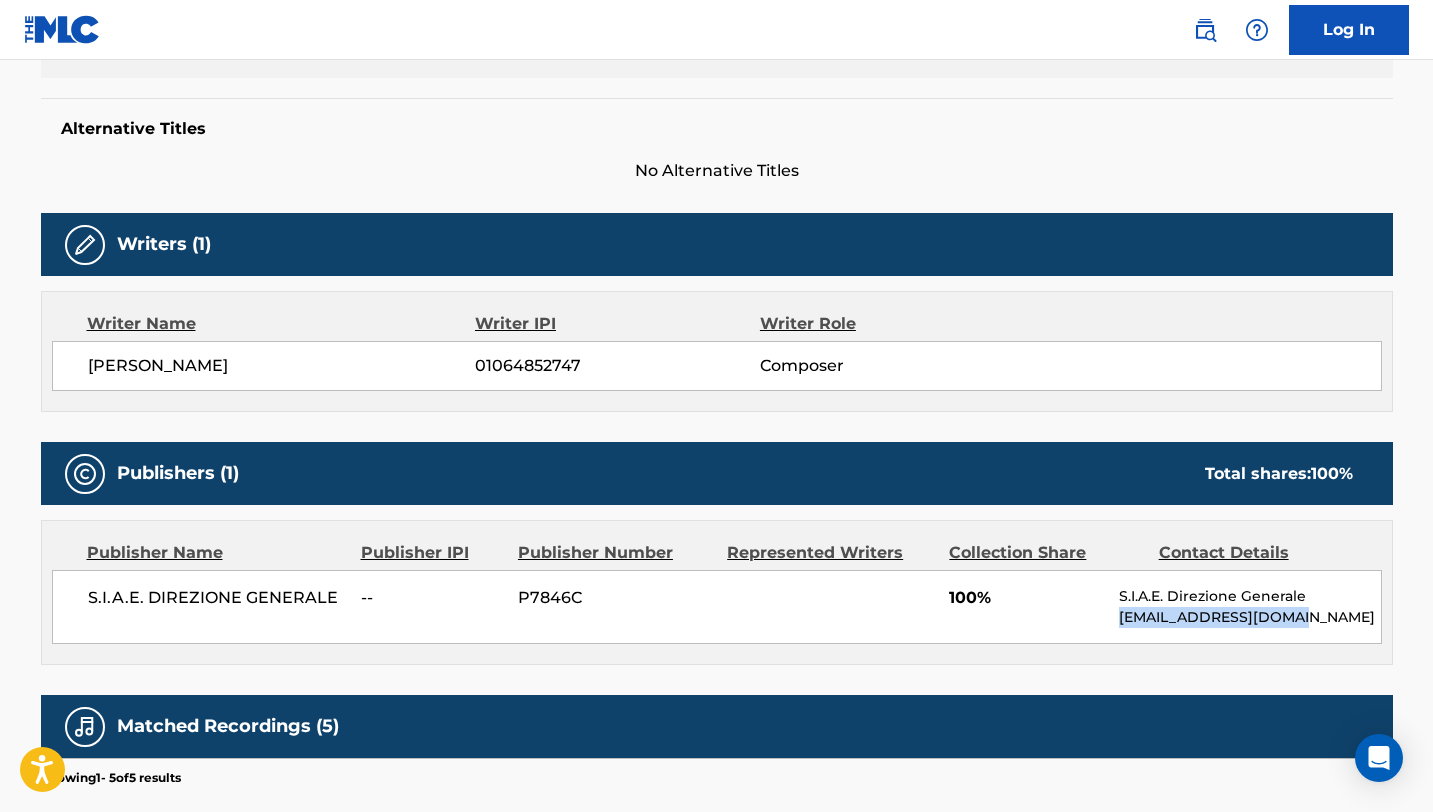 drag, startPoint x: 1112, startPoint y: 616, endPoint x: 1294, endPoint y: 615, distance: 182.00275 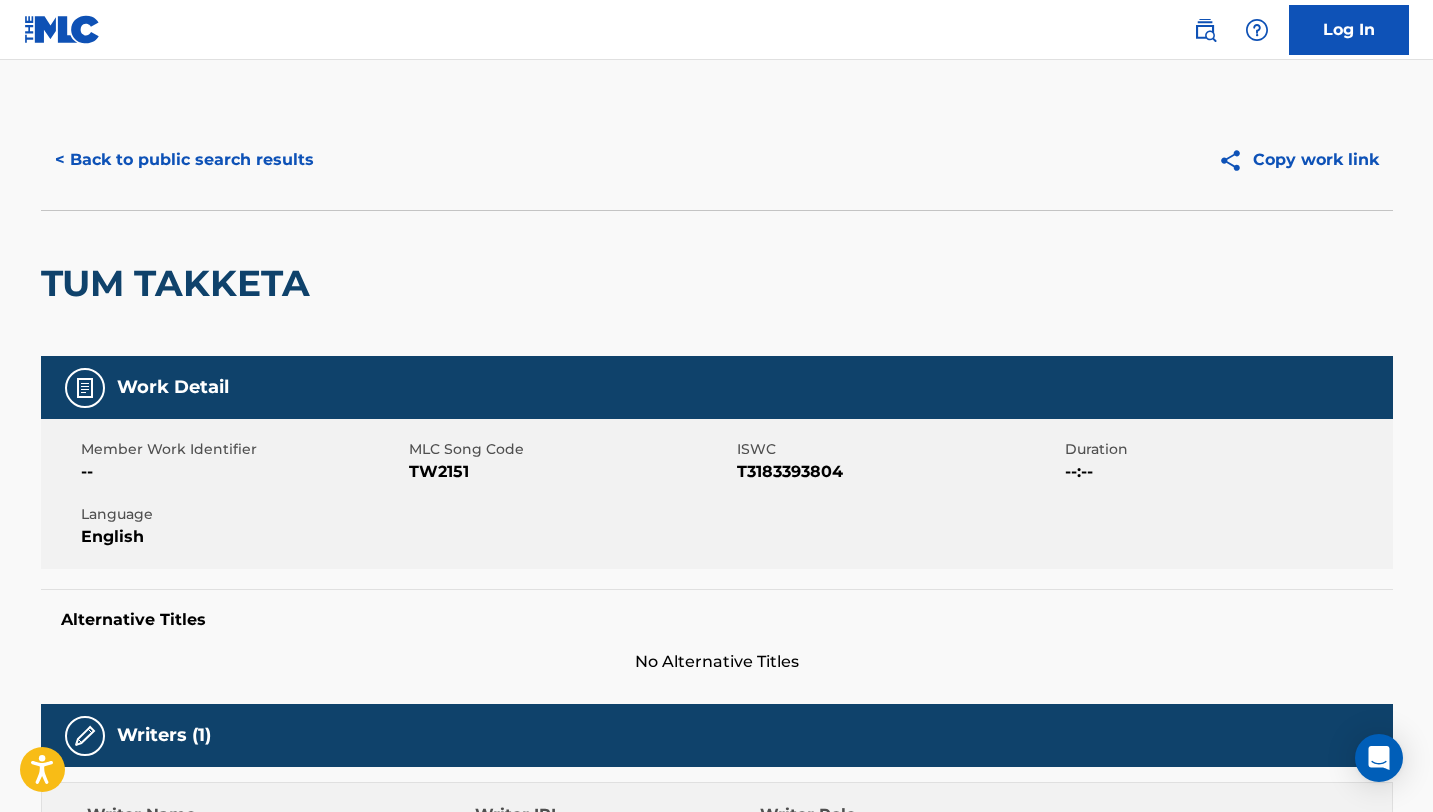 click on "< Back to public search results" at bounding box center [184, 160] 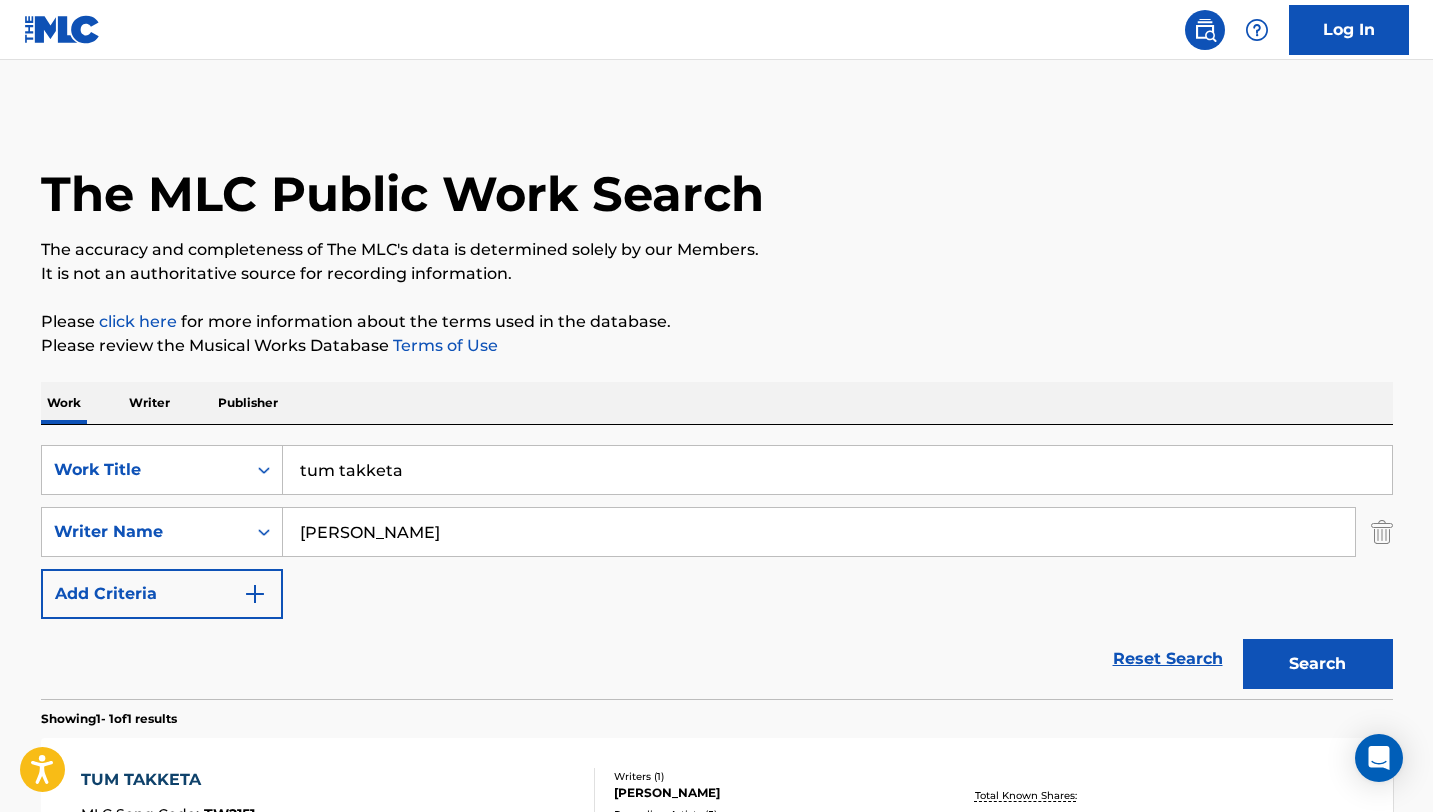 scroll, scrollTop: 162, scrollLeft: 0, axis: vertical 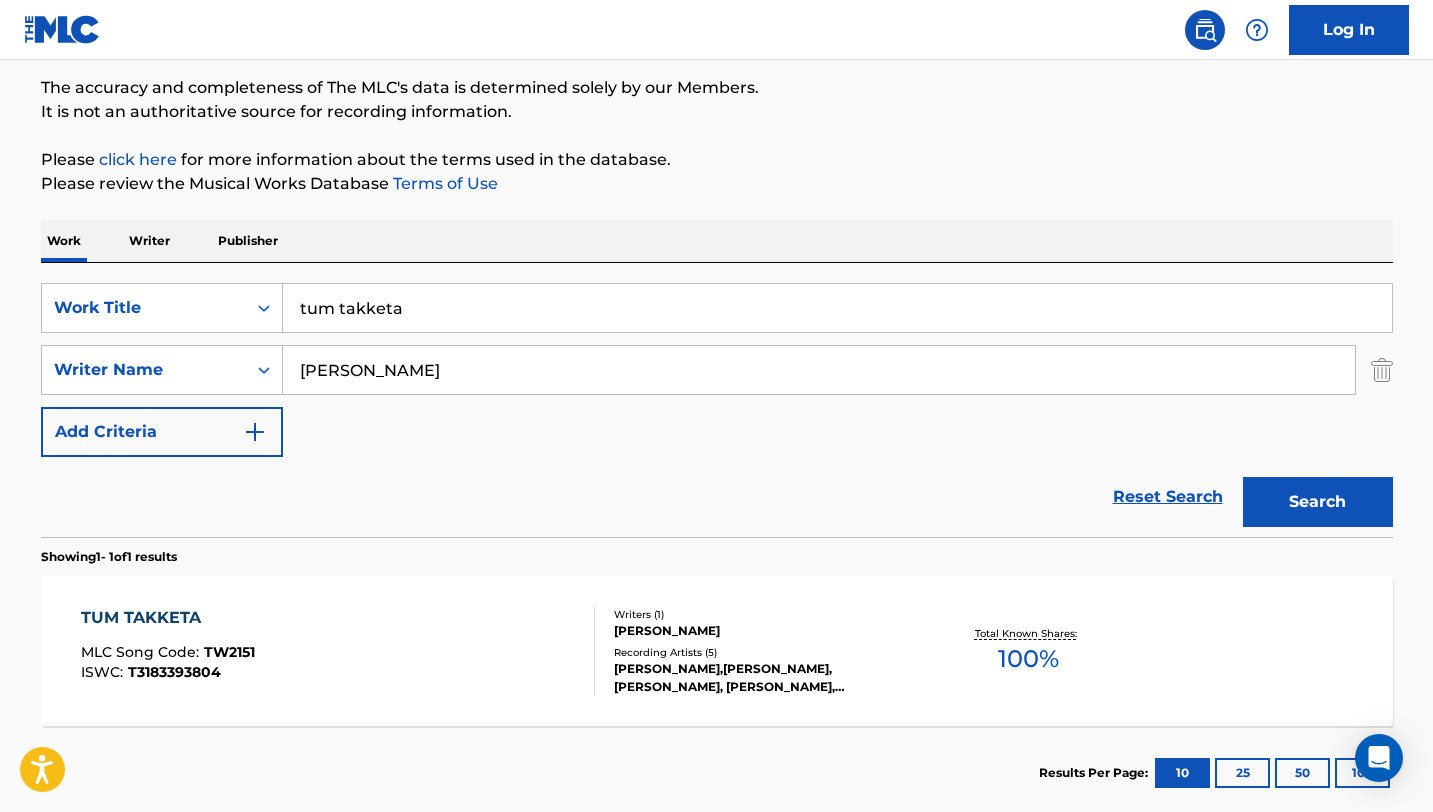 drag, startPoint x: 305, startPoint y: 302, endPoint x: 74, endPoint y: 277, distance: 232.34888 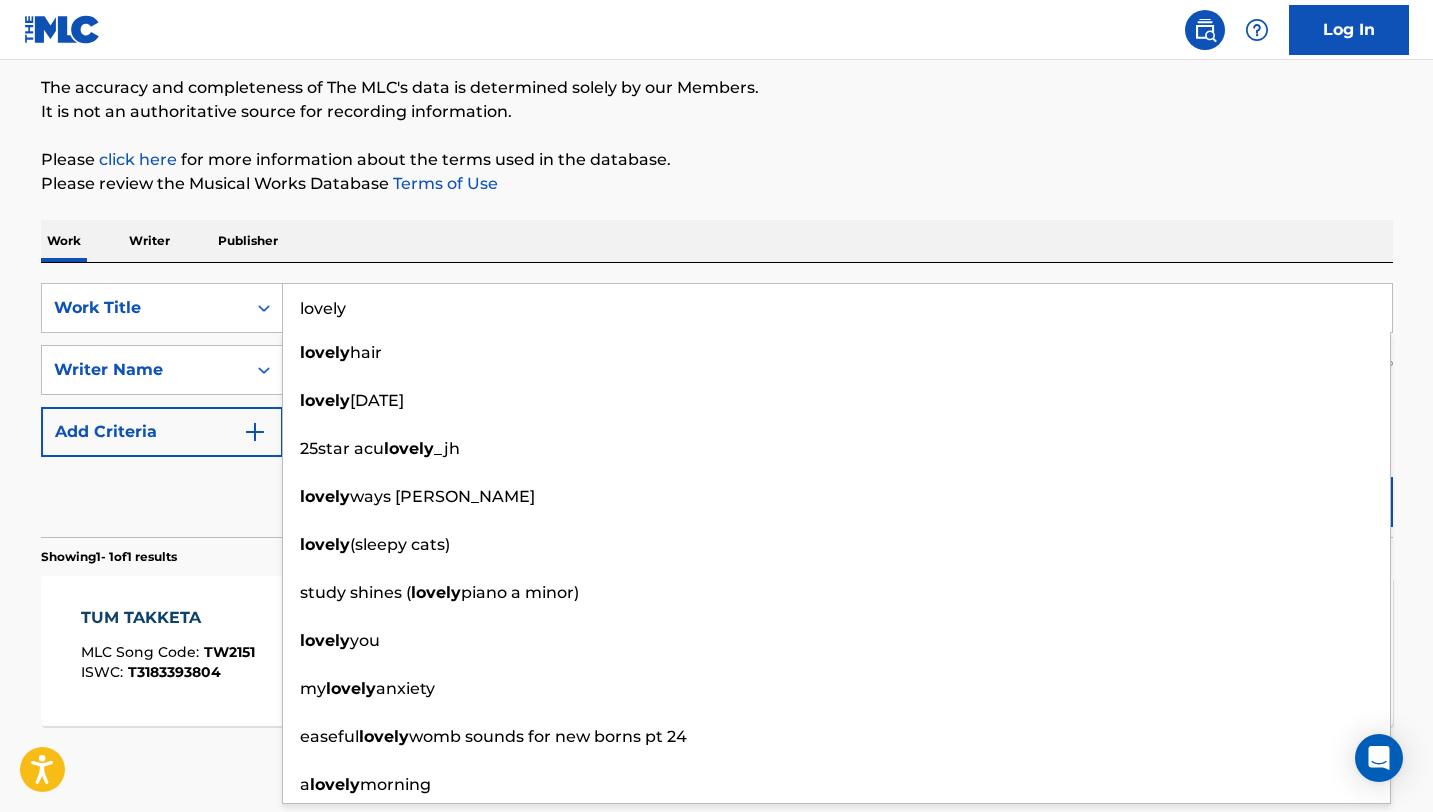 type on "lovely" 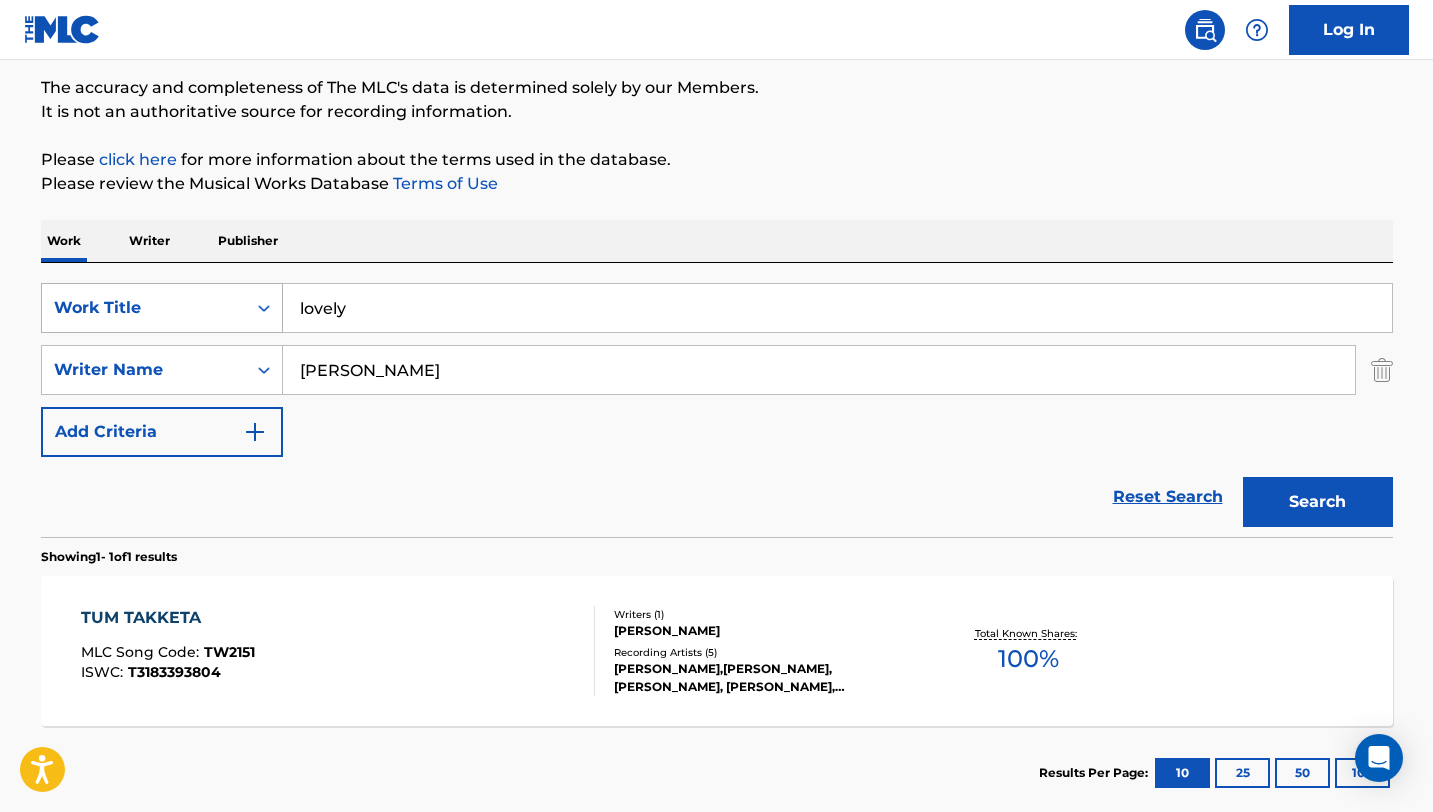 drag, startPoint x: 546, startPoint y: 366, endPoint x: 74, endPoint y: 318, distance: 474.4344 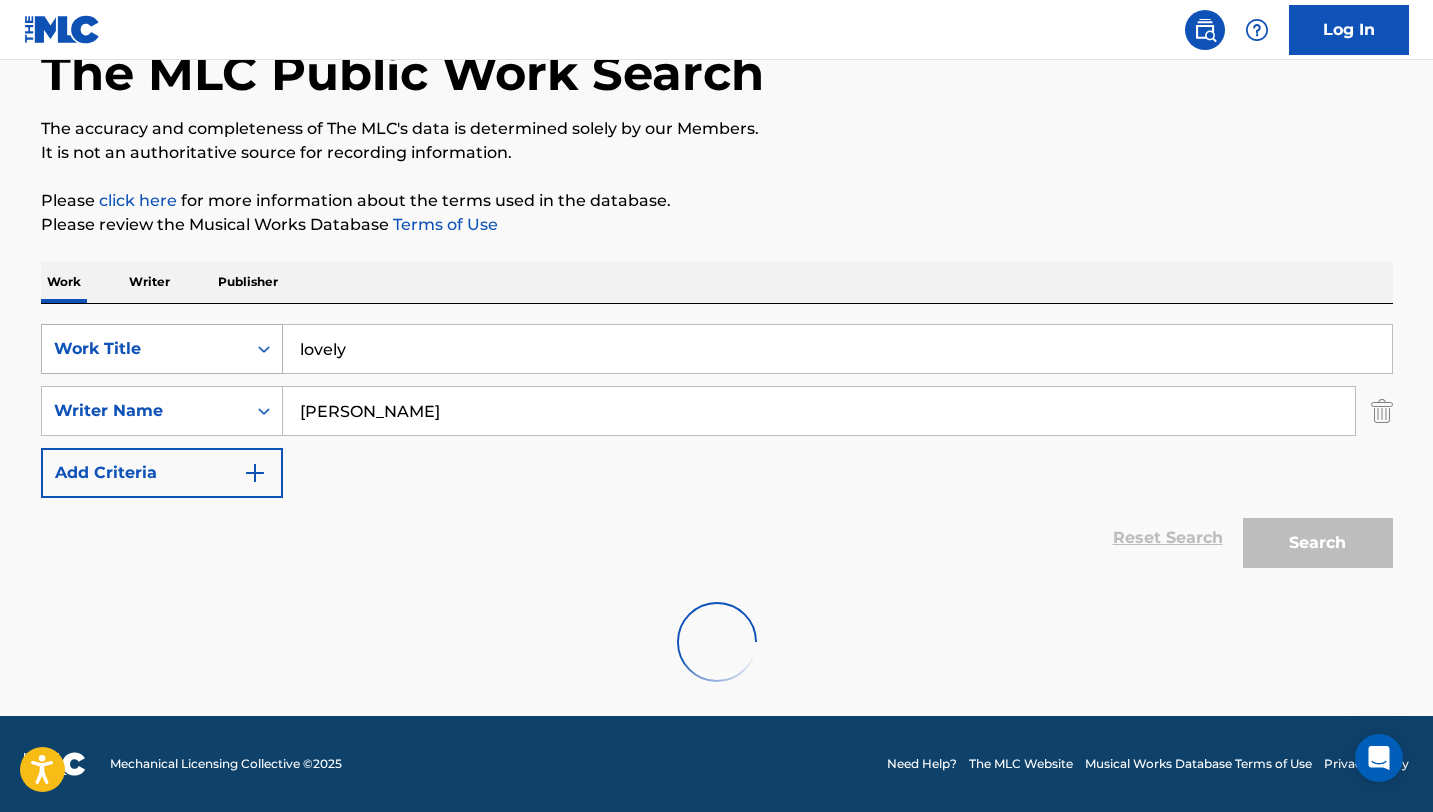 scroll, scrollTop: 56, scrollLeft: 0, axis: vertical 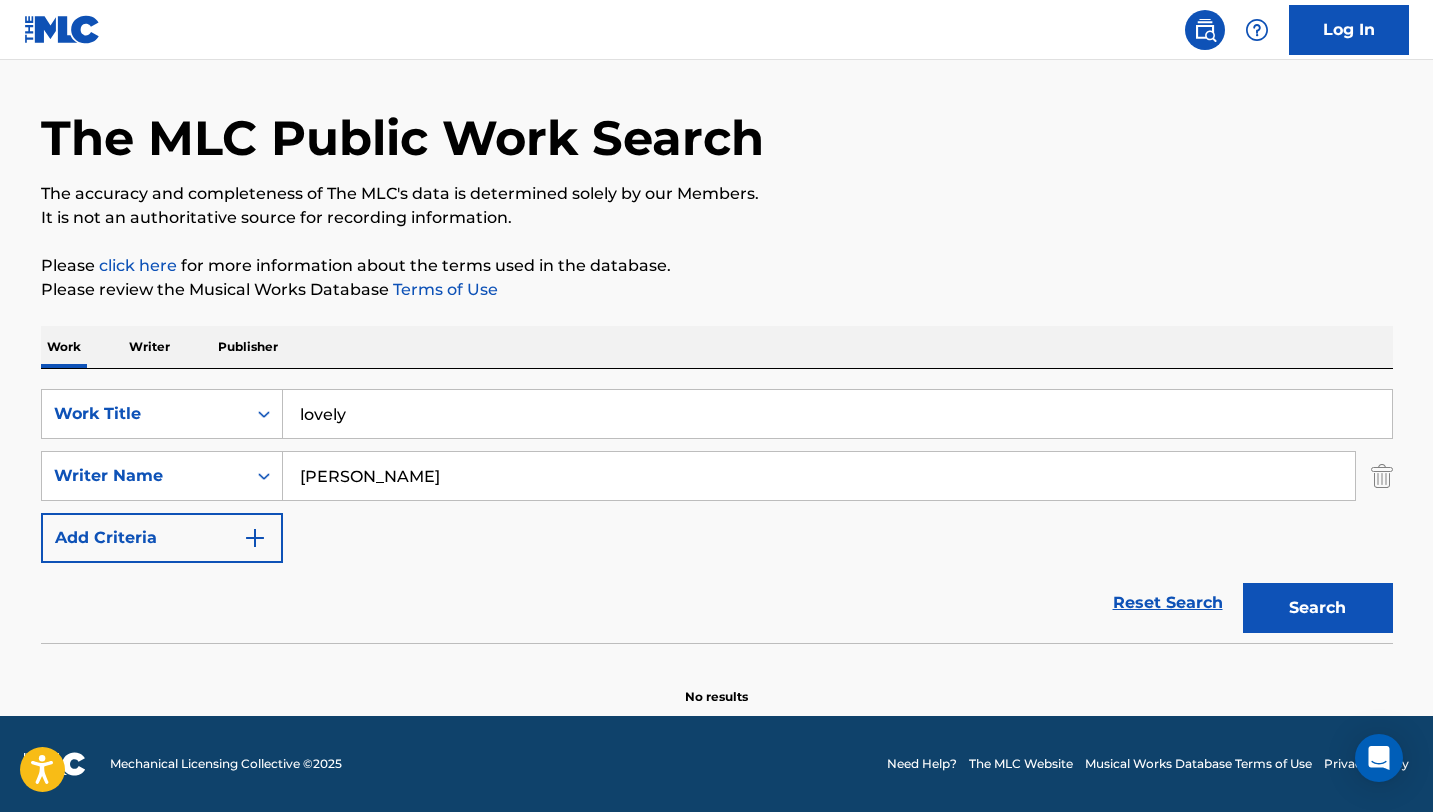 type on "[PERSON_NAME]" 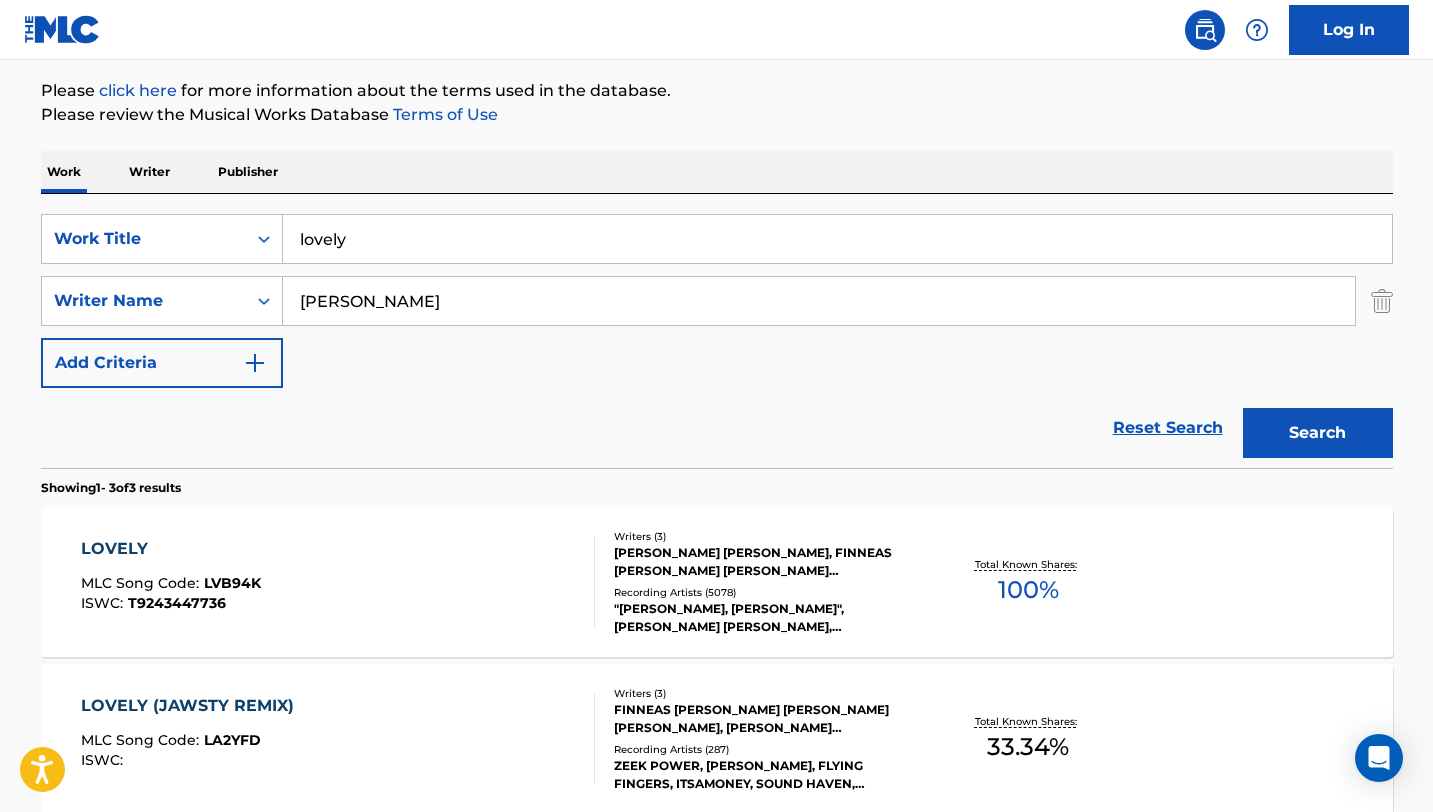 scroll, scrollTop: 232, scrollLeft: 0, axis: vertical 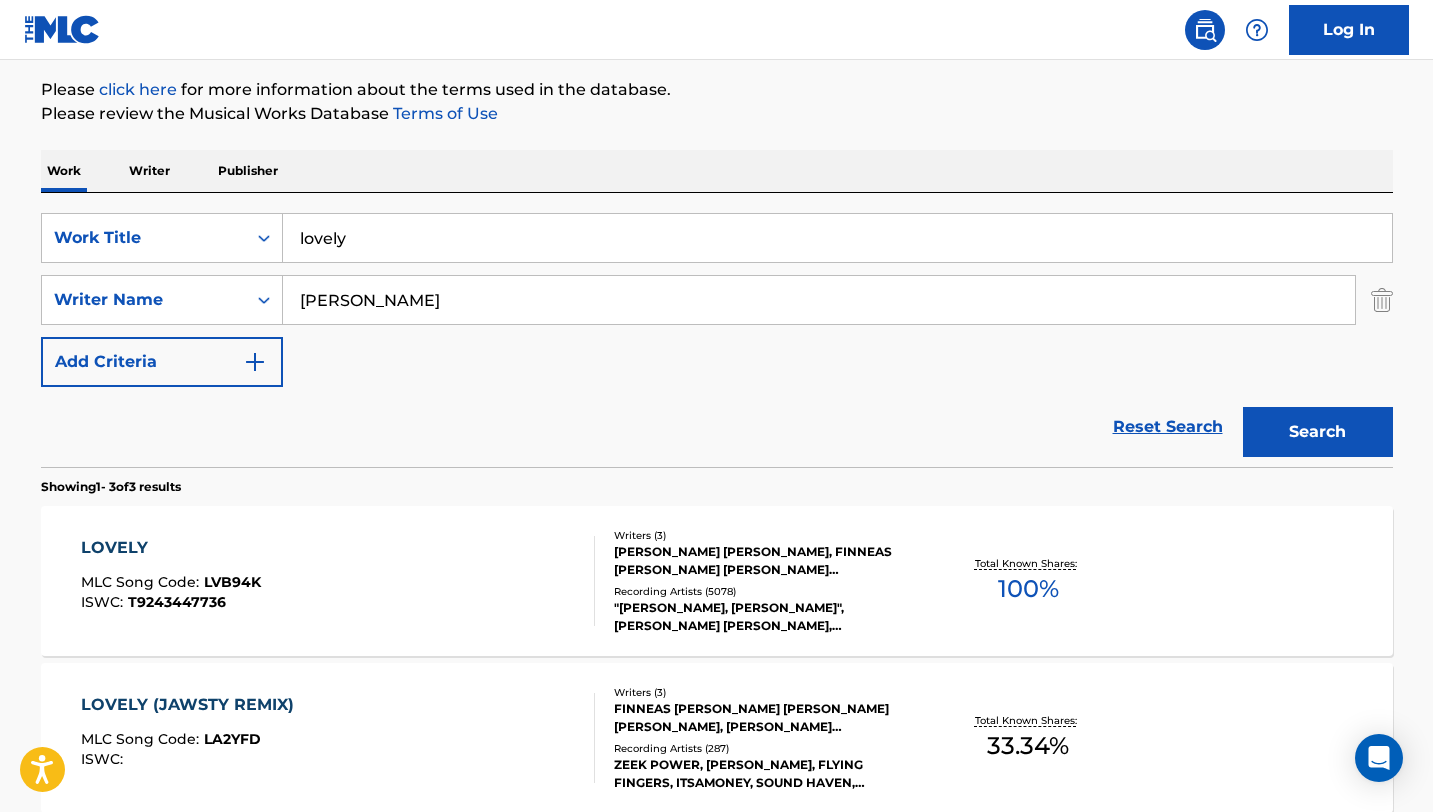 click on "LOVELY MLC Song Code : LVB94K ISWC : T9243447736" at bounding box center (338, 581) 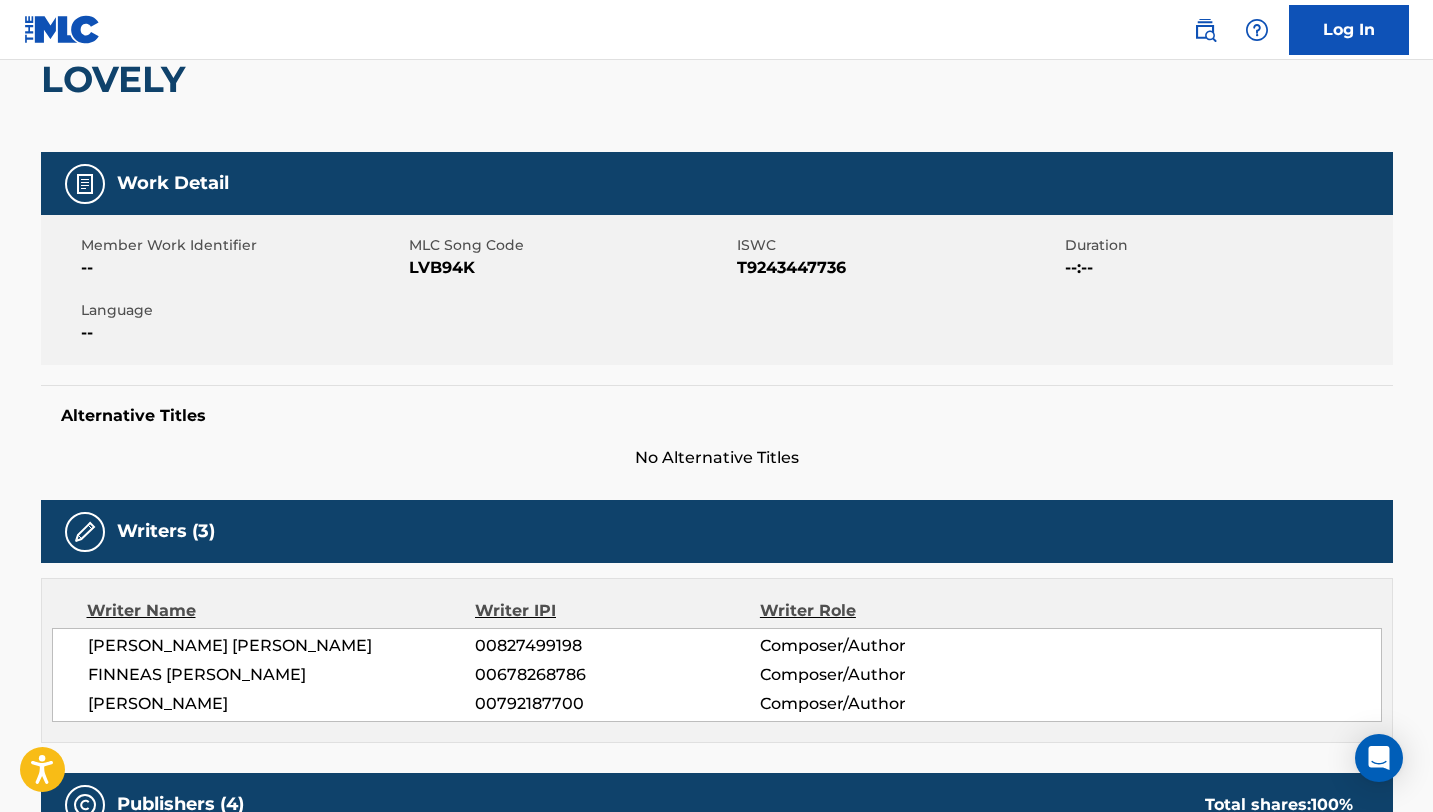scroll, scrollTop: 223, scrollLeft: 0, axis: vertical 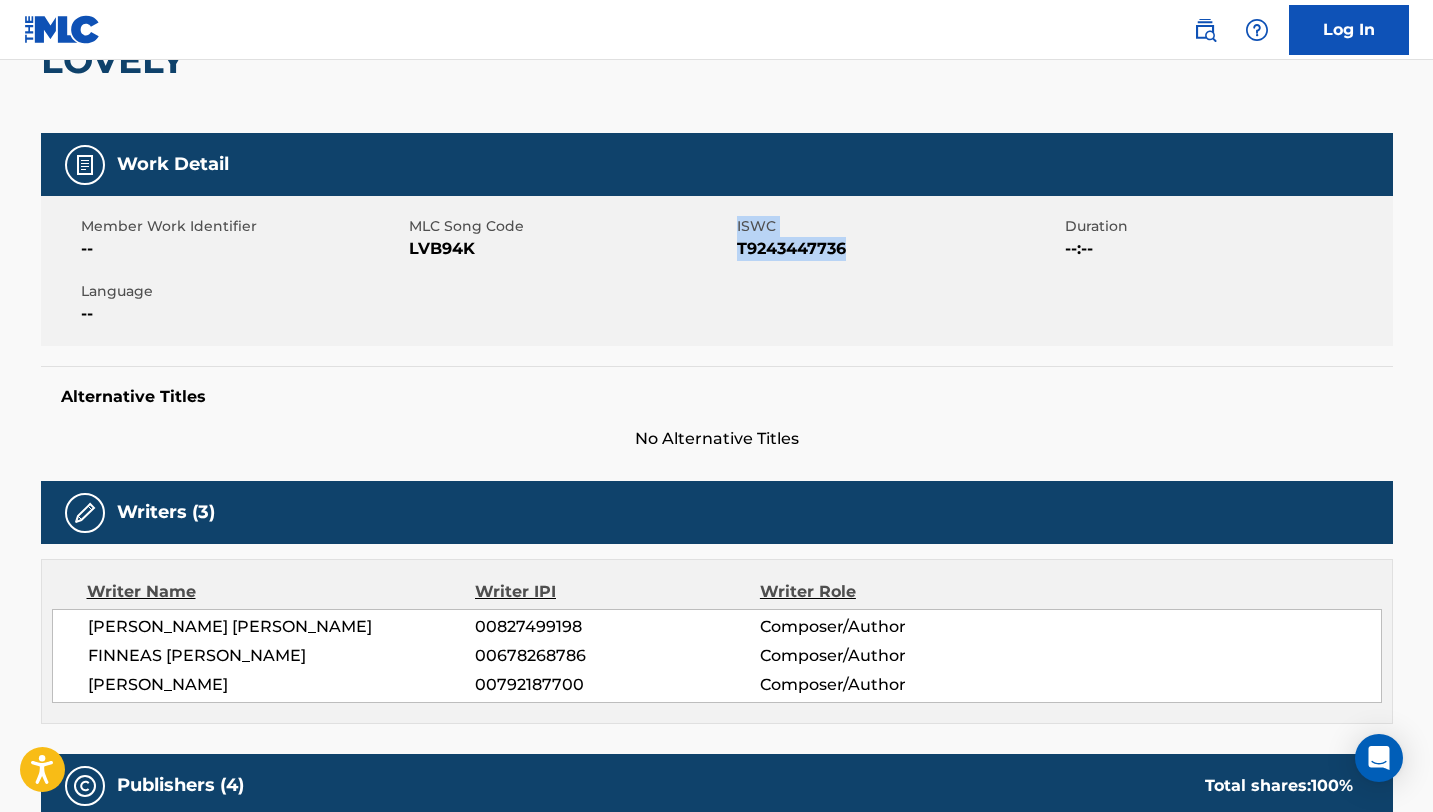 drag, startPoint x: 850, startPoint y: 248, endPoint x: 732, endPoint y: 247, distance: 118.004234 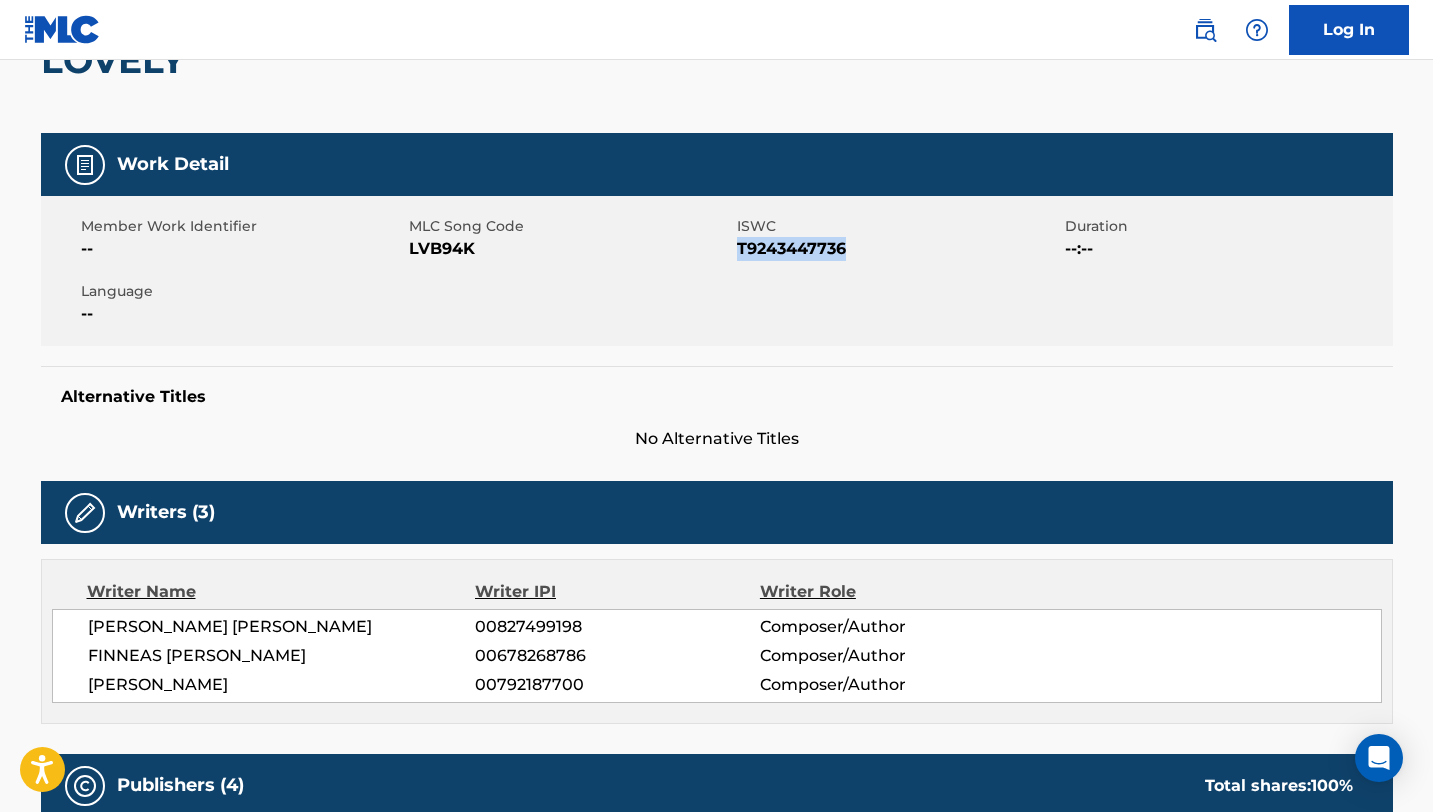 drag, startPoint x: 738, startPoint y: 249, endPoint x: 853, endPoint y: 249, distance: 115 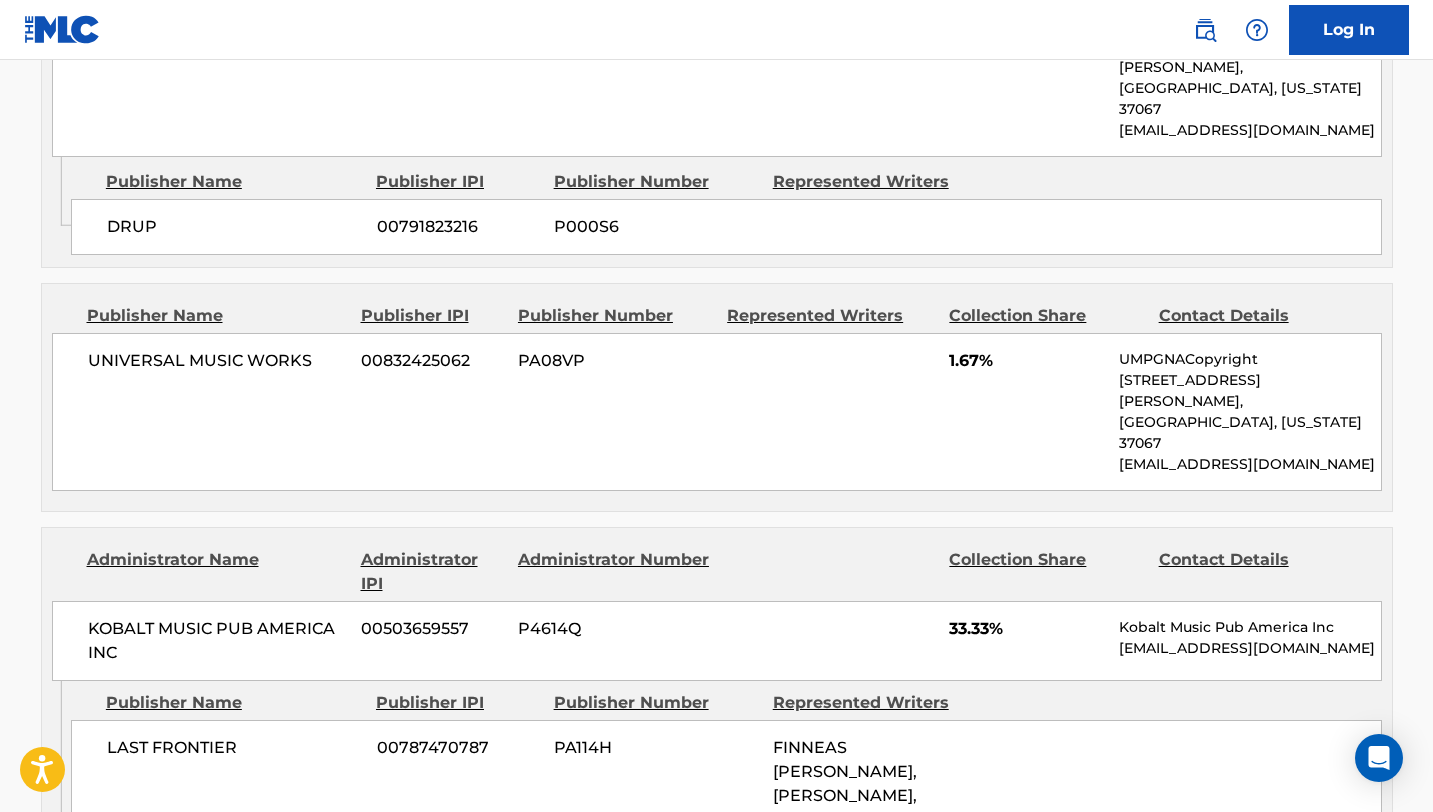scroll, scrollTop: 0, scrollLeft: 0, axis: both 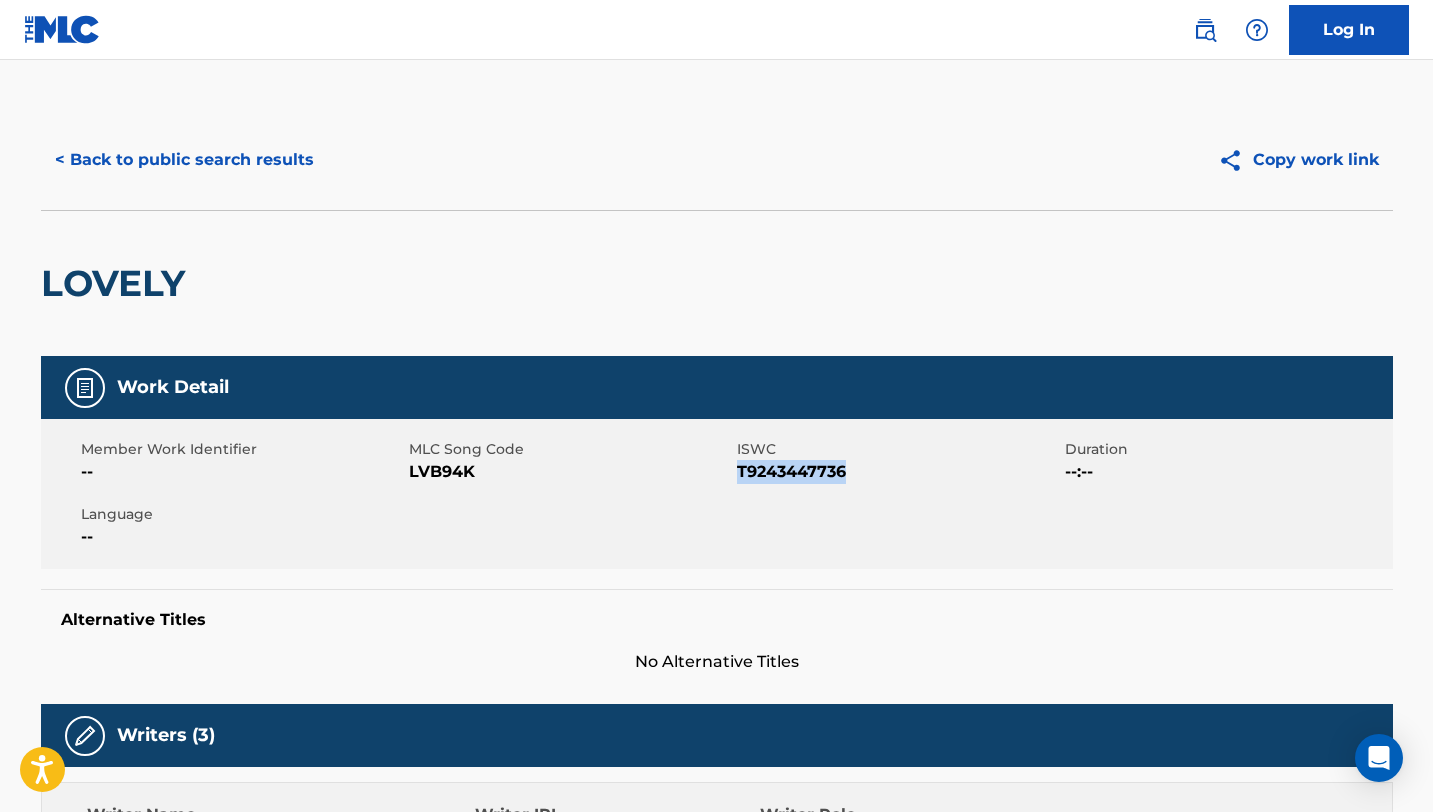 click on "< Back to public search results" at bounding box center [184, 160] 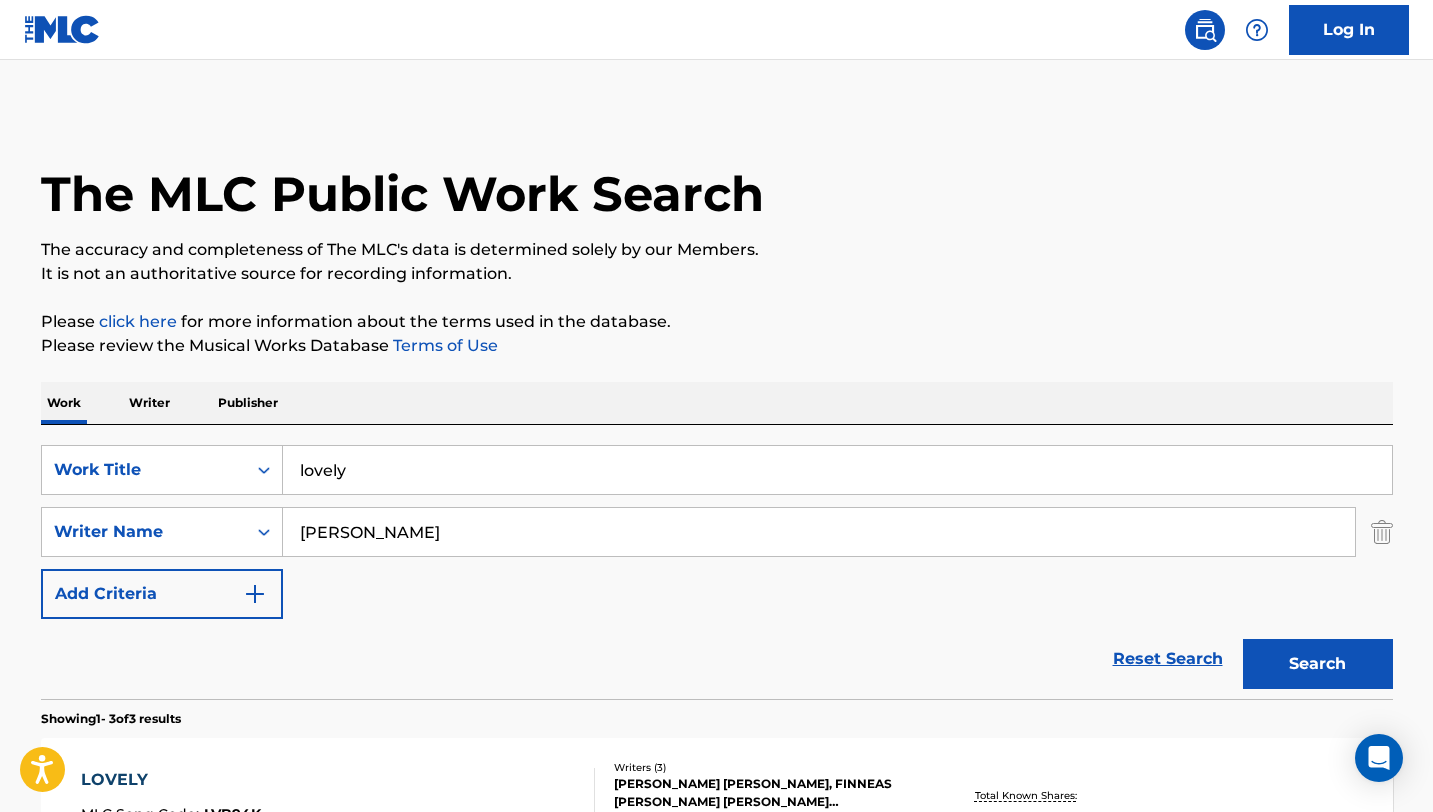 scroll, scrollTop: 232, scrollLeft: 0, axis: vertical 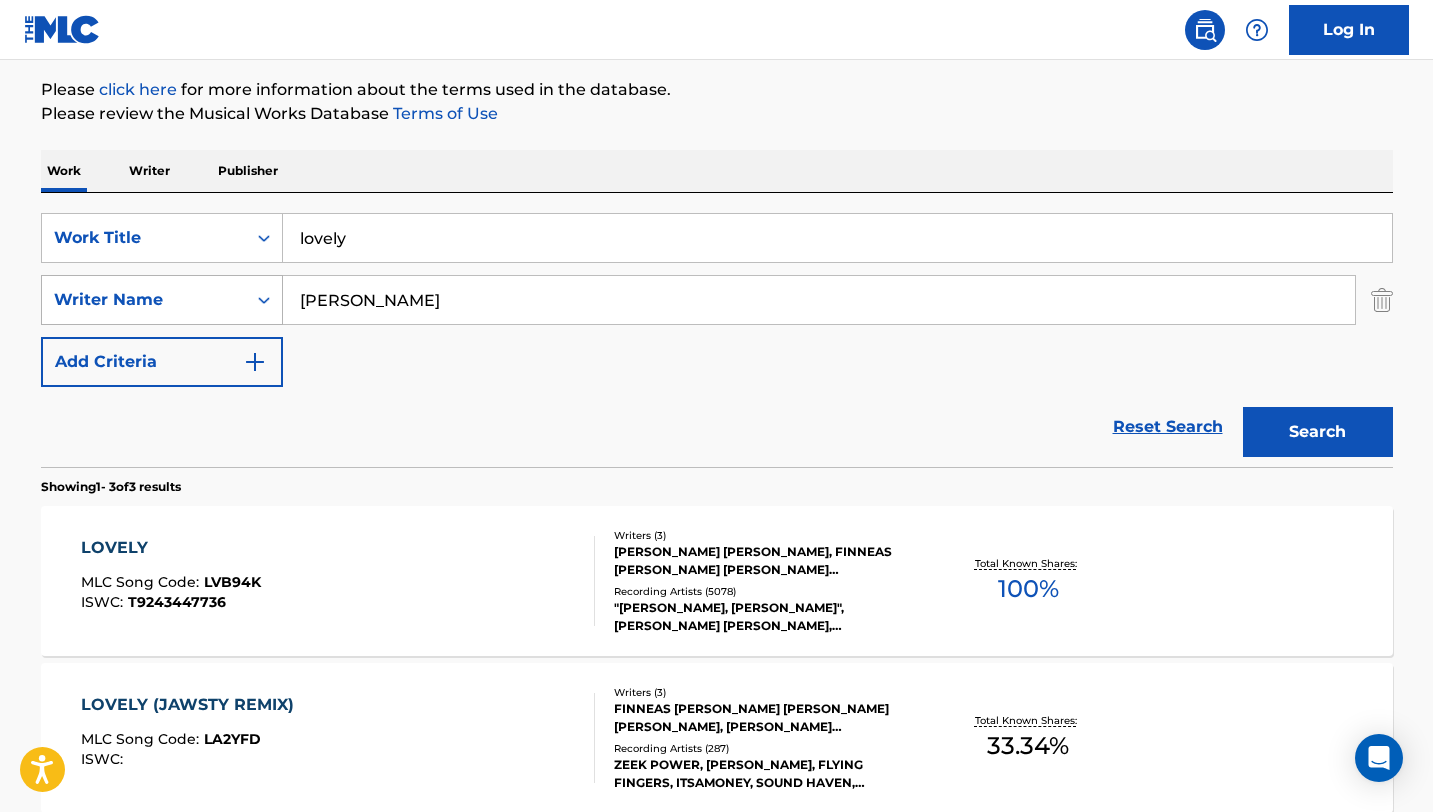 drag, startPoint x: 241, startPoint y: 290, endPoint x: 161, endPoint y: 288, distance: 80.024994 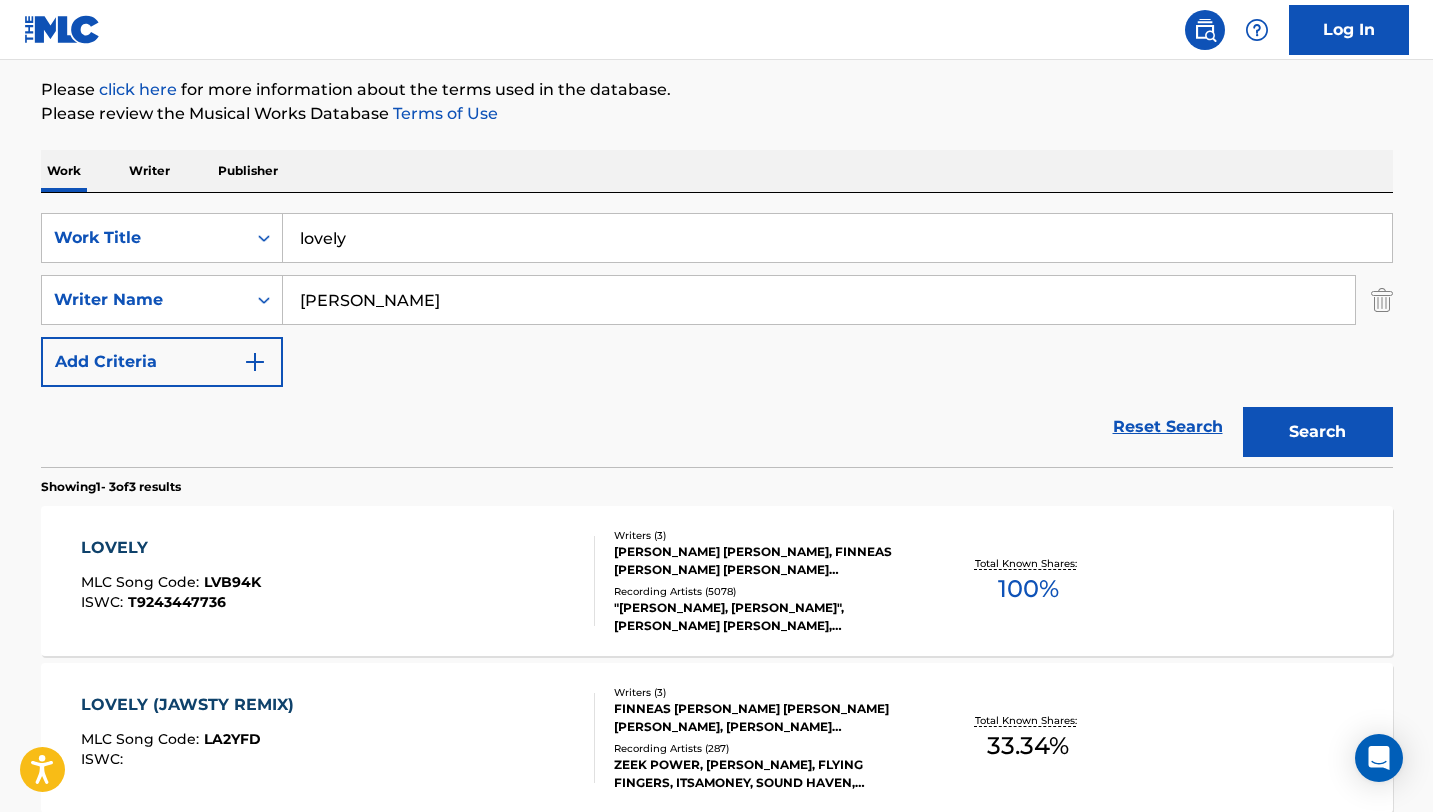 type on "[PERSON_NAME]" 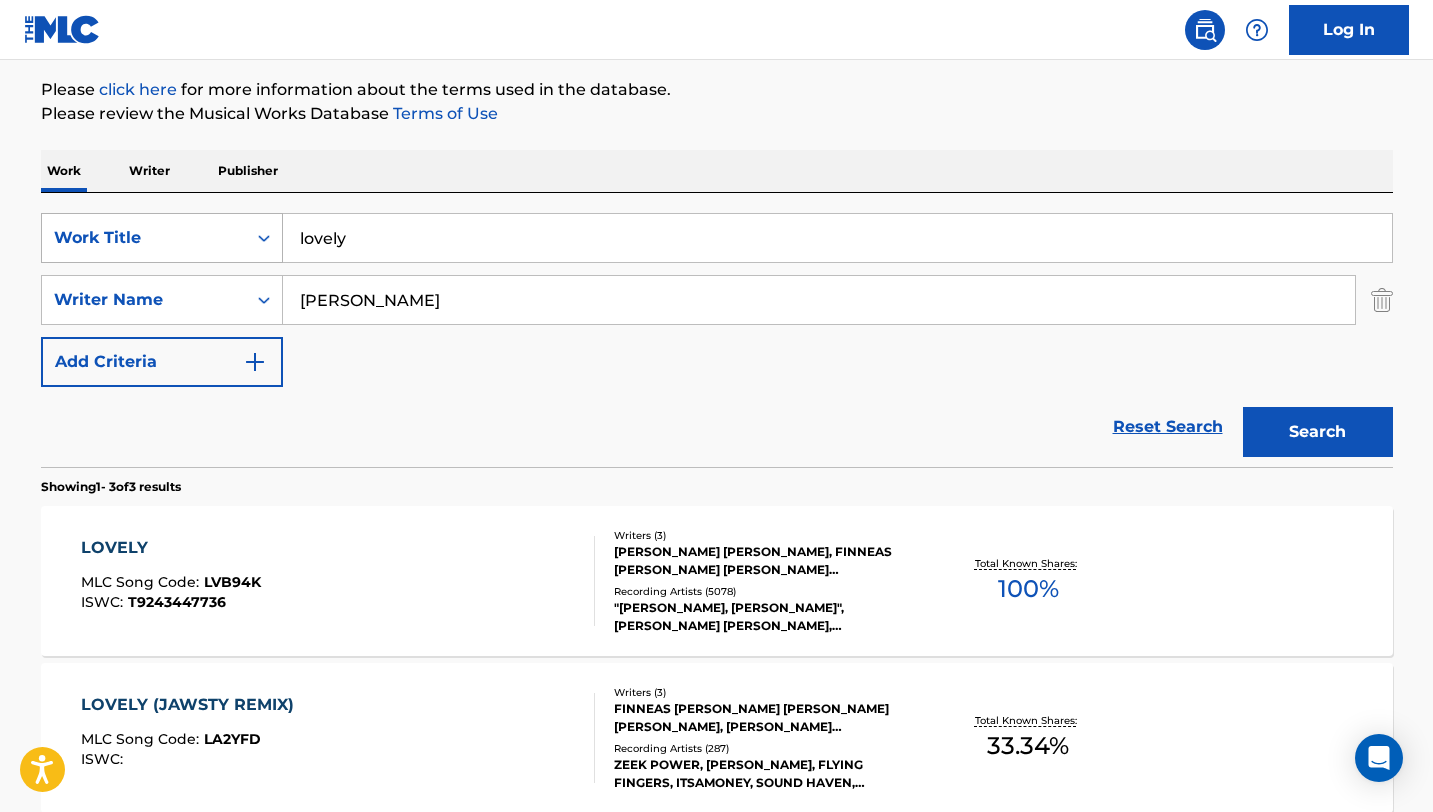 drag, startPoint x: 443, startPoint y: 239, endPoint x: 155, endPoint y: 215, distance: 288.99826 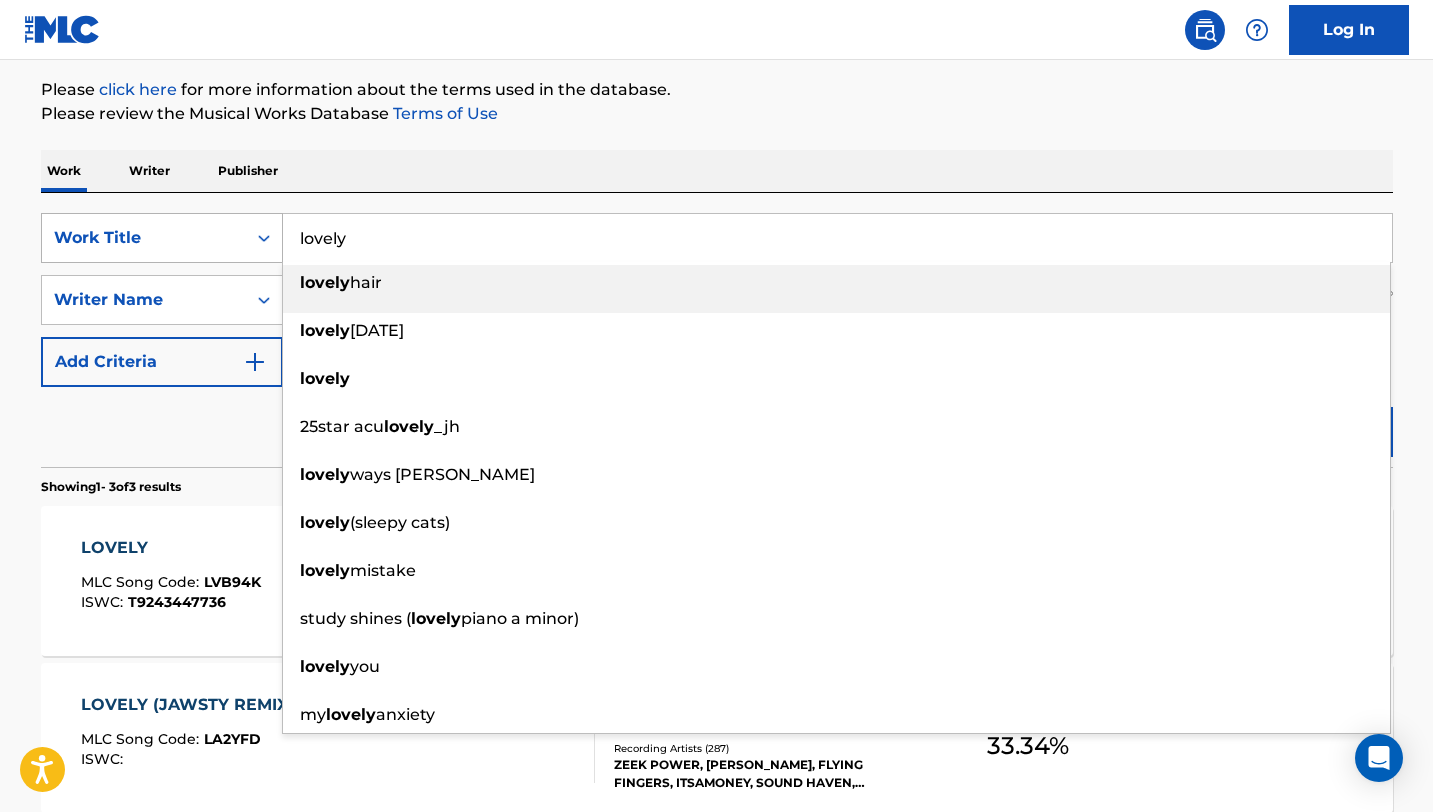 paste on "Dans la maison thème" 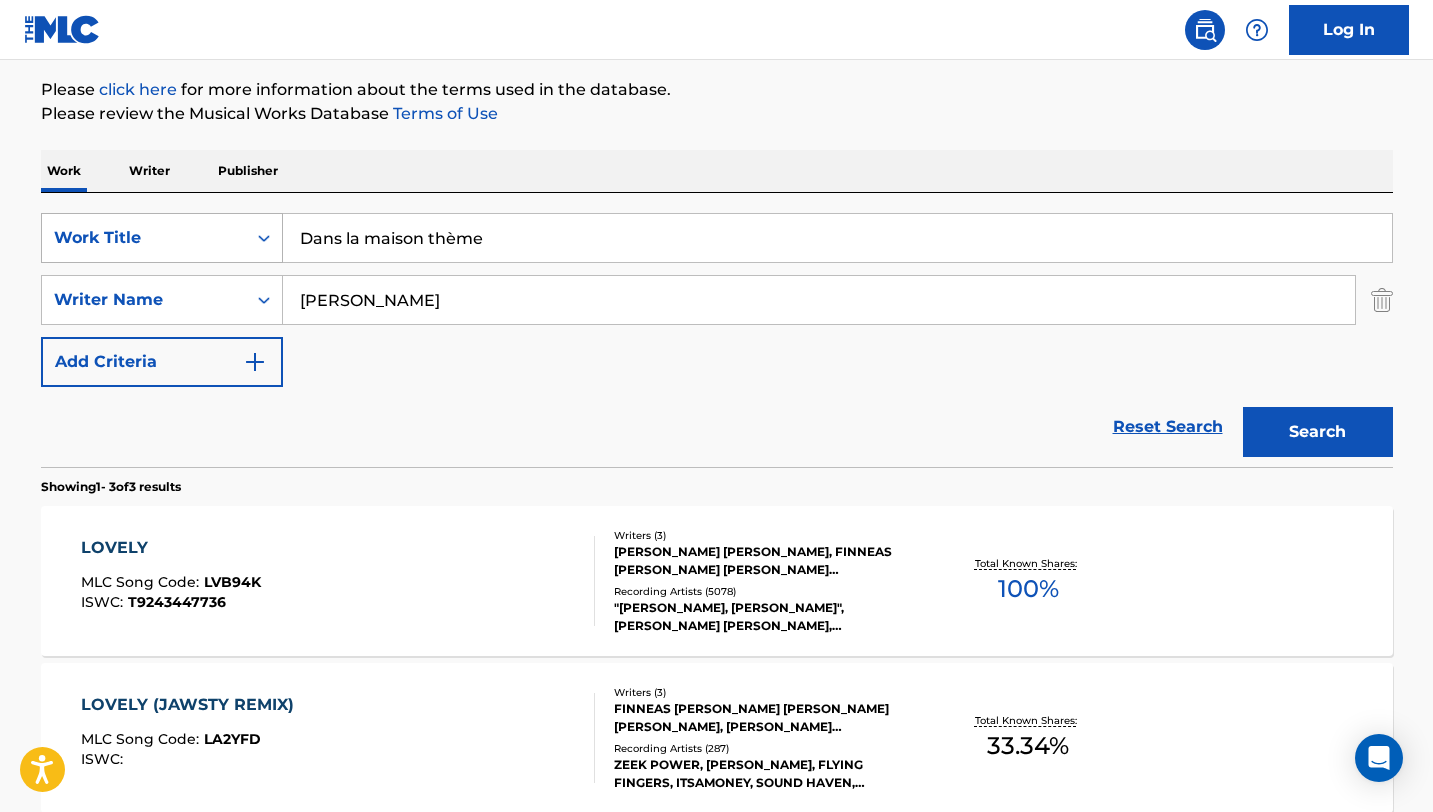type on "Dans la maison thème" 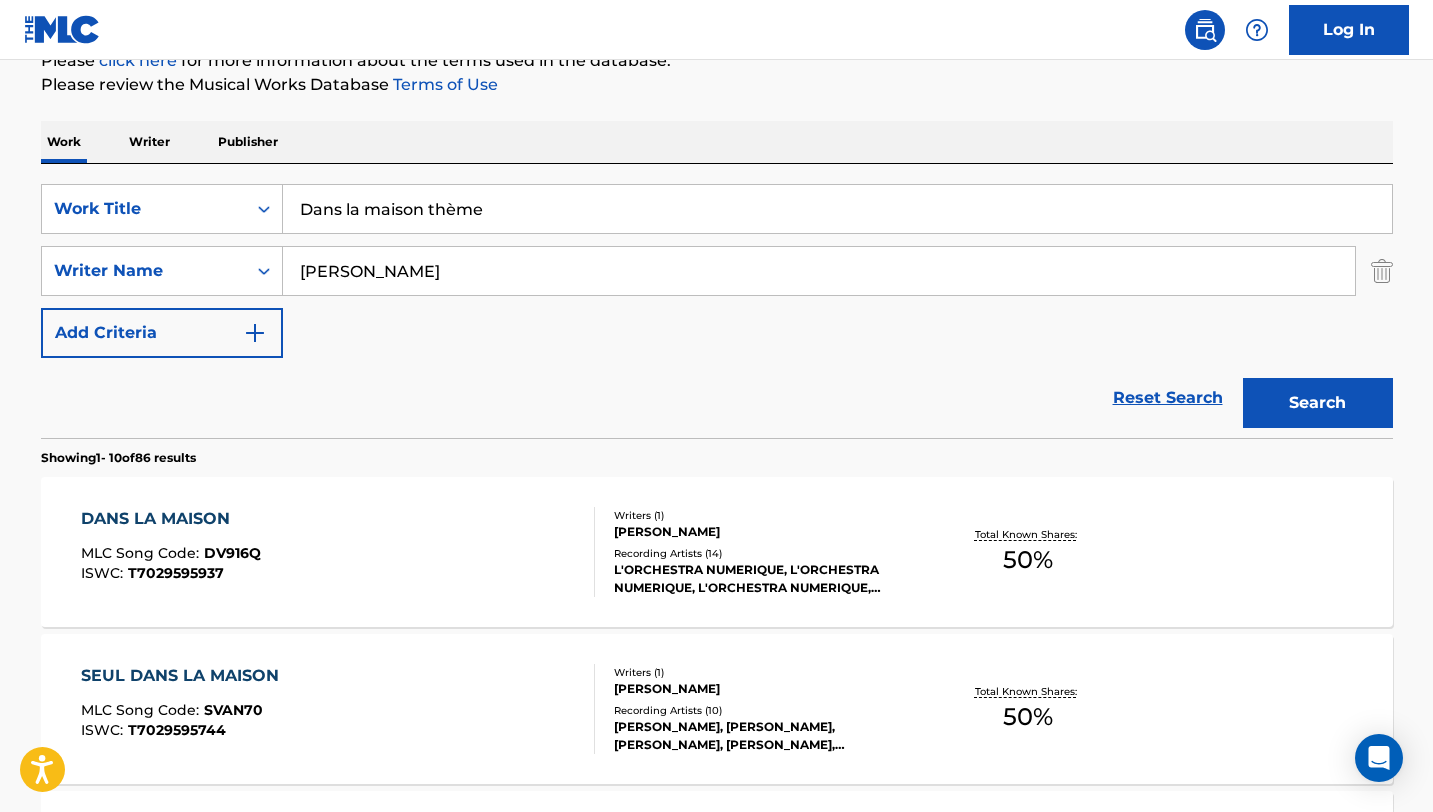 scroll, scrollTop: 280, scrollLeft: 0, axis: vertical 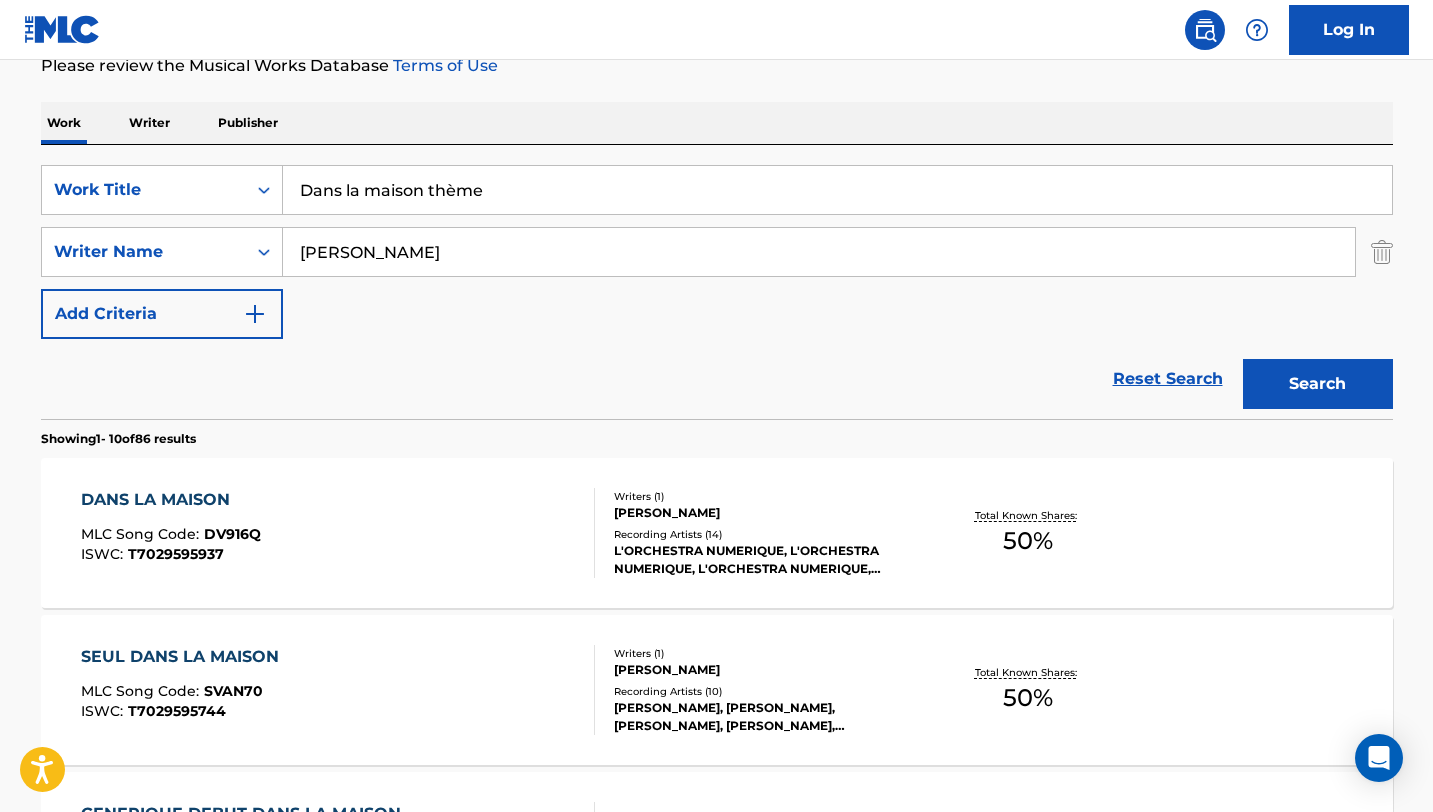 click on "DANS LA MAISON MLC Song Code : DV916Q ISWC : T7029595937" at bounding box center (338, 533) 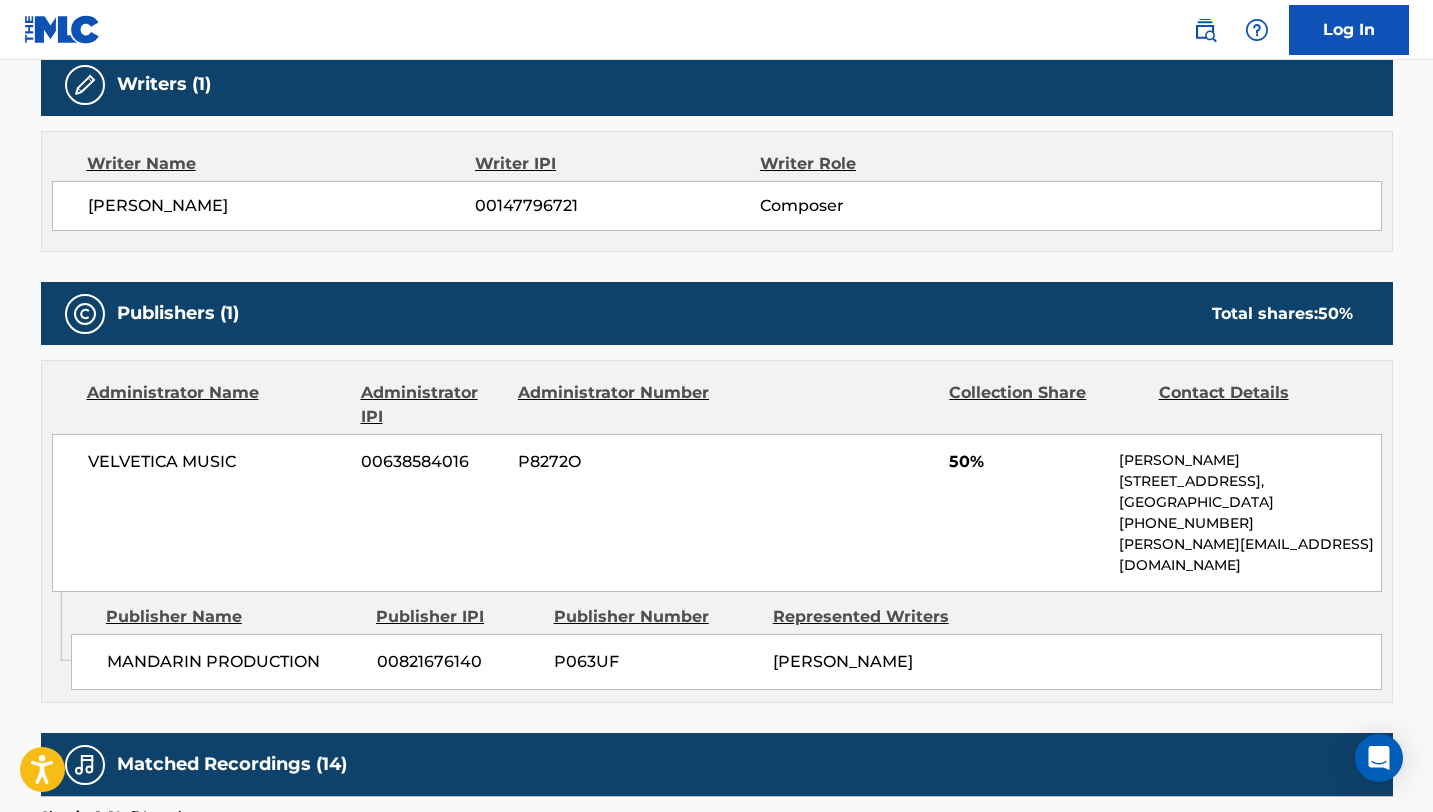 scroll, scrollTop: 652, scrollLeft: 0, axis: vertical 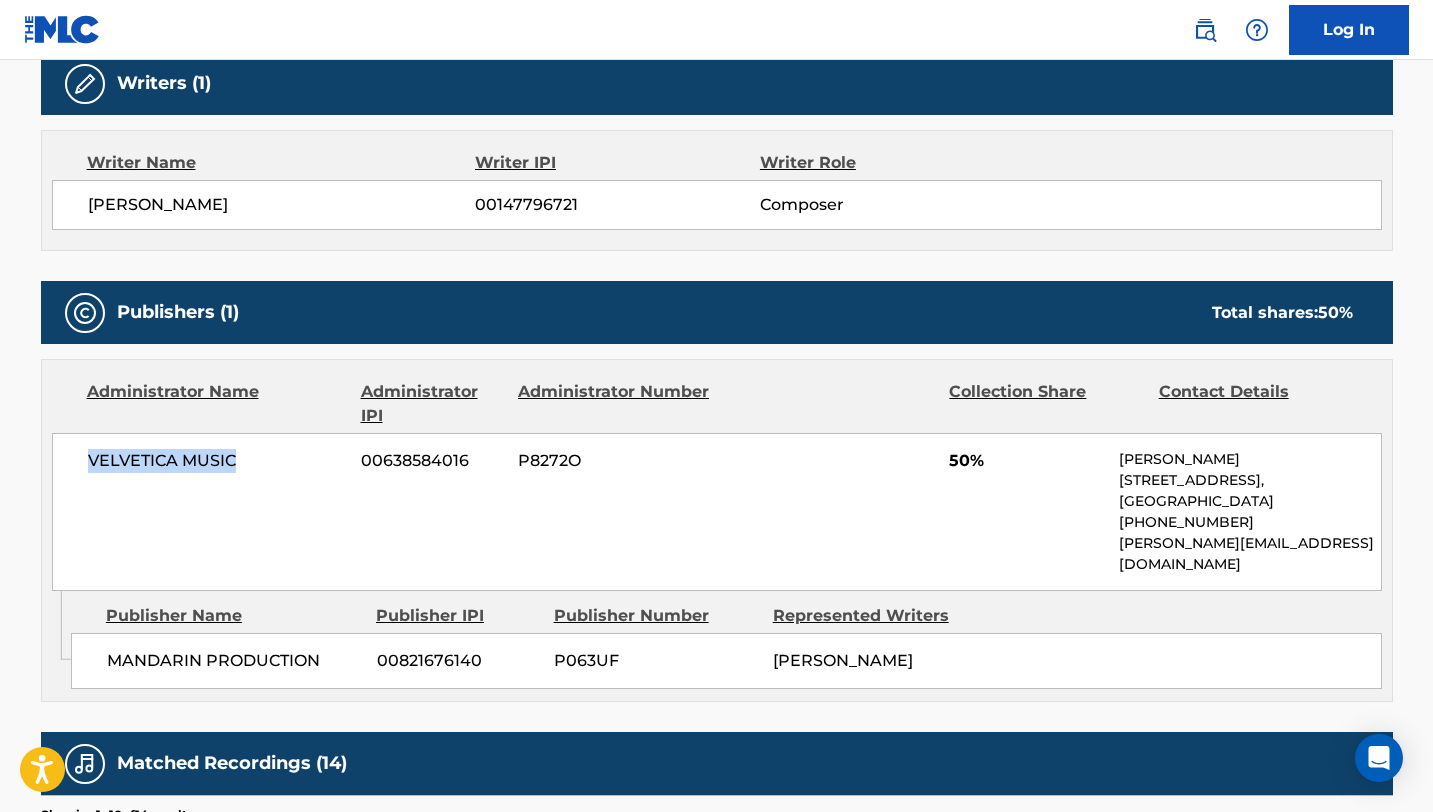 drag, startPoint x: 213, startPoint y: 468, endPoint x: 20, endPoint y: 458, distance: 193.2589 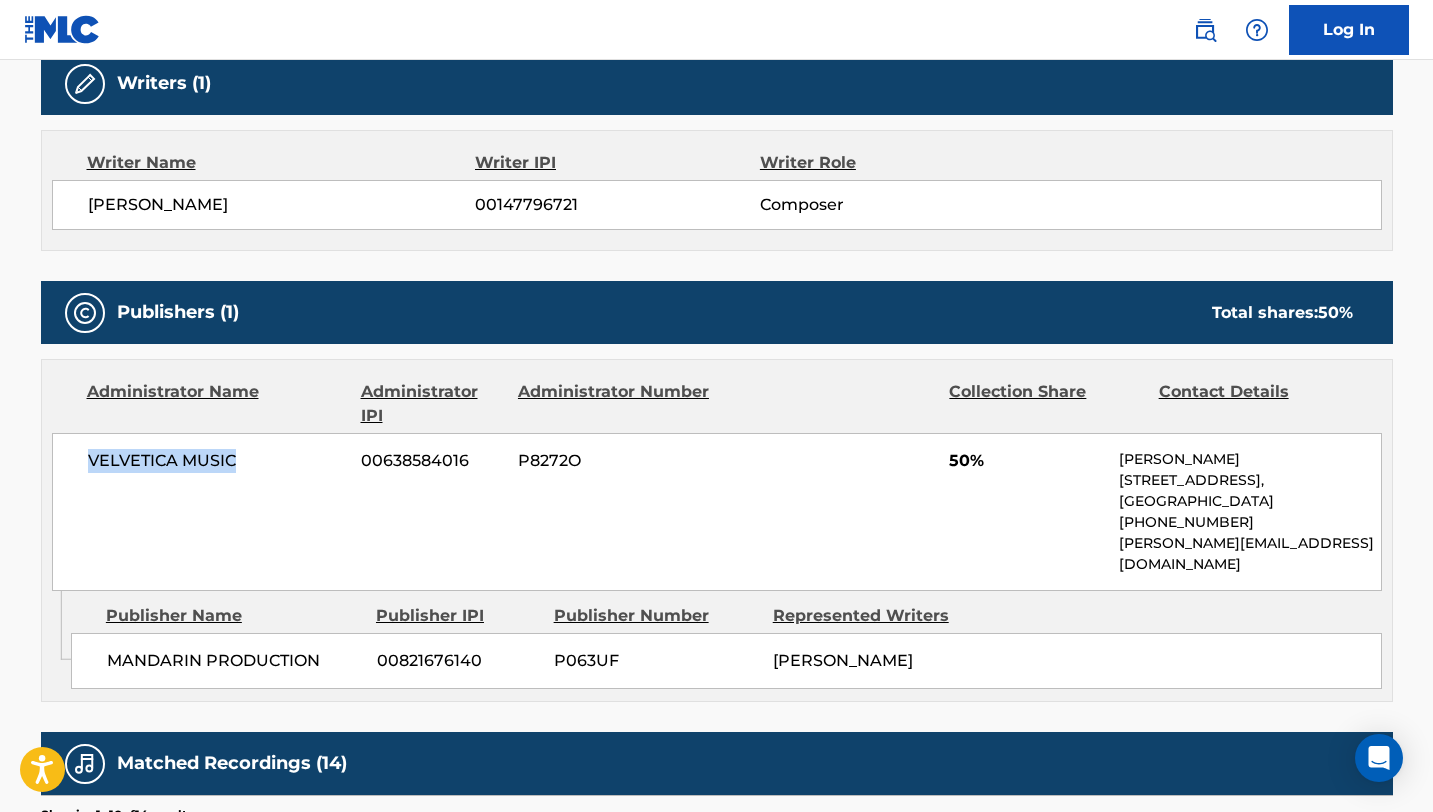 scroll, scrollTop: 0, scrollLeft: 0, axis: both 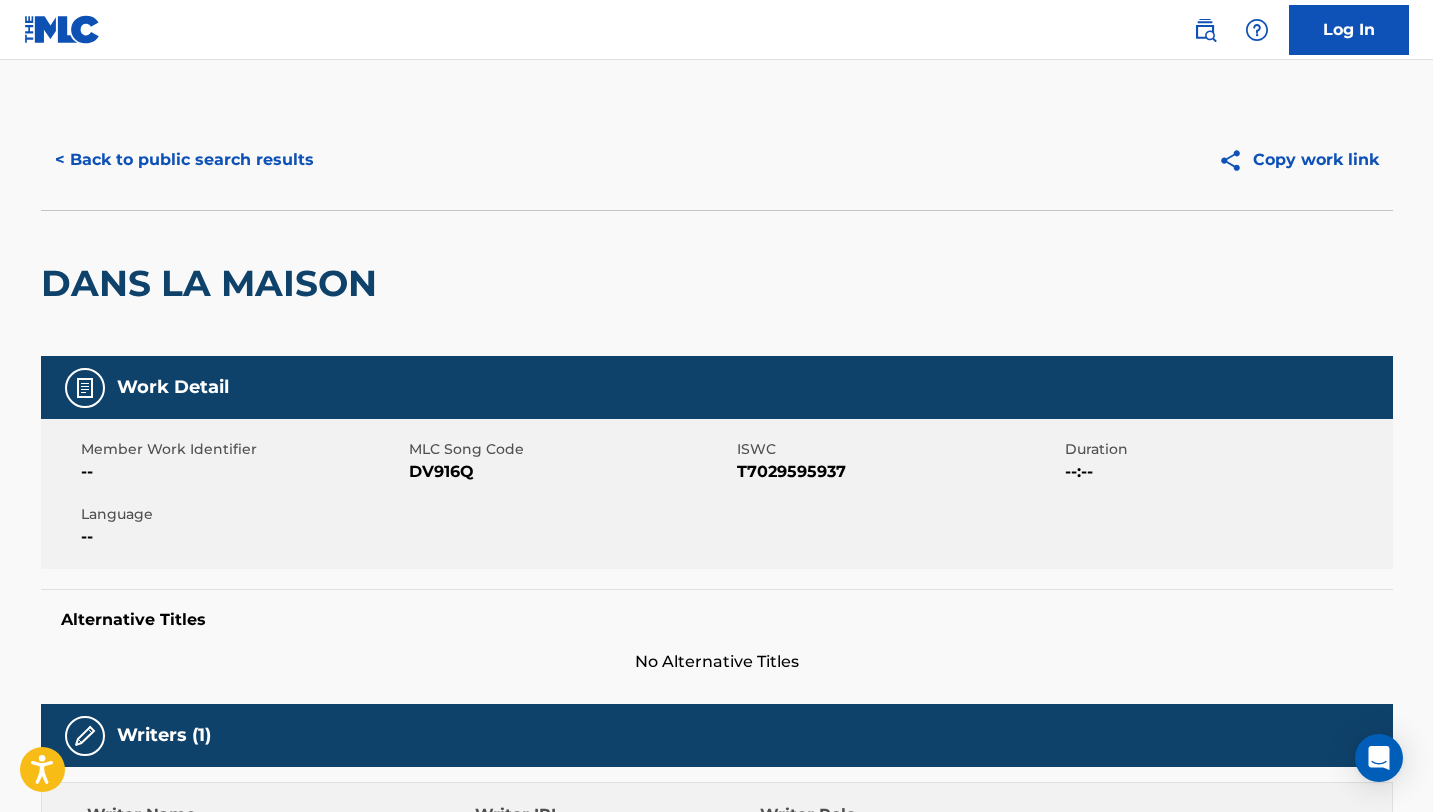 click on "< Back to public search results" at bounding box center [184, 160] 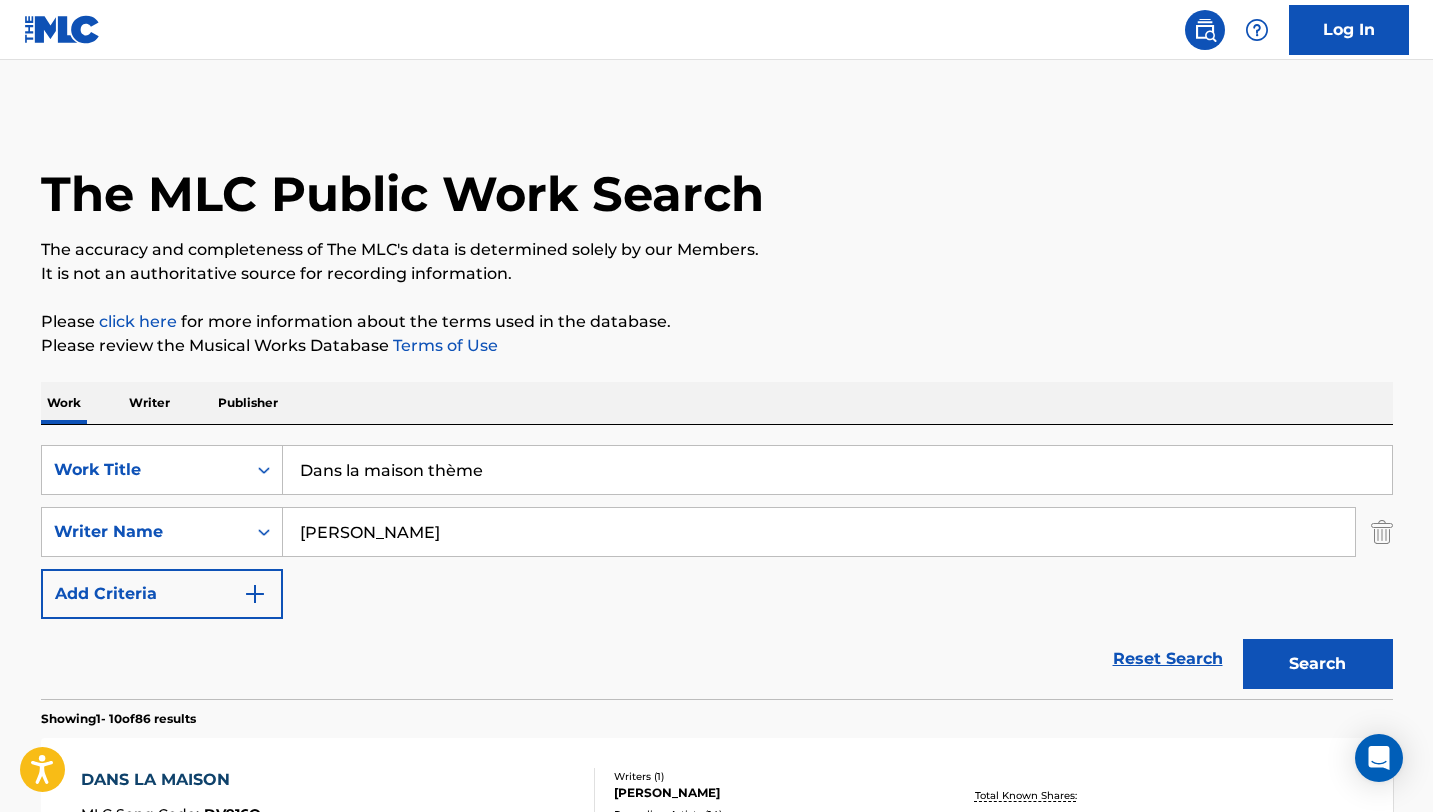 scroll, scrollTop: 279, scrollLeft: 0, axis: vertical 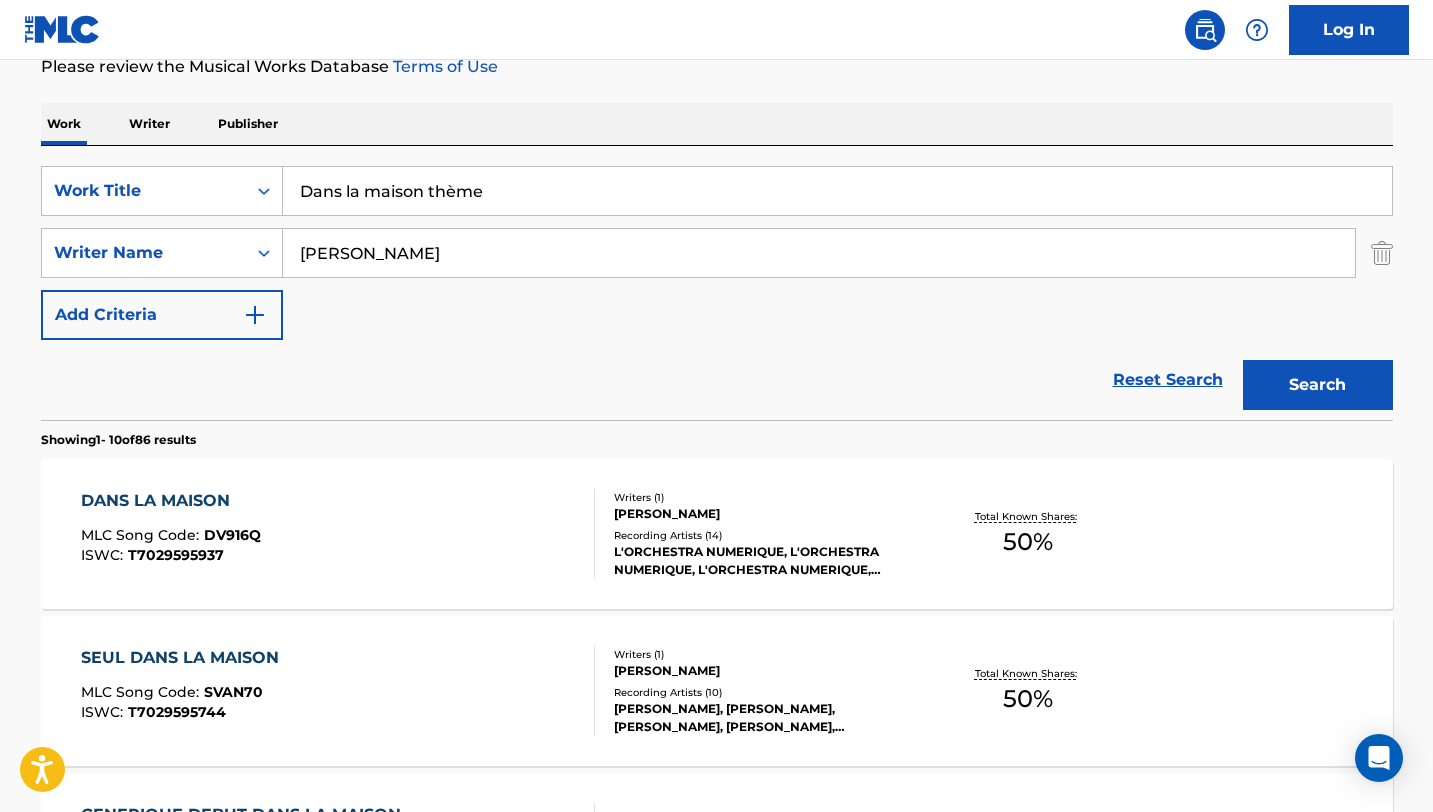 drag, startPoint x: 486, startPoint y: 187, endPoint x: 254, endPoint y: 161, distance: 233.45235 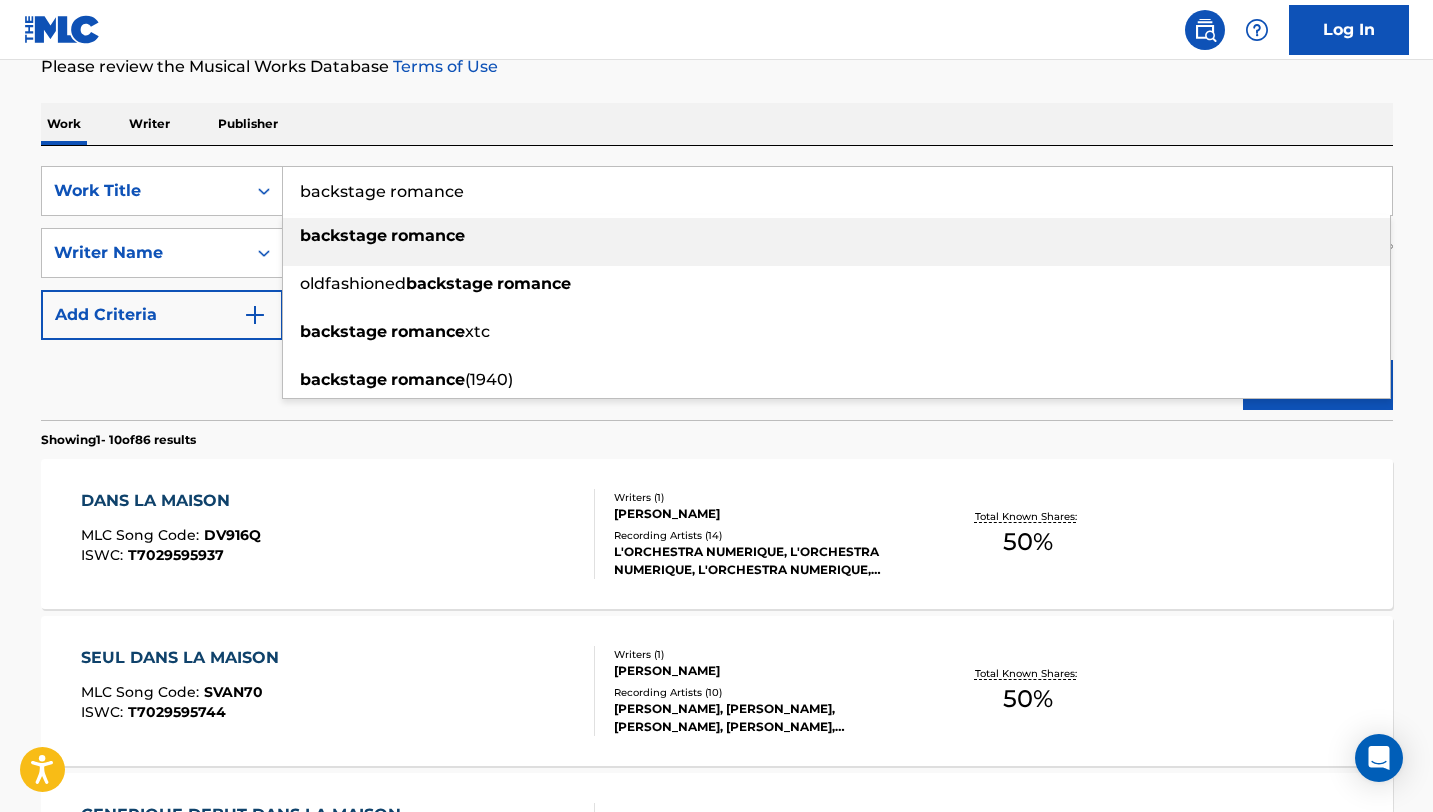type on "backstage romance" 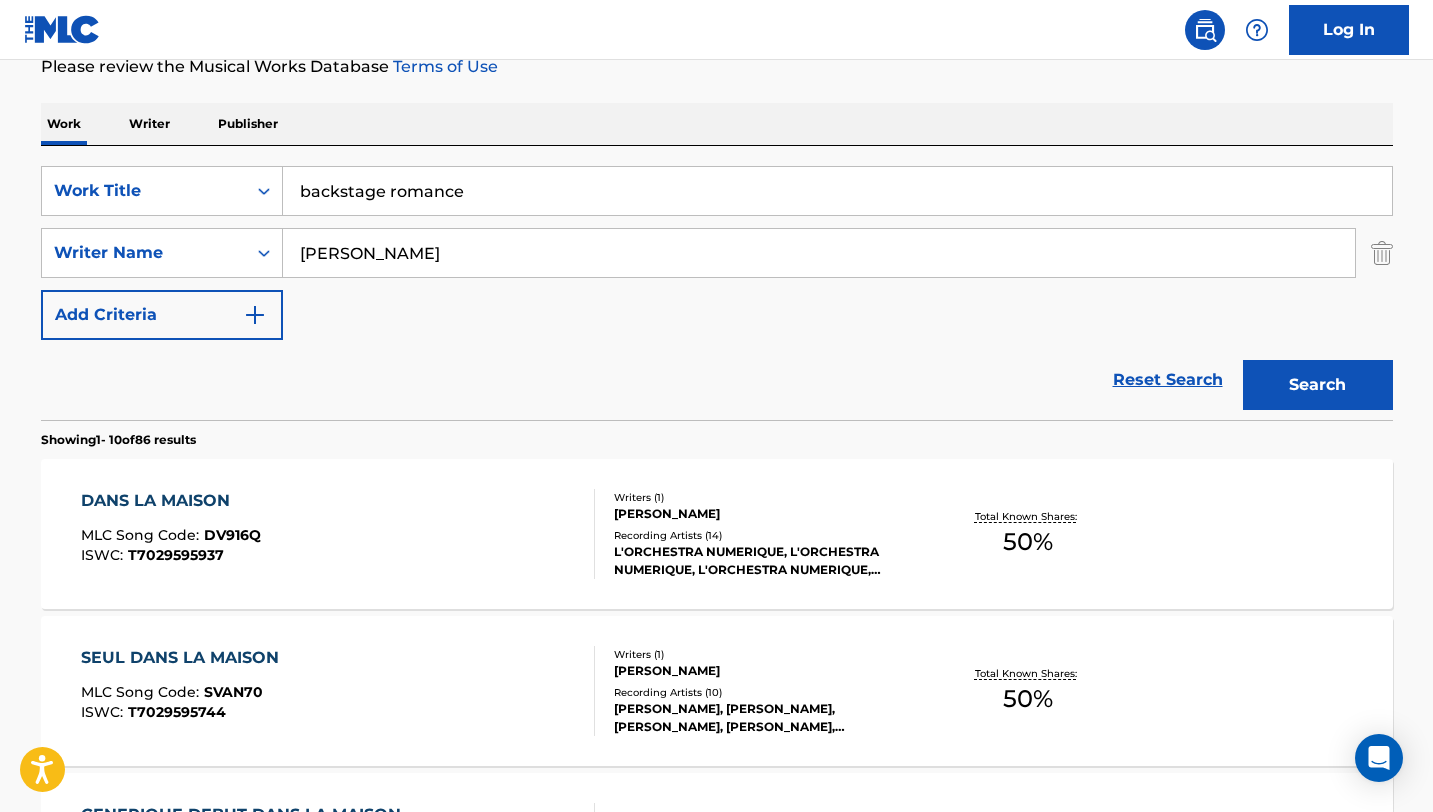 drag, startPoint x: 439, startPoint y: 262, endPoint x: 8, endPoint y: 194, distance: 436.3313 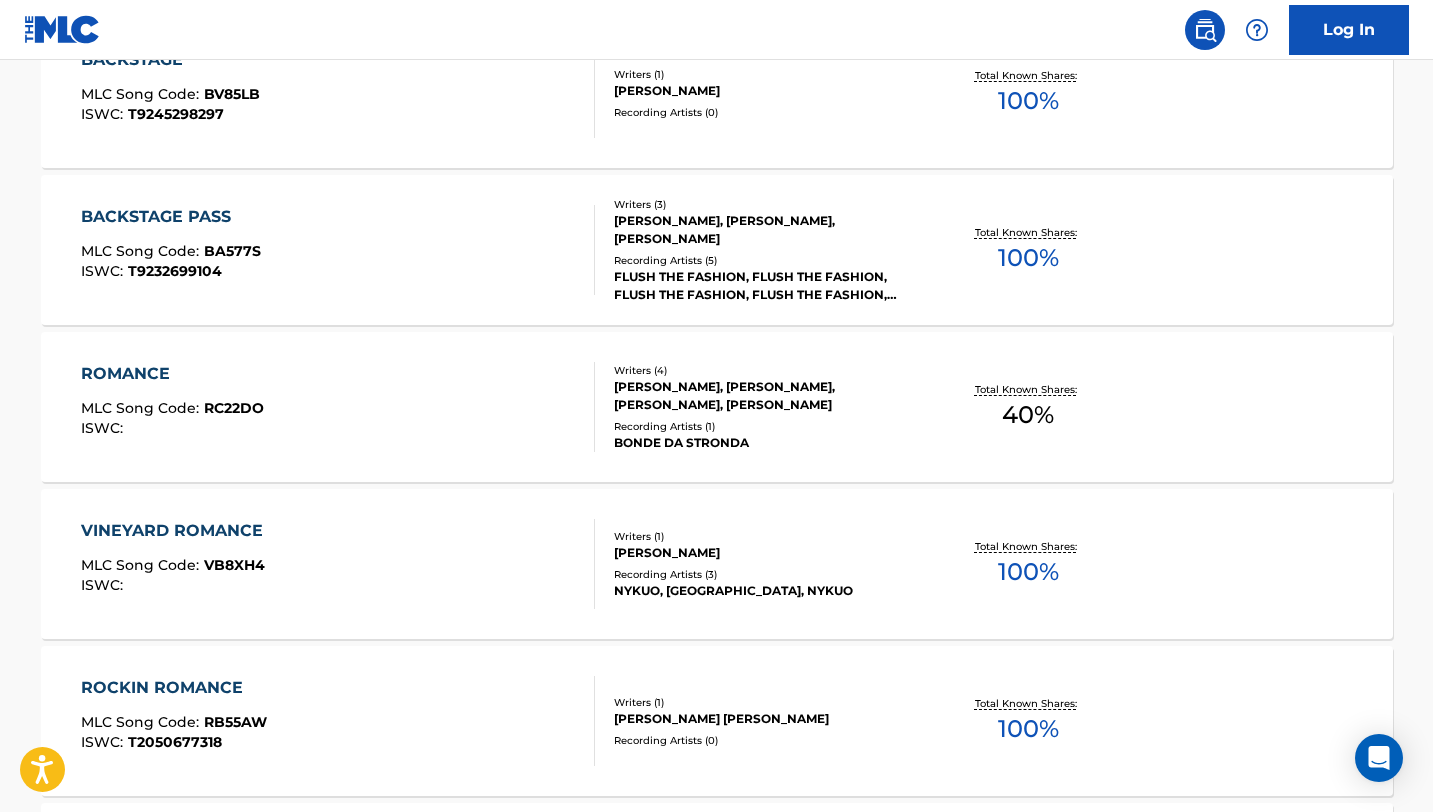 scroll, scrollTop: 0, scrollLeft: 0, axis: both 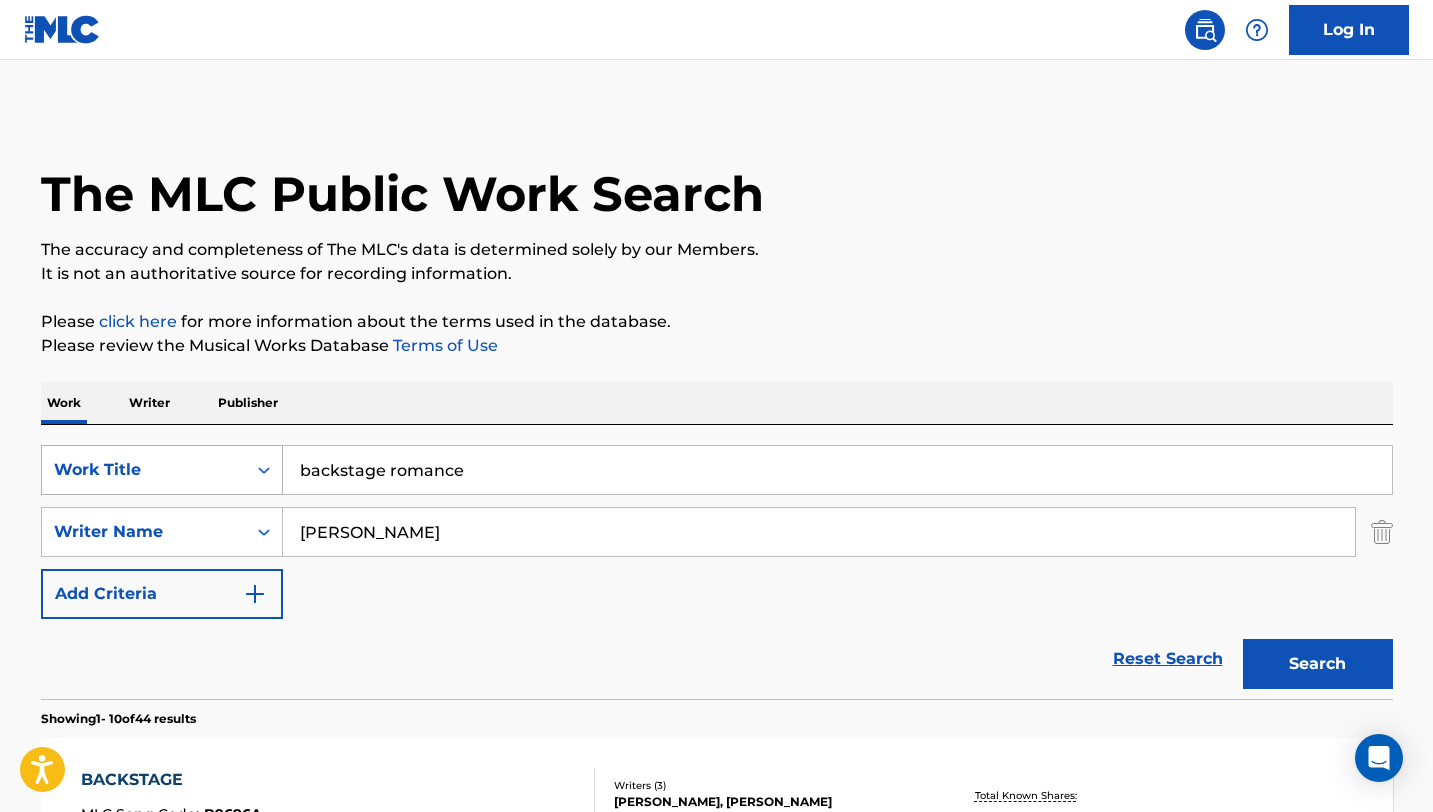 drag, startPoint x: 391, startPoint y: 468, endPoint x: 242, endPoint y: 448, distance: 150.33629 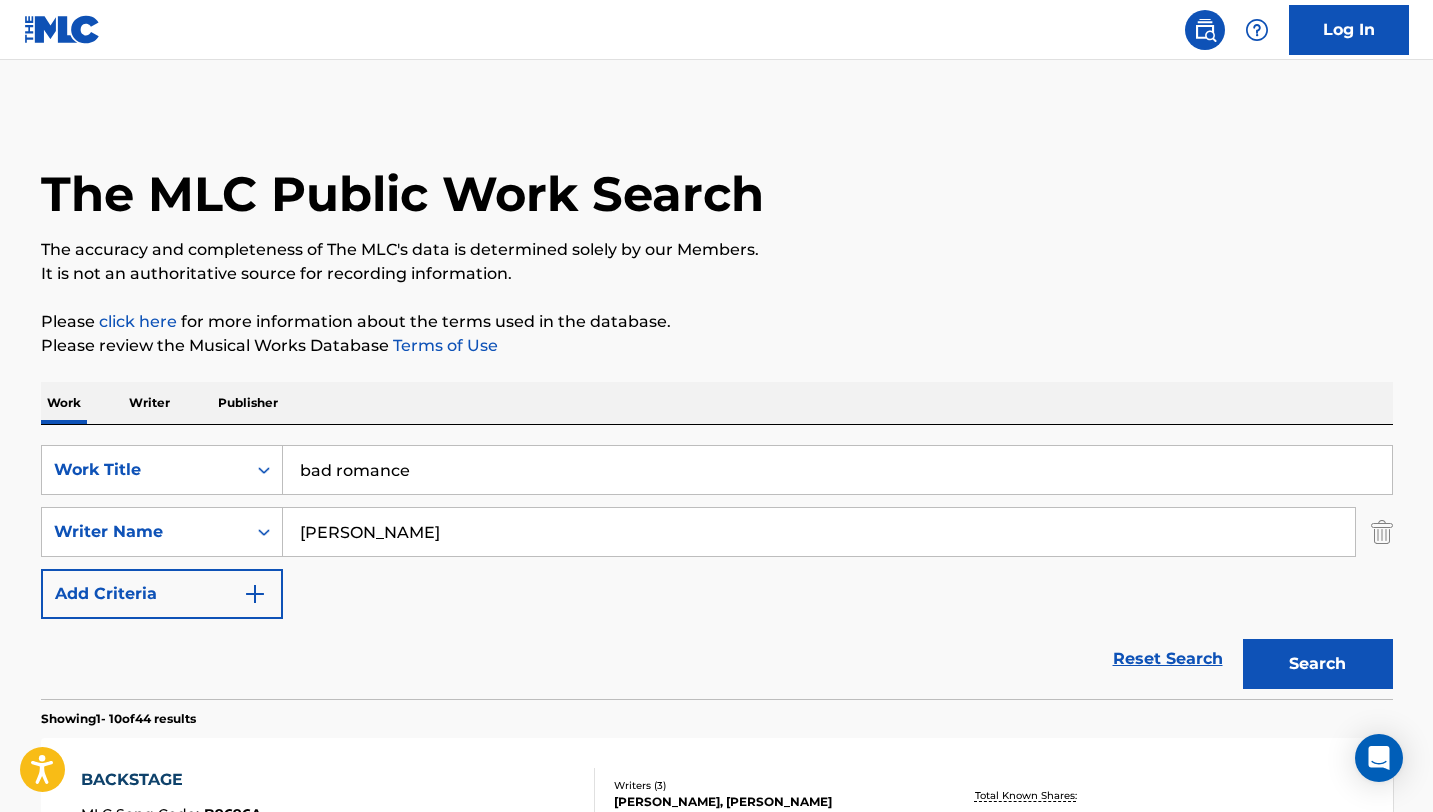 scroll, scrollTop: 187, scrollLeft: 0, axis: vertical 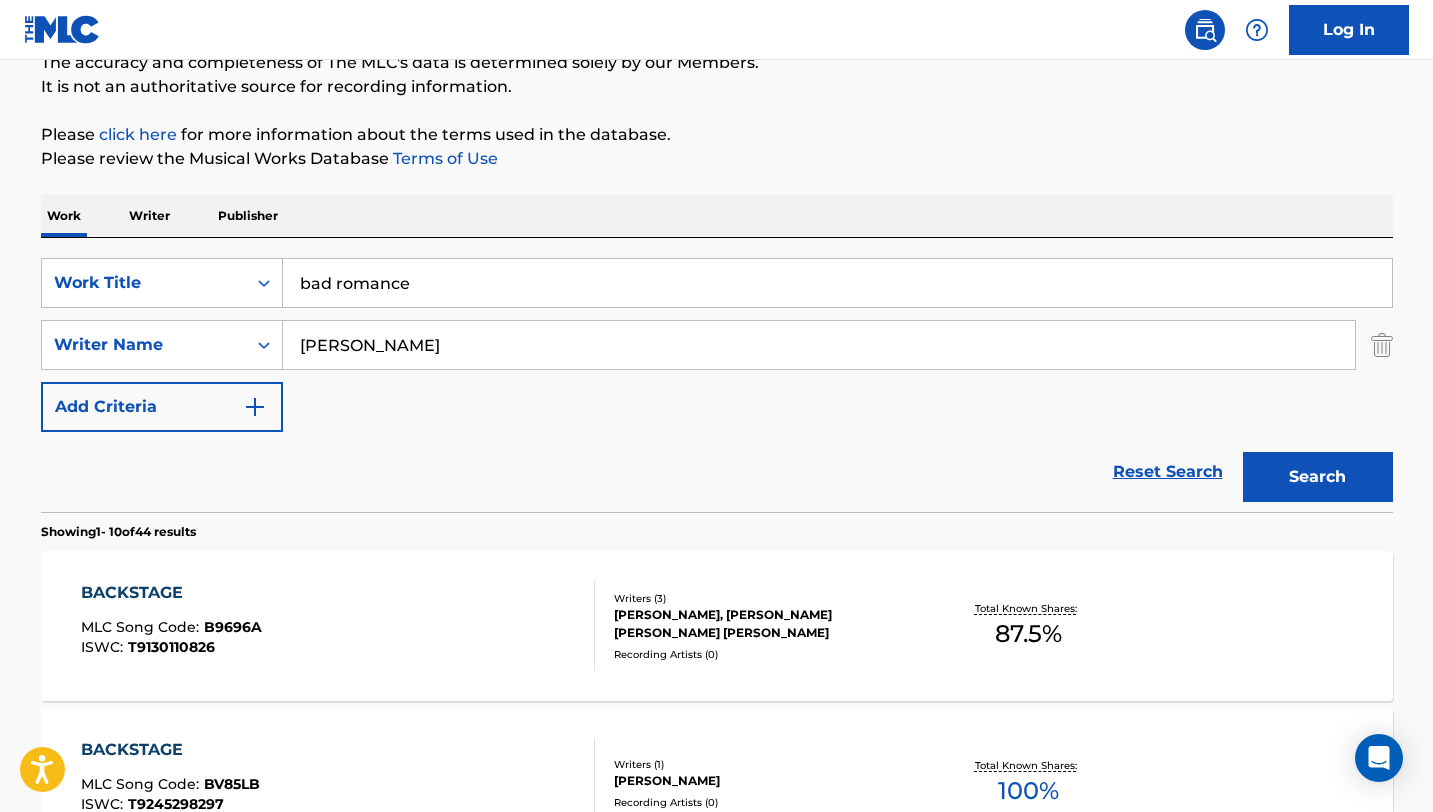 type on "bad romance" 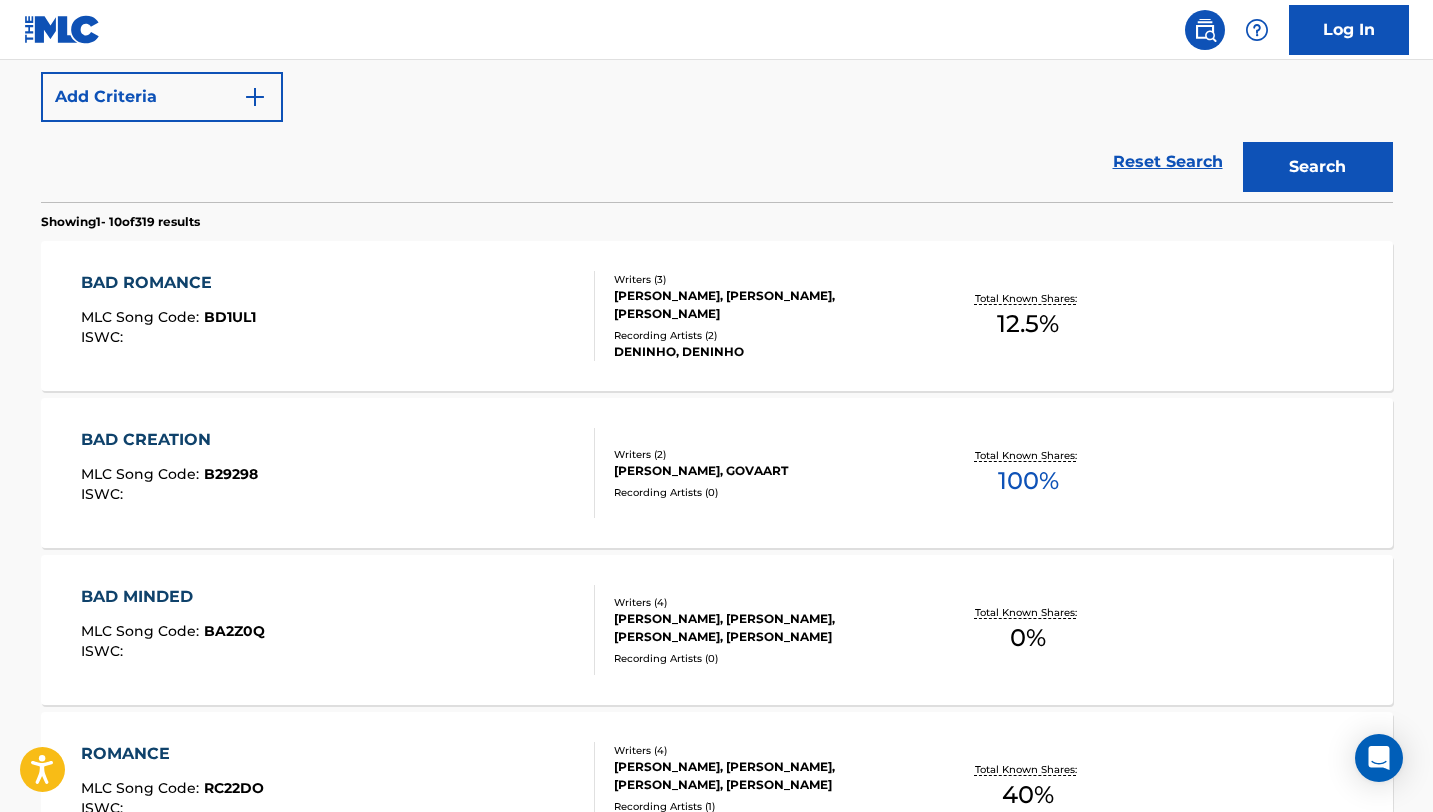 scroll, scrollTop: 0, scrollLeft: 0, axis: both 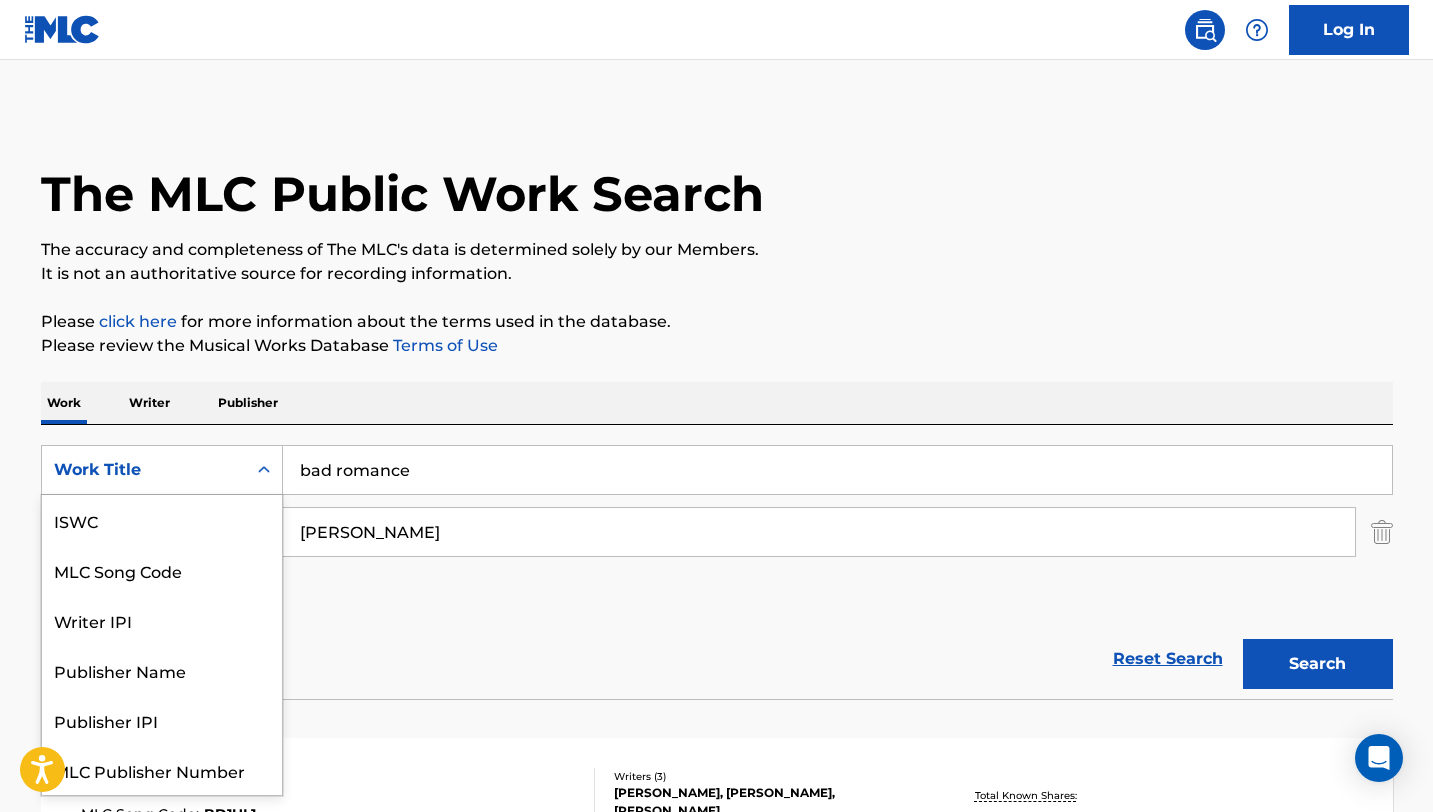 click on "Work Title" at bounding box center [144, 470] 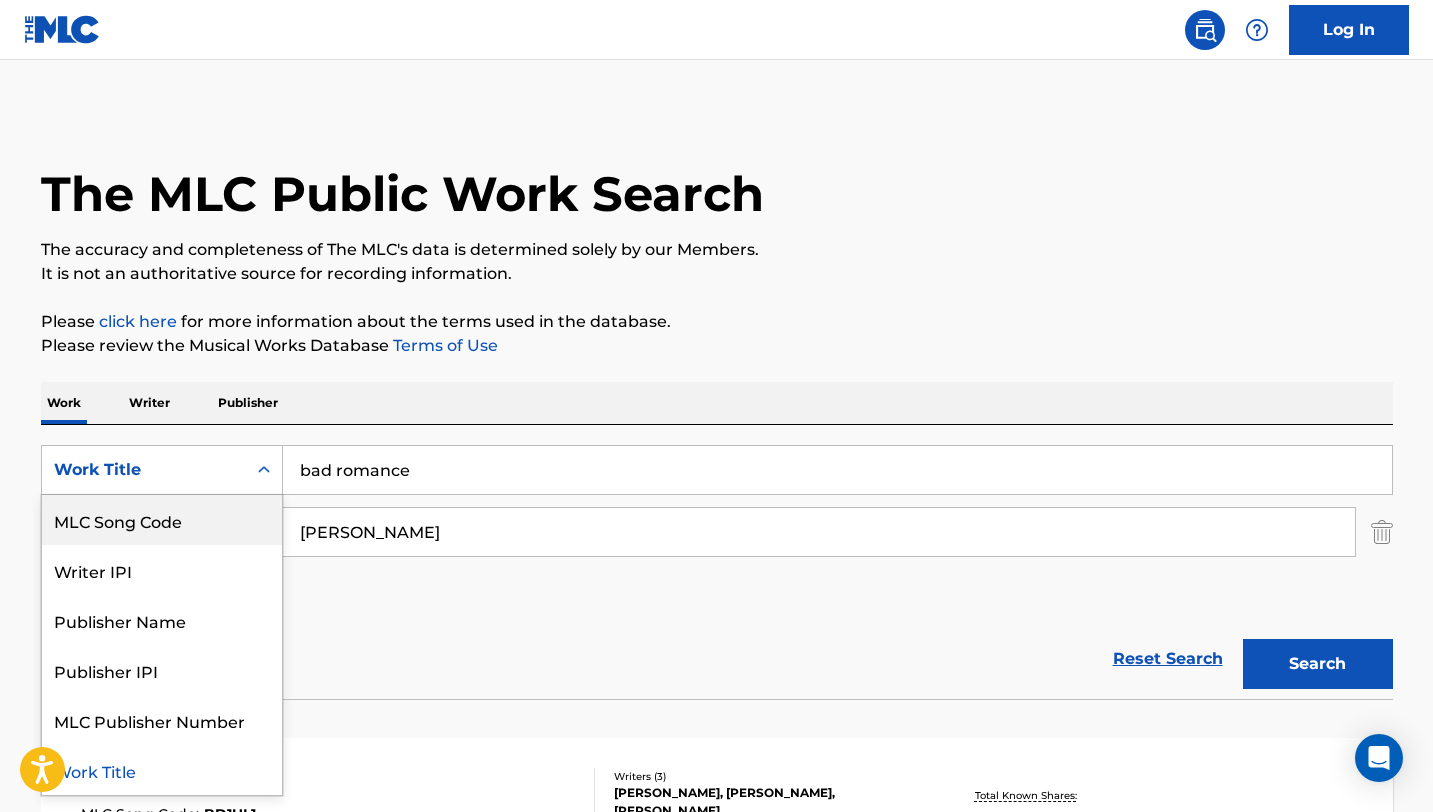scroll, scrollTop: 0, scrollLeft: 0, axis: both 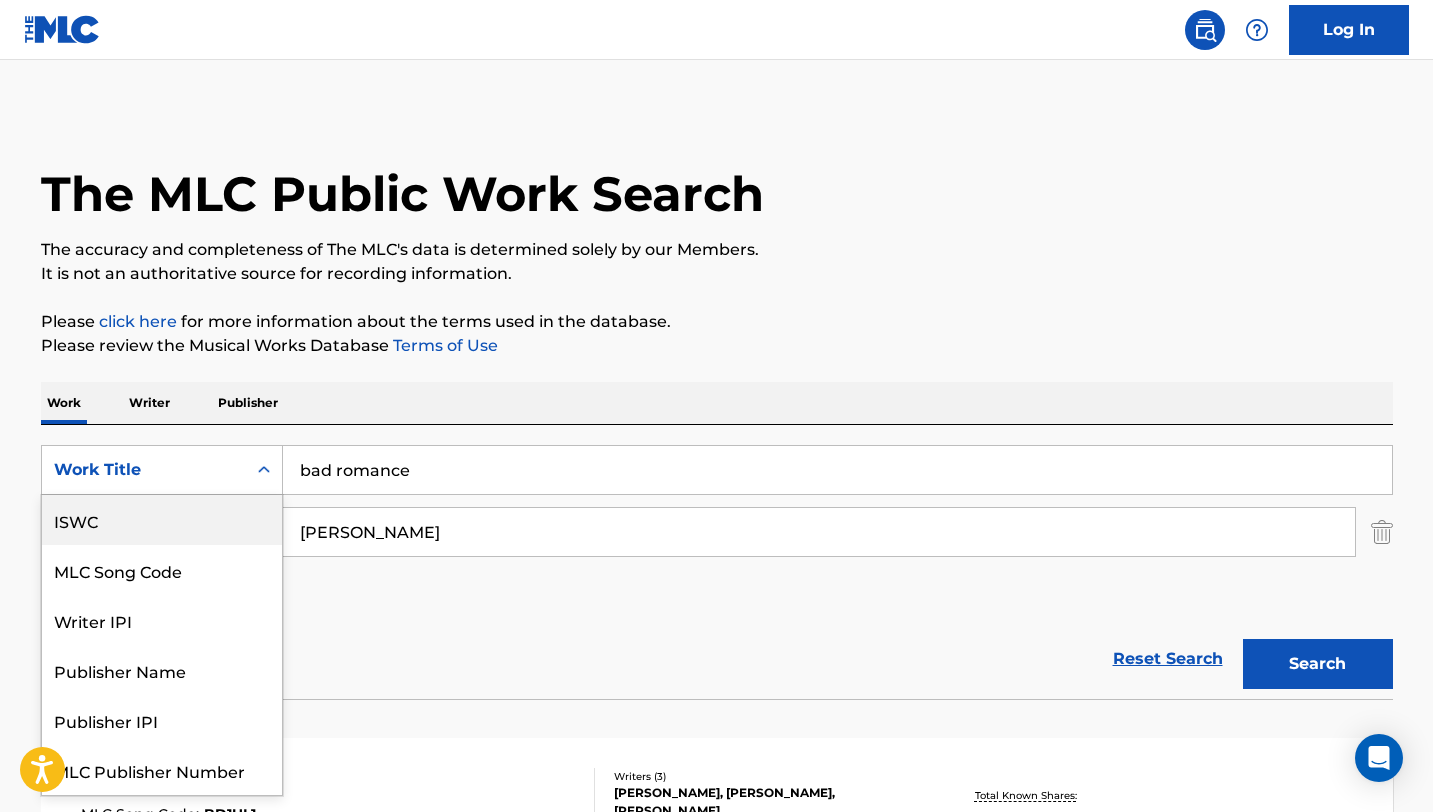 click on "ISWC" at bounding box center [162, 520] 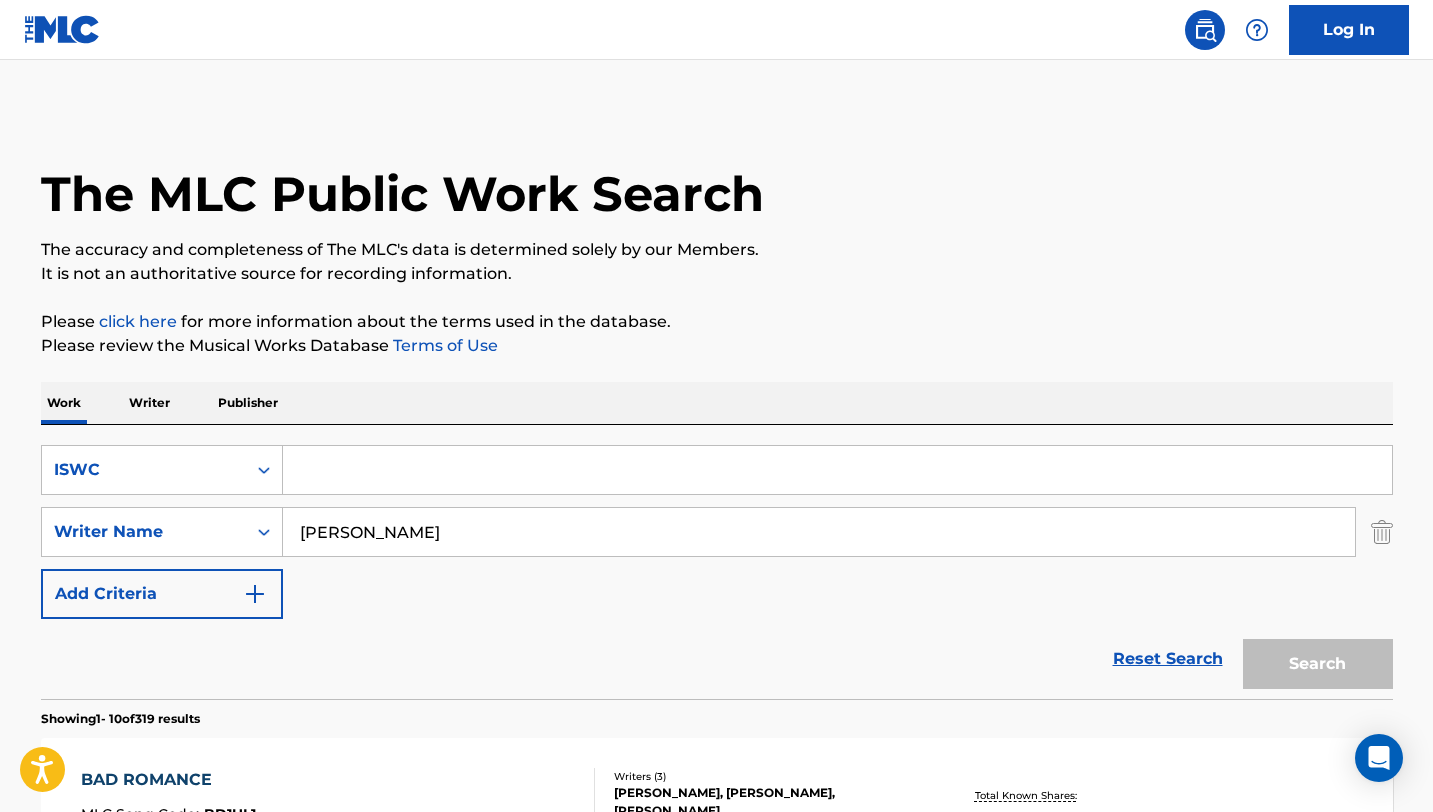 click at bounding box center (837, 470) 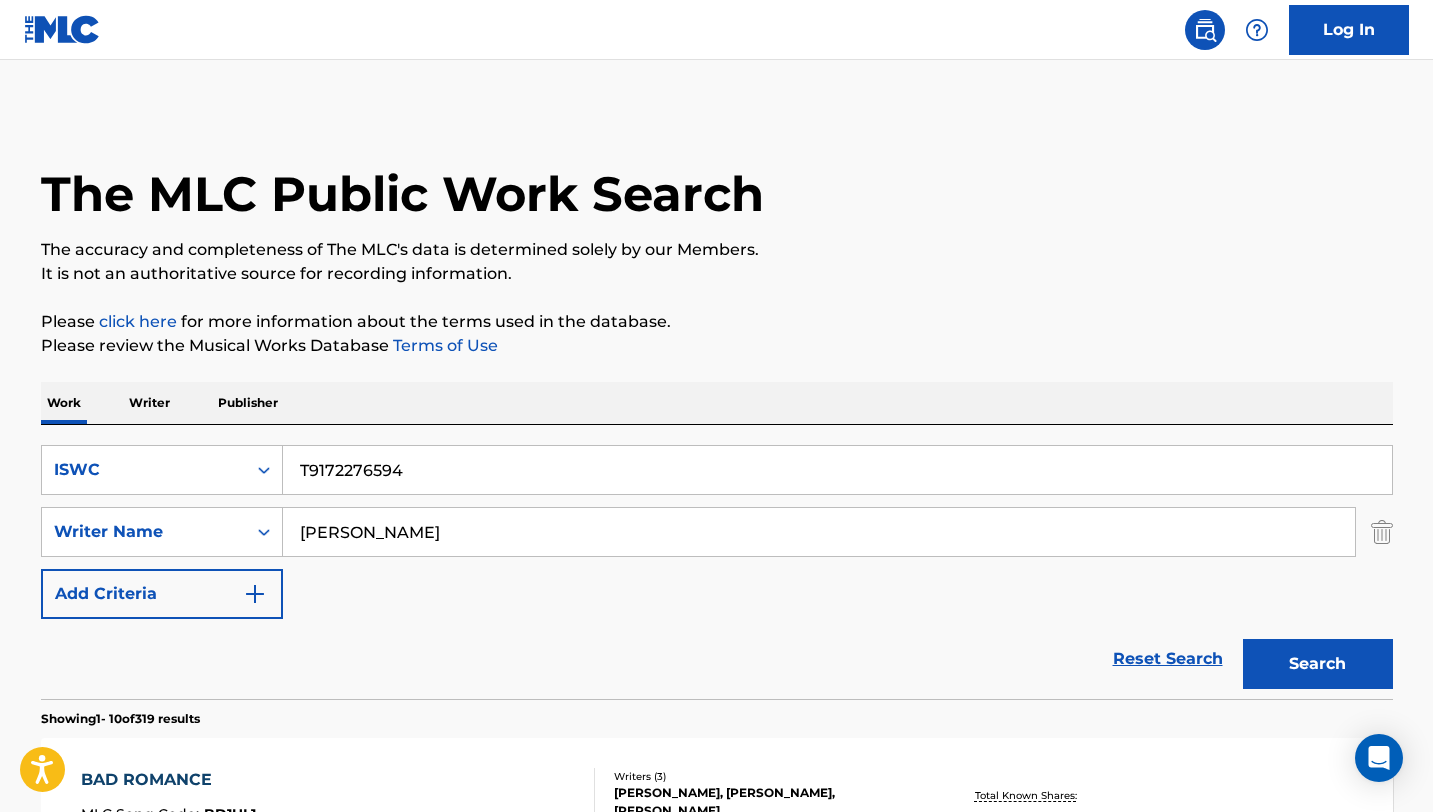 type on "T9172276594" 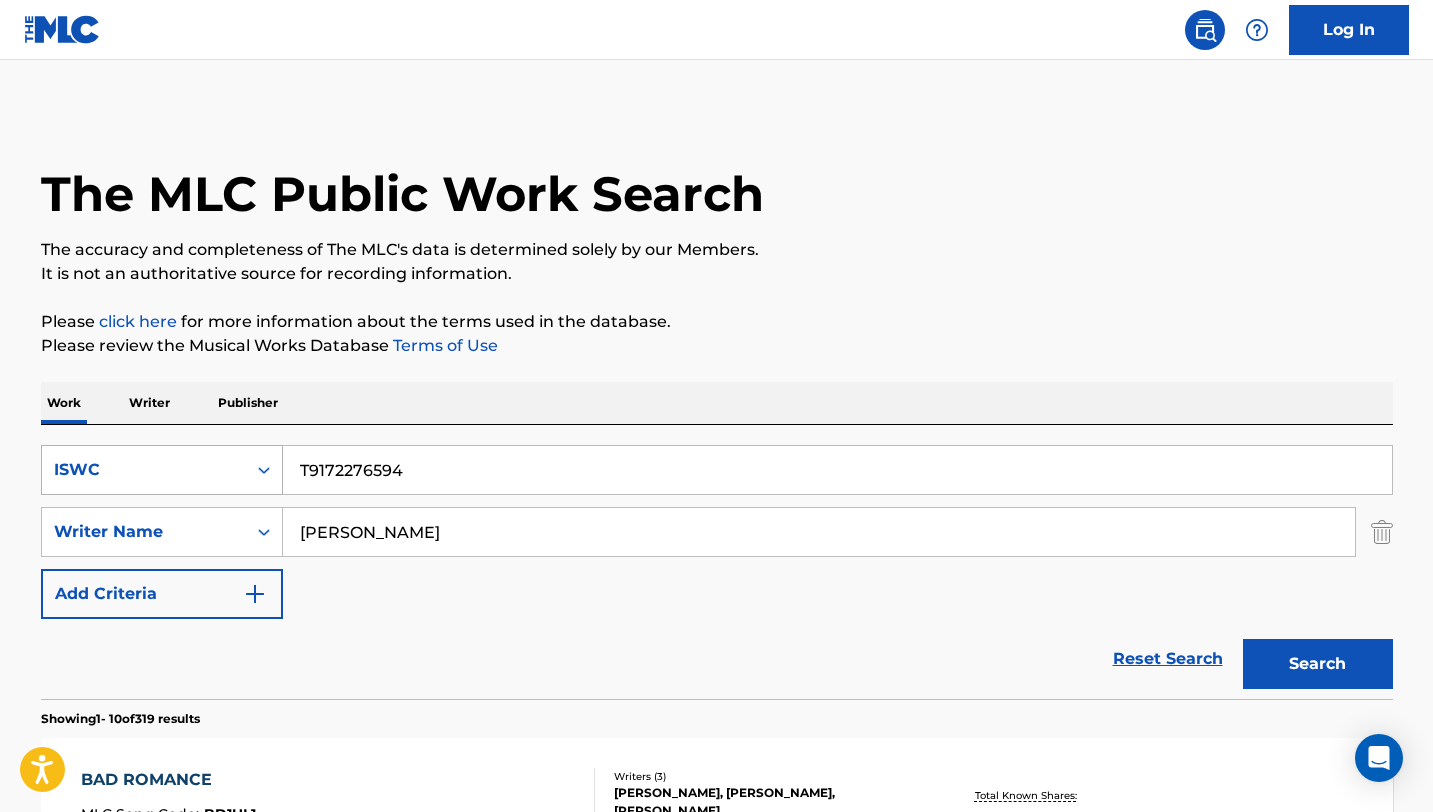 drag, startPoint x: 341, startPoint y: 539, endPoint x: 72, endPoint y: 484, distance: 274.56512 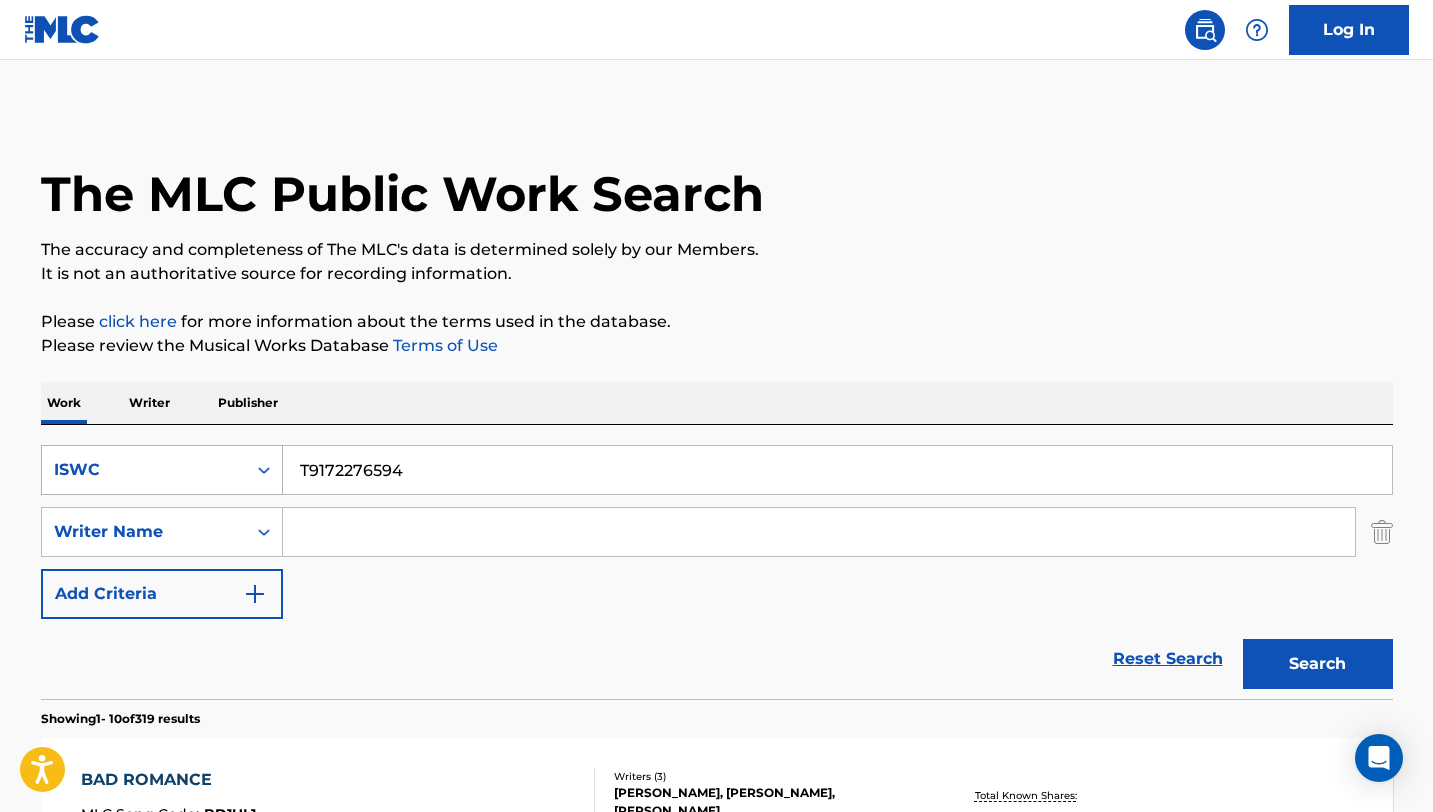 type 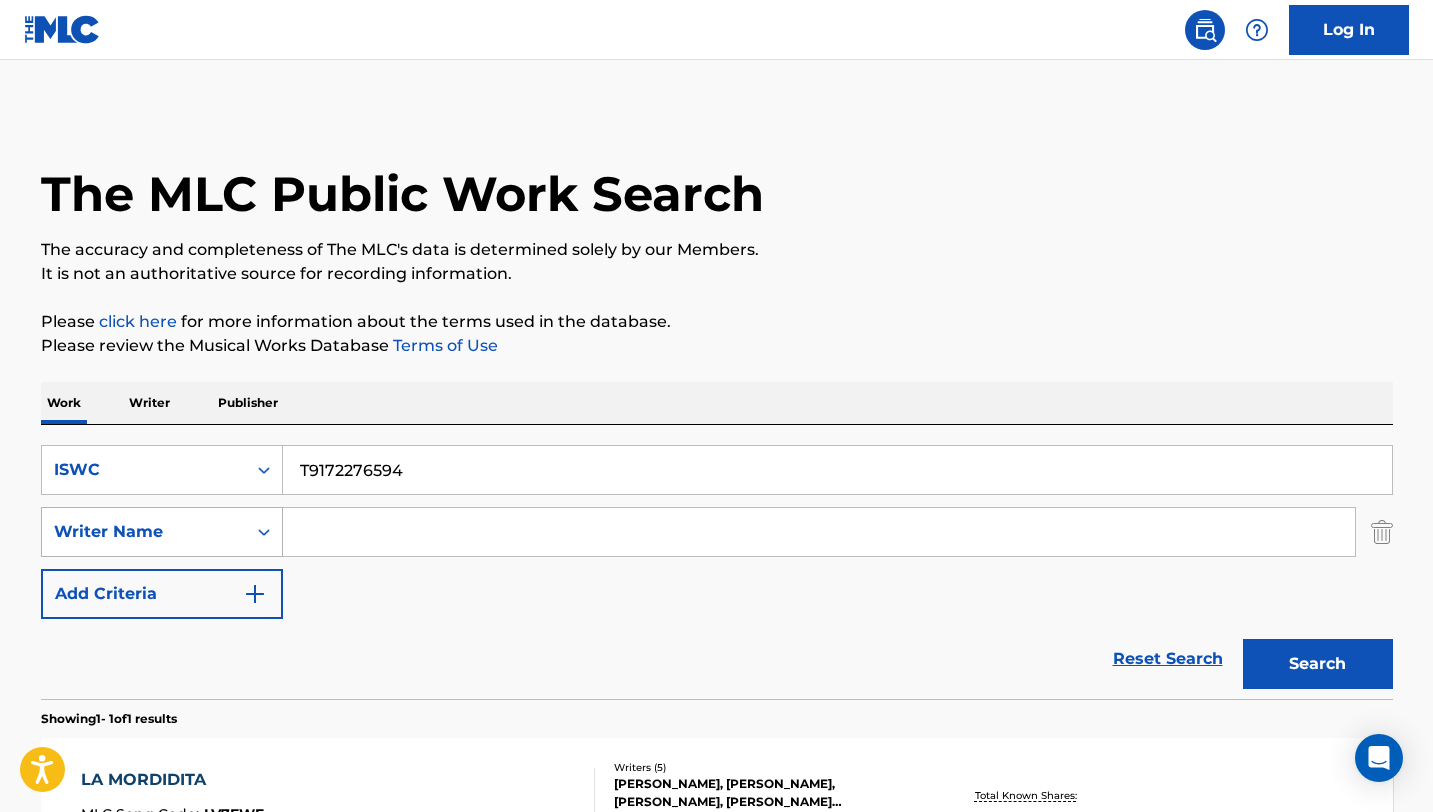 scroll, scrollTop: 225, scrollLeft: 0, axis: vertical 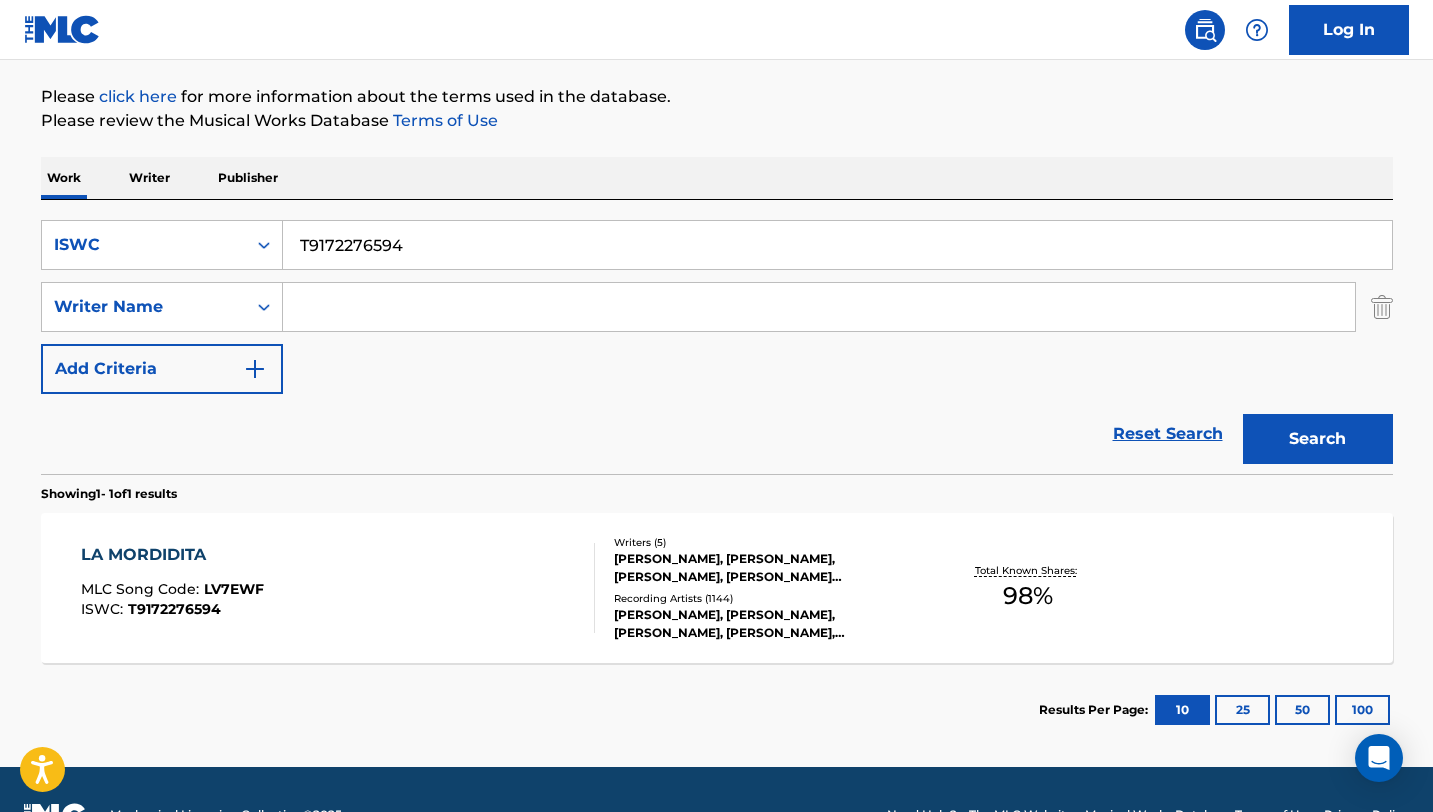 click on "LA MORDIDITA MLC Song Code : LV7EWF ISWC : T9172276594" at bounding box center [338, 588] 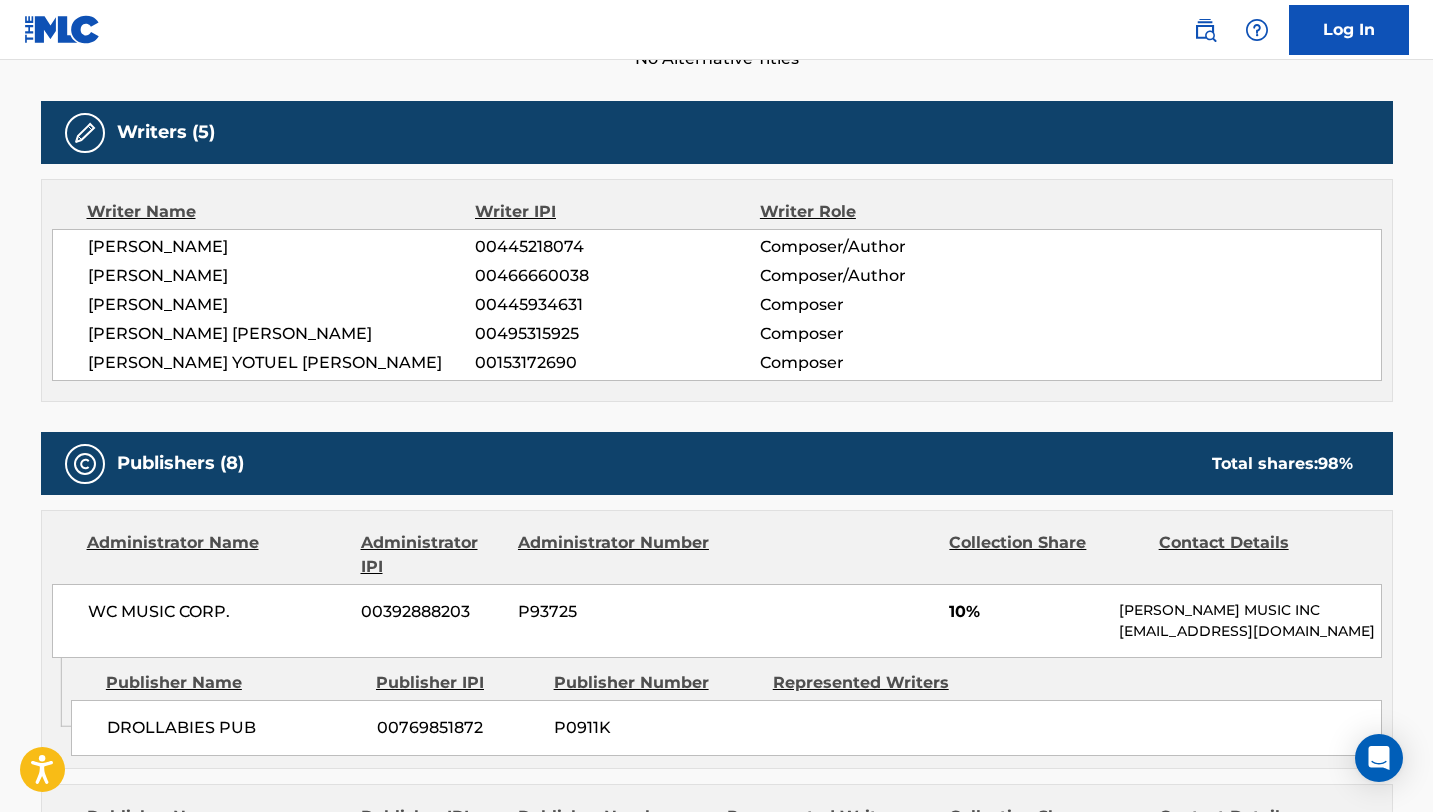 scroll, scrollTop: 0, scrollLeft: 0, axis: both 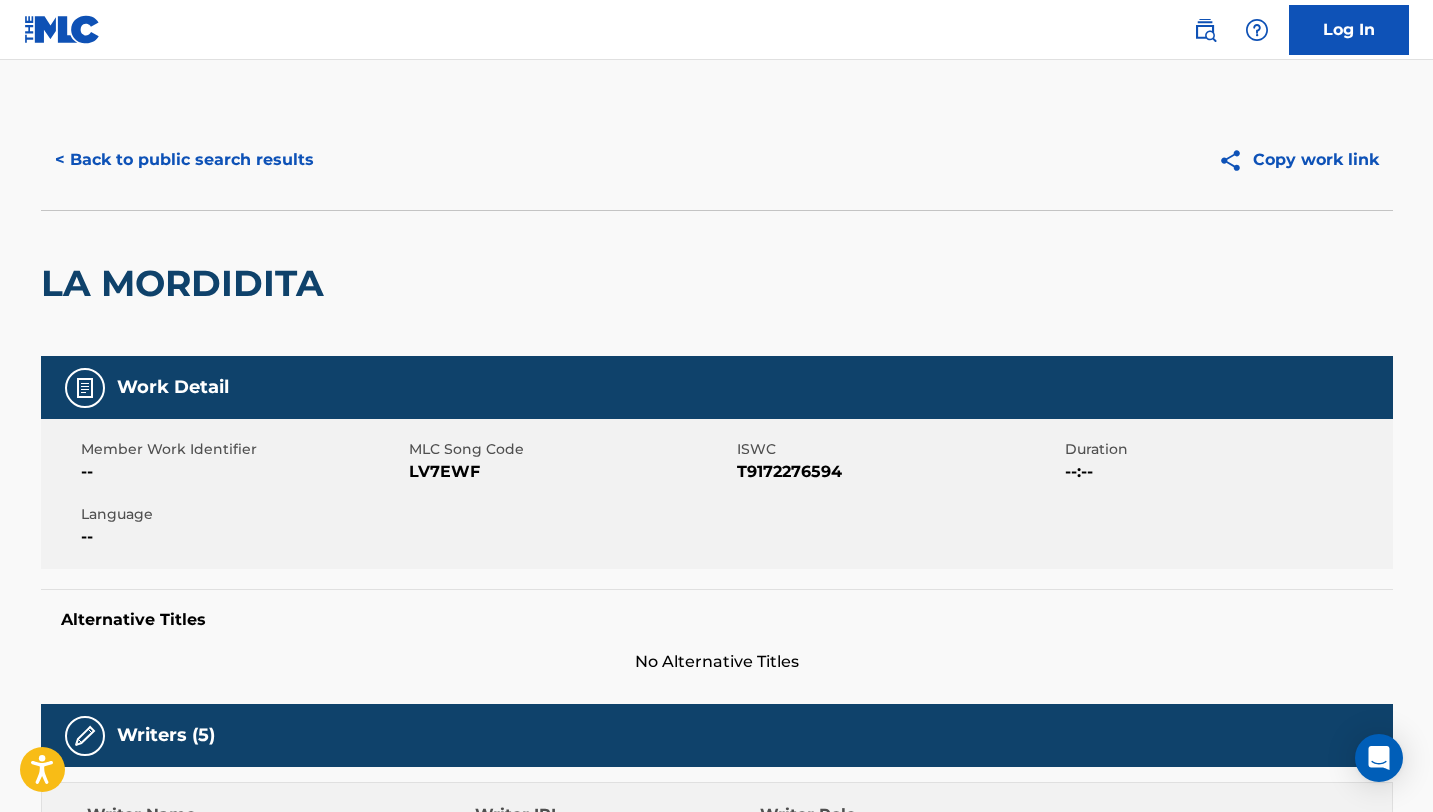click on "< Back to public search results" at bounding box center (184, 160) 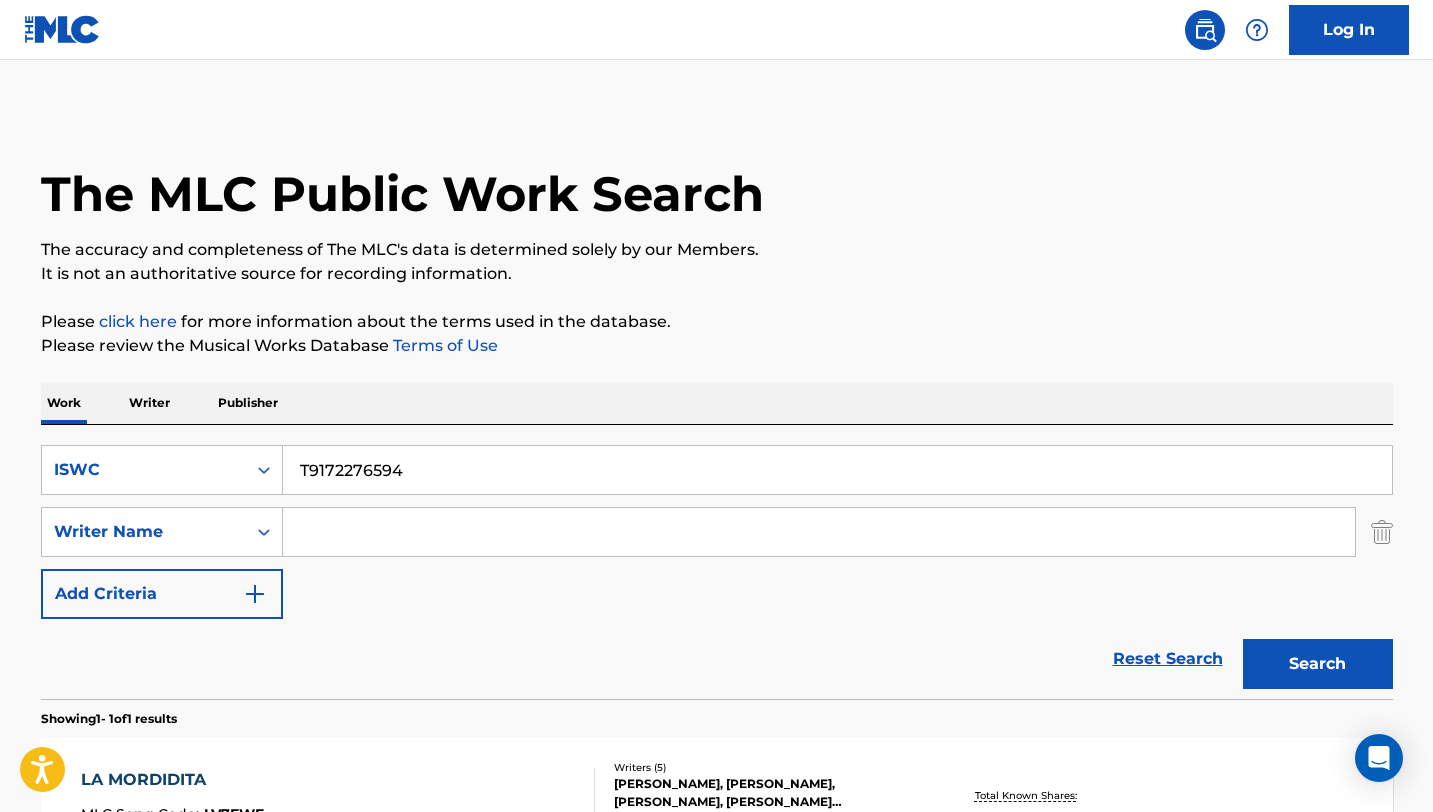 scroll, scrollTop: 162, scrollLeft: 0, axis: vertical 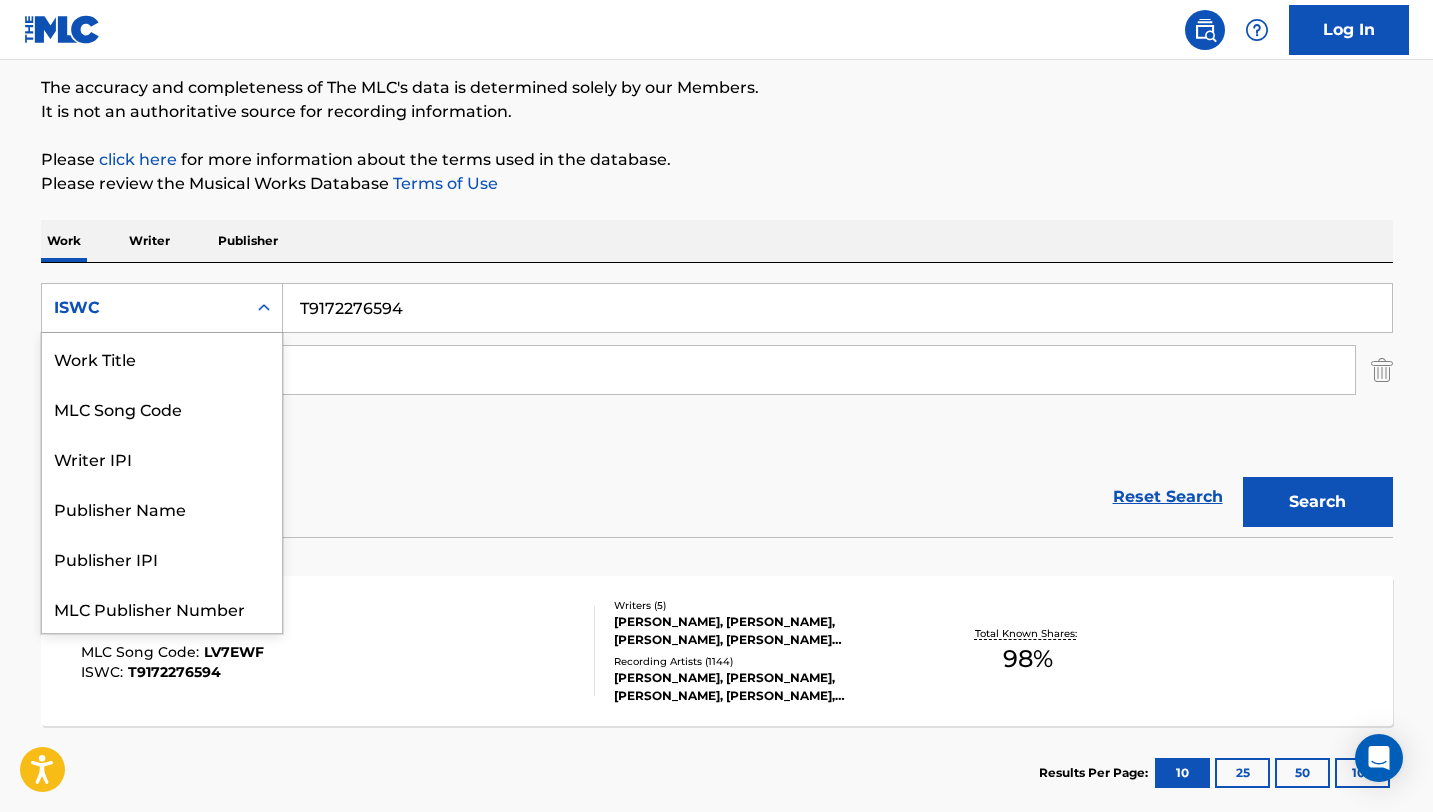 click on "ISWC" at bounding box center (144, 308) 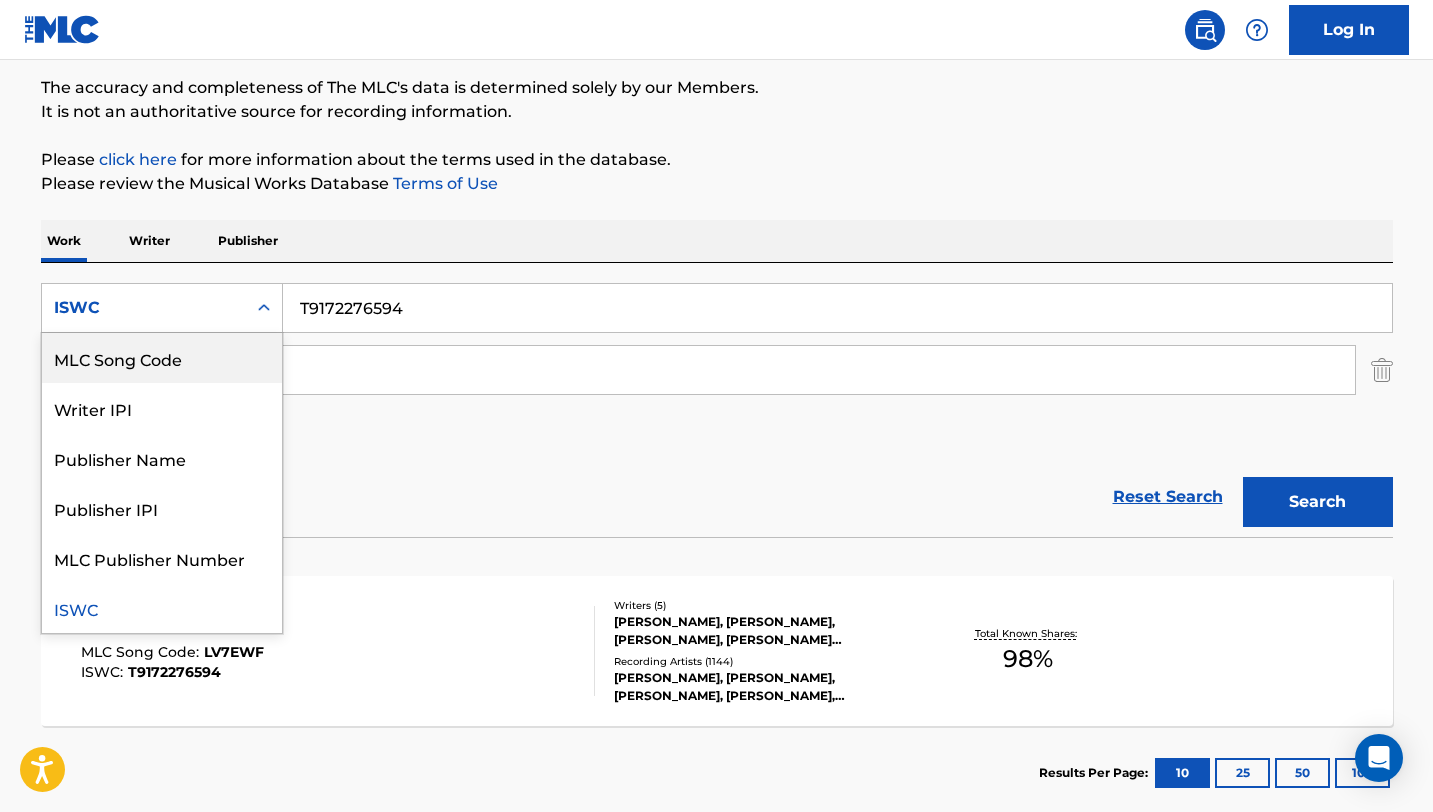scroll, scrollTop: 0, scrollLeft: 0, axis: both 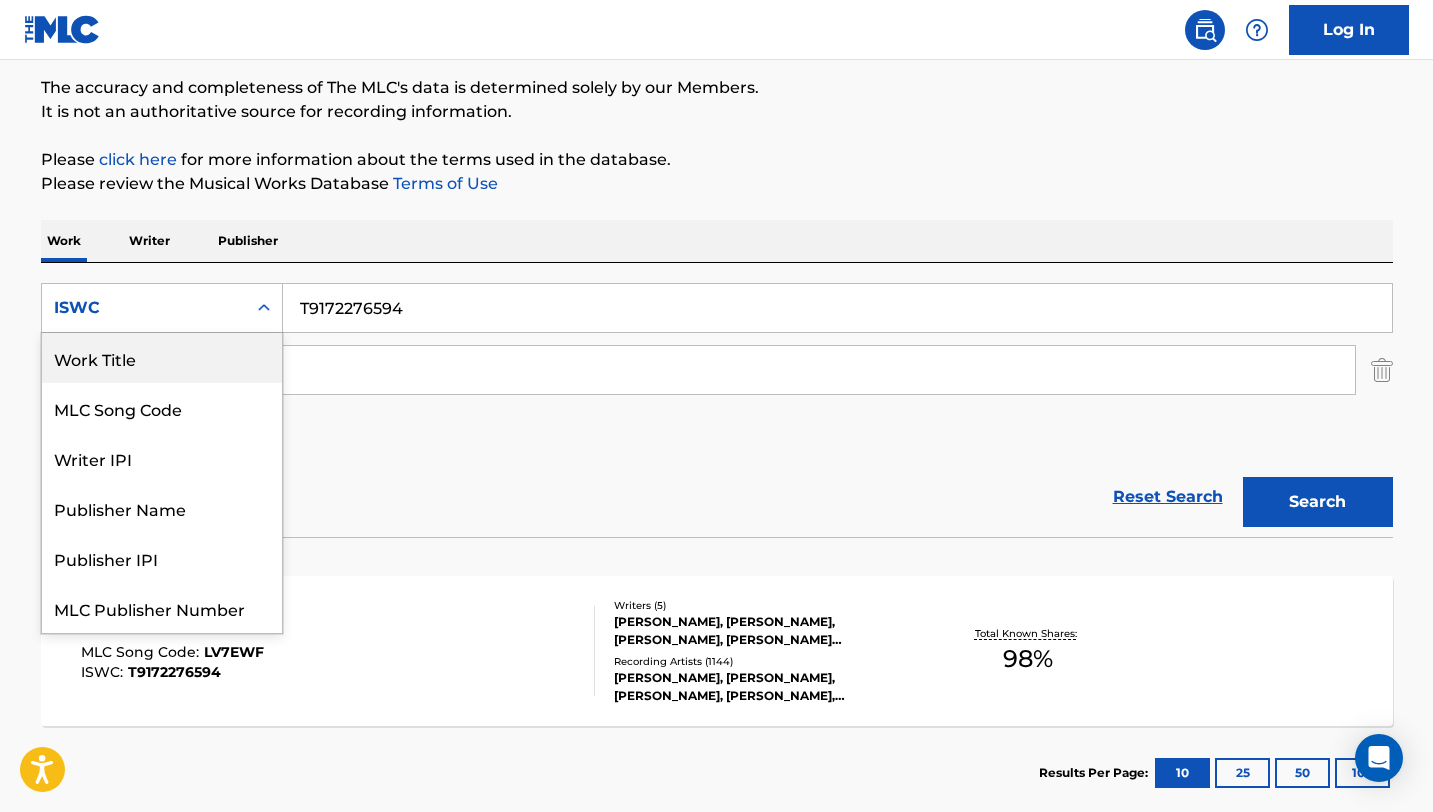 click on "Work Title" at bounding box center [162, 358] 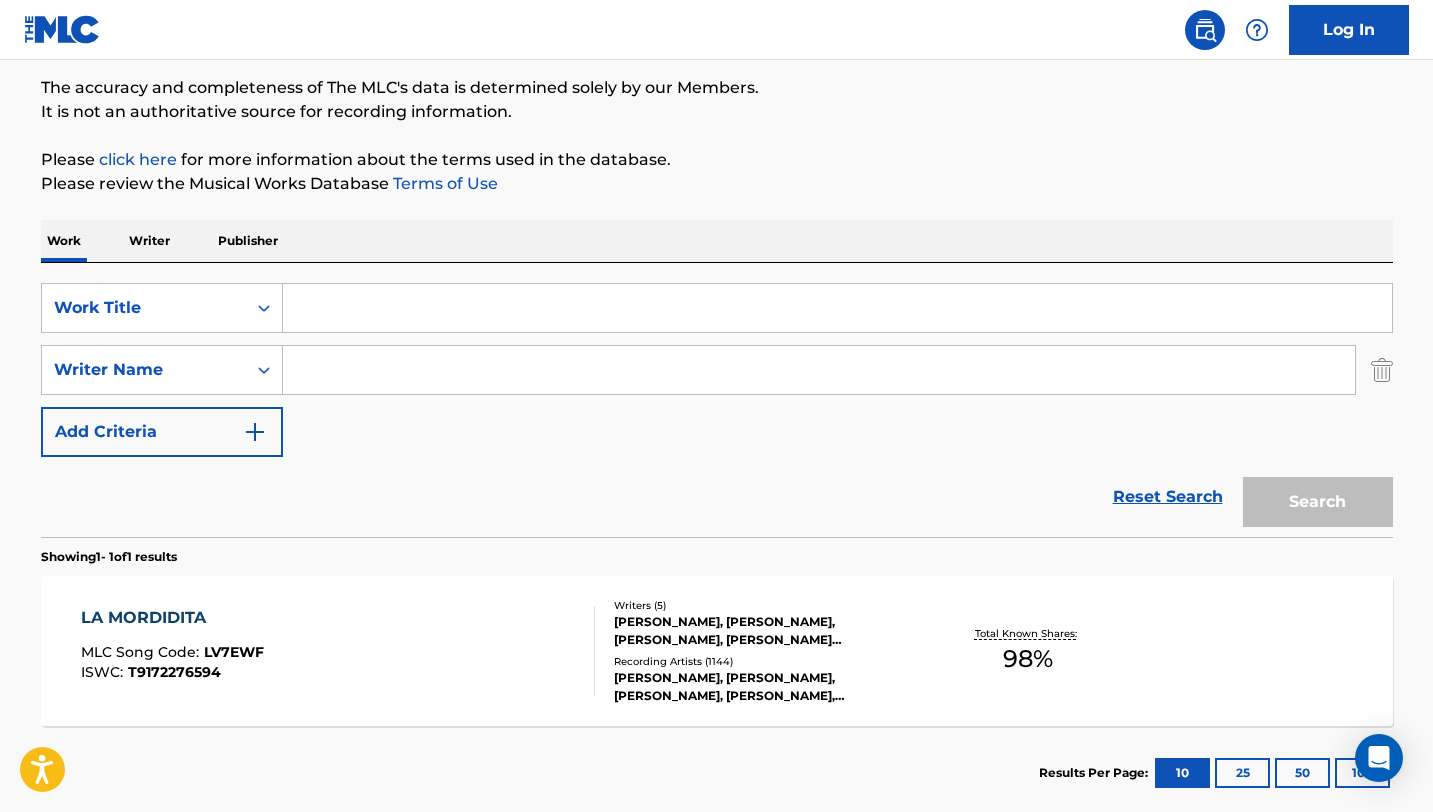 click at bounding box center (837, 308) 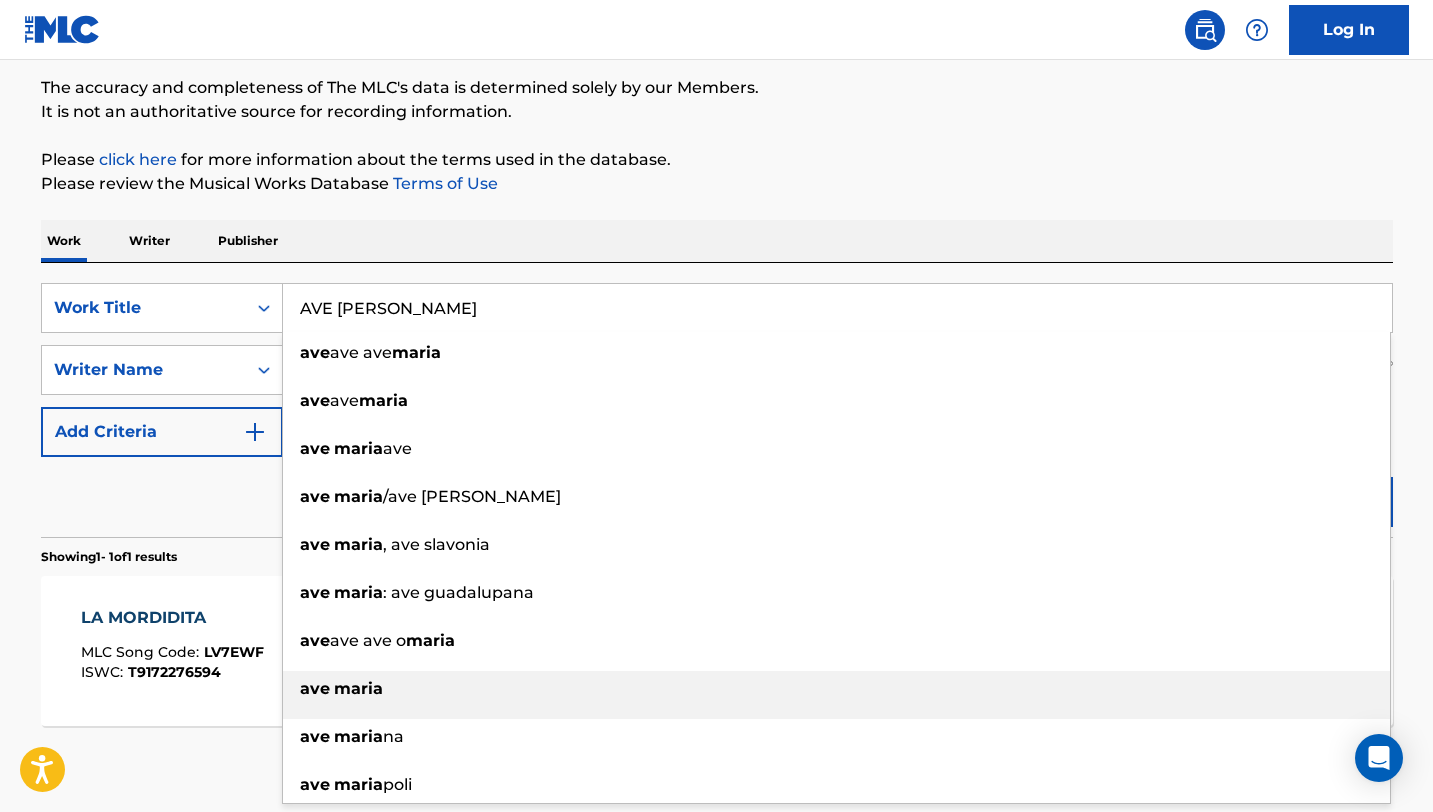 click on "ave   [PERSON_NAME]" at bounding box center (836, 689) 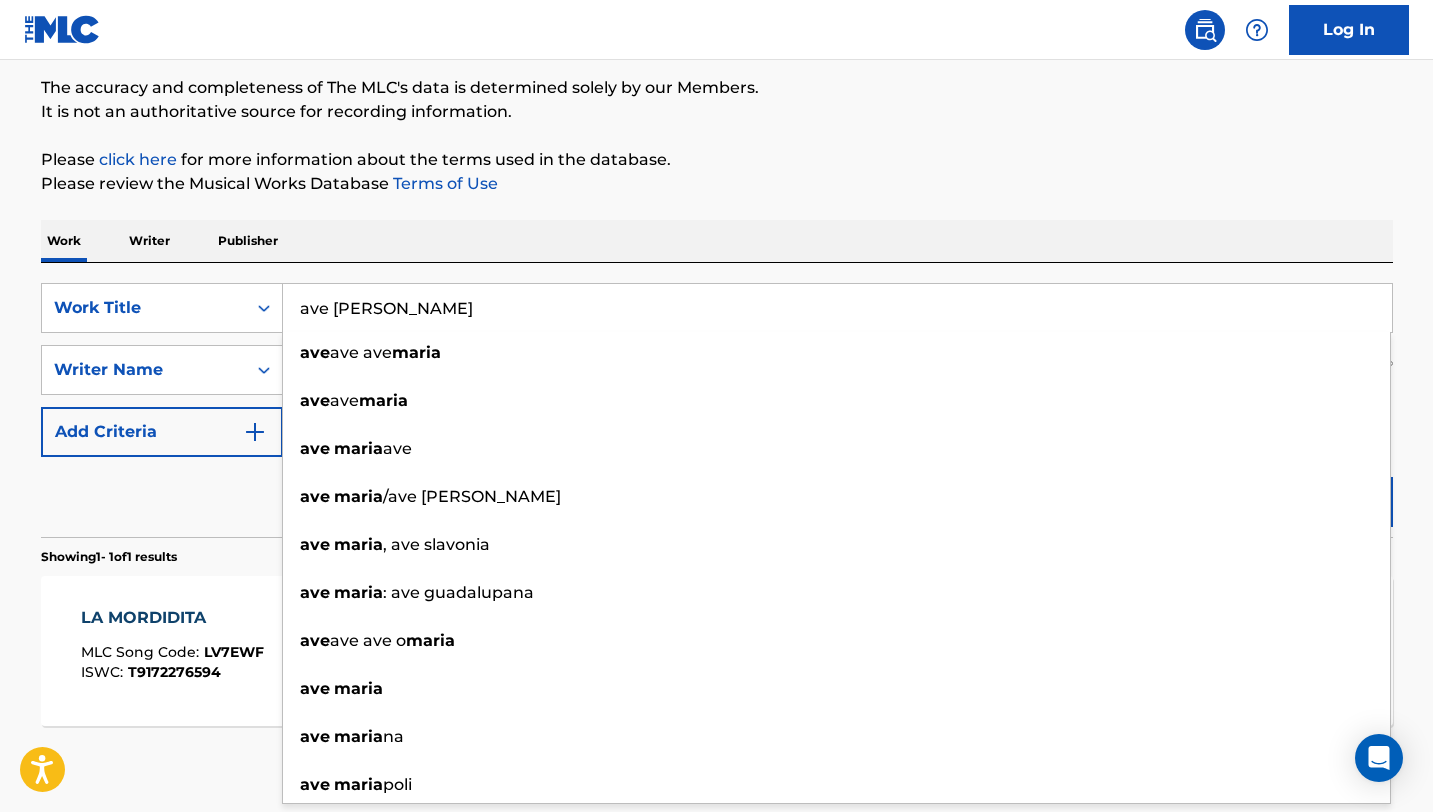 click on "Work Writer Publisher" at bounding box center (717, 241) 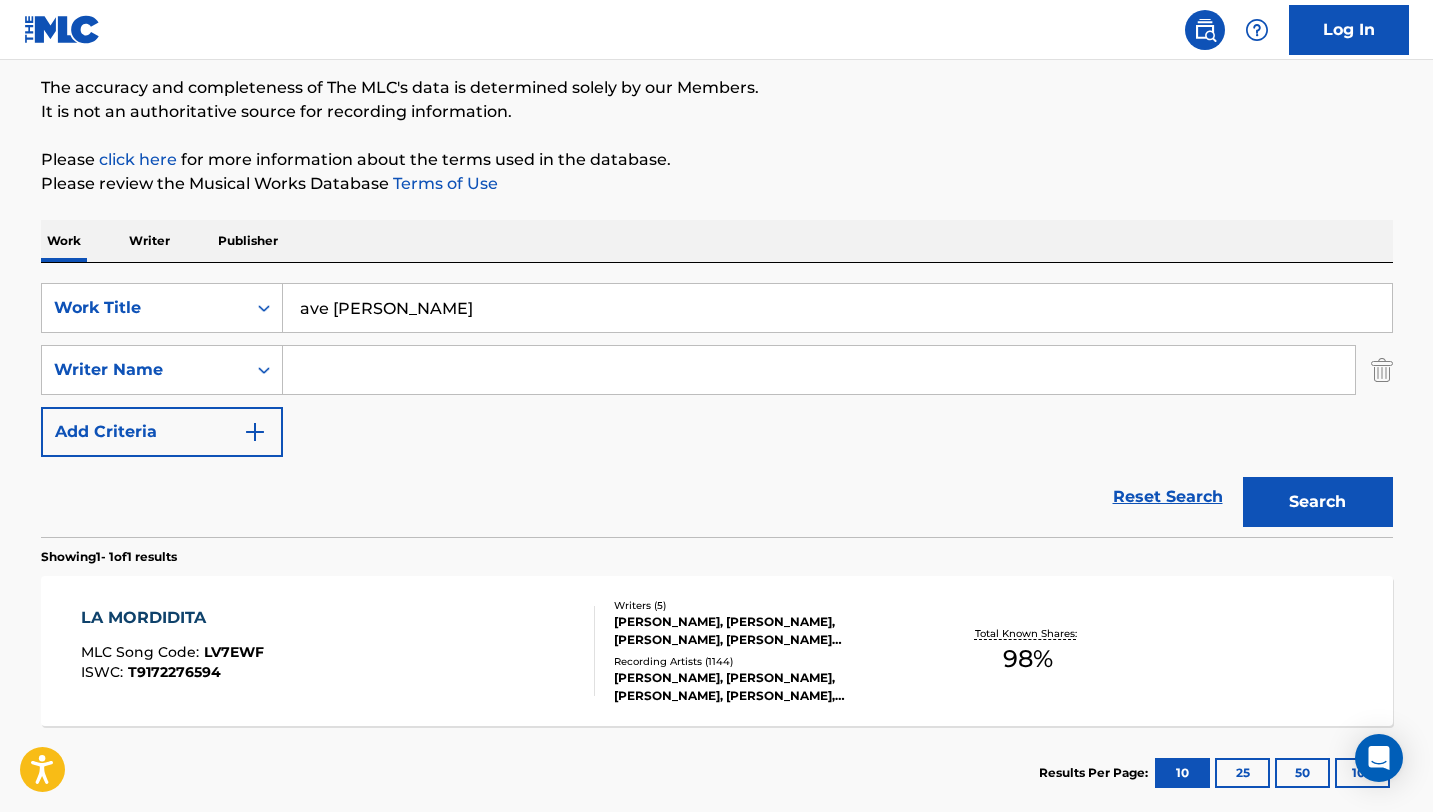 click at bounding box center (819, 370) 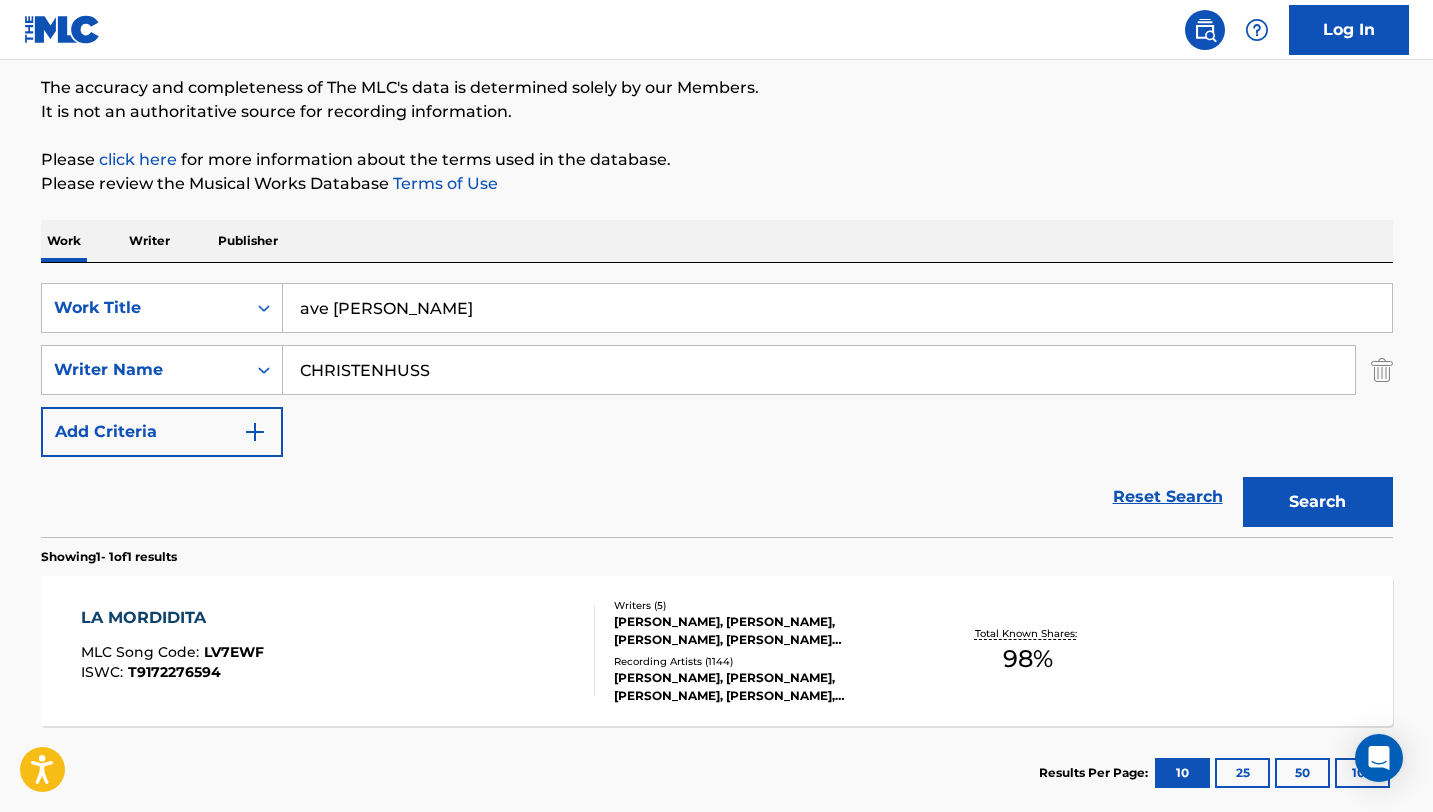 type on "CHRISTENHUSS" 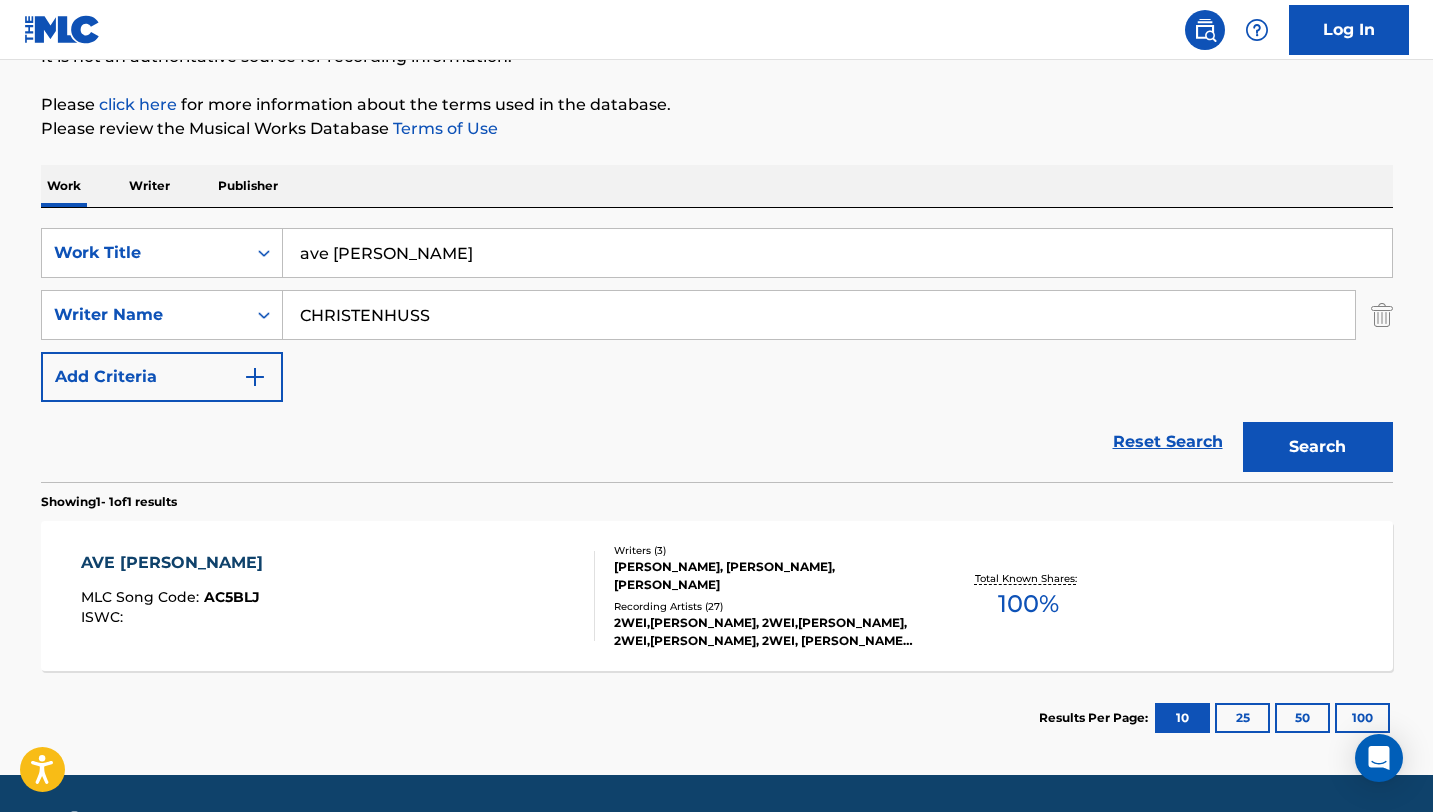 scroll, scrollTop: 221, scrollLeft: 0, axis: vertical 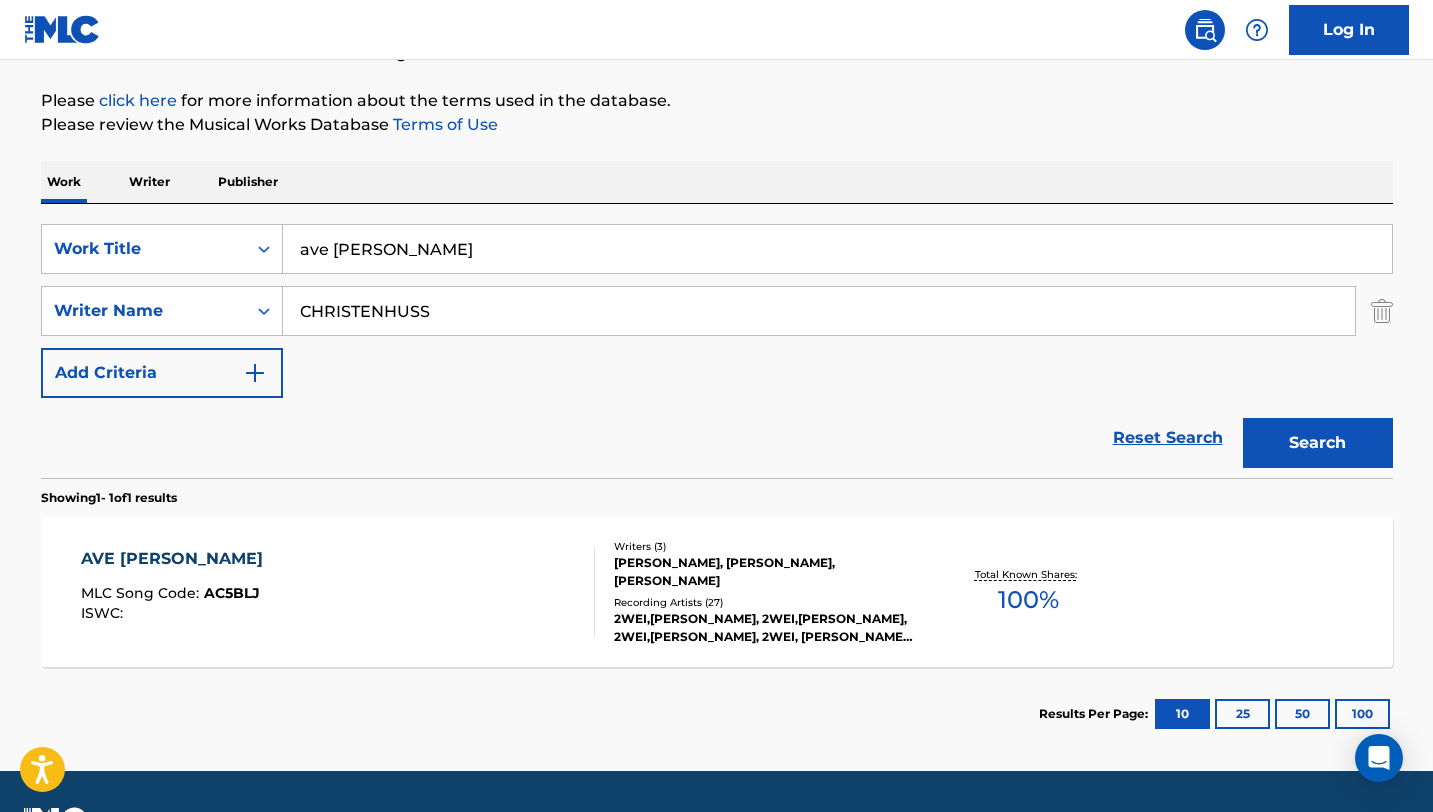 click on "AVE [PERSON_NAME] MLC Song Code : AC5BLJ ISWC :" at bounding box center [338, 592] 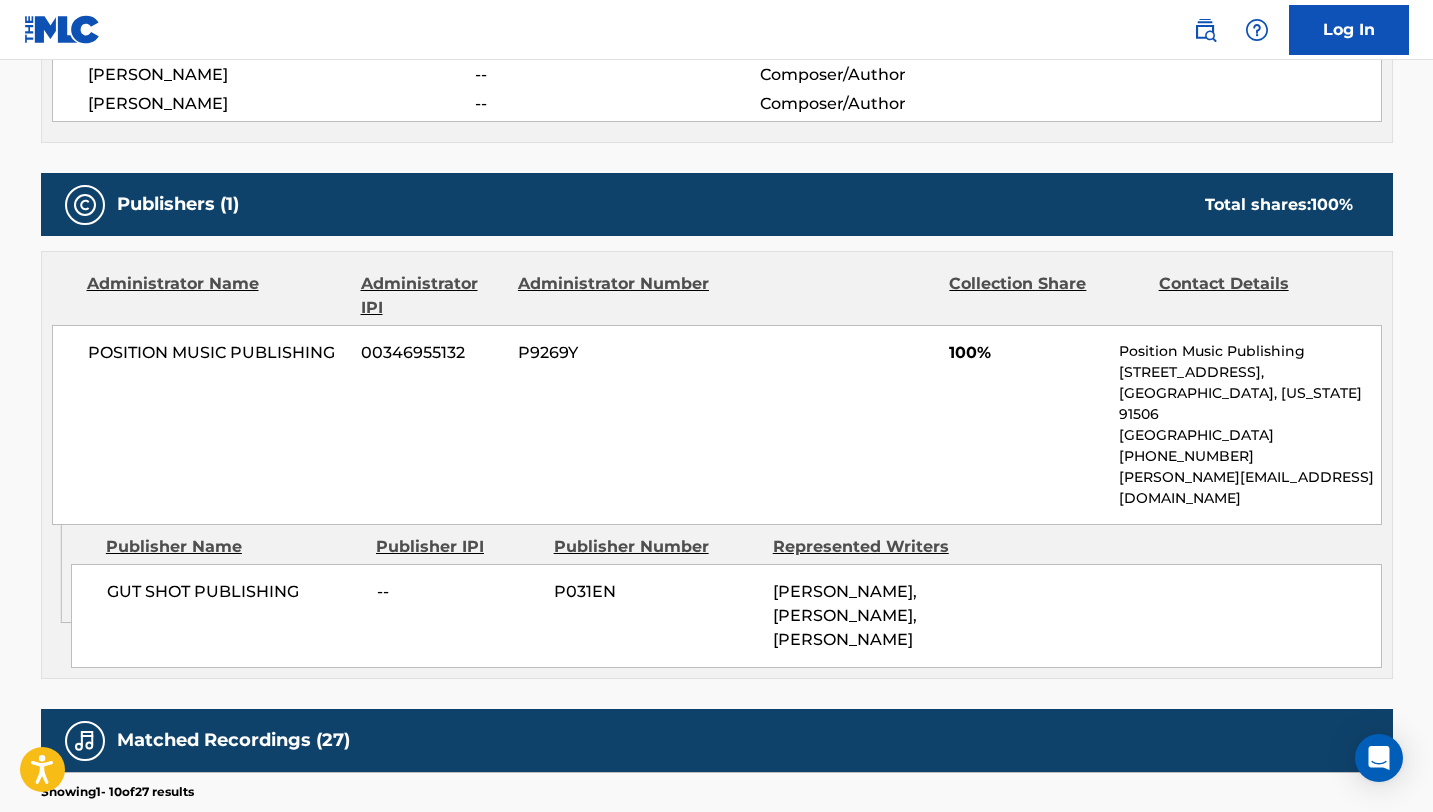 scroll, scrollTop: 792, scrollLeft: 0, axis: vertical 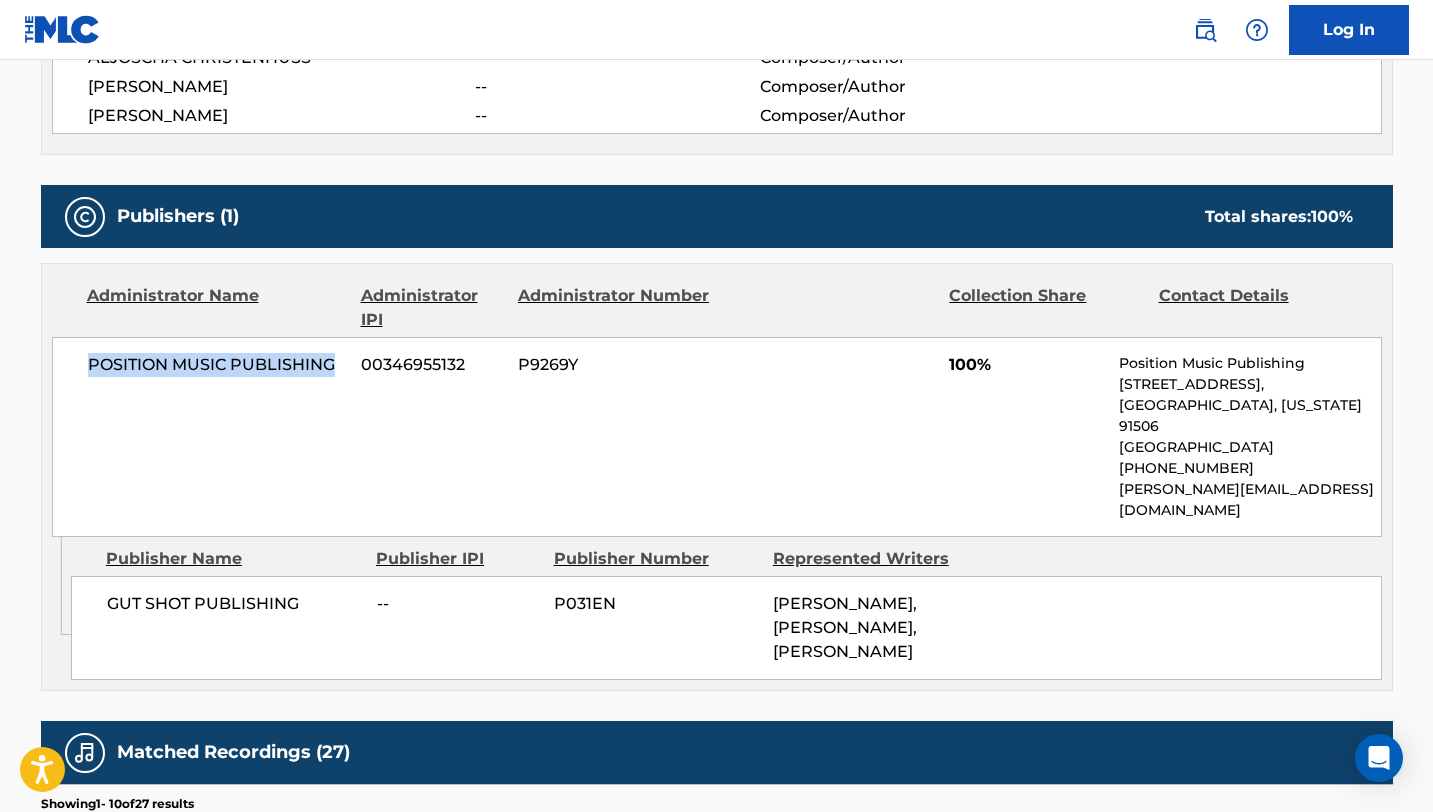 drag, startPoint x: 82, startPoint y: 363, endPoint x: 334, endPoint y: 372, distance: 252.16066 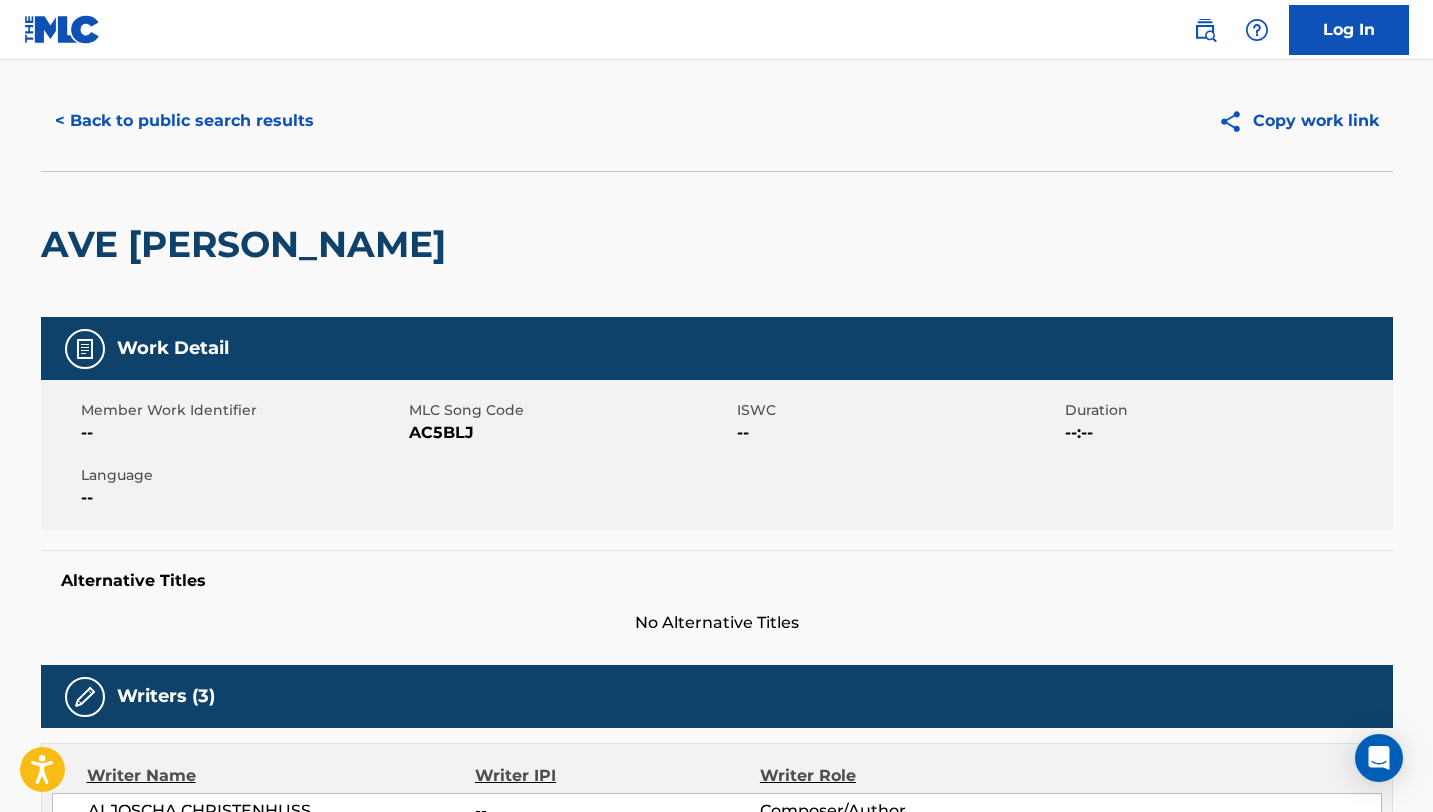 scroll, scrollTop: 0, scrollLeft: 0, axis: both 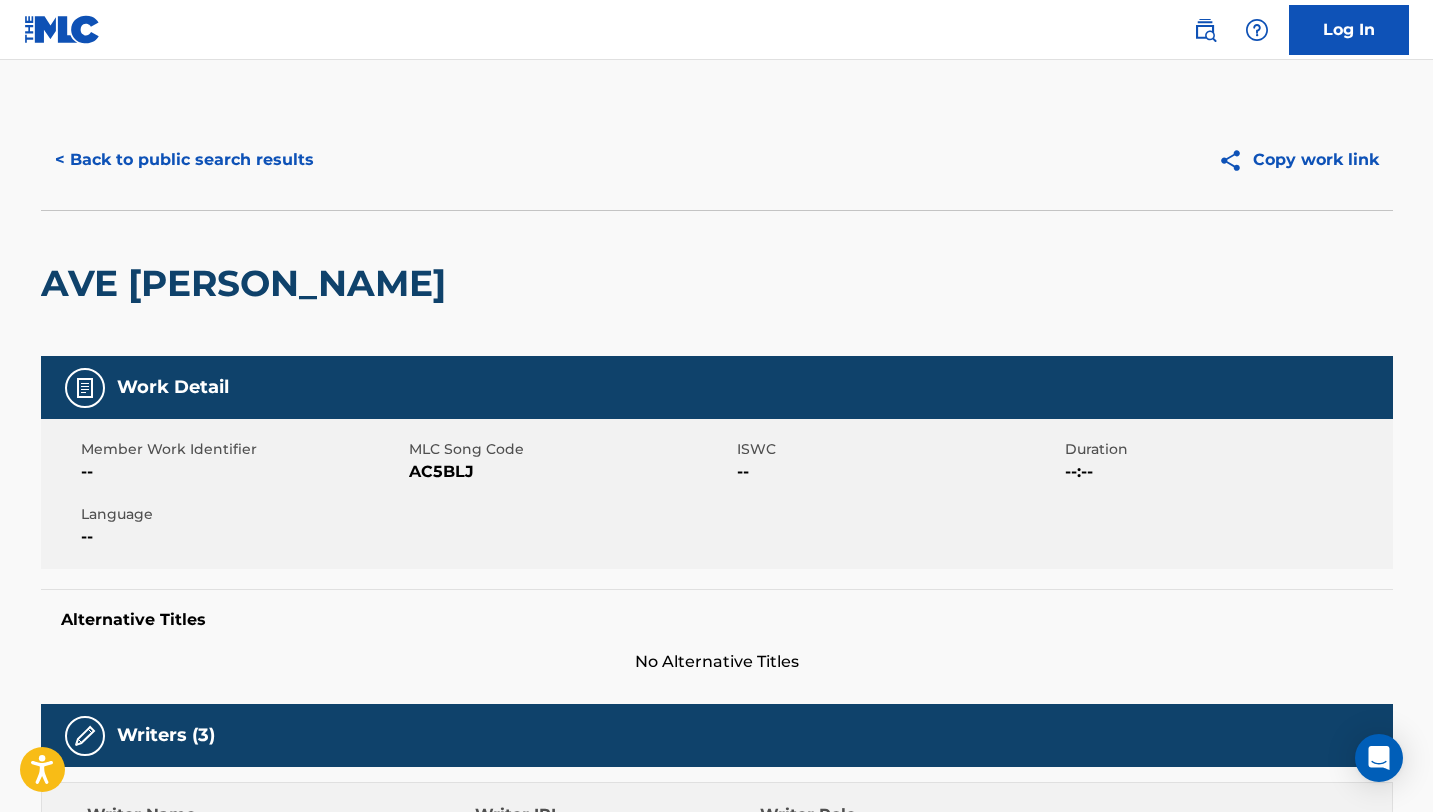 click on "< Back to public search results" at bounding box center [184, 160] 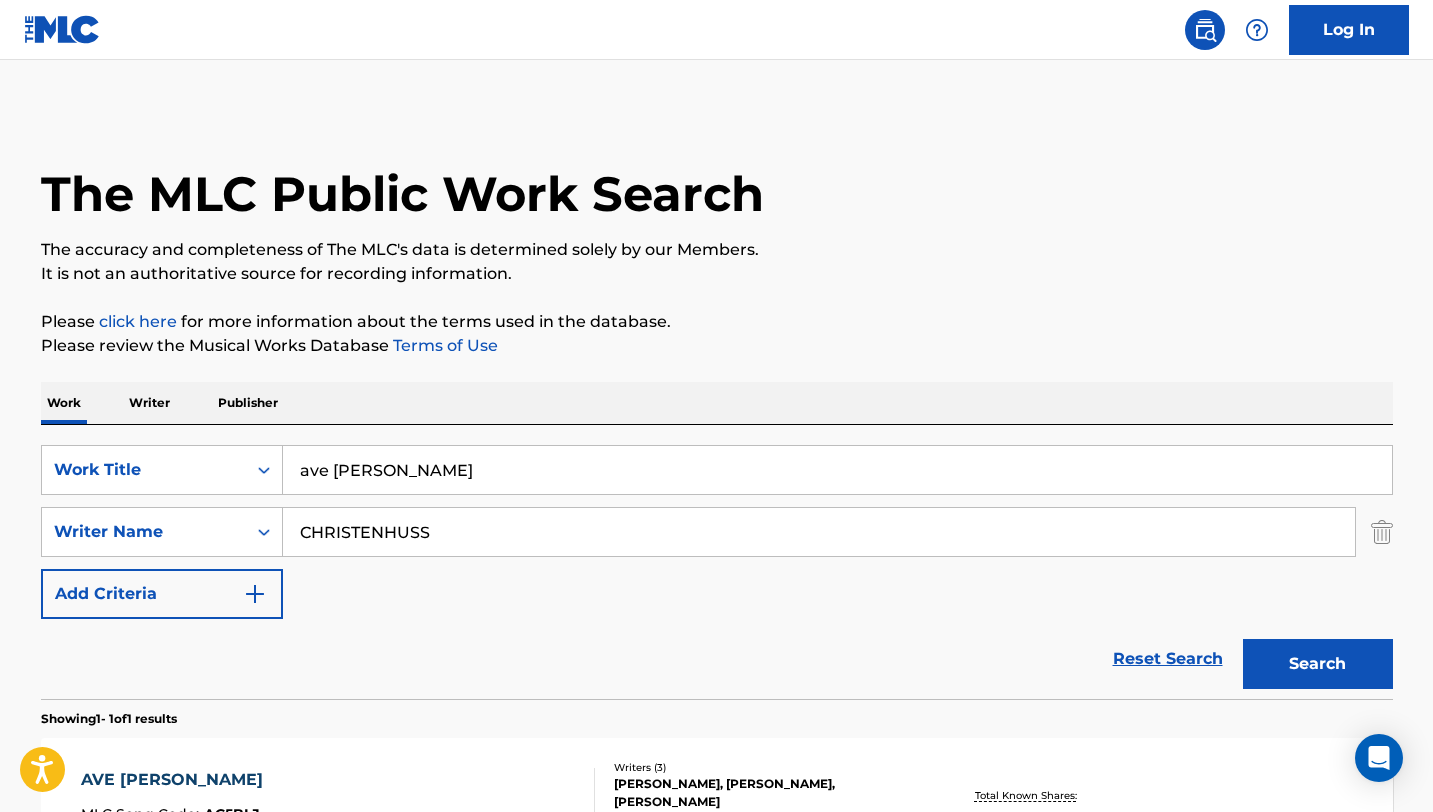 scroll, scrollTop: 161, scrollLeft: 0, axis: vertical 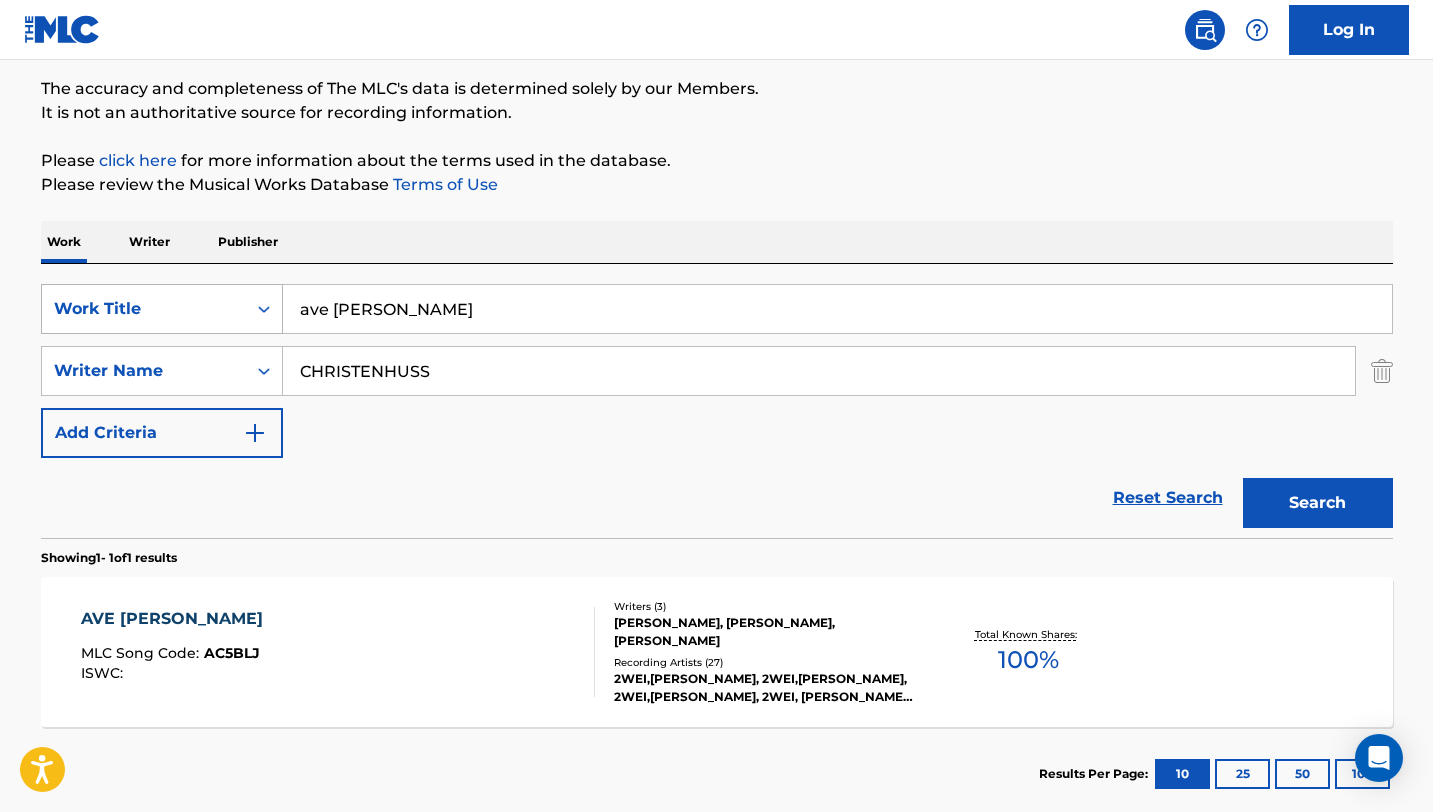 click at bounding box center [264, 309] 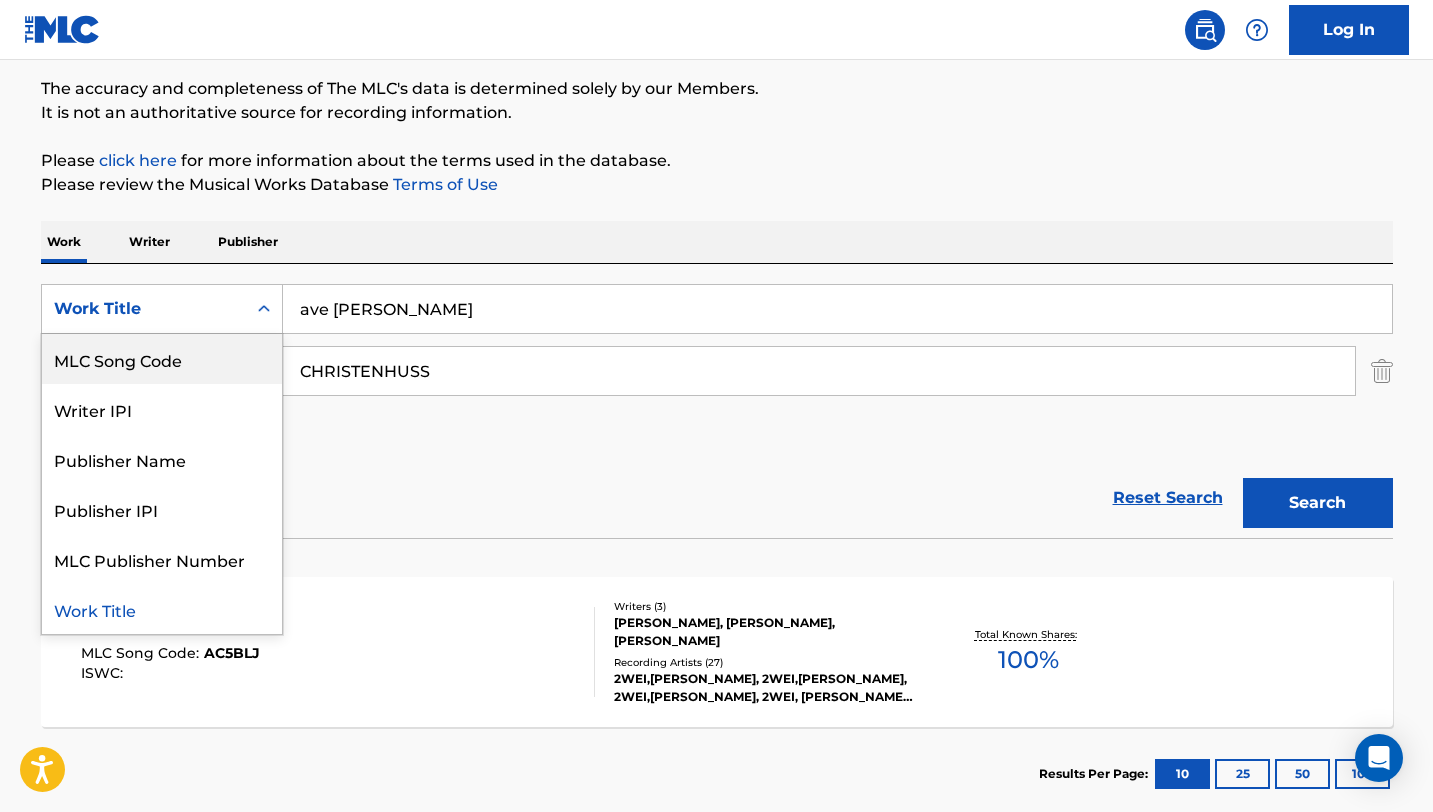 scroll, scrollTop: 0, scrollLeft: 0, axis: both 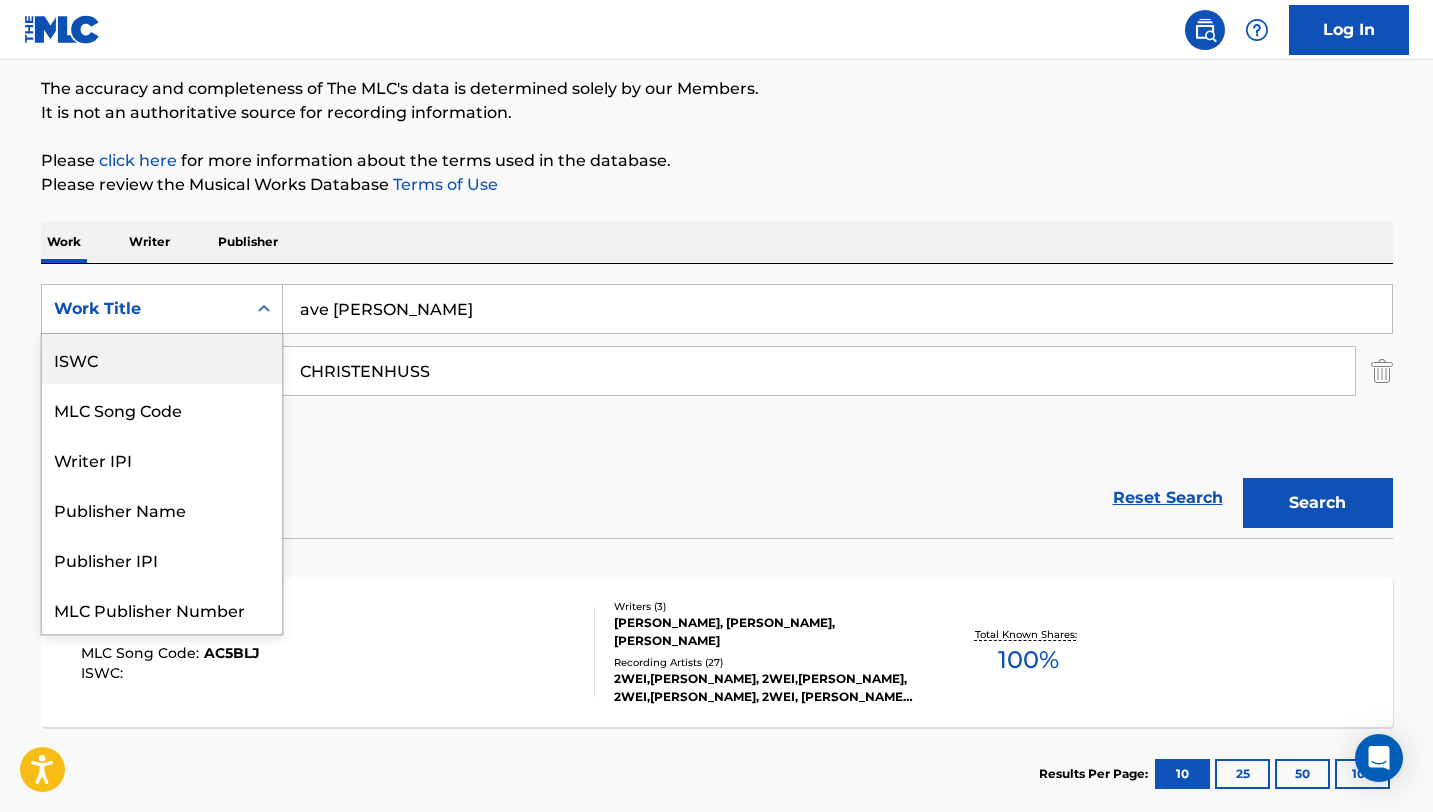 click on "ISWC" at bounding box center [162, 359] 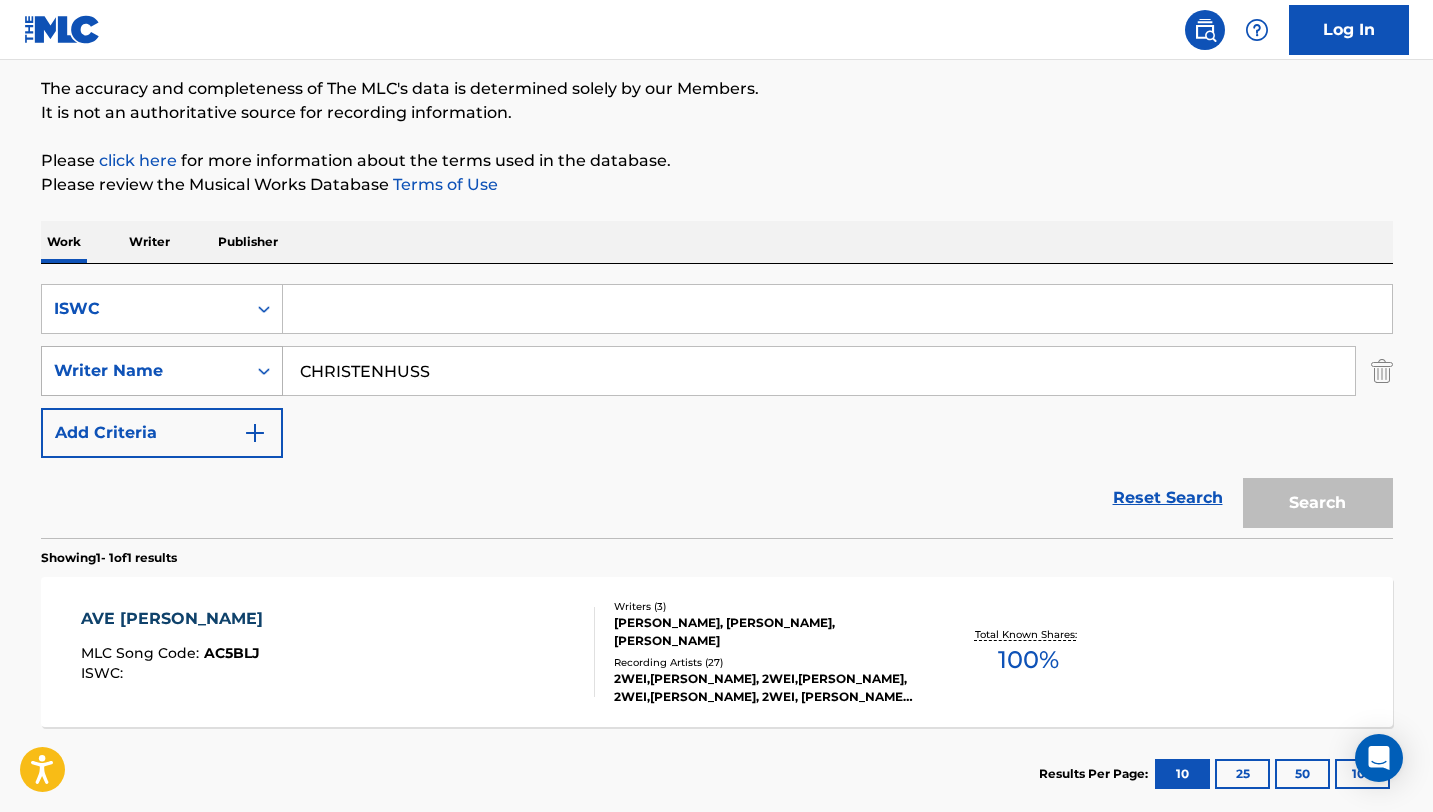 drag, startPoint x: 317, startPoint y: 375, endPoint x: 154, endPoint y: 352, distance: 164.6147 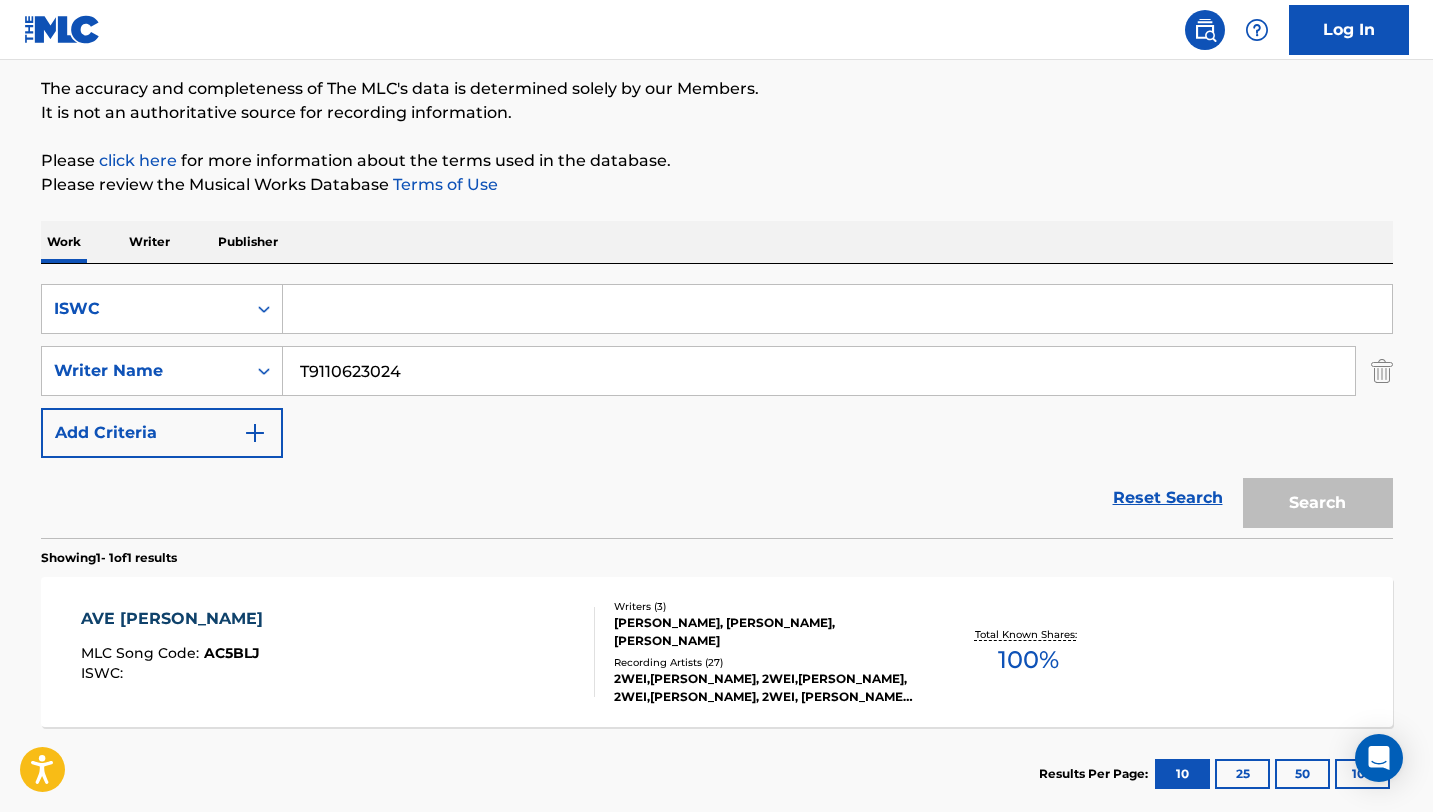type on "T9110623024" 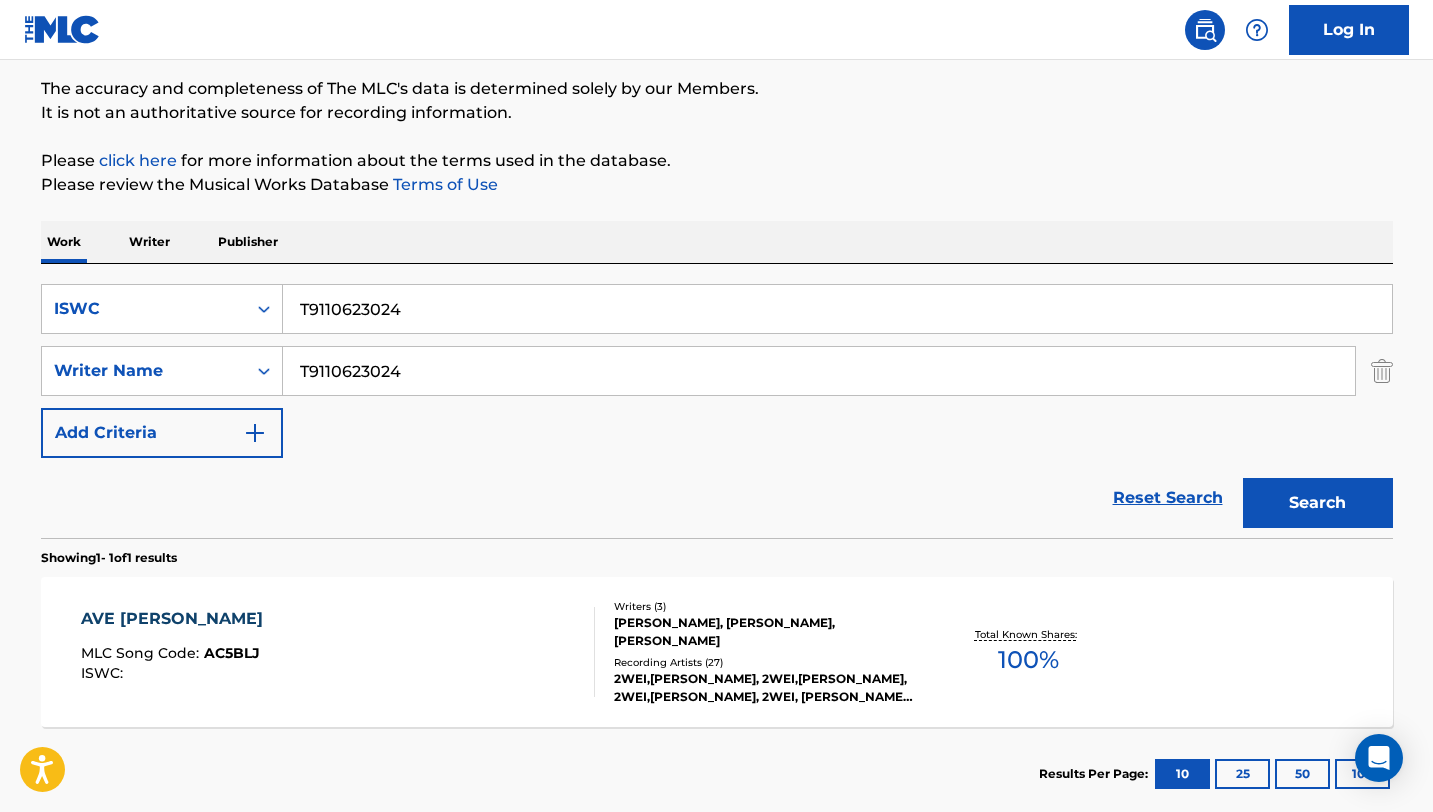type on "T9110623024" 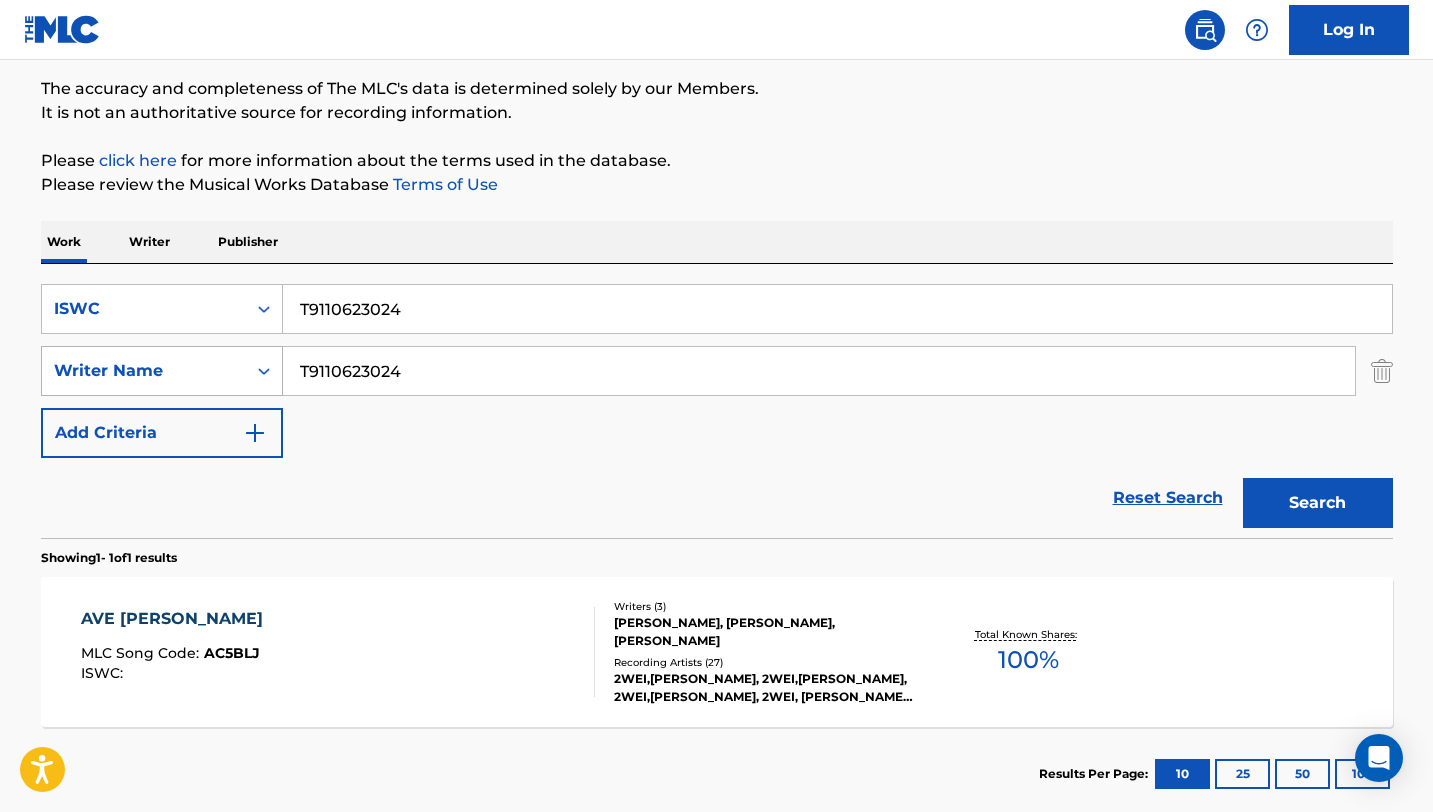drag, startPoint x: 440, startPoint y: 387, endPoint x: 248, endPoint y: 374, distance: 192.4396 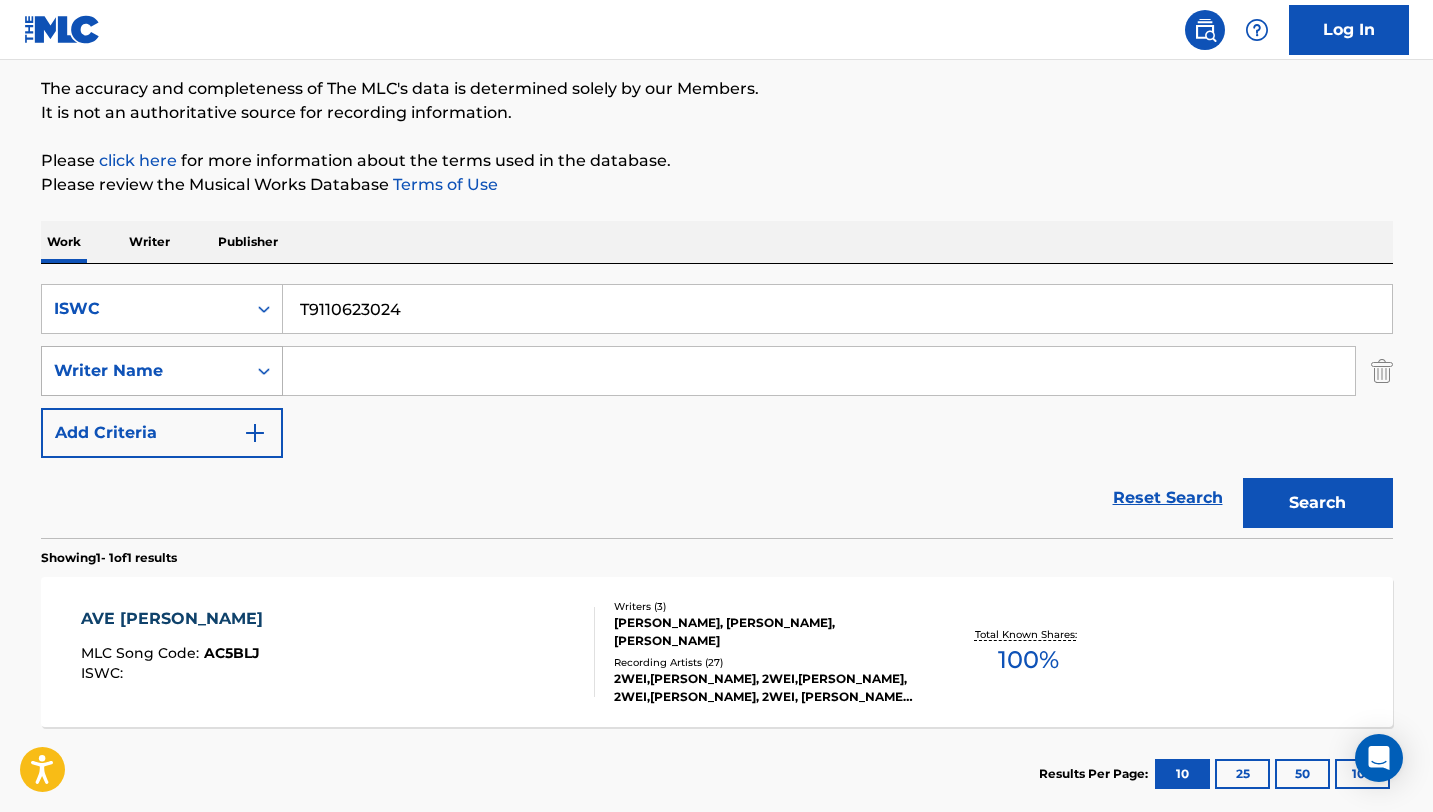 type 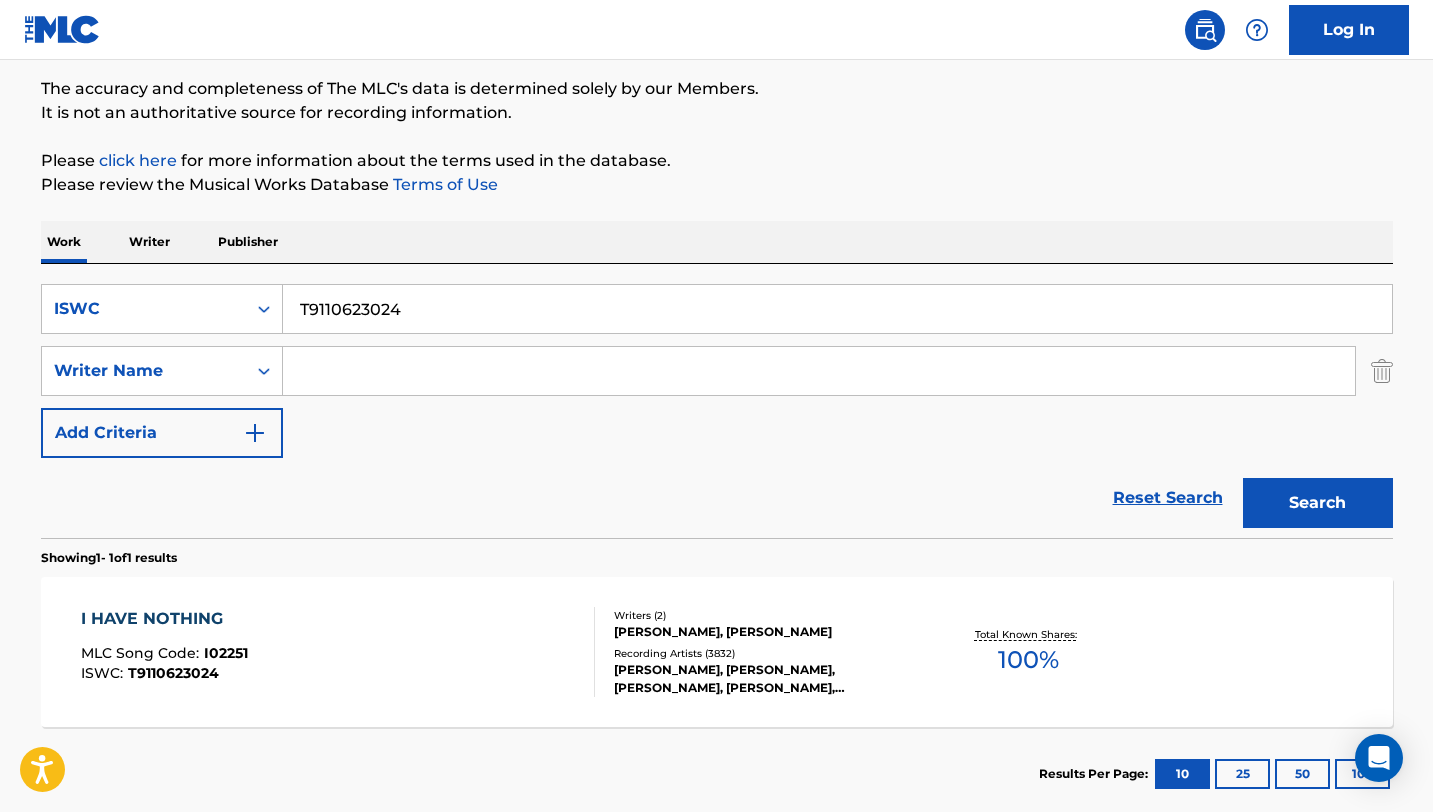 scroll, scrollTop: 276, scrollLeft: 0, axis: vertical 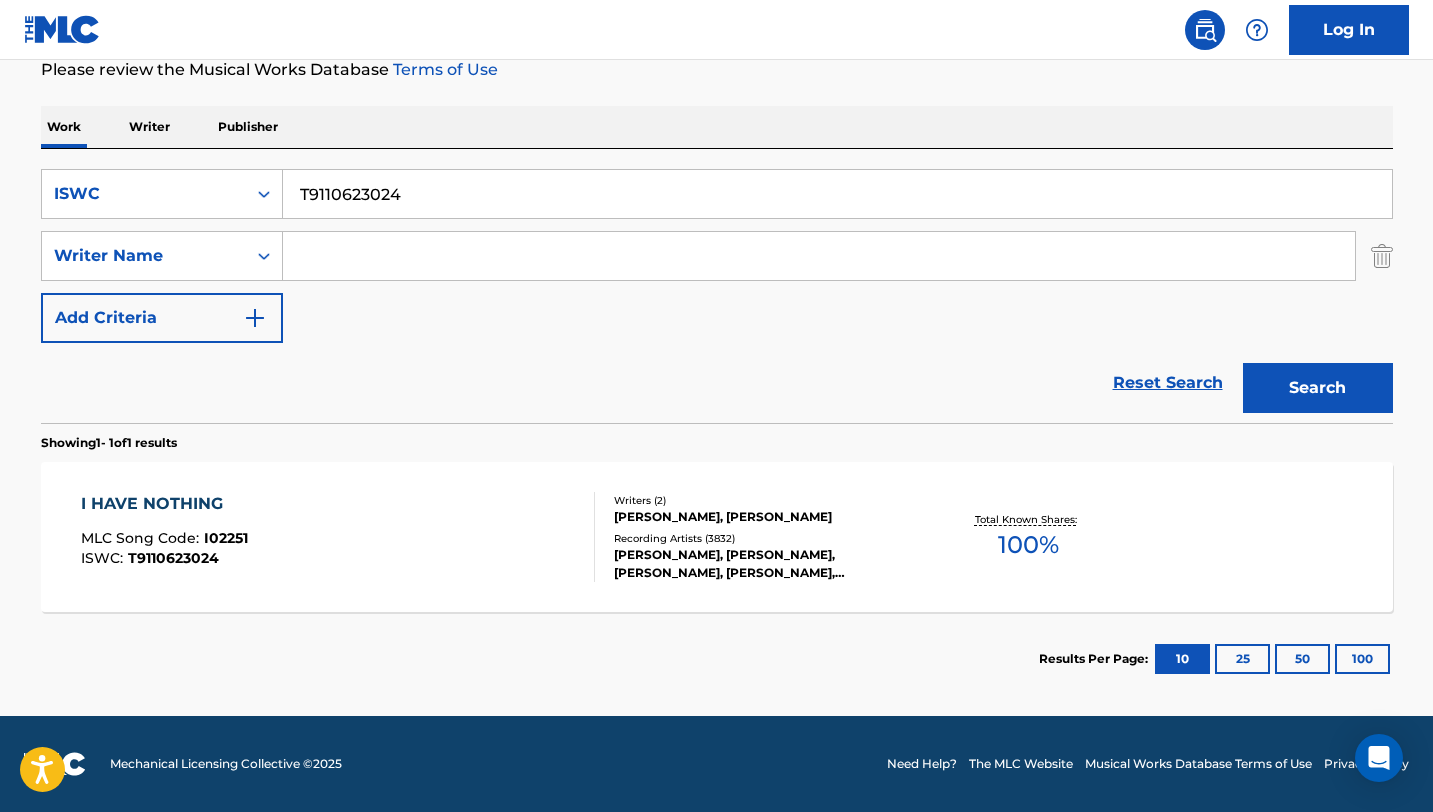 click on "I HAVE NOTHING MLC Song Code : I02251 ISWC : T9110623024" at bounding box center (338, 537) 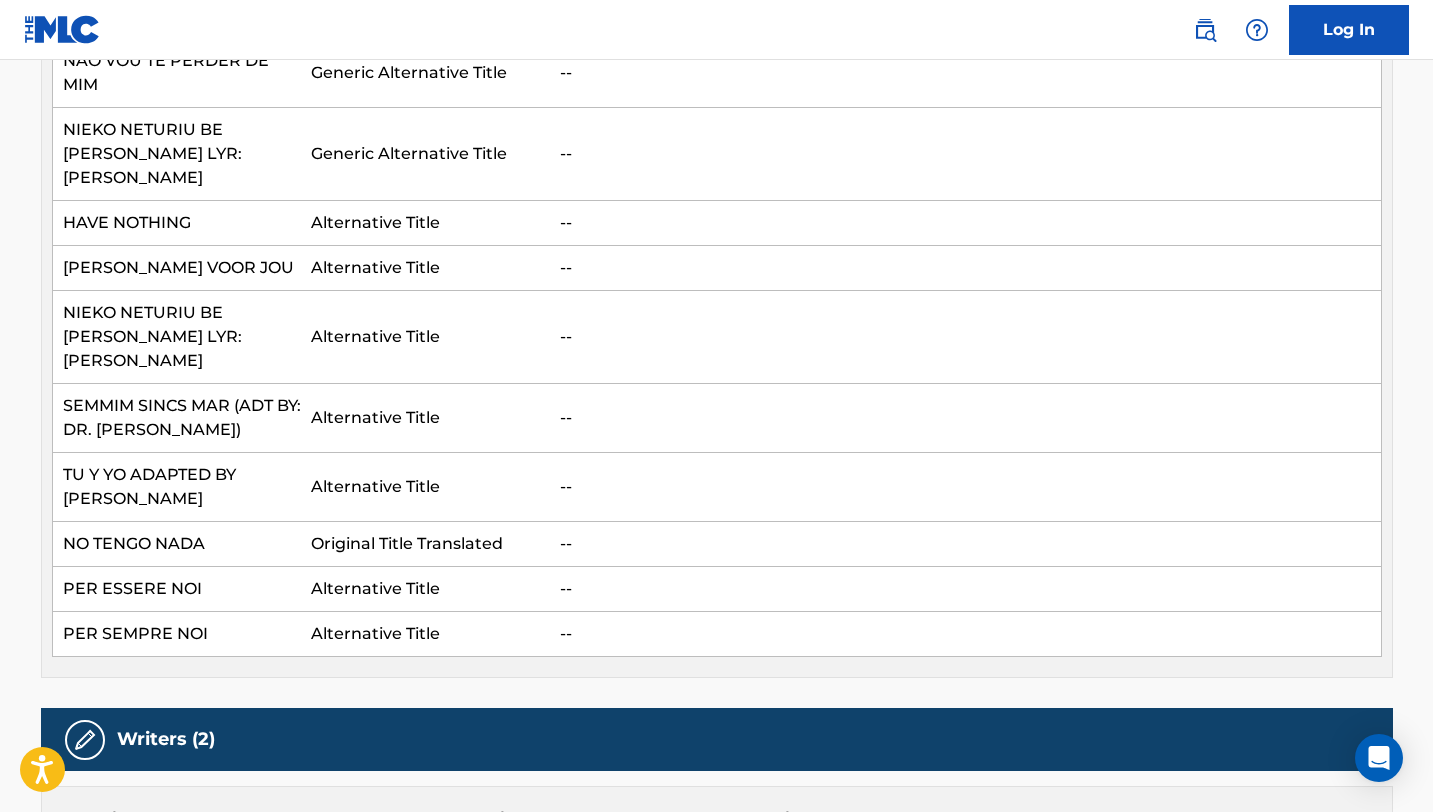 scroll, scrollTop: 0, scrollLeft: 0, axis: both 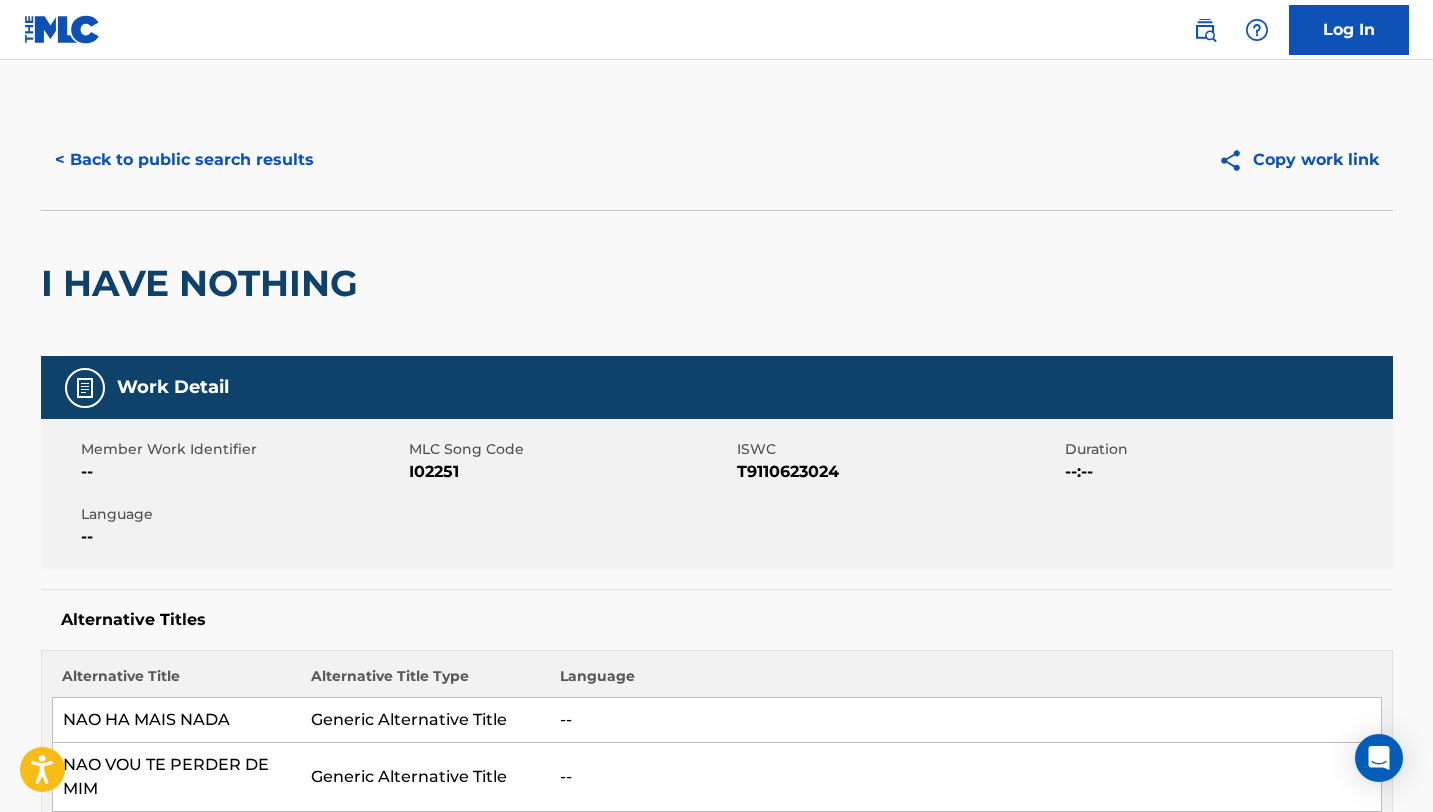 click on "< Back to public search results" at bounding box center (184, 160) 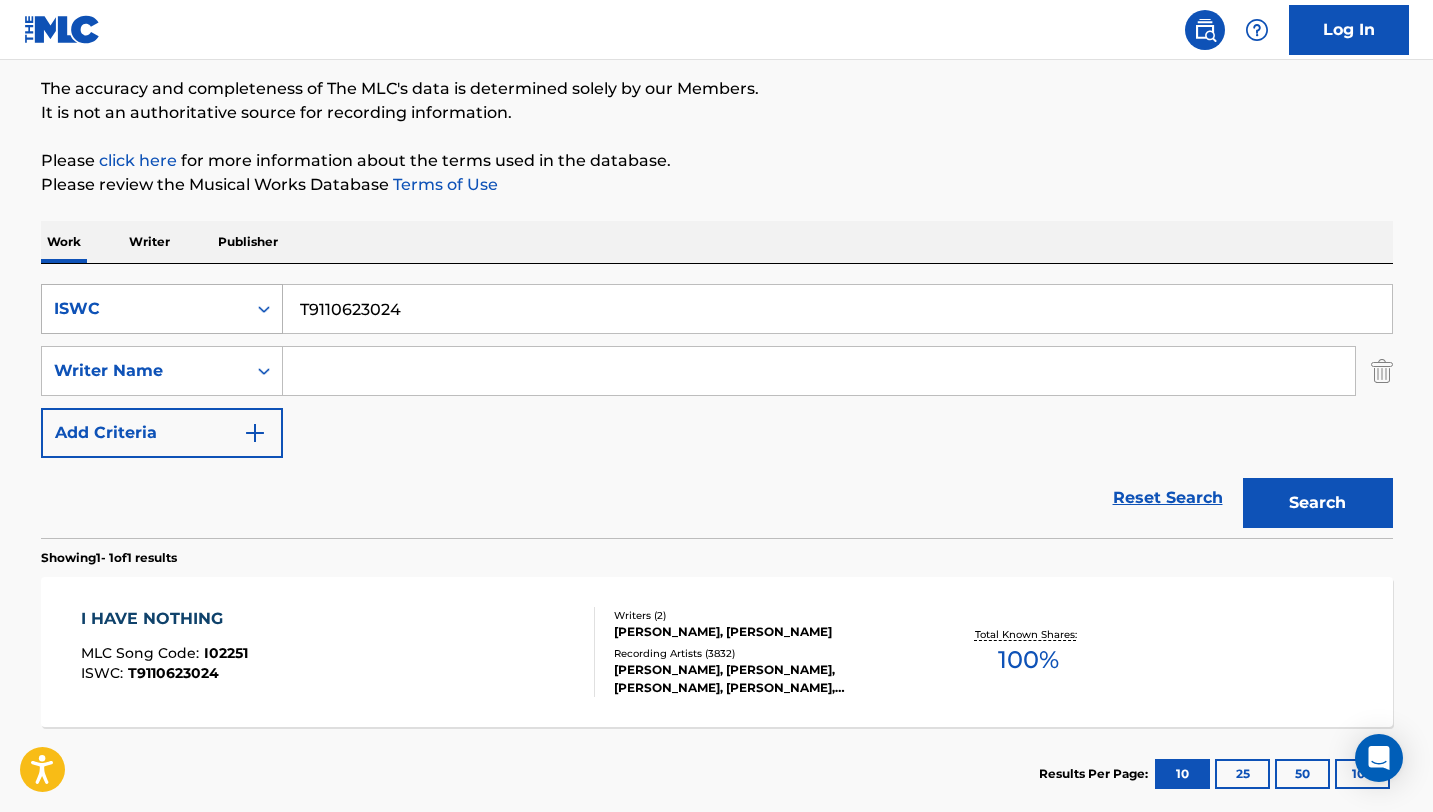 drag, startPoint x: 417, startPoint y: 314, endPoint x: 165, endPoint y: 295, distance: 252.71526 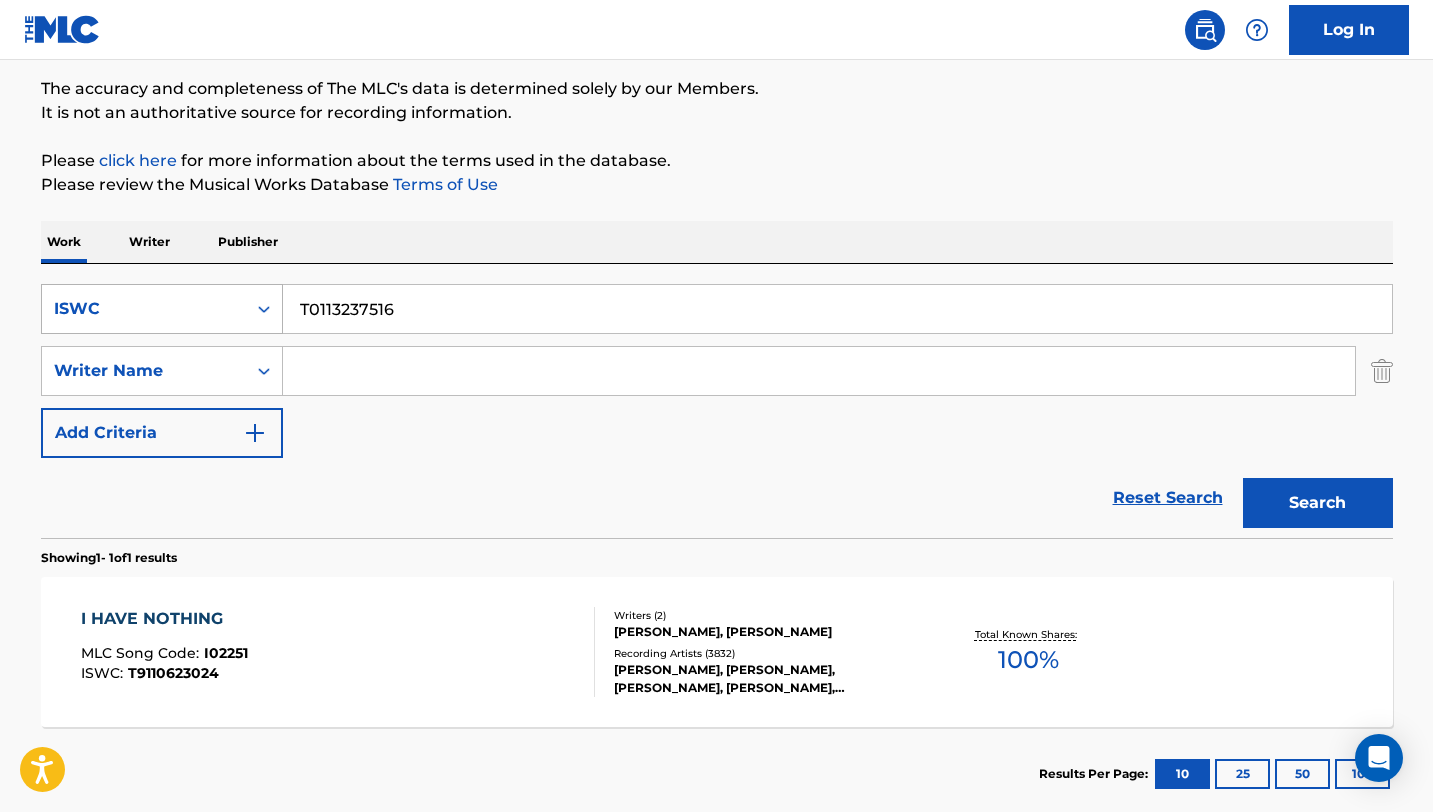 type on "T0113237516" 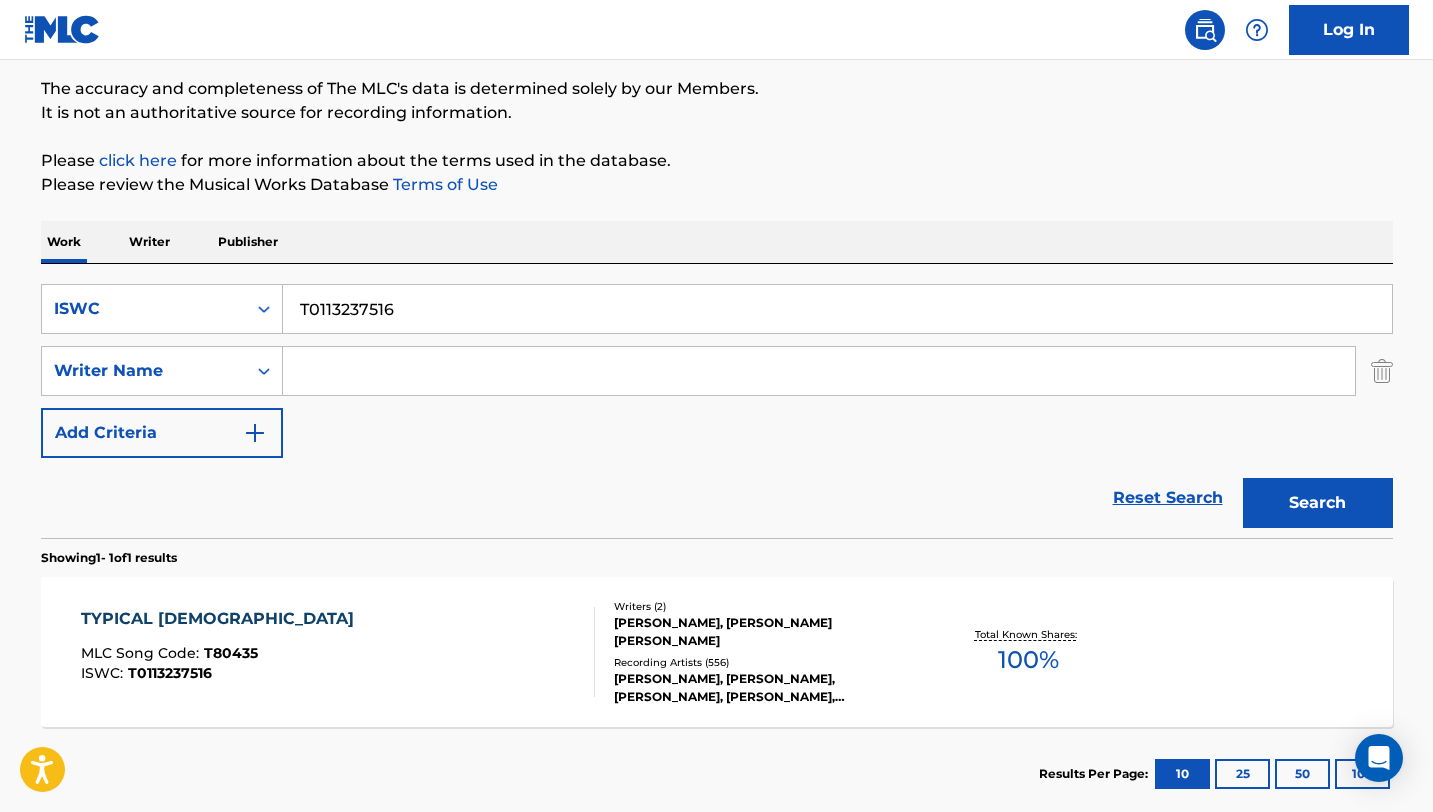 scroll, scrollTop: 276, scrollLeft: 0, axis: vertical 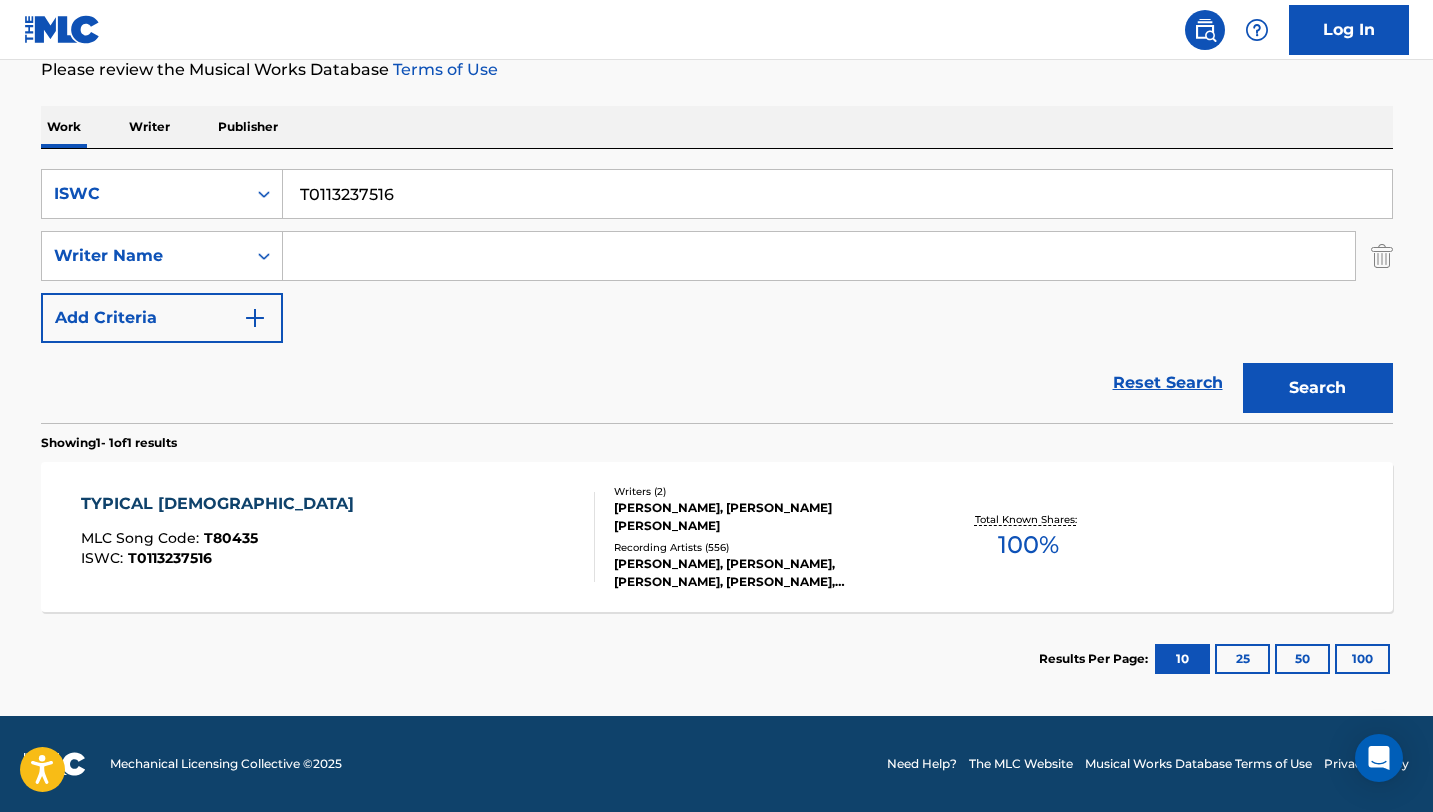 click on "TYPICAL [DEMOGRAPHIC_DATA] MLC Song Code : T80435 ISWC : T0113237516" at bounding box center (338, 537) 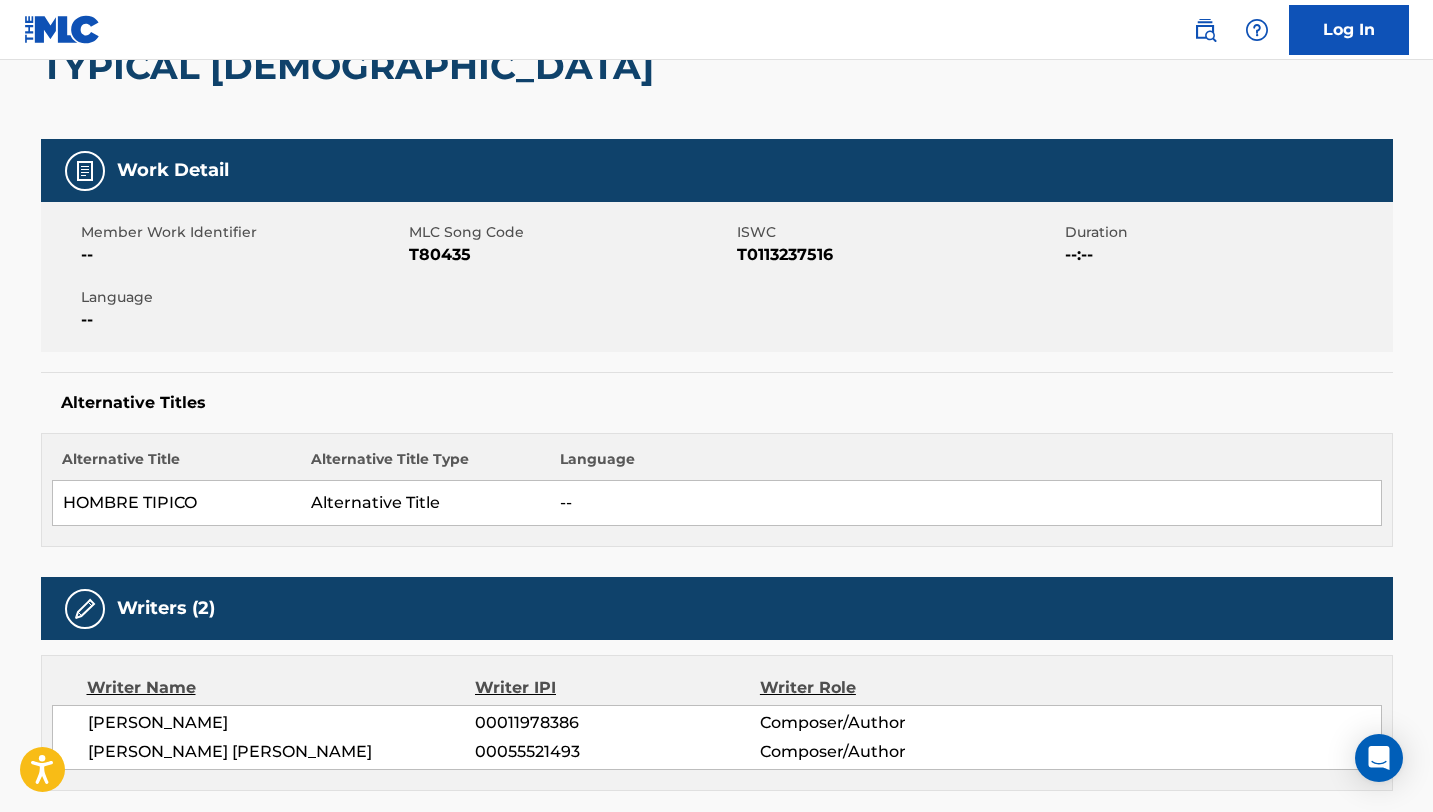 scroll, scrollTop: 0, scrollLeft: 0, axis: both 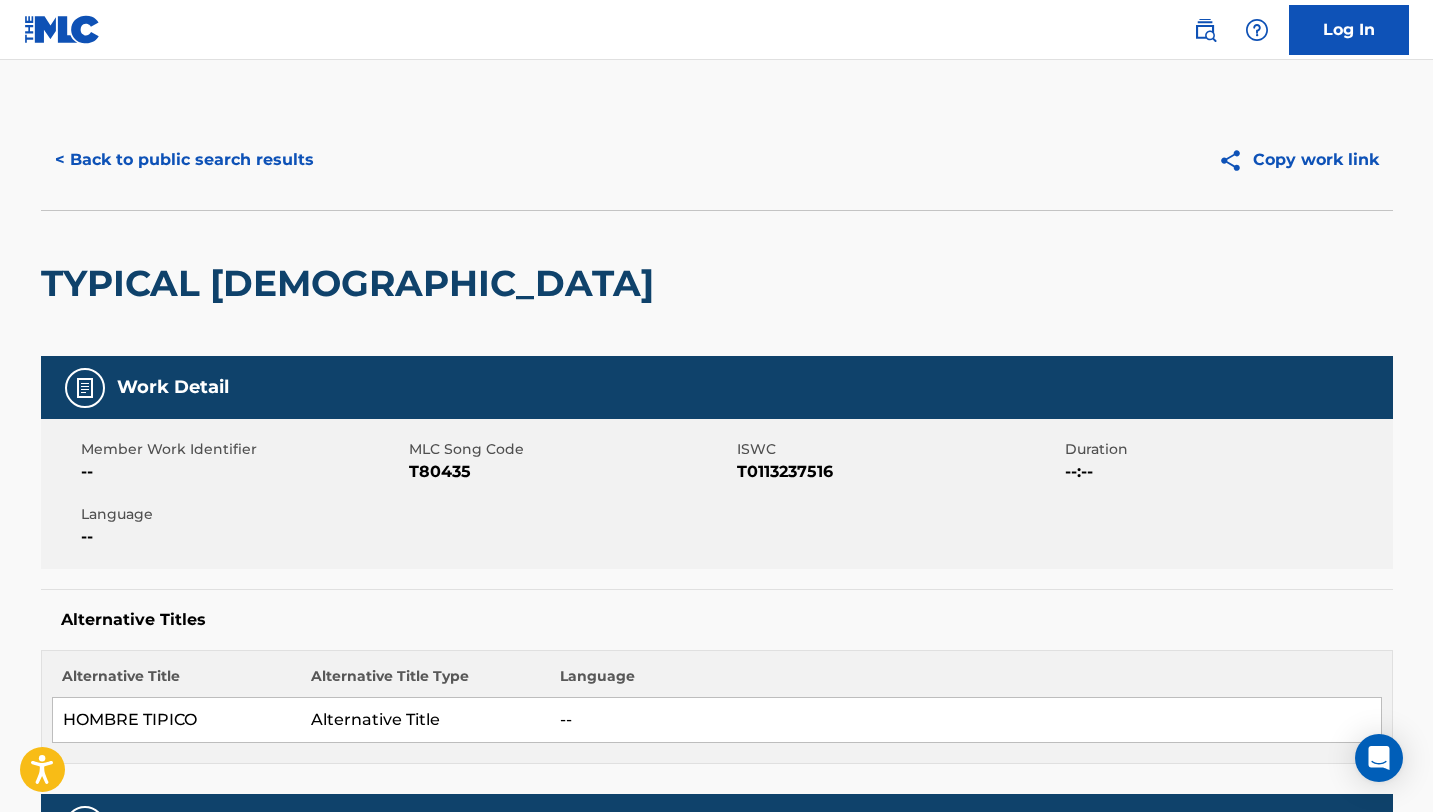 click on "< Back to public search results" at bounding box center (184, 160) 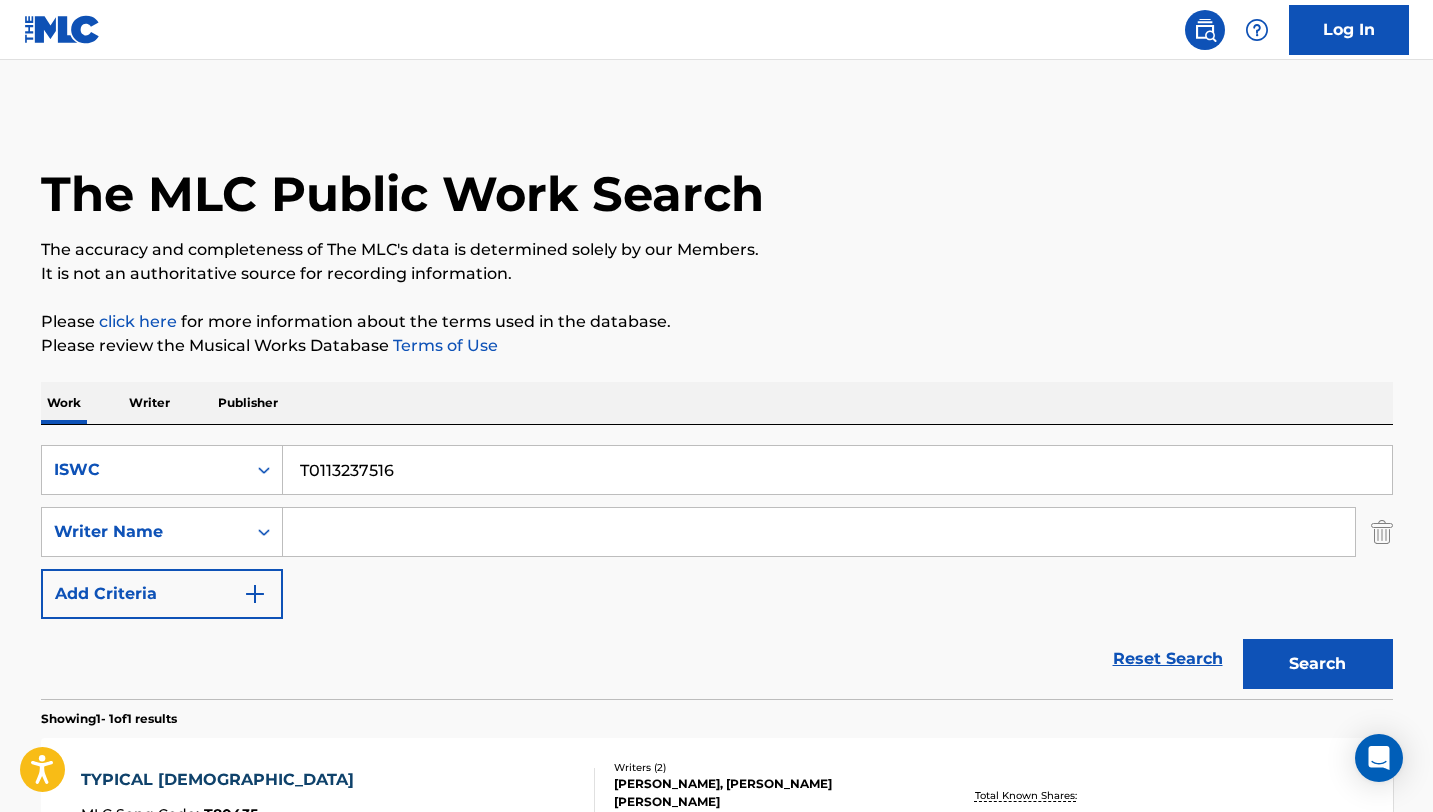 scroll, scrollTop: 162, scrollLeft: 0, axis: vertical 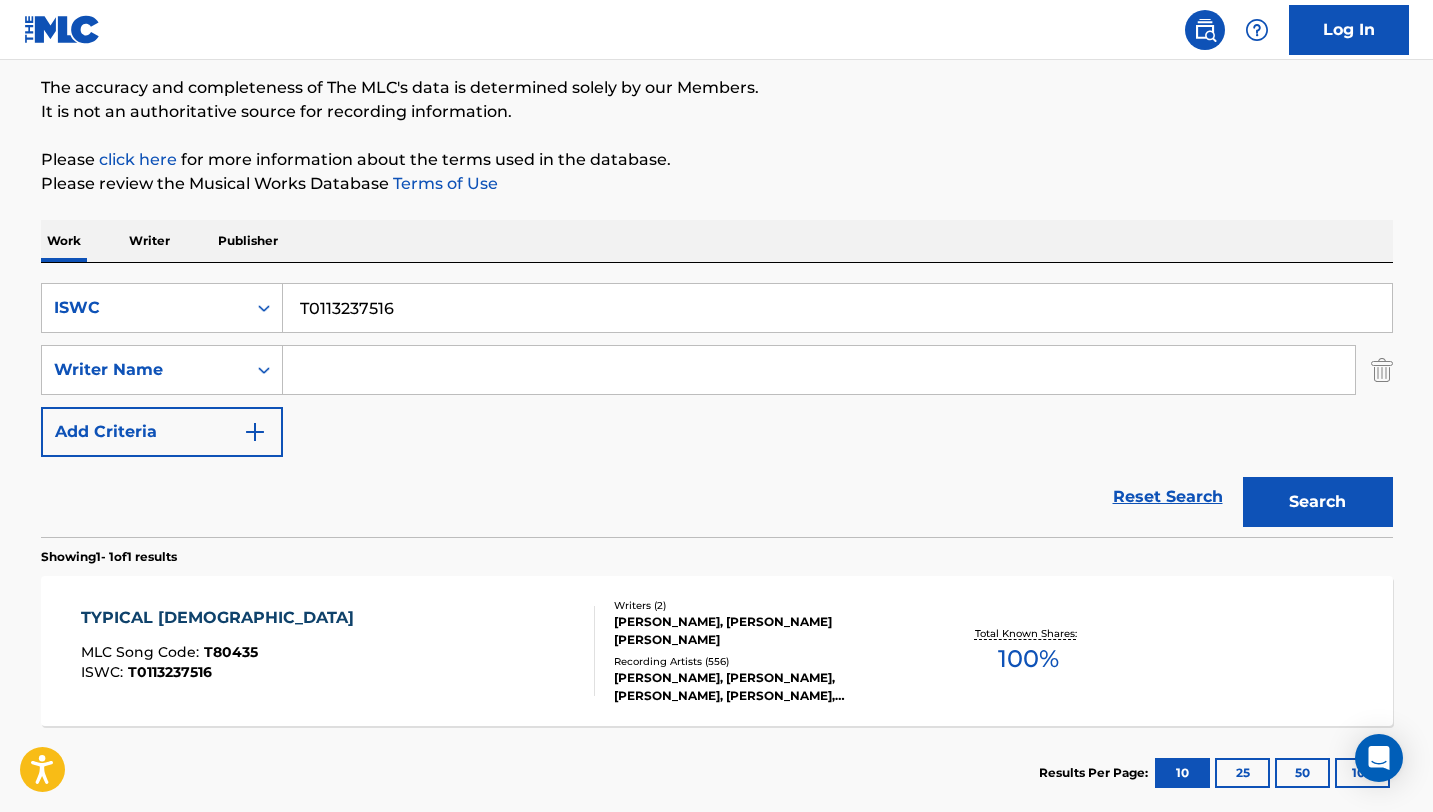 drag, startPoint x: 439, startPoint y: 309, endPoint x: 145, endPoint y: 274, distance: 296.076 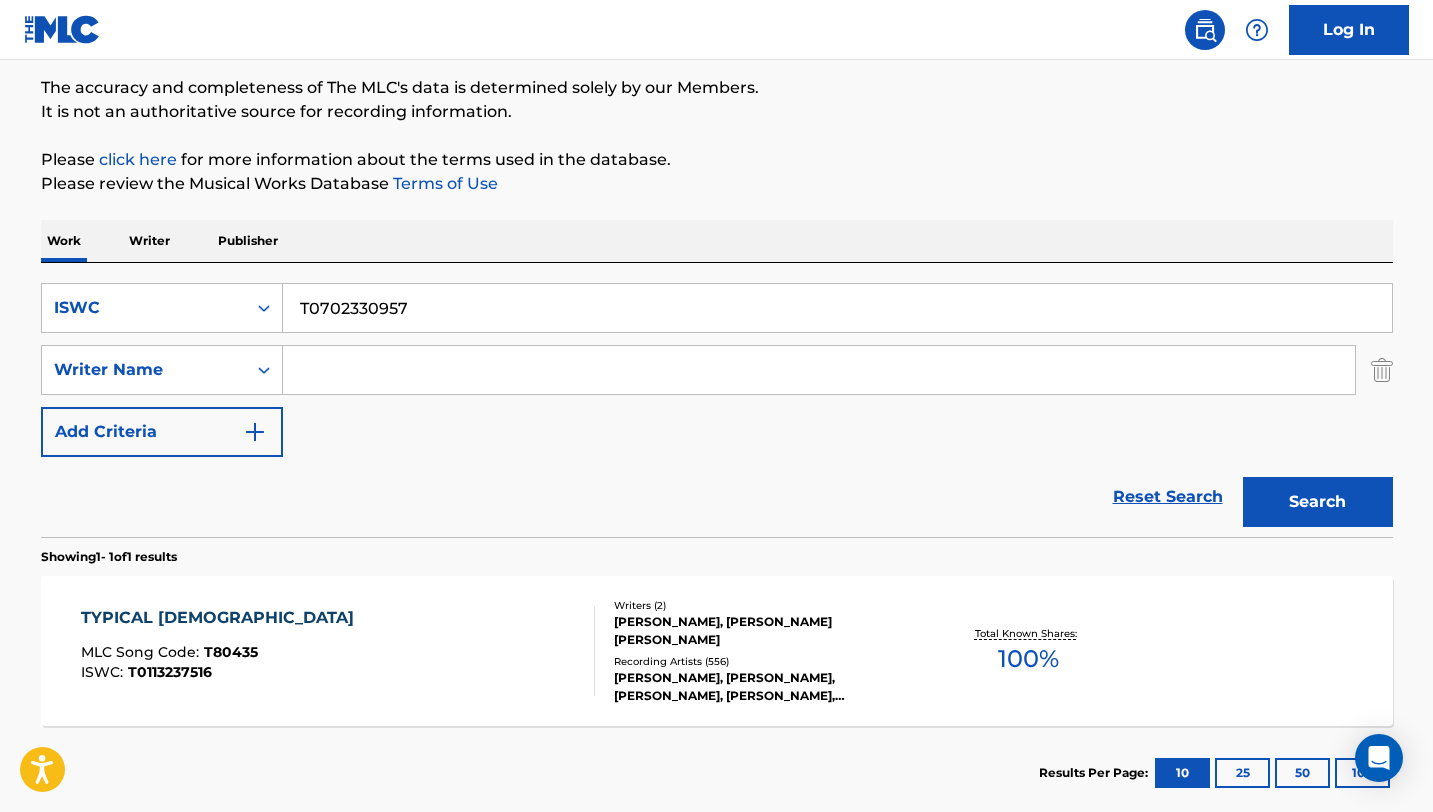 type on "T0702330957" 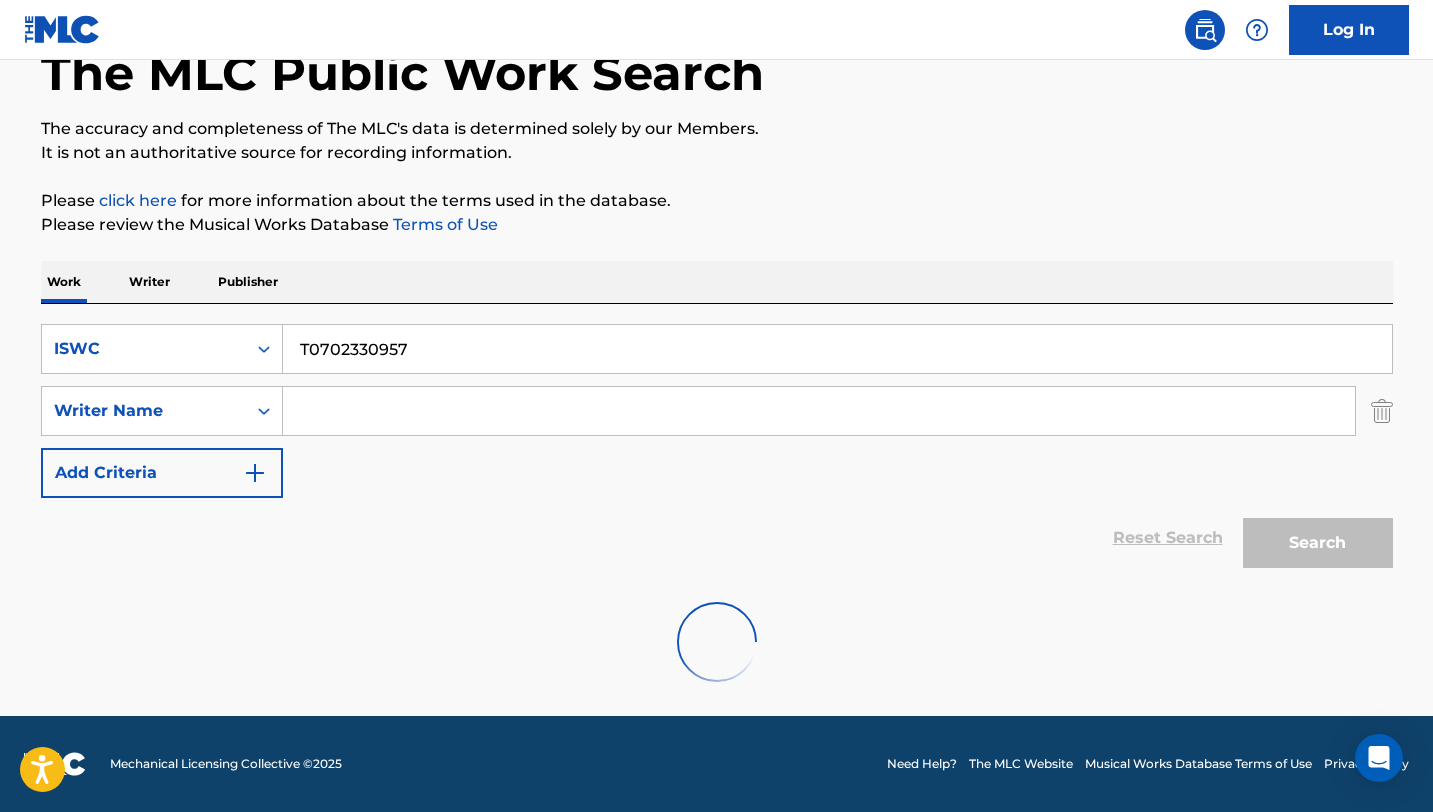scroll, scrollTop: 162, scrollLeft: 0, axis: vertical 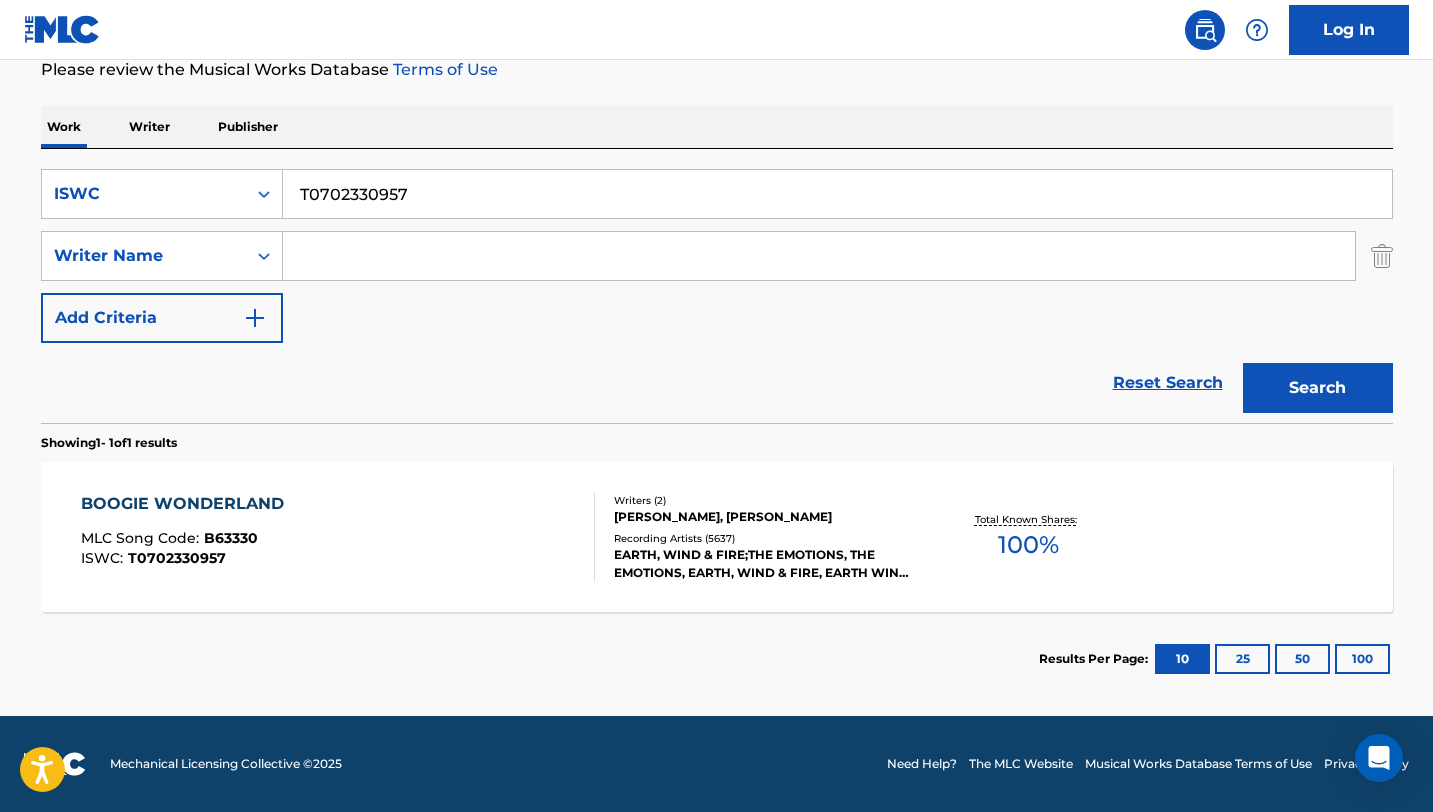 click on "BOOGIE WONDERLAND MLC Song Code : B63330 ISWC : T0702330957" at bounding box center (338, 537) 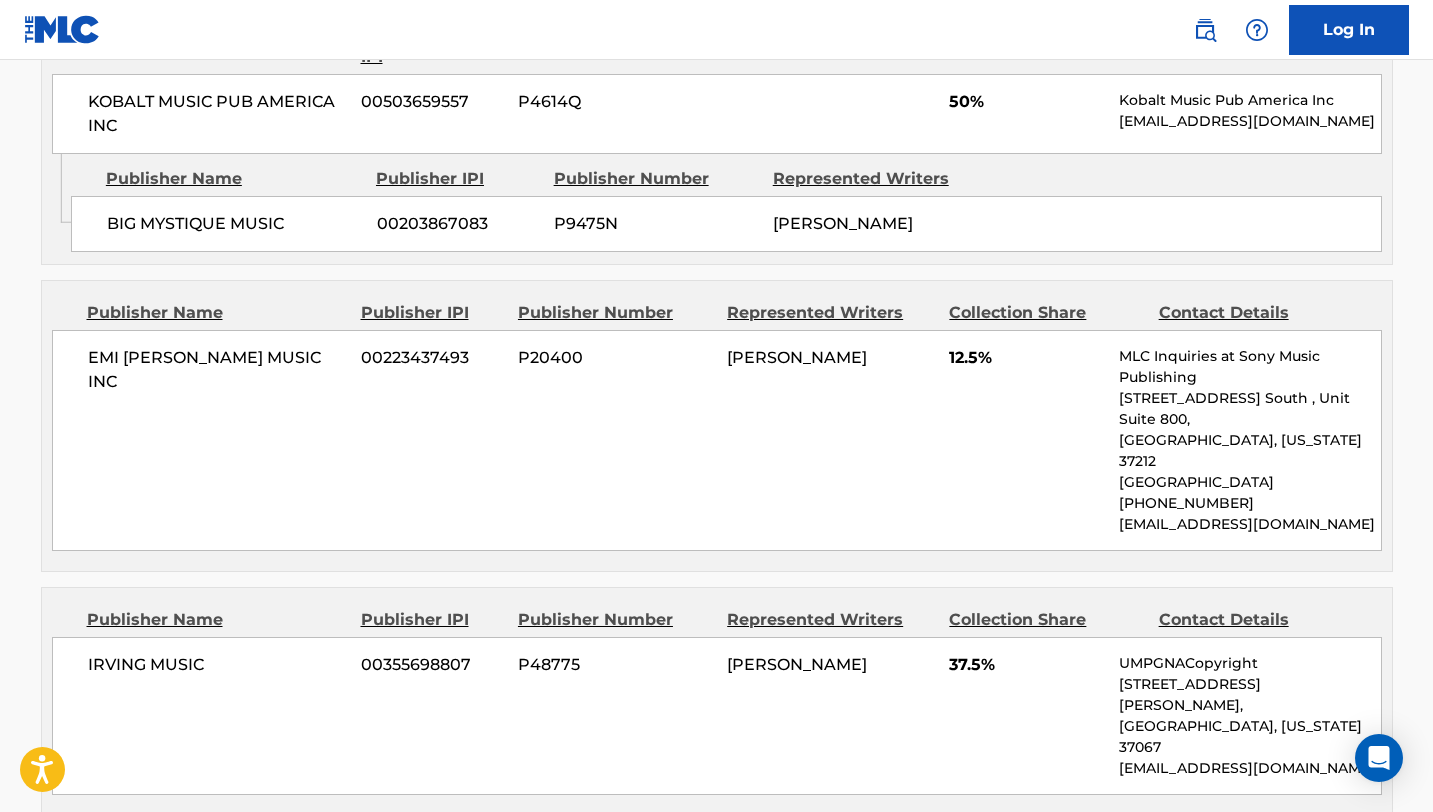 scroll, scrollTop: 0, scrollLeft: 0, axis: both 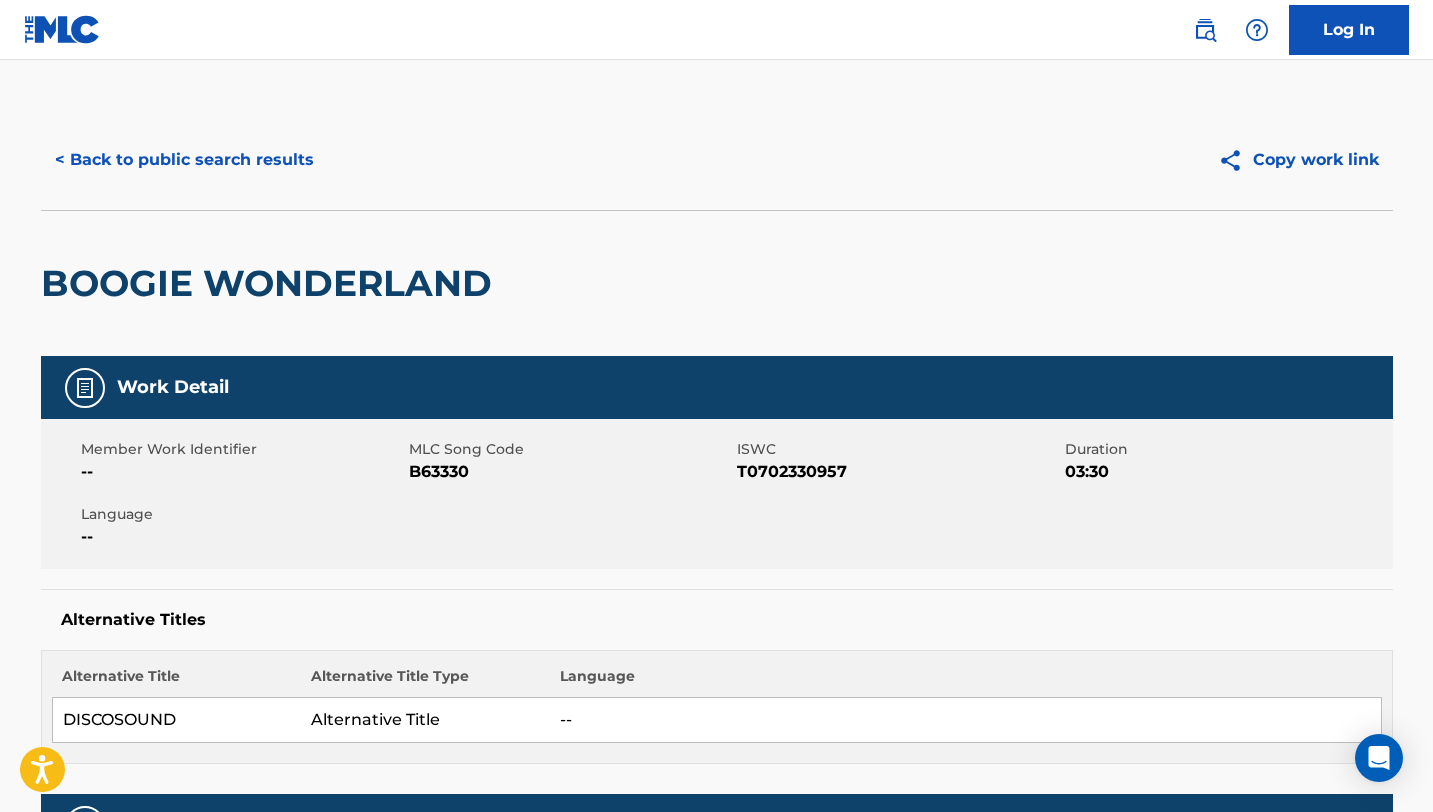 click on "< Back to public search results" at bounding box center (184, 160) 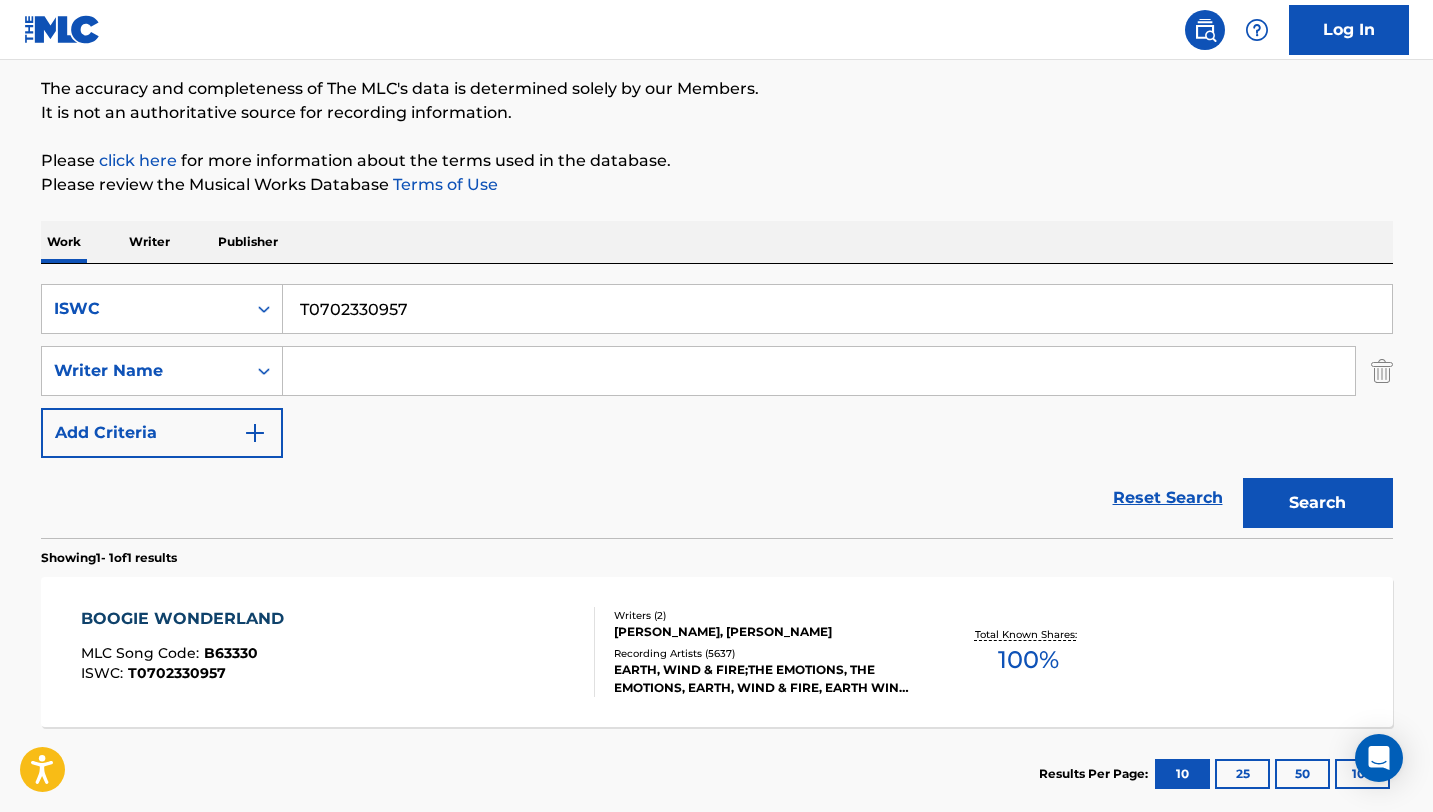 drag, startPoint x: 440, startPoint y: 314, endPoint x: 196, endPoint y: 274, distance: 247.25696 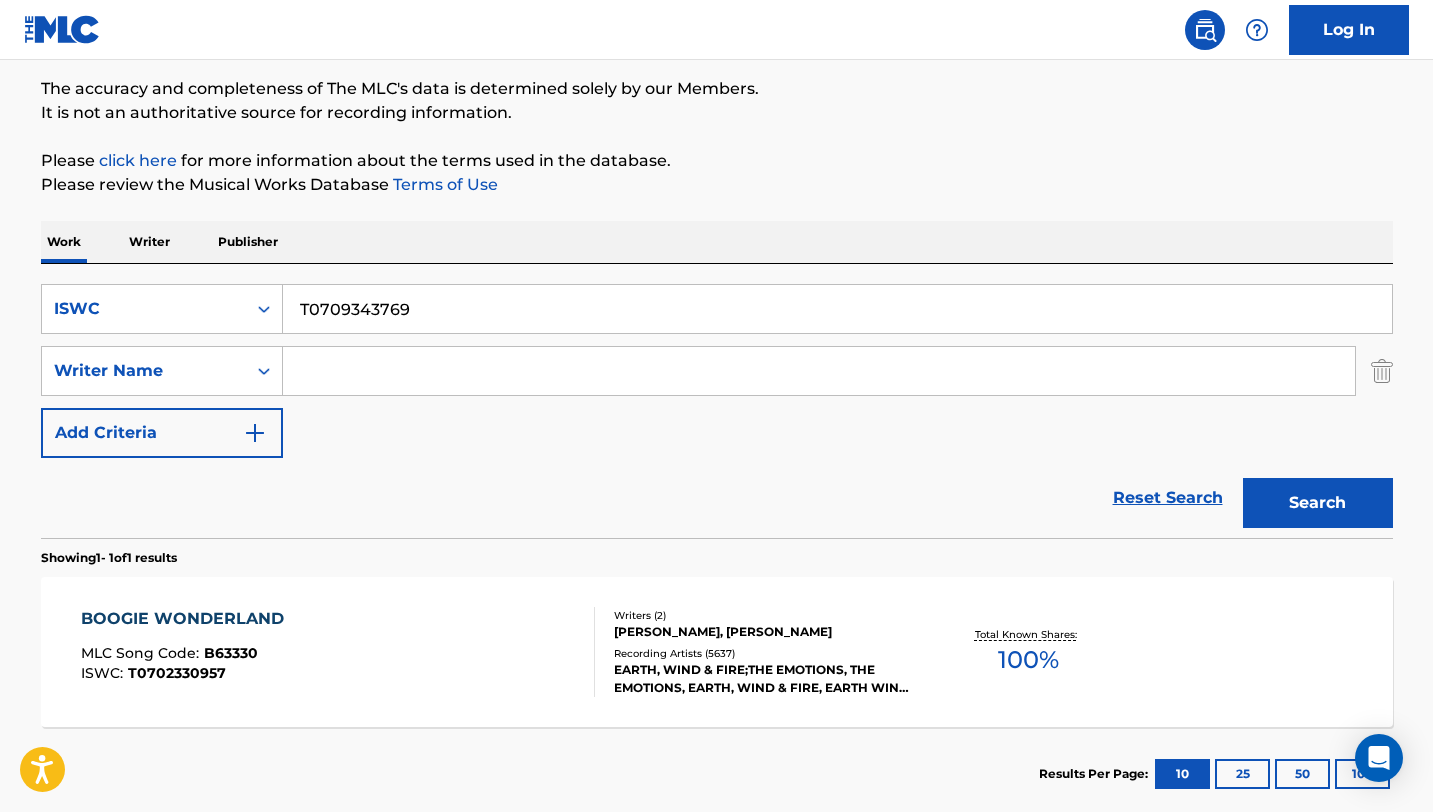 type on "T0709343769" 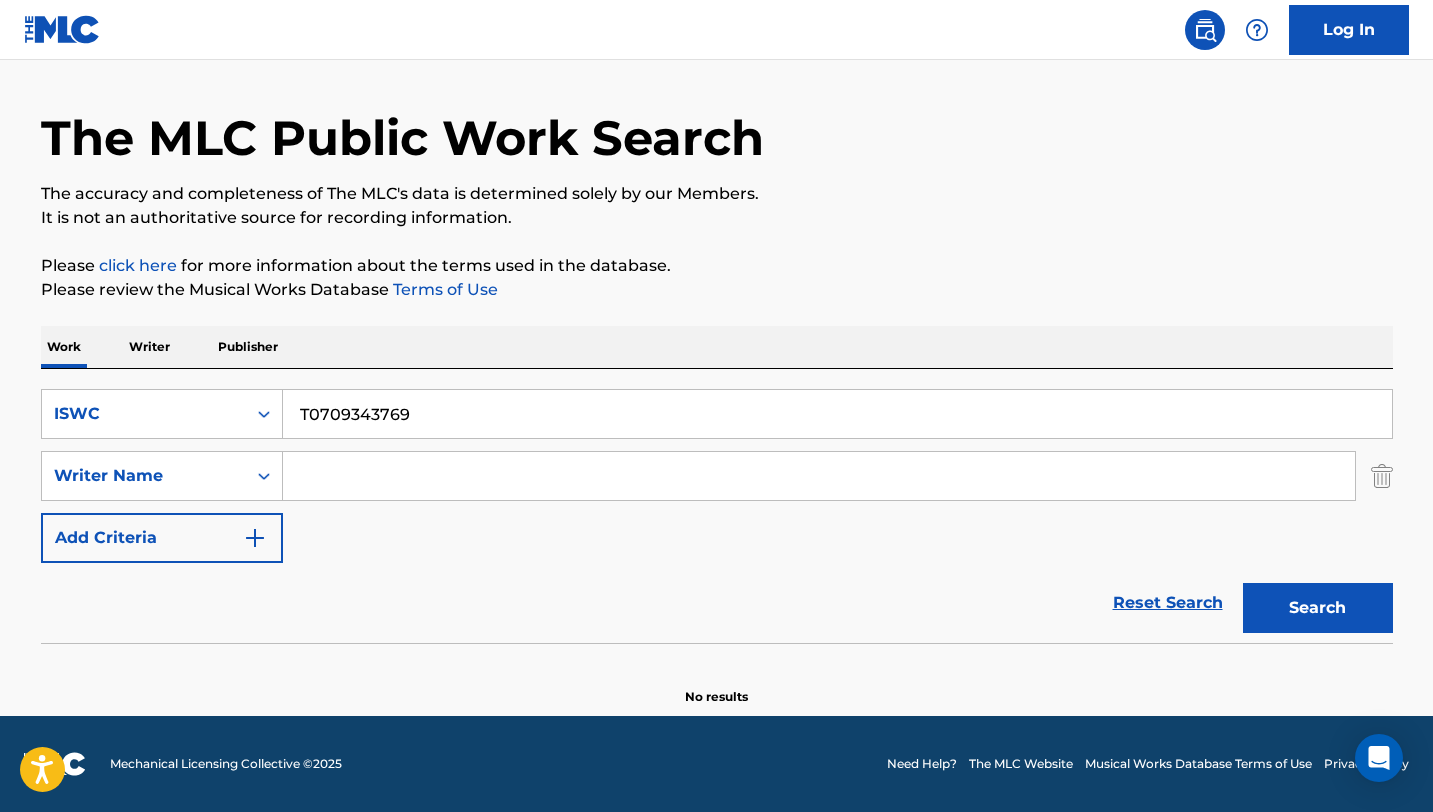 scroll, scrollTop: 56, scrollLeft: 0, axis: vertical 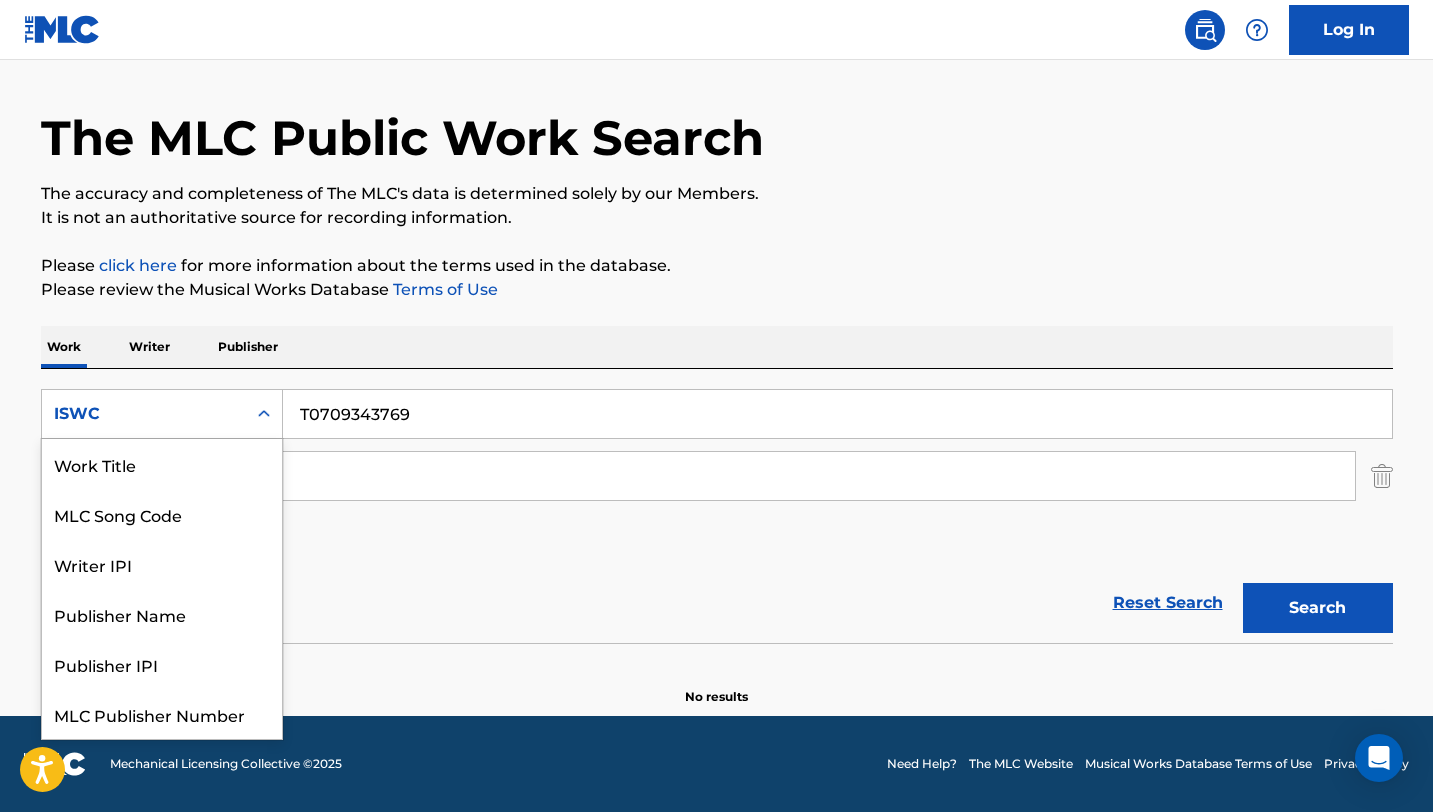 click on "ISWC" at bounding box center [144, 414] 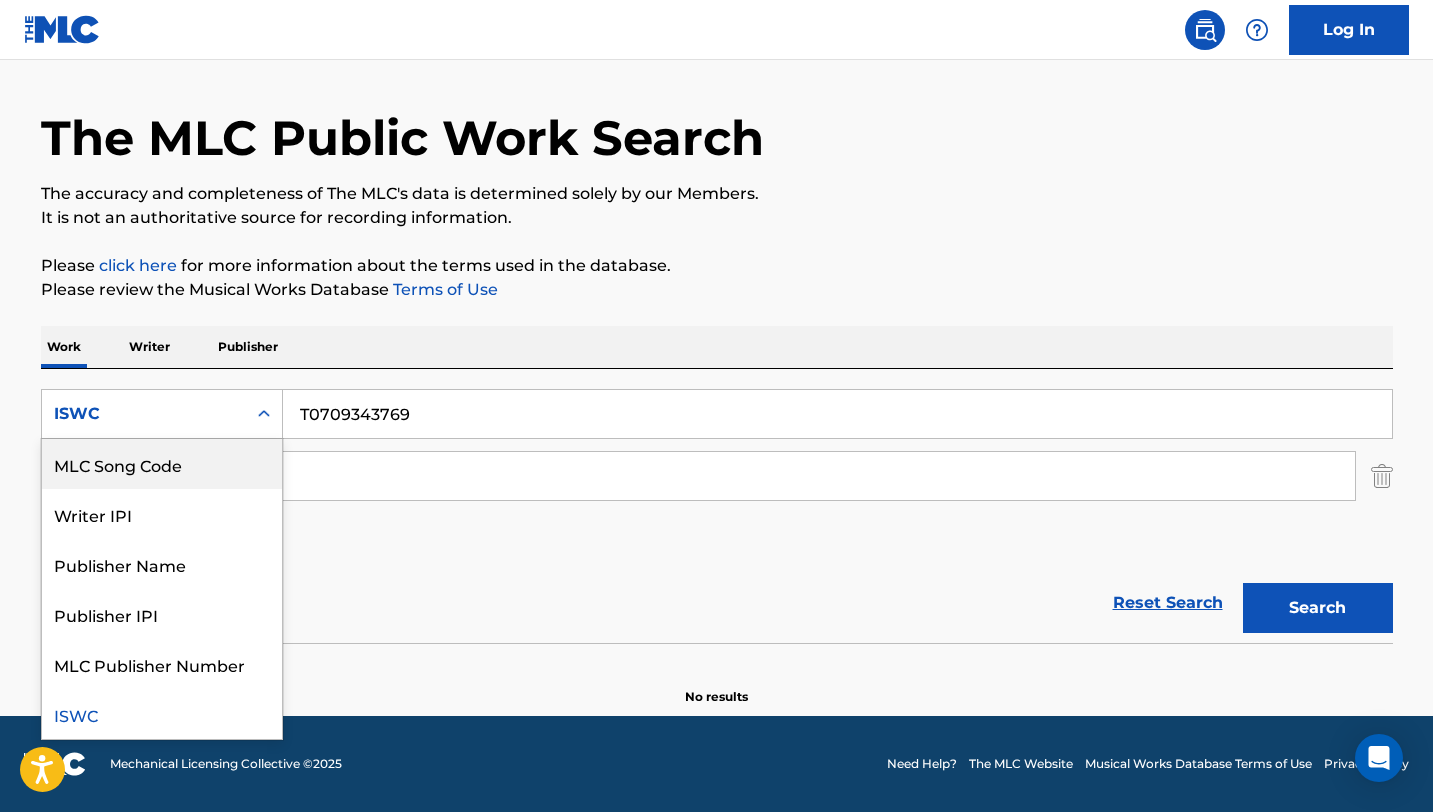 scroll, scrollTop: 0, scrollLeft: 0, axis: both 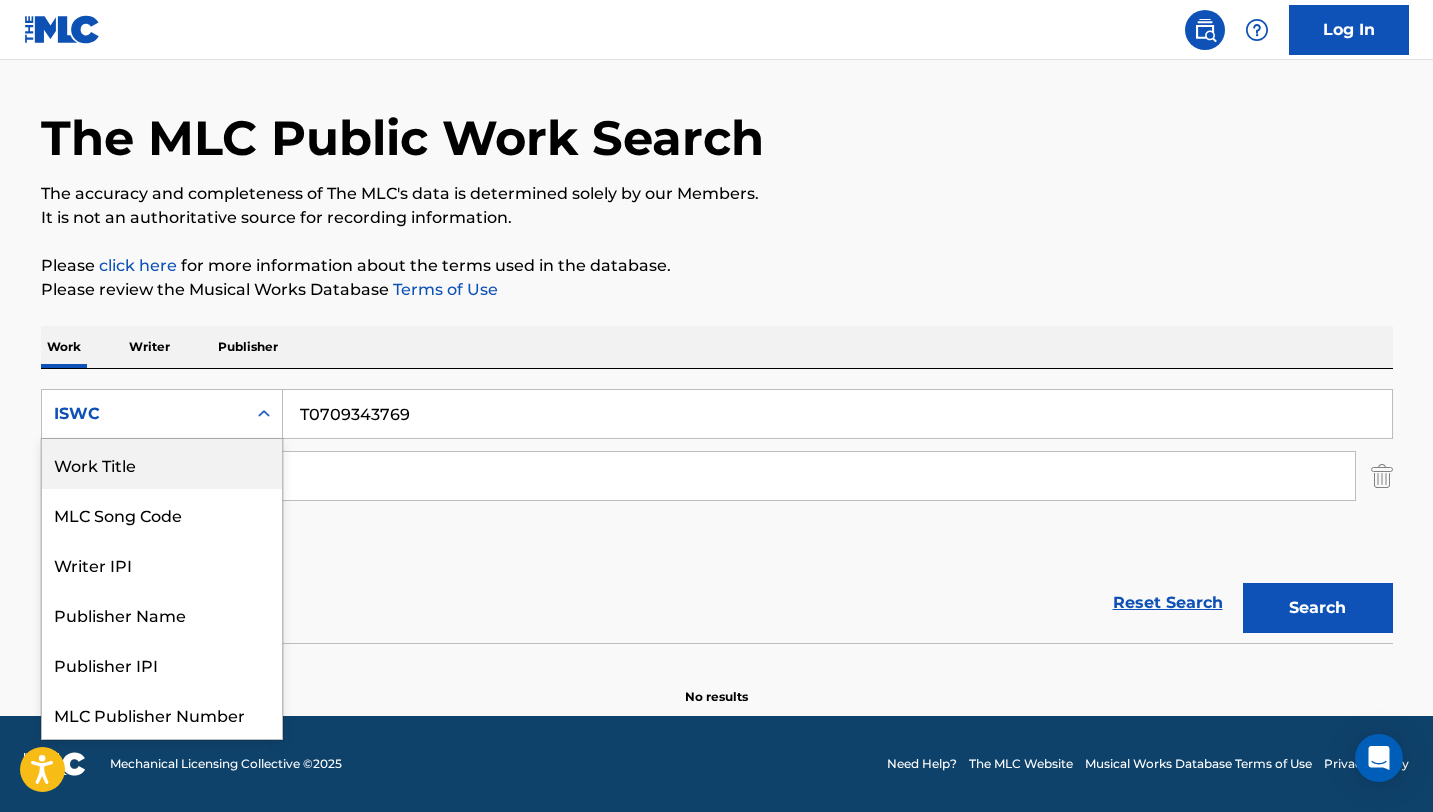 click on "Work Title" at bounding box center (162, 464) 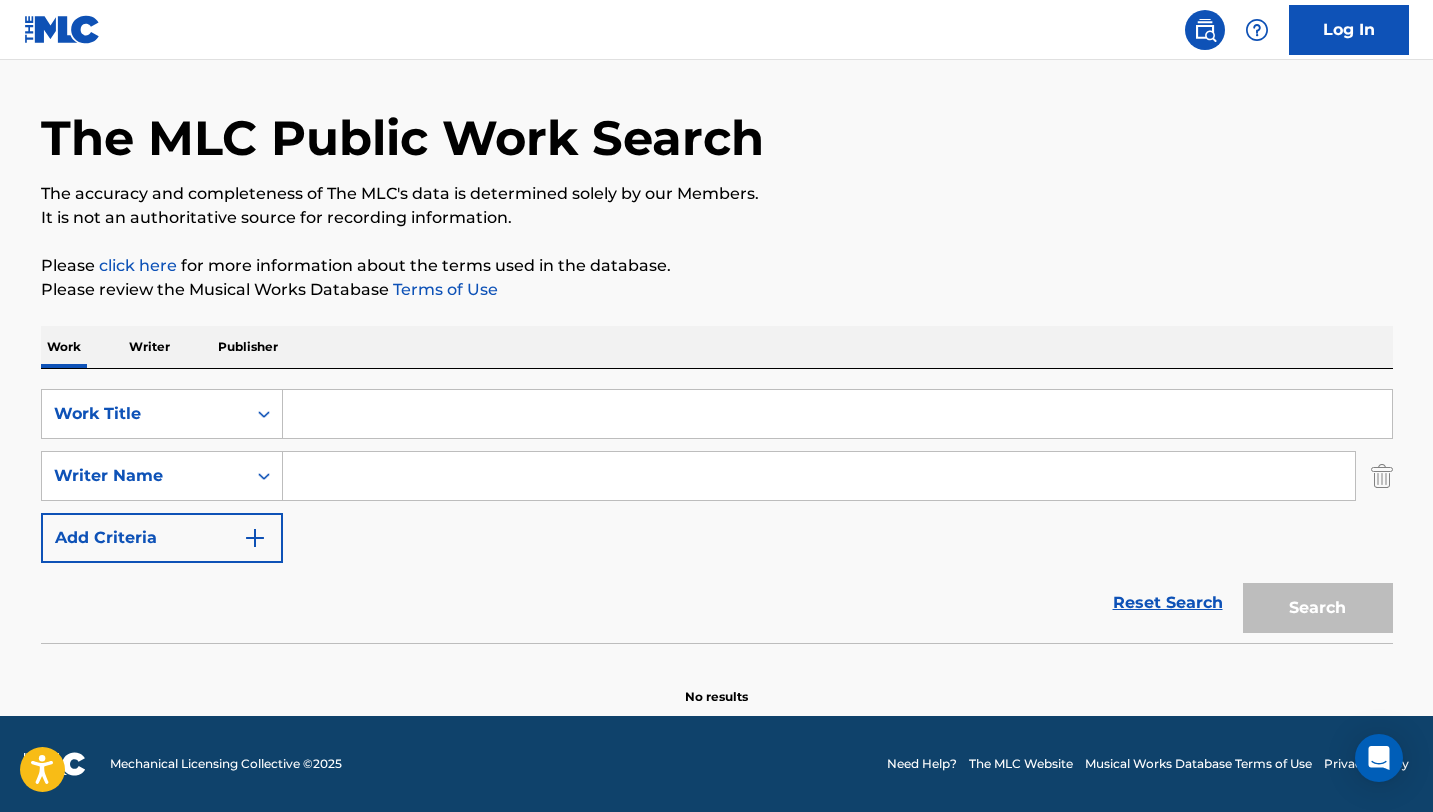 click at bounding box center (837, 414) 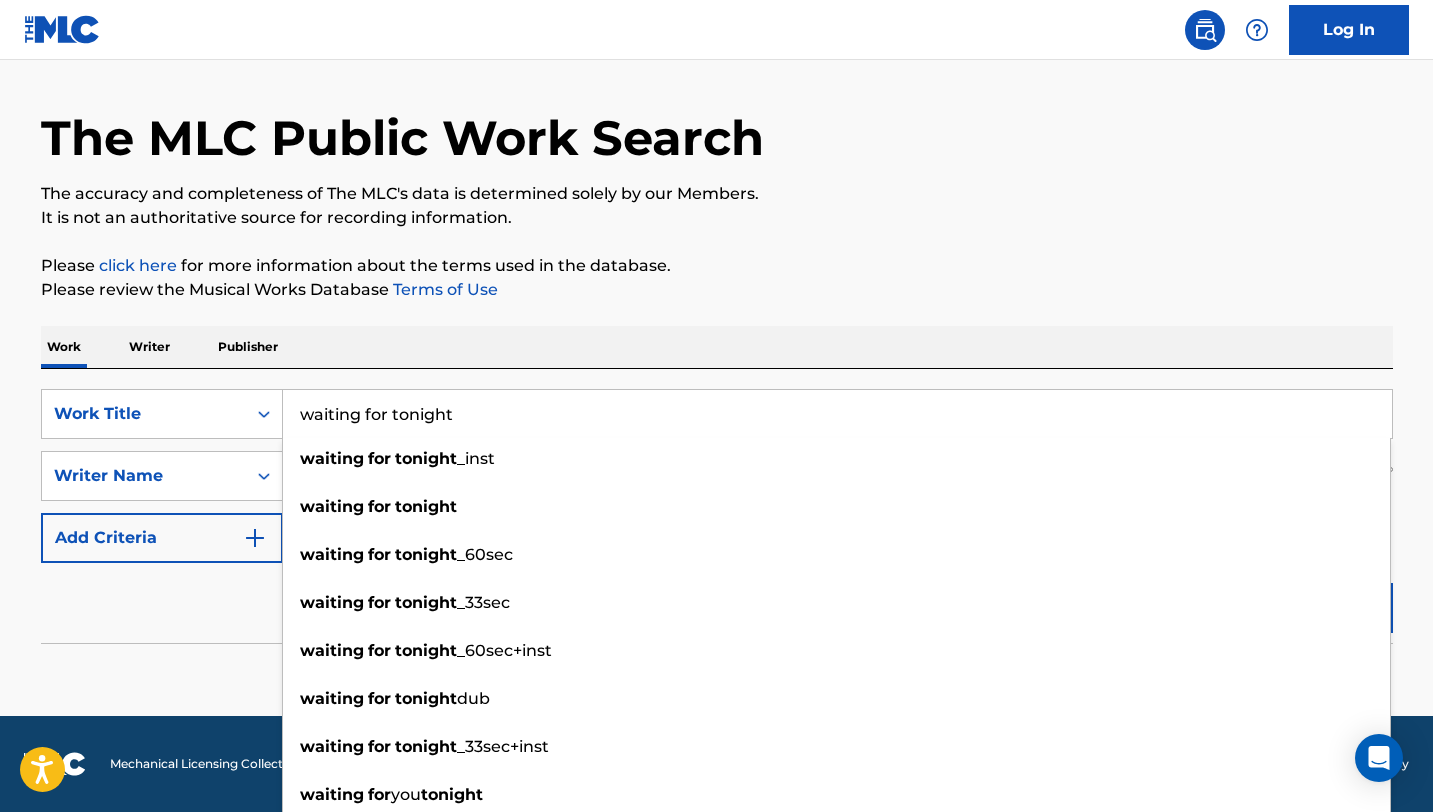 type on "waiting for tonight" 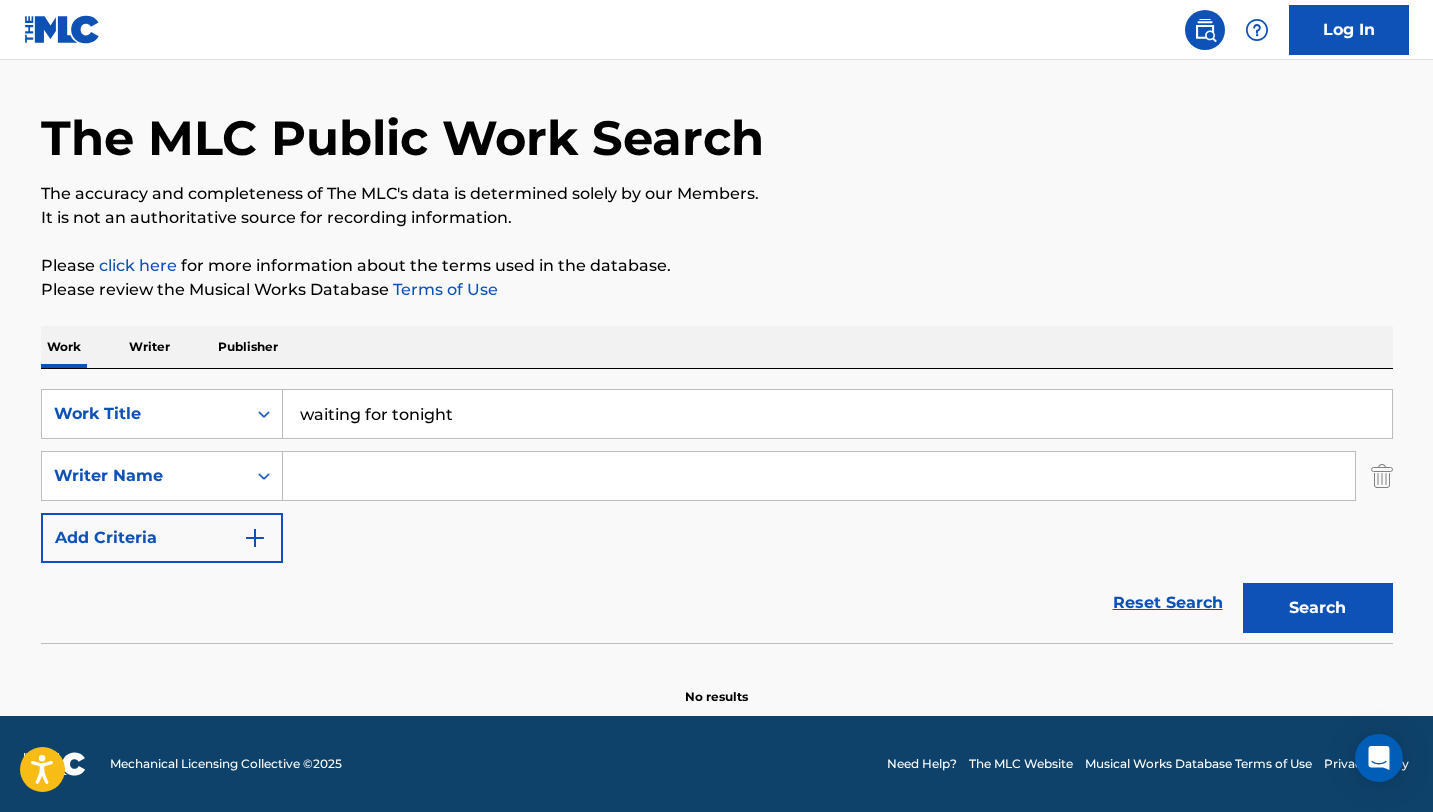 click at bounding box center (819, 476) 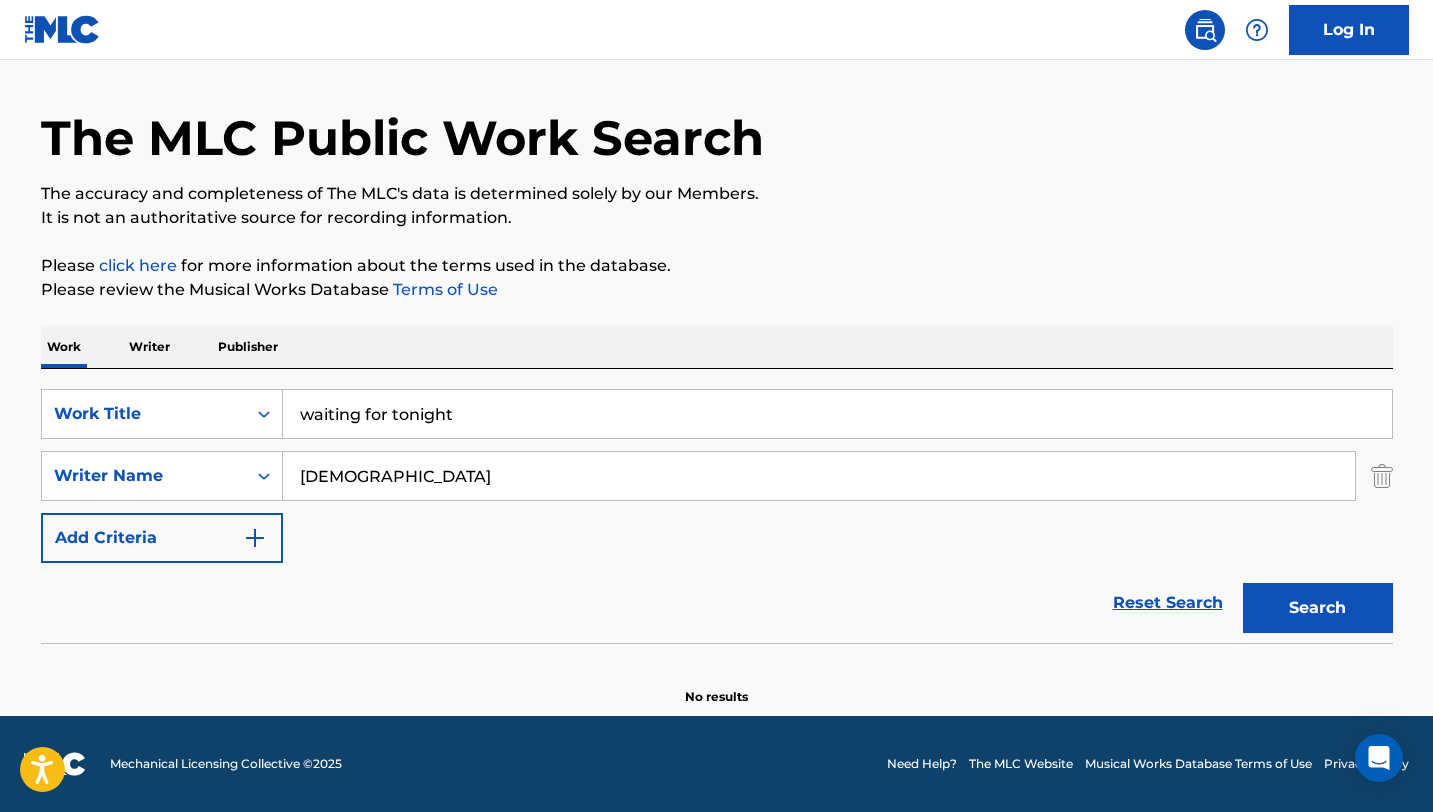 type on "[DEMOGRAPHIC_DATA]" 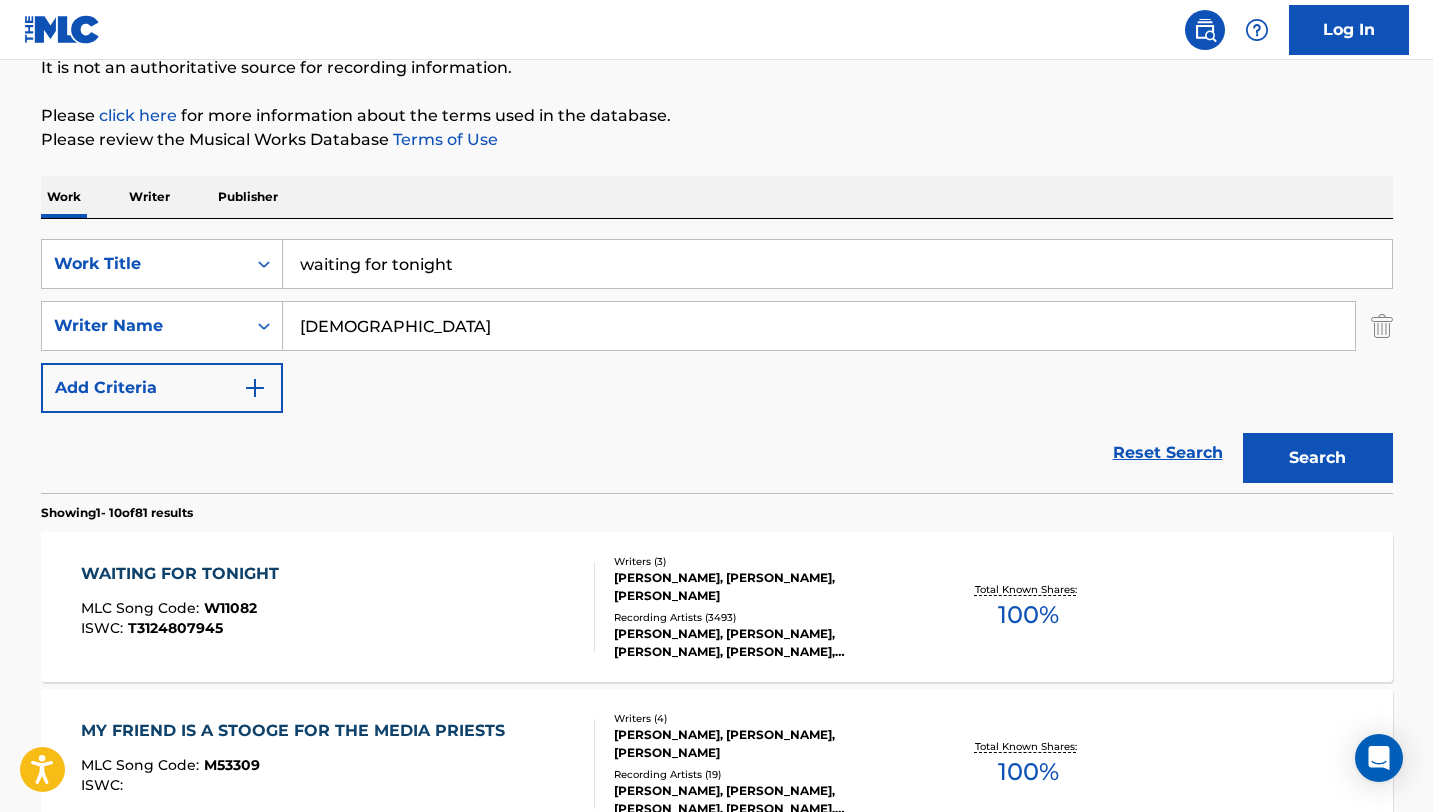 scroll, scrollTop: 209, scrollLeft: 0, axis: vertical 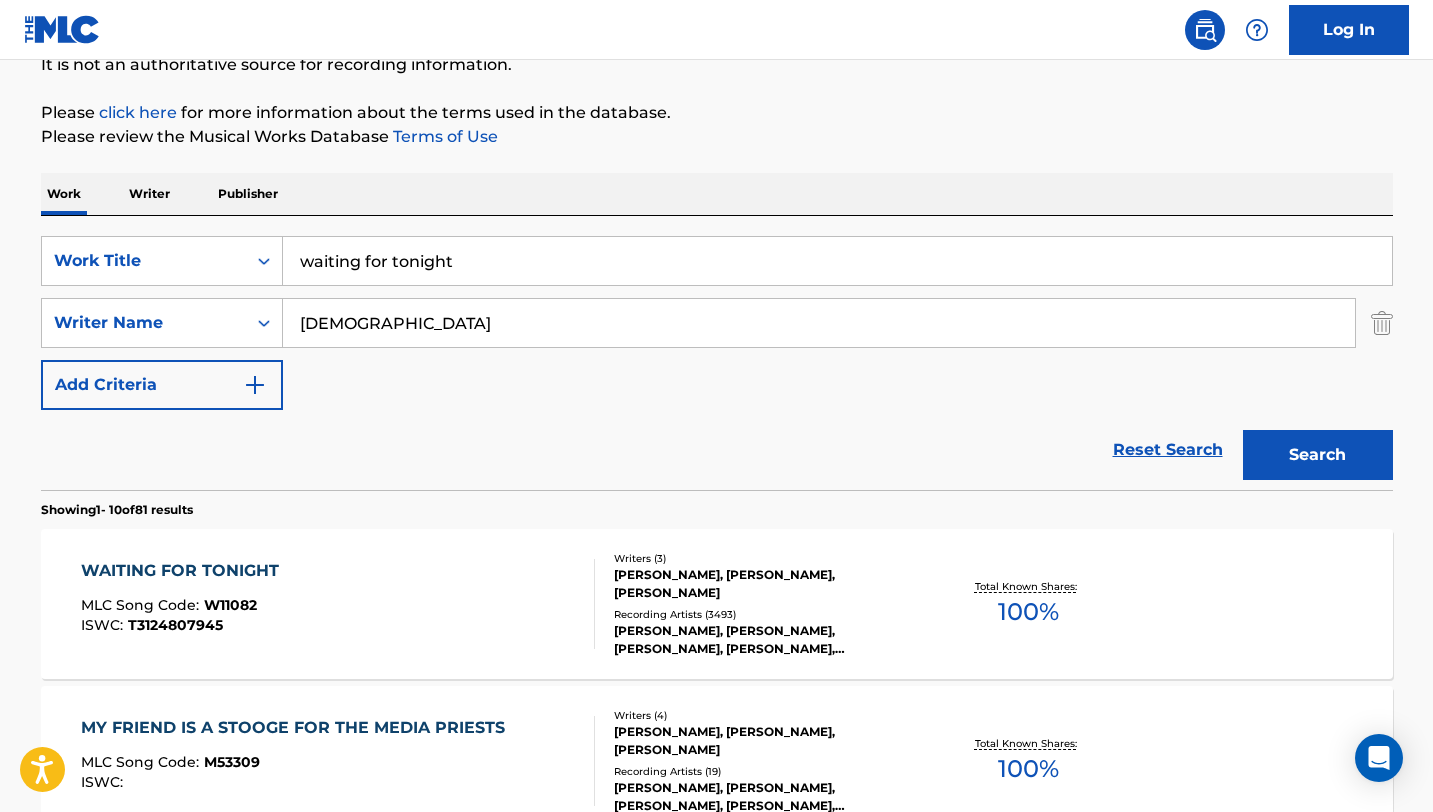 click on "WAITING FOR TONIGHT MLC Song Code : W11082 ISWC : T3124807945" at bounding box center (338, 604) 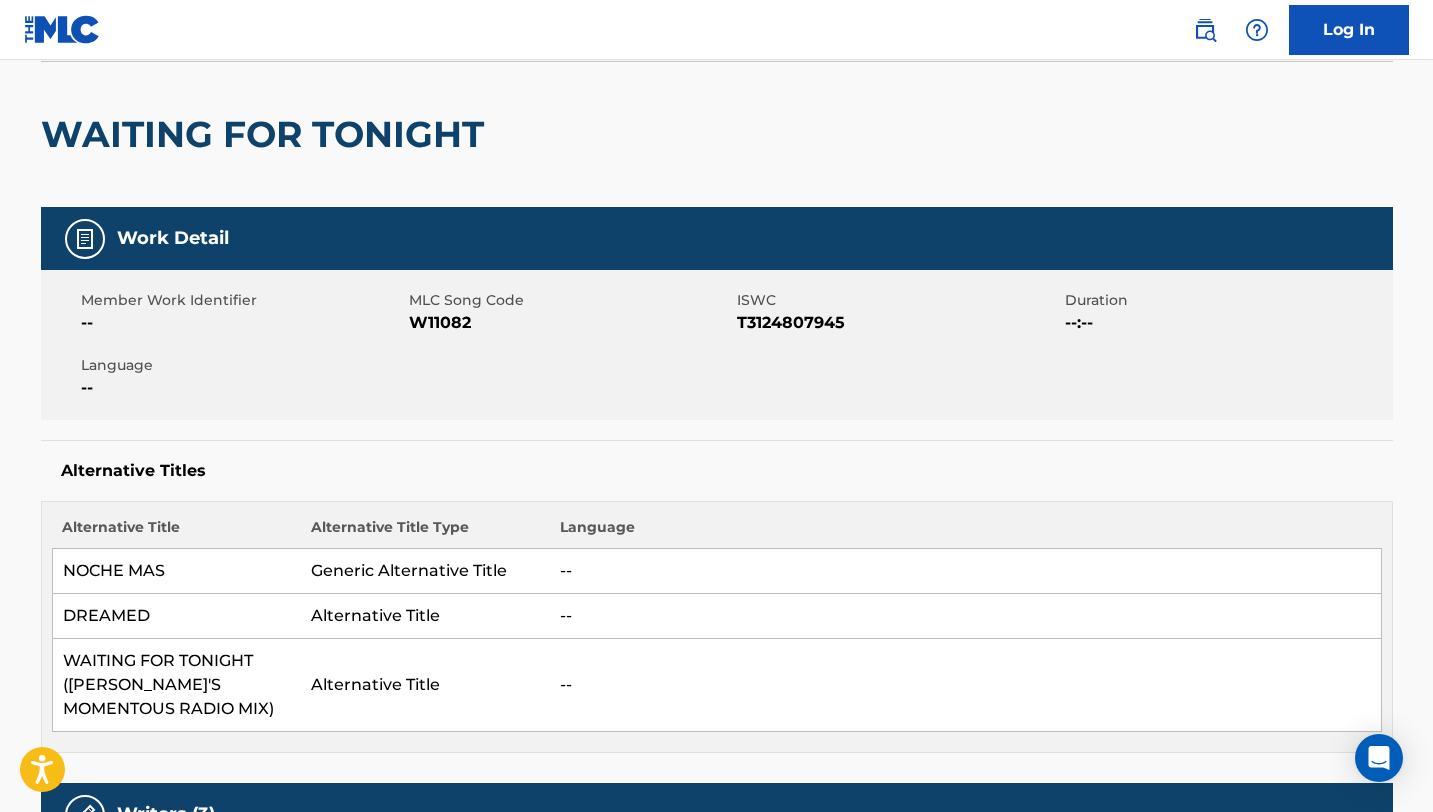 scroll, scrollTop: 0, scrollLeft: 0, axis: both 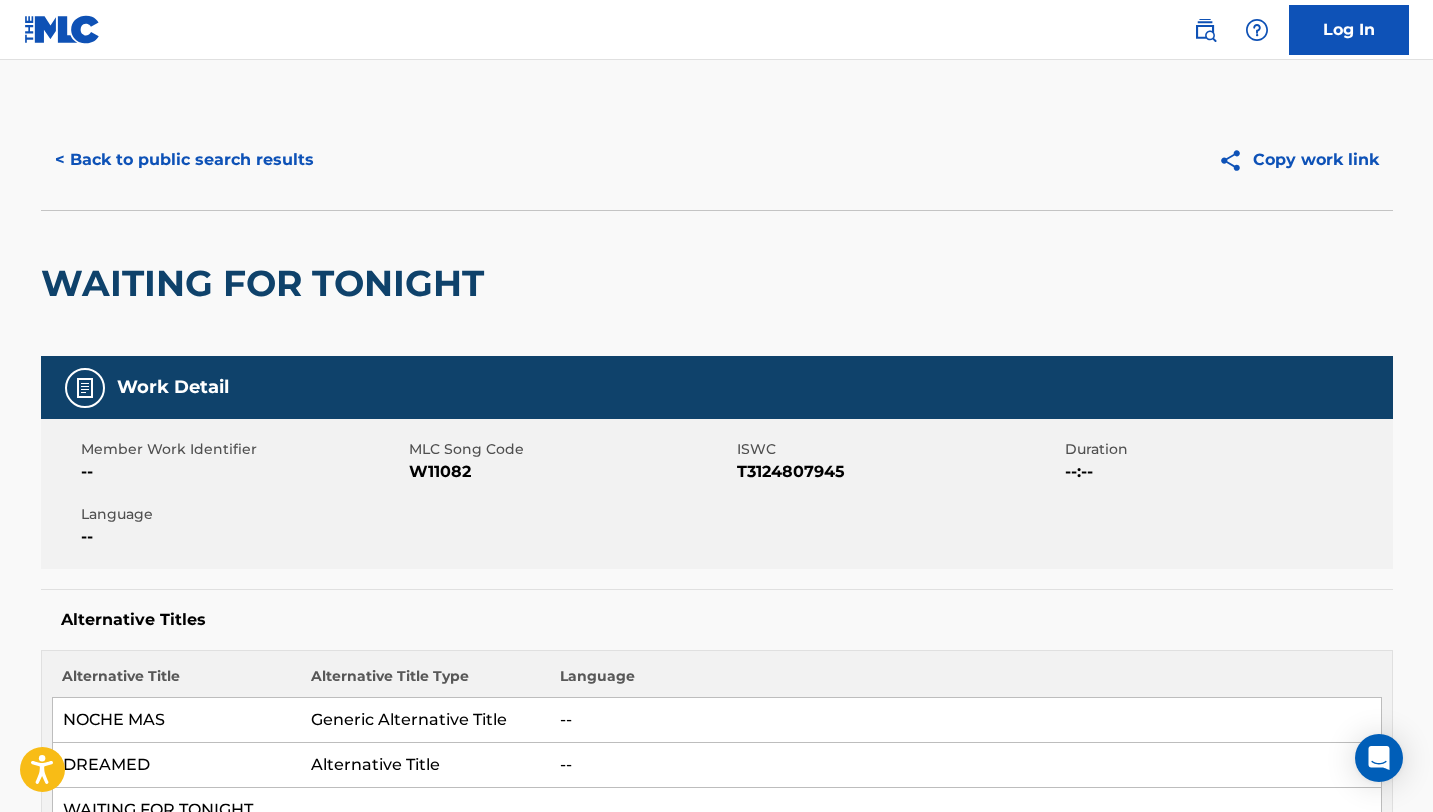 click on "< Back to public search results" at bounding box center [184, 160] 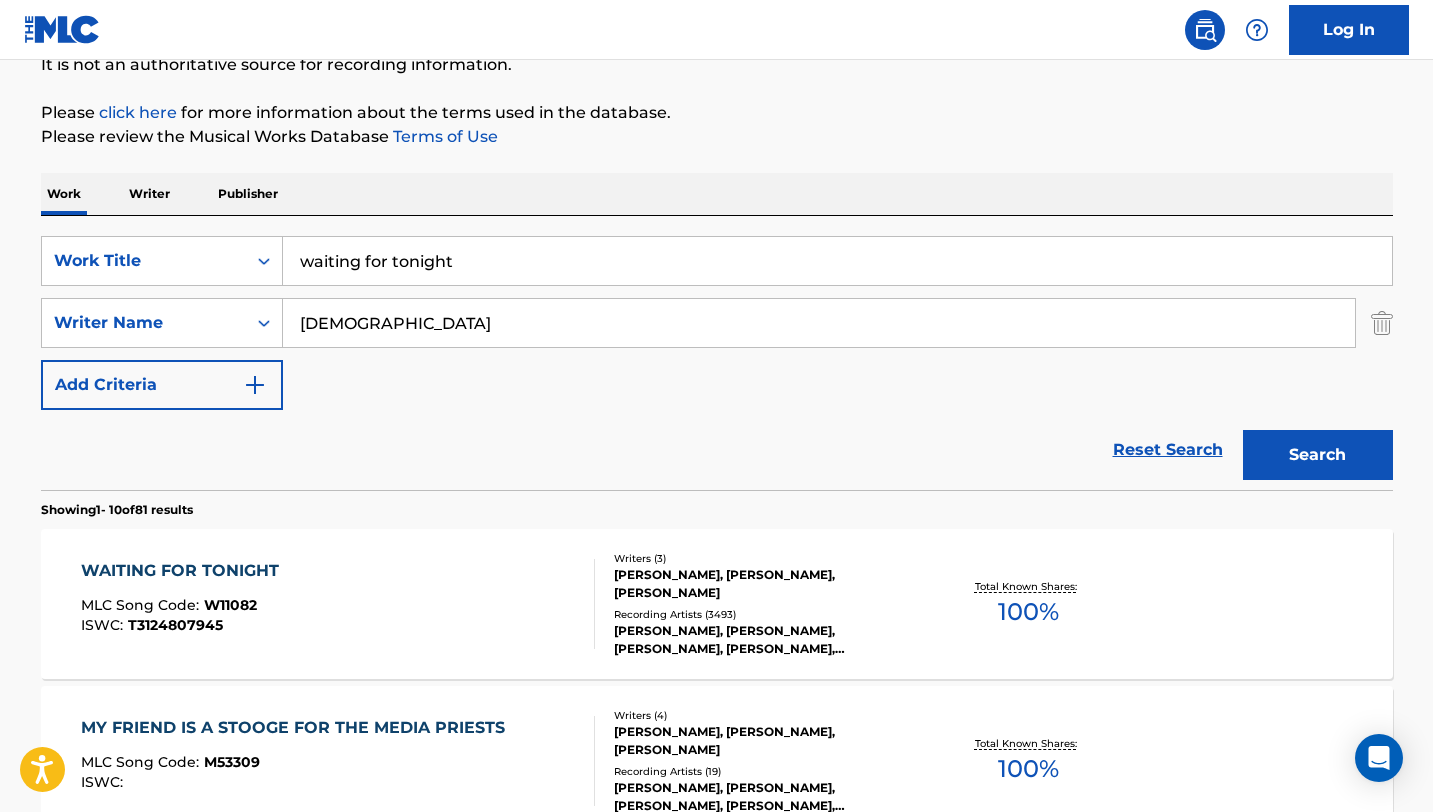 drag, startPoint x: 493, startPoint y: 263, endPoint x: 135, endPoint y: 200, distance: 363.50104 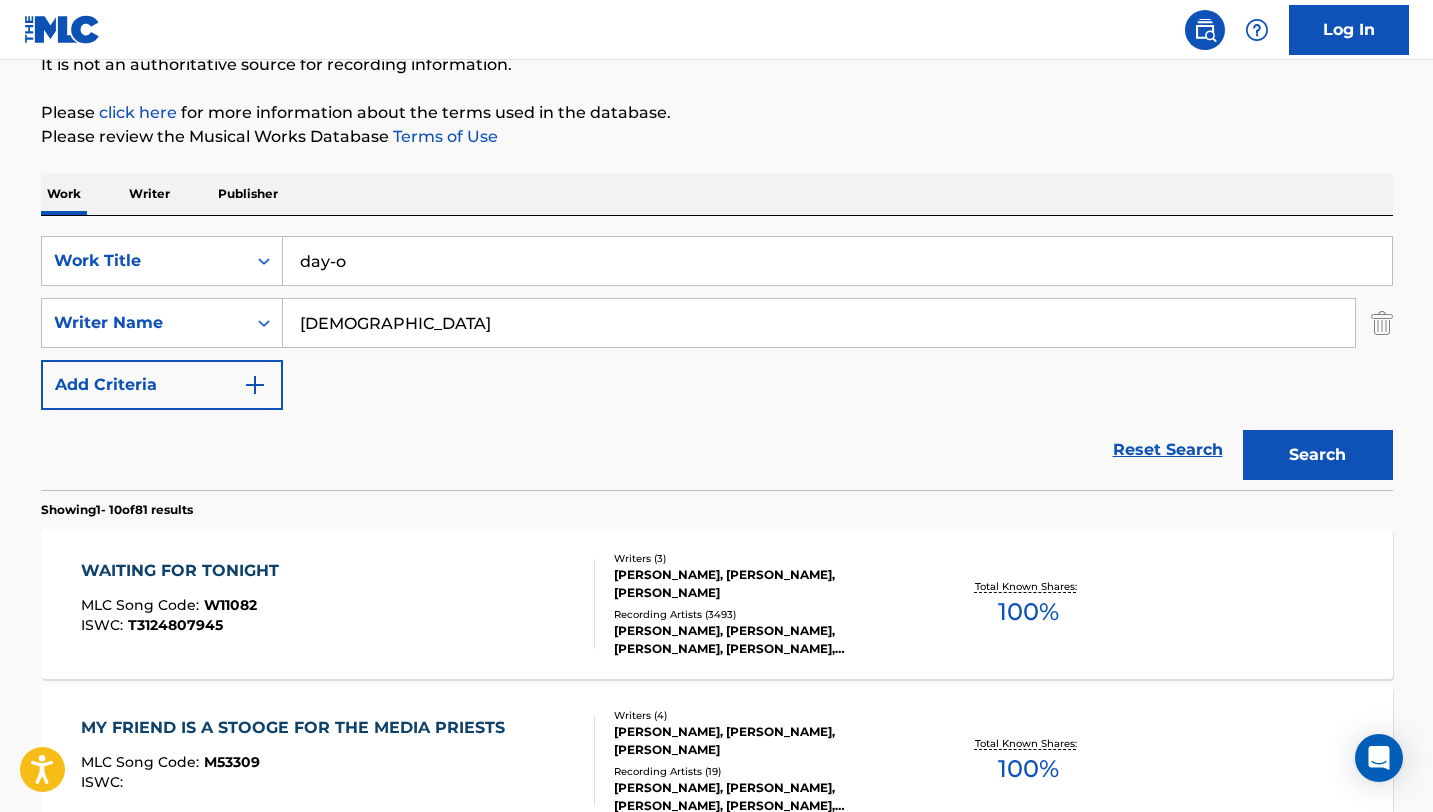 type on "day-o" 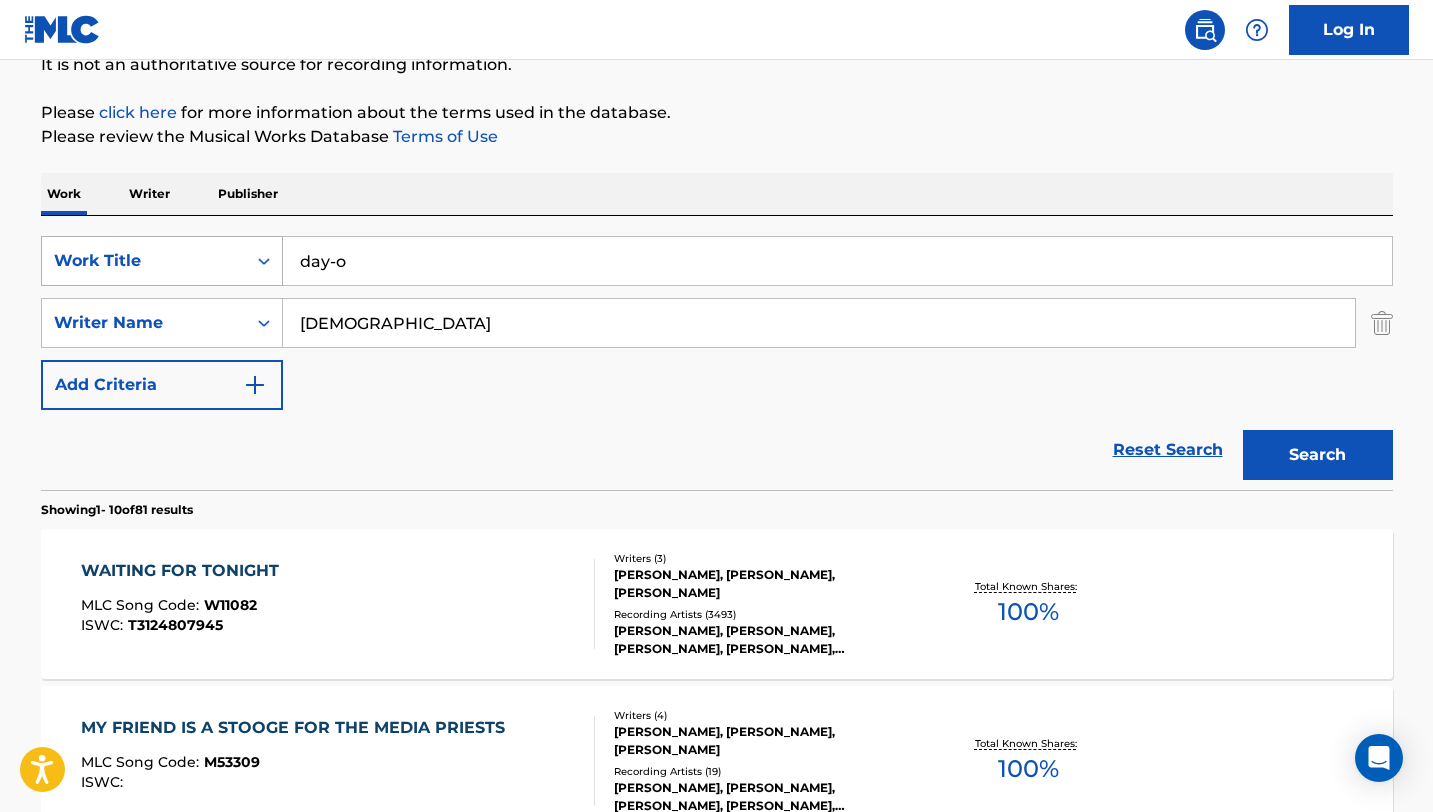 drag, startPoint x: 392, startPoint y: 330, endPoint x: 153, endPoint y: 276, distance: 245.02449 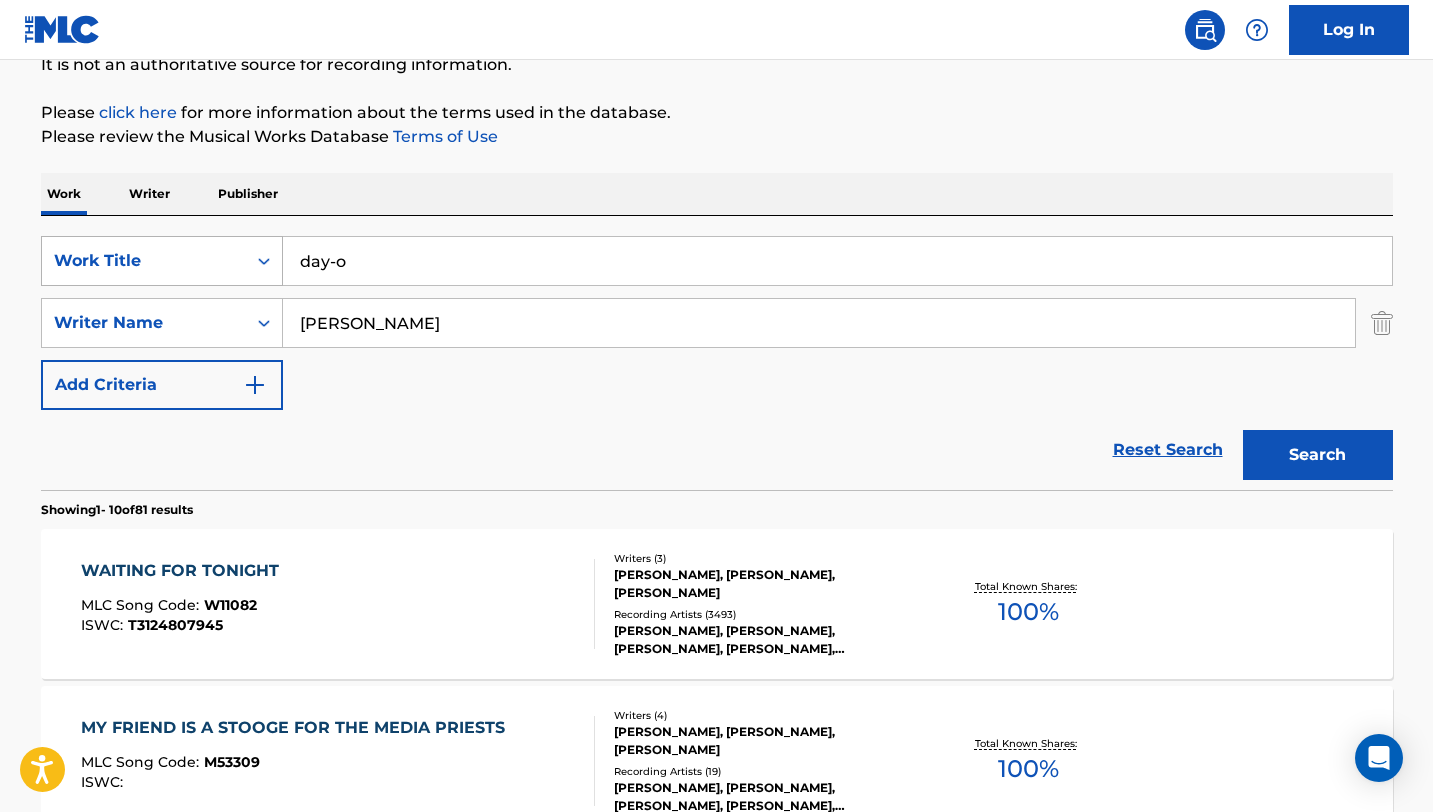 type on "[PERSON_NAME]" 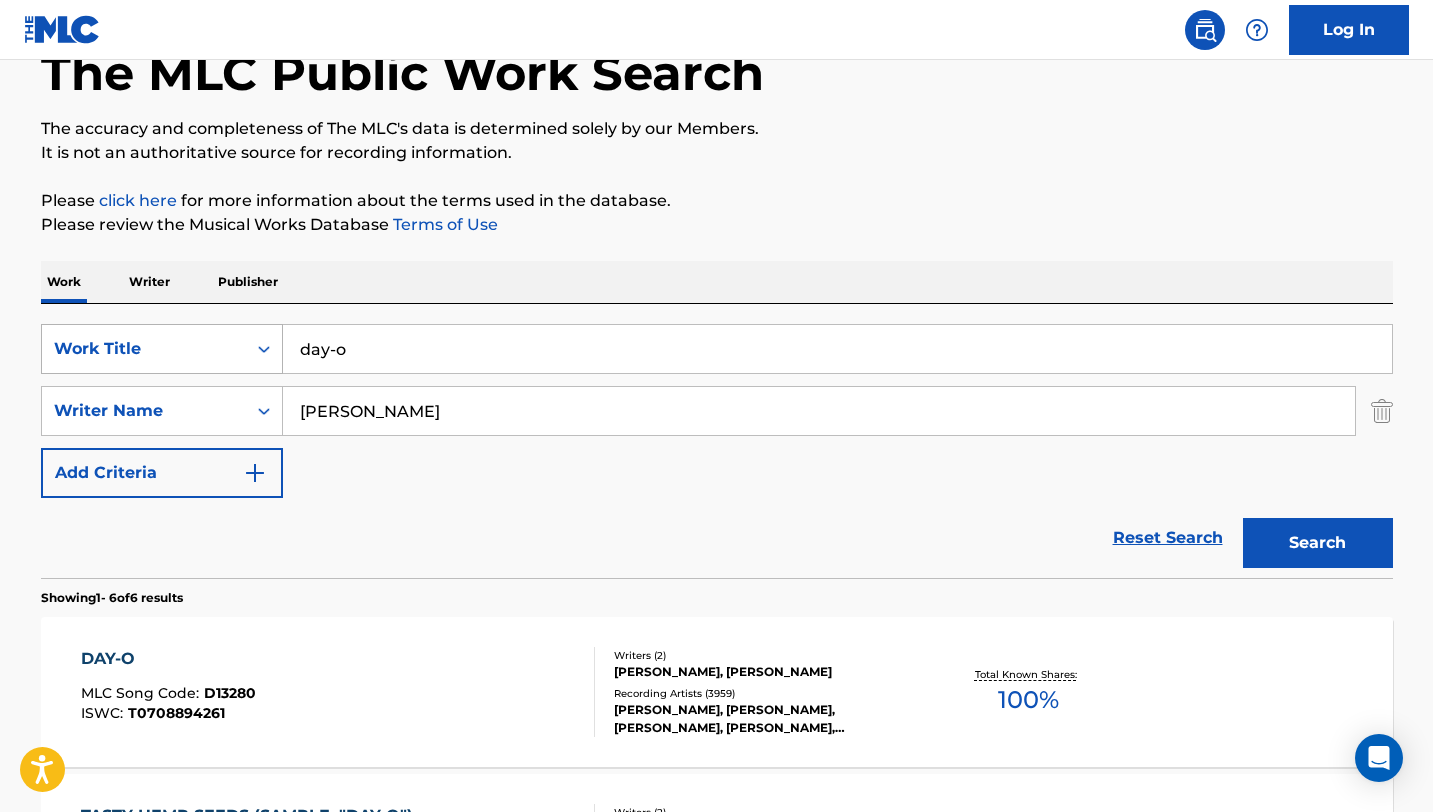 scroll, scrollTop: 209, scrollLeft: 0, axis: vertical 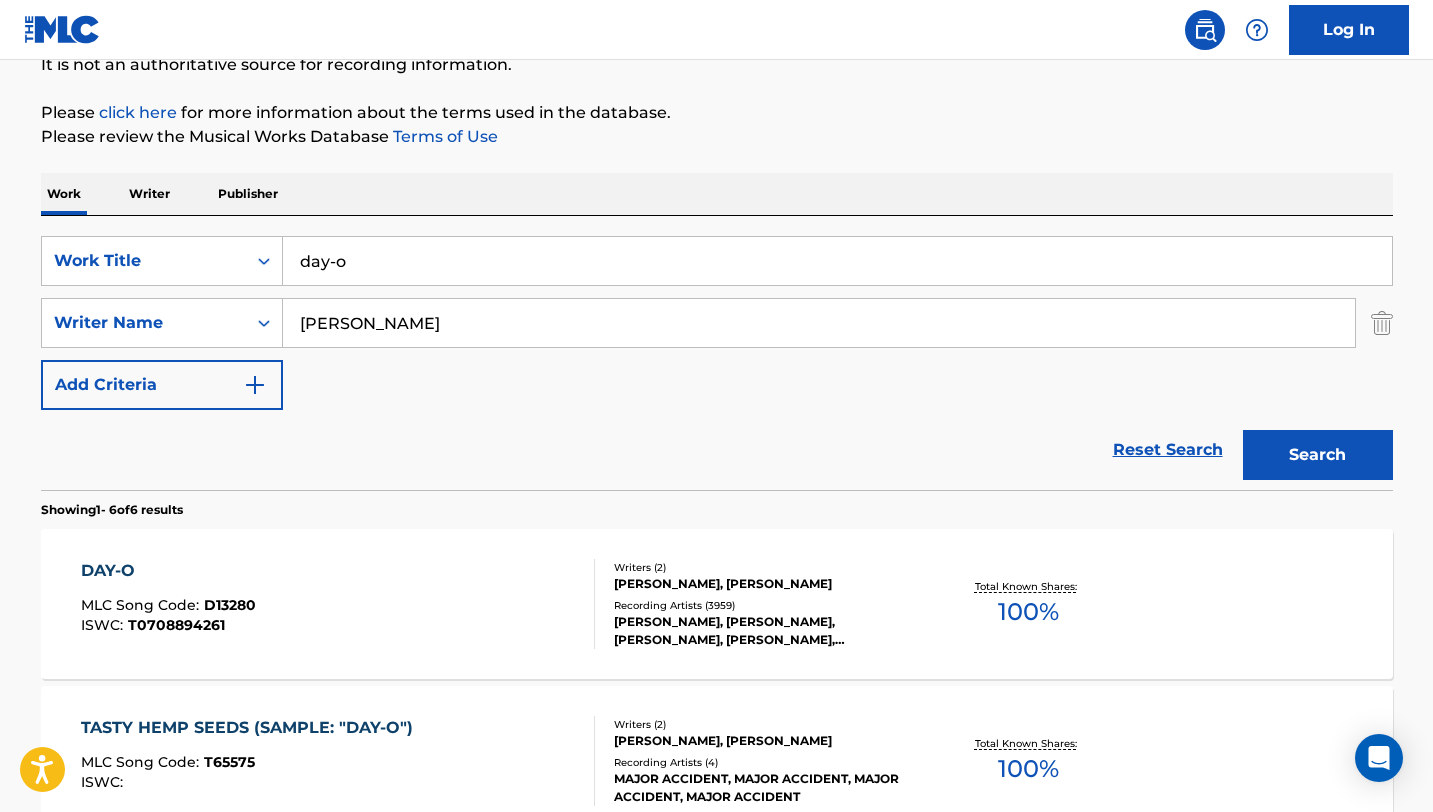 click on "DAY-O MLC Song Code : D13280 ISWC : T0708894261" at bounding box center [338, 604] 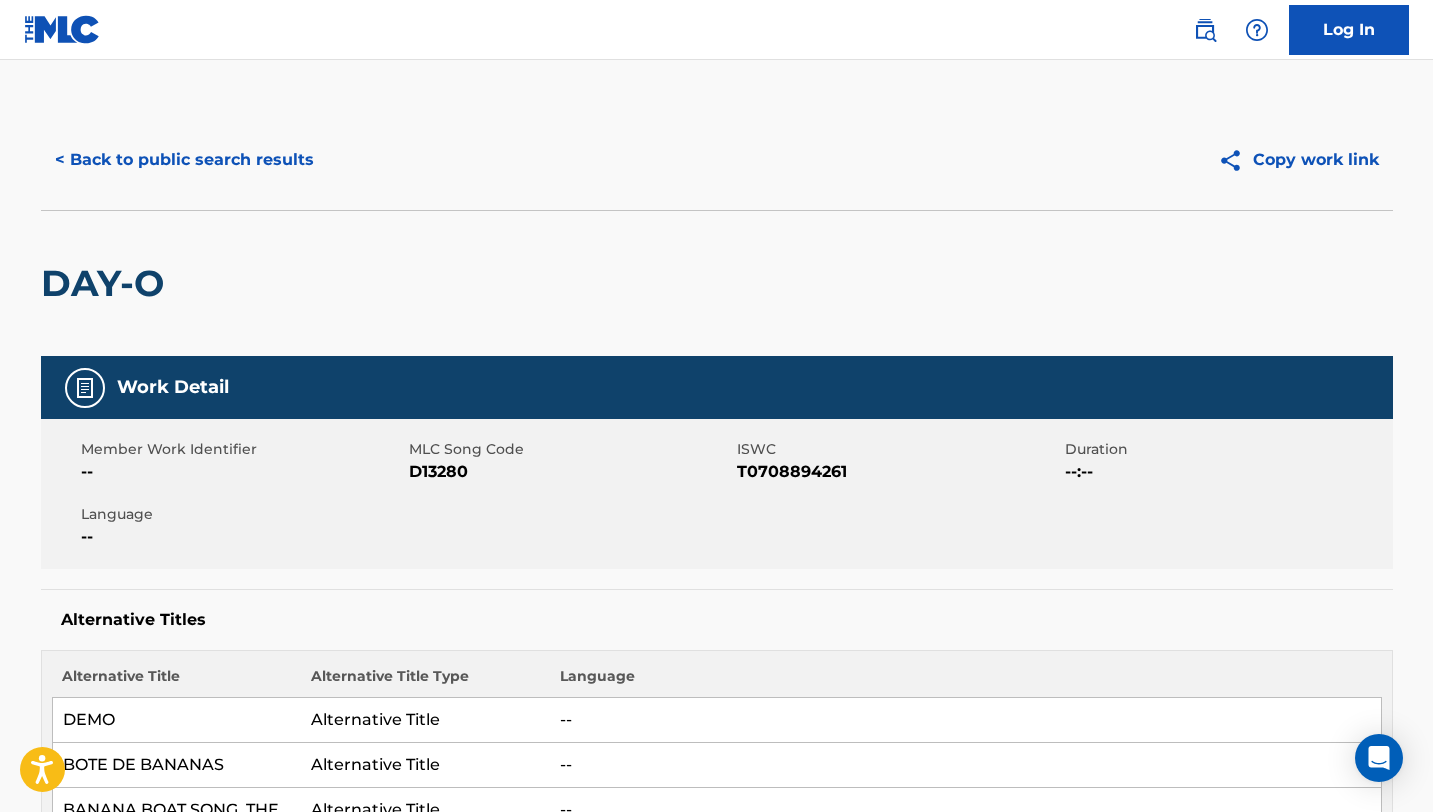 scroll, scrollTop: 210, scrollLeft: 0, axis: vertical 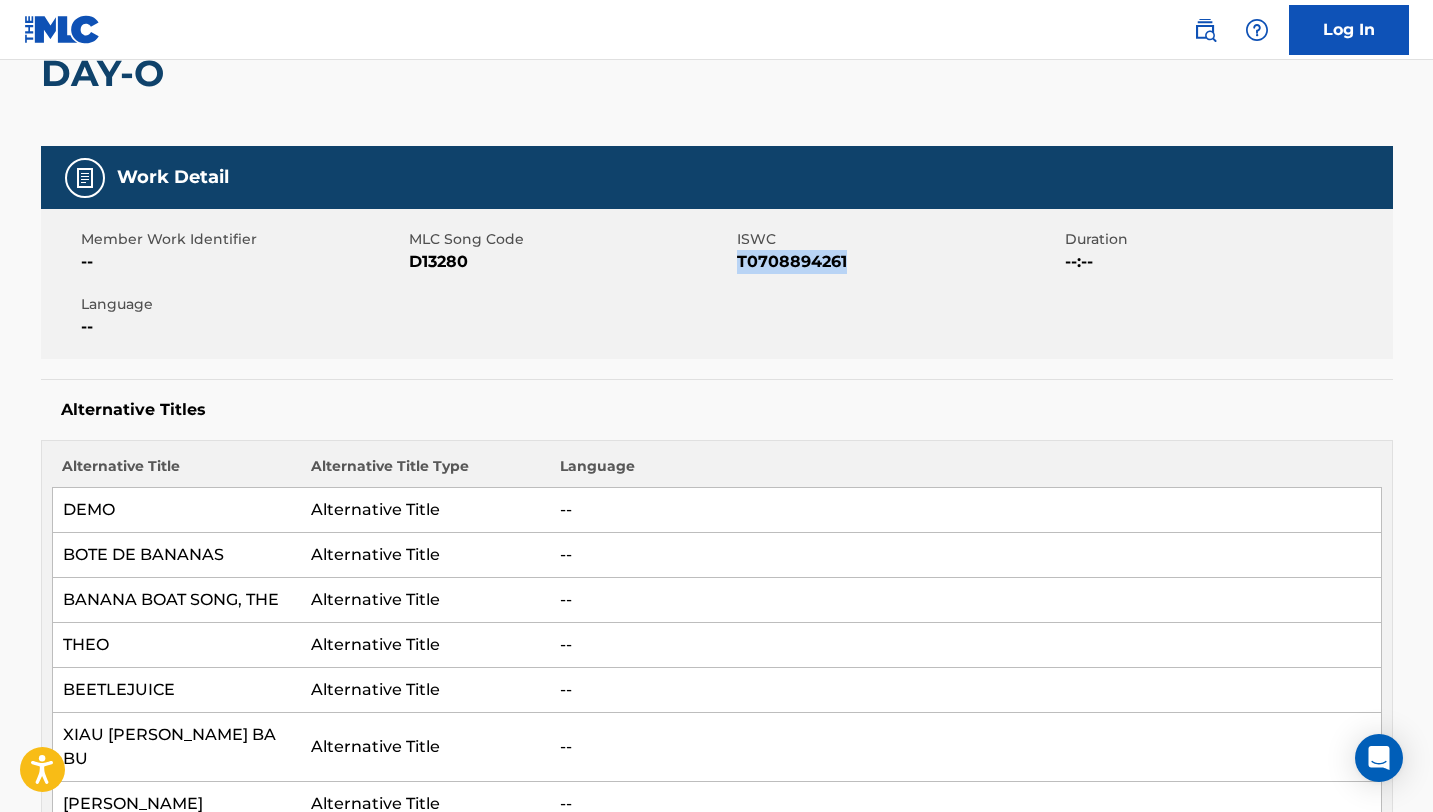 drag, startPoint x: 849, startPoint y: 265, endPoint x: 736, endPoint y: 263, distance: 113.0177 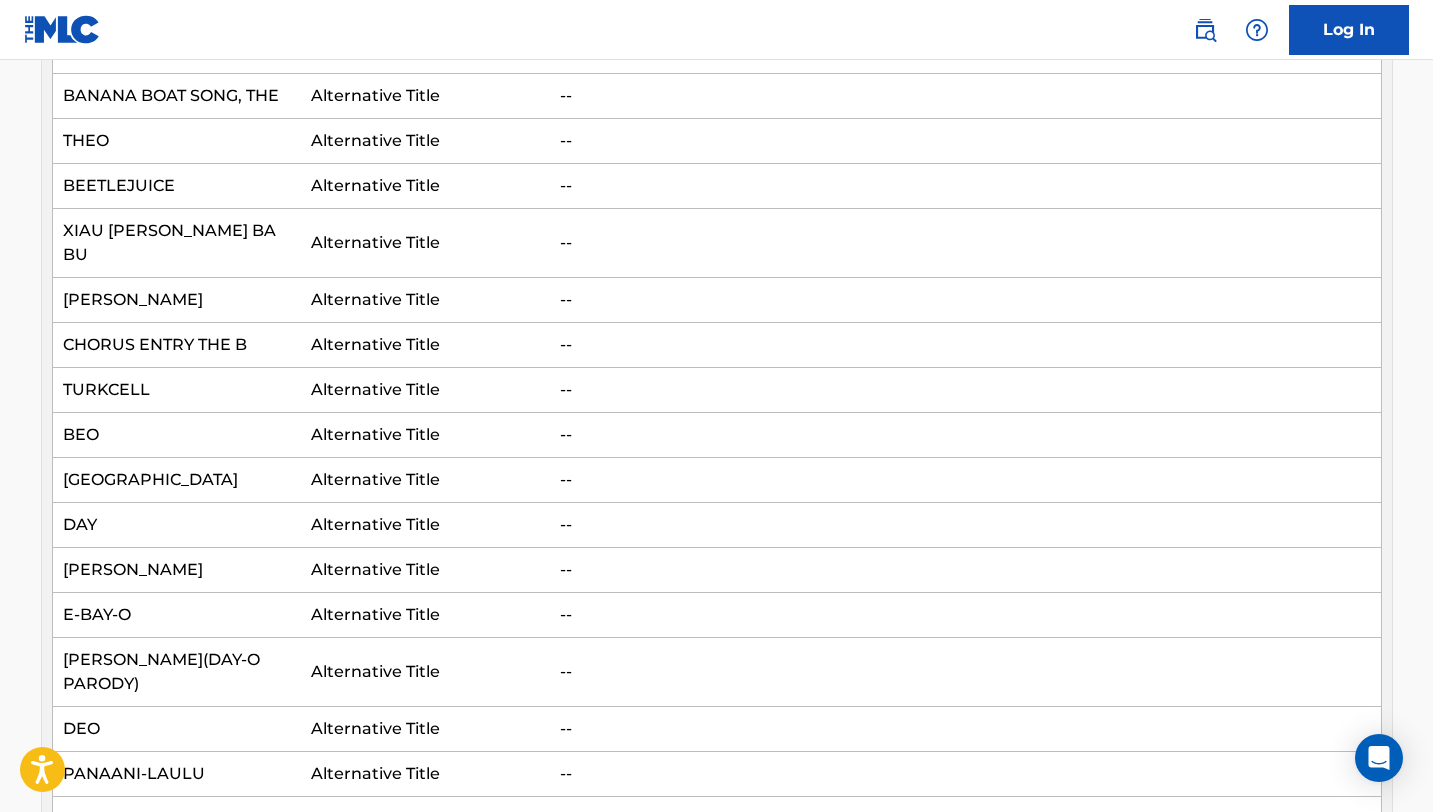scroll, scrollTop: 0, scrollLeft: 0, axis: both 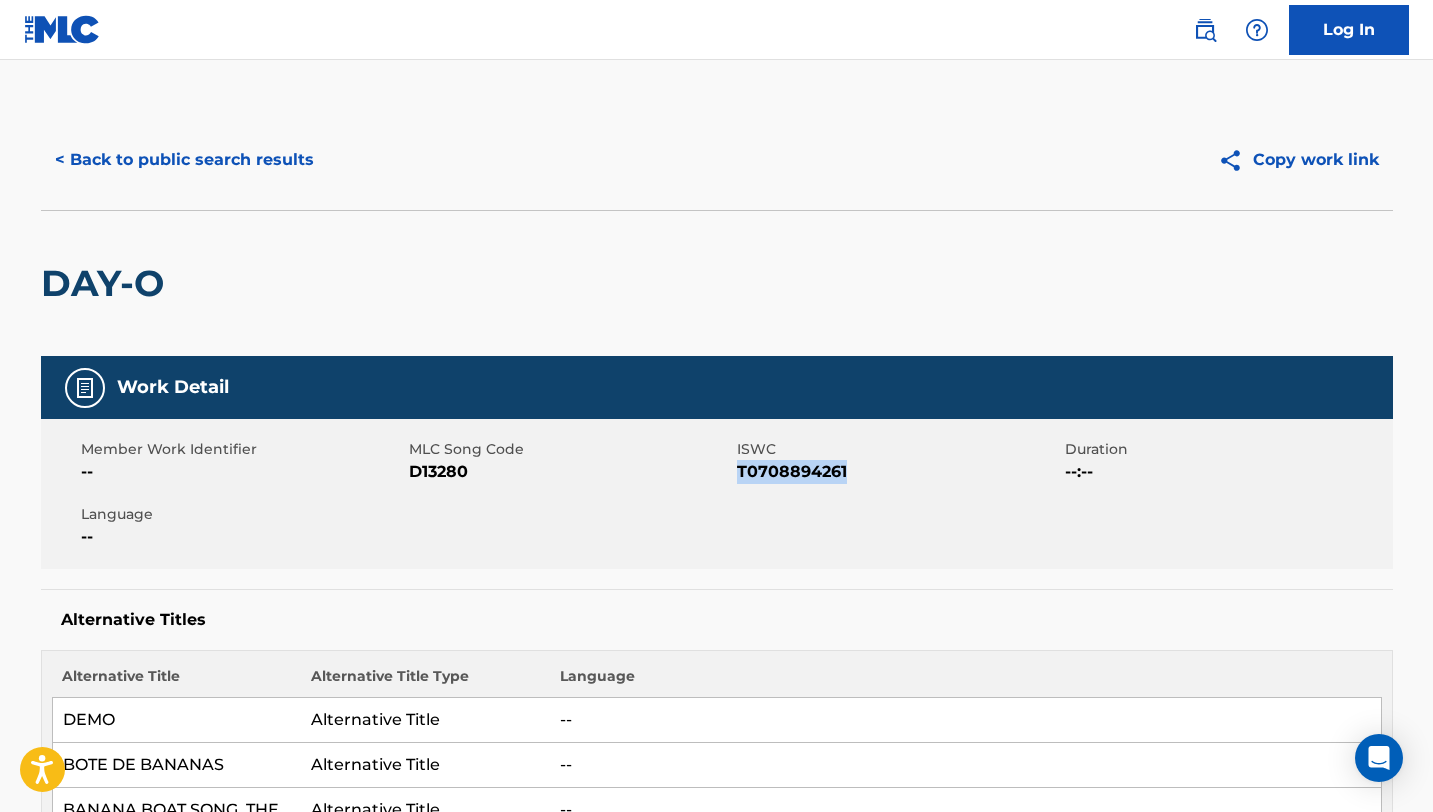click on "< Back to public search results" at bounding box center (184, 160) 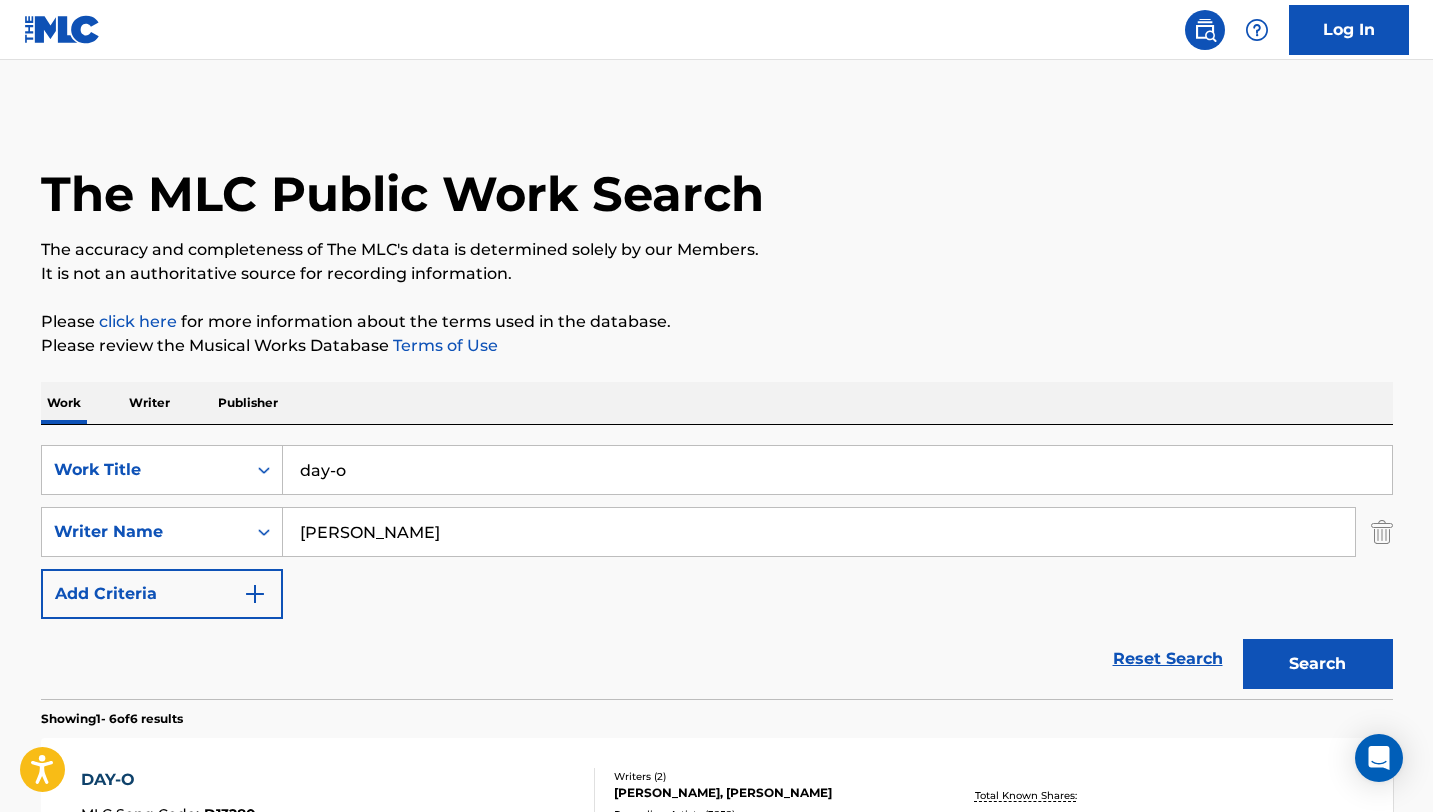 scroll, scrollTop: 209, scrollLeft: 0, axis: vertical 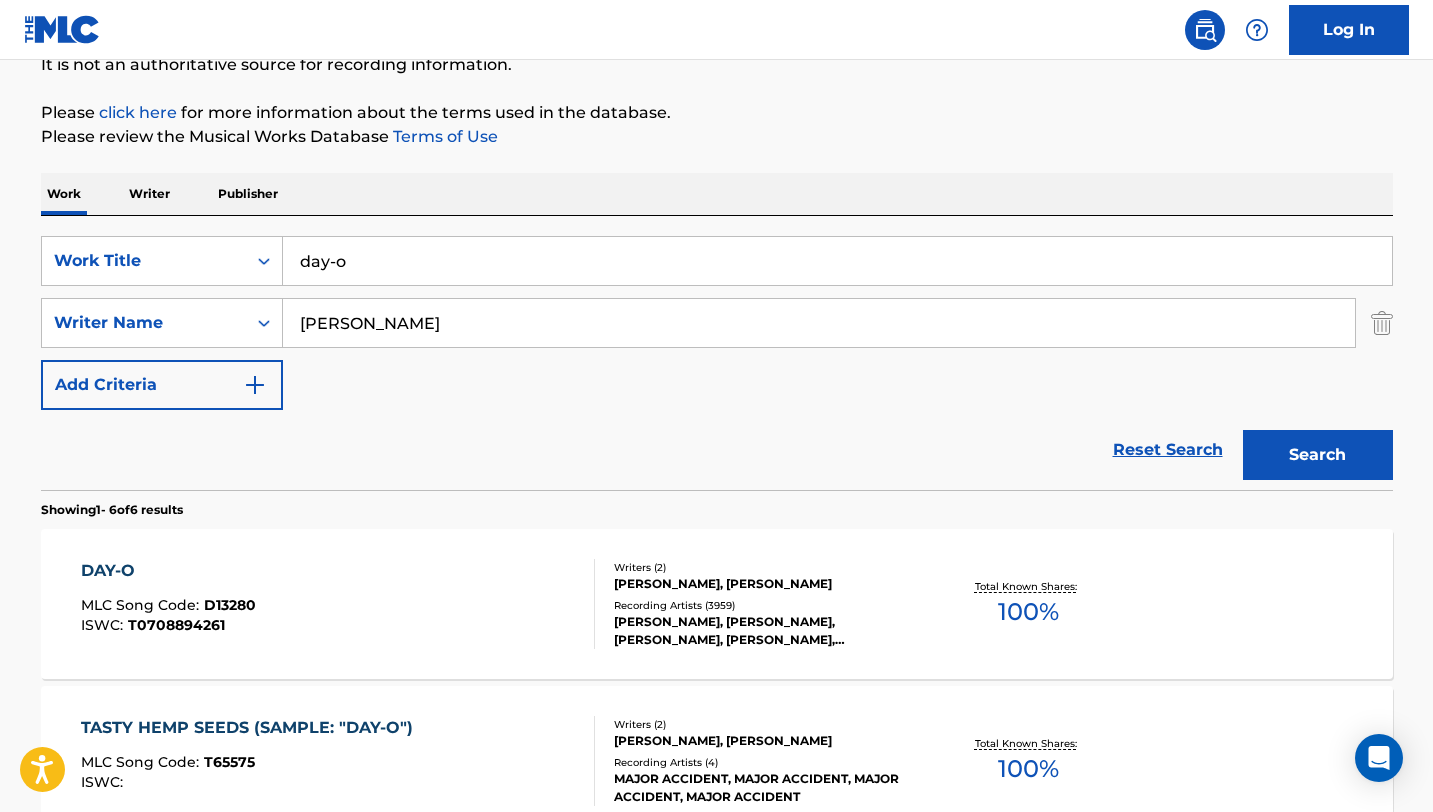 drag, startPoint x: 440, startPoint y: 257, endPoint x: 92, endPoint y: 204, distance: 352.0128 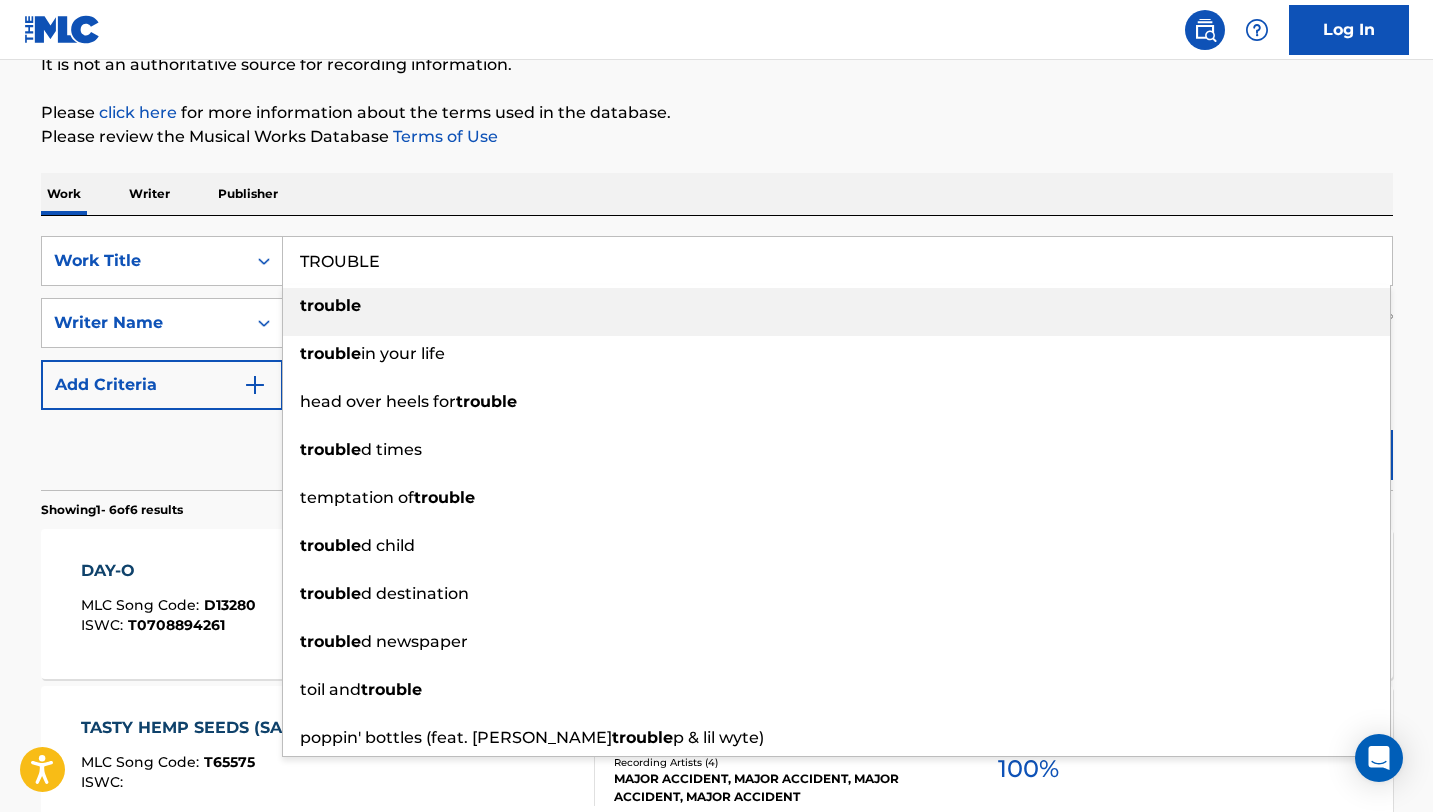 type on "TROUBLE" 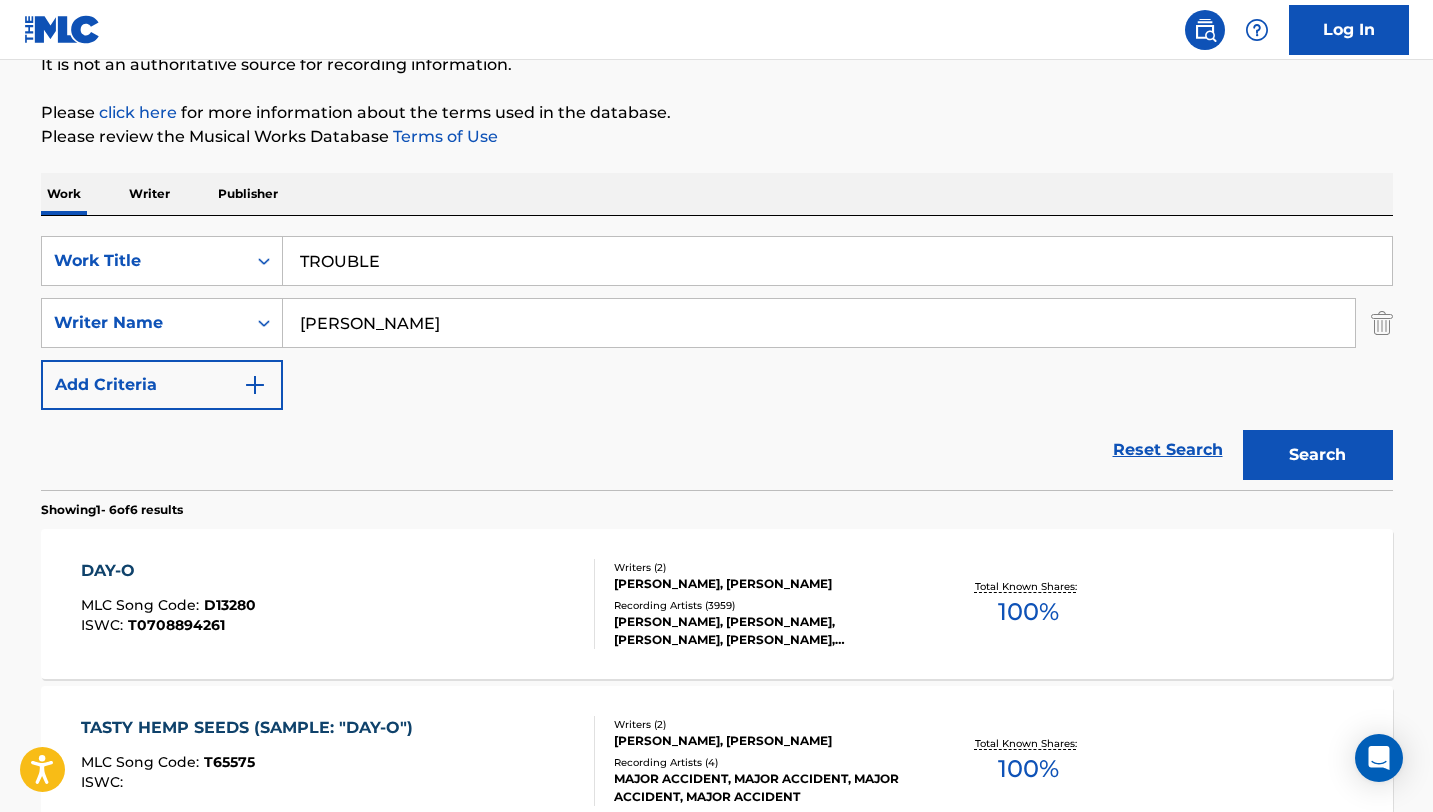 drag, startPoint x: 97, startPoint y: 211, endPoint x: 32, endPoint y: 202, distance: 65.62012 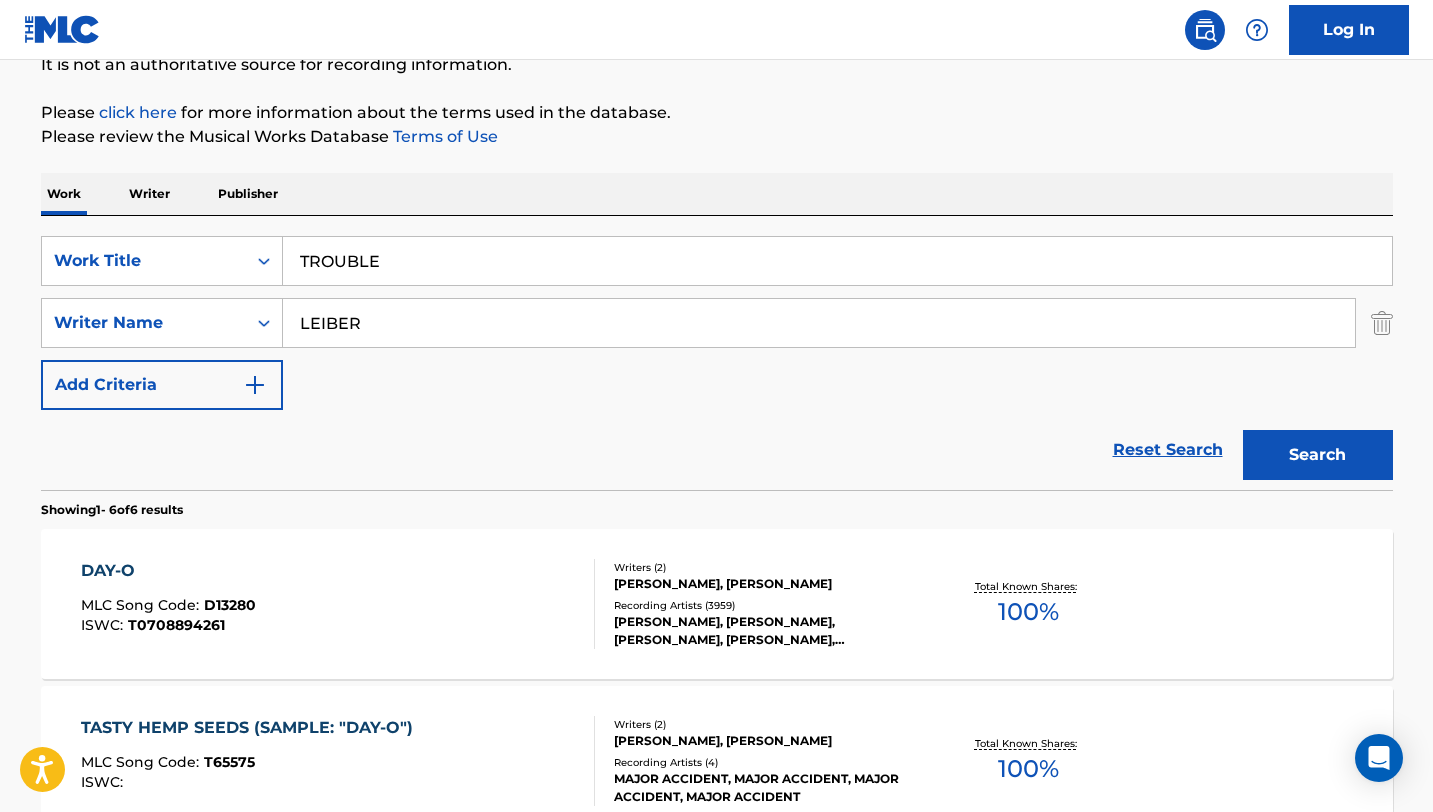 type on "LEIBER" 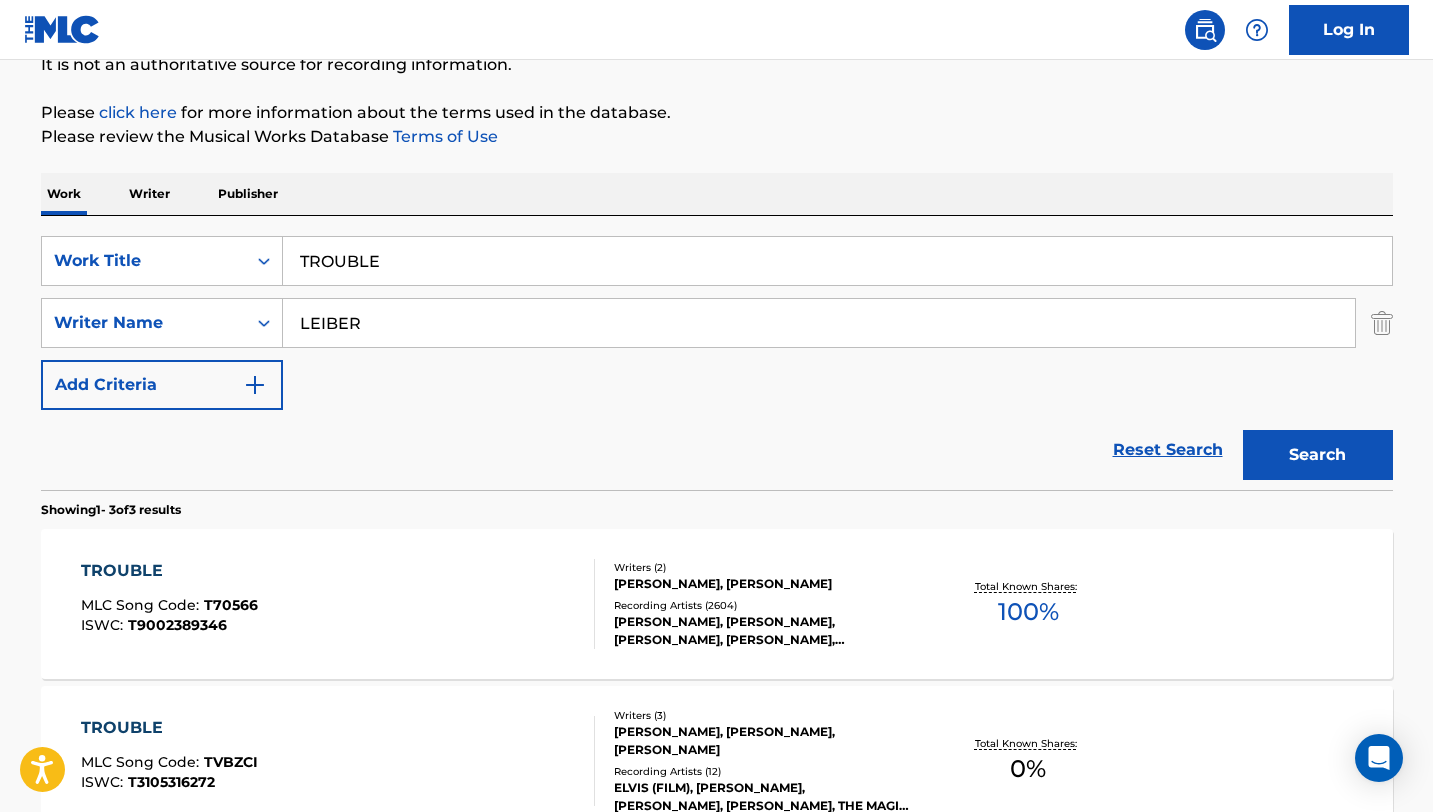 scroll, scrollTop: 261, scrollLeft: 0, axis: vertical 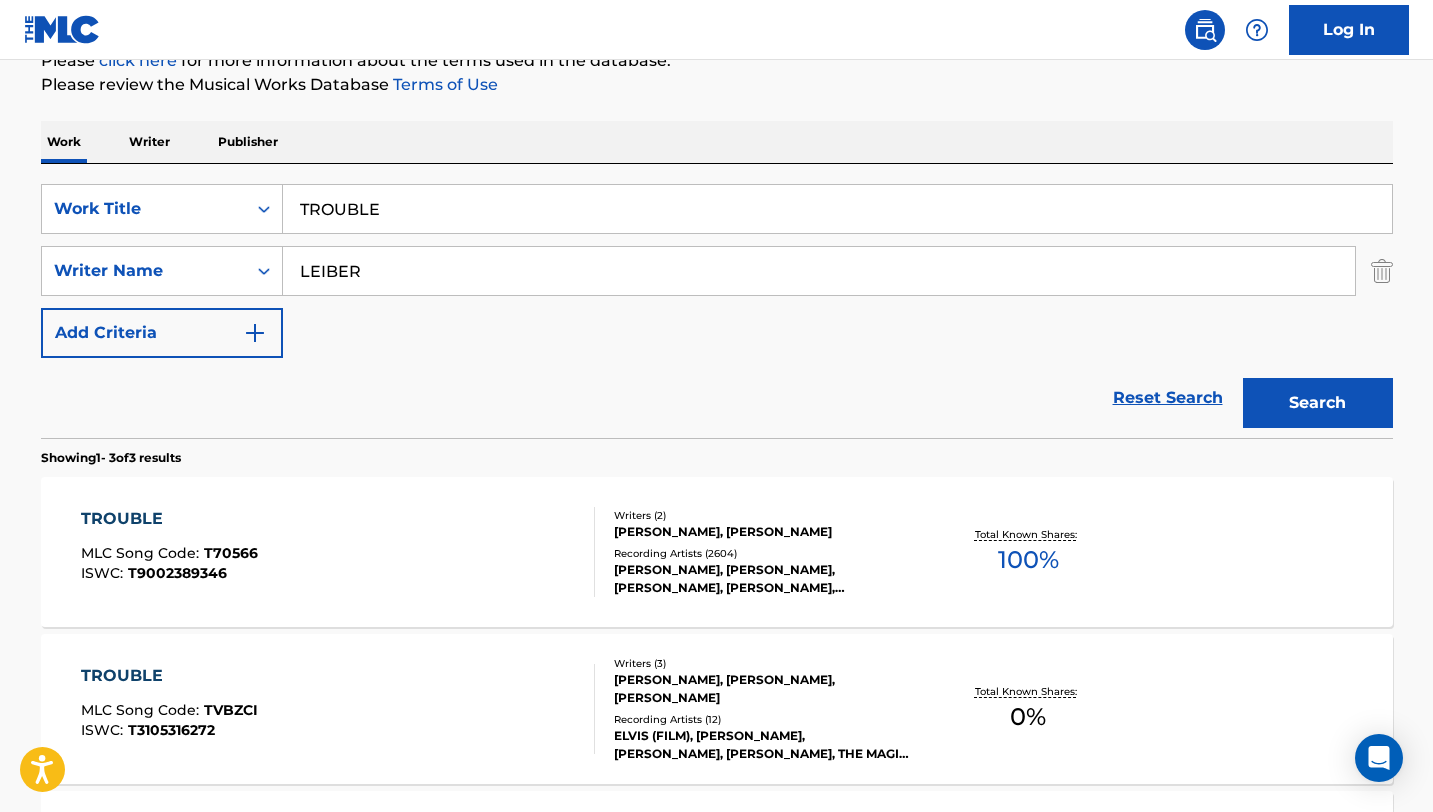 click on "TROUBLE MLC Song Code : T70566 ISWC : T9002389346" at bounding box center [338, 552] 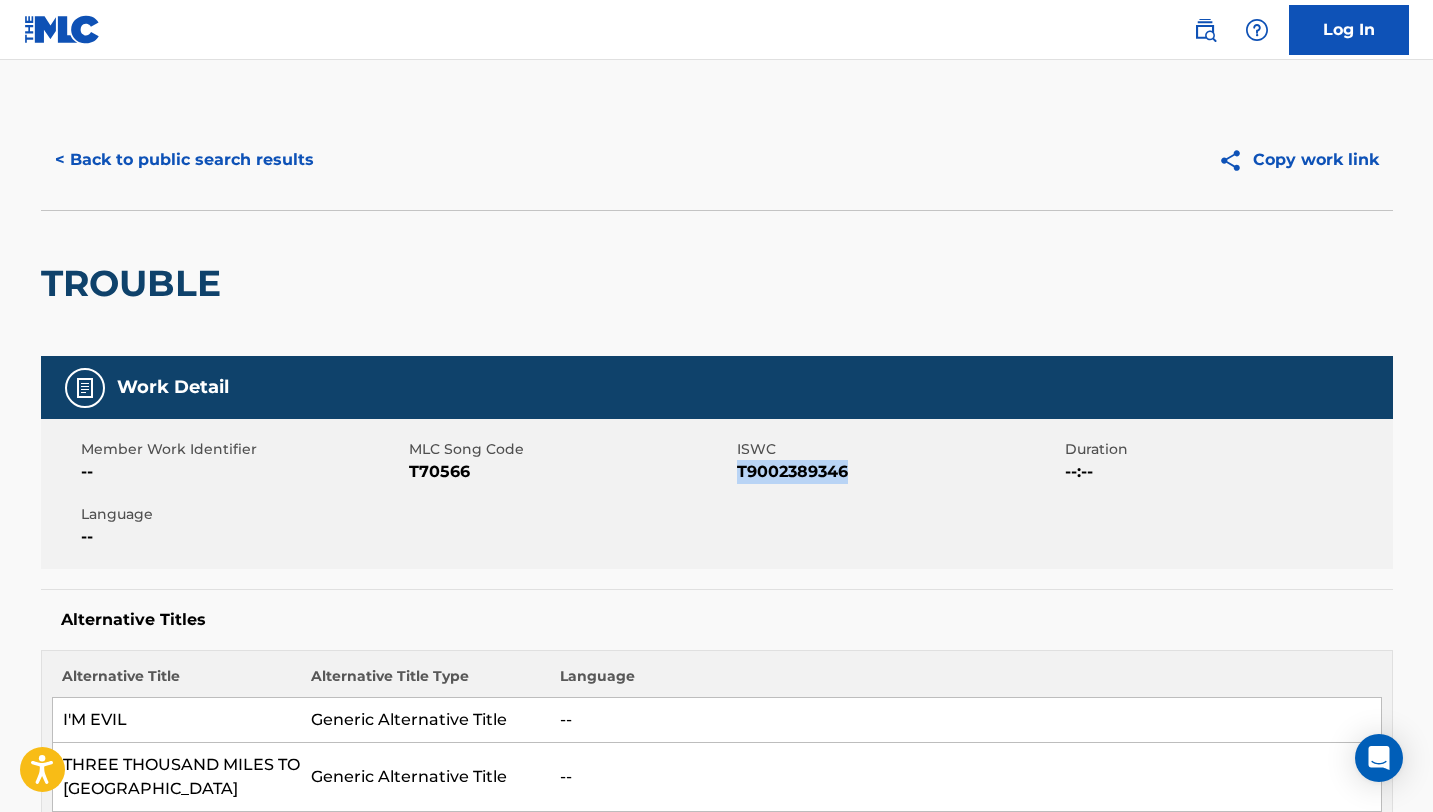 drag, startPoint x: 869, startPoint y: 471, endPoint x: 739, endPoint y: 471, distance: 130 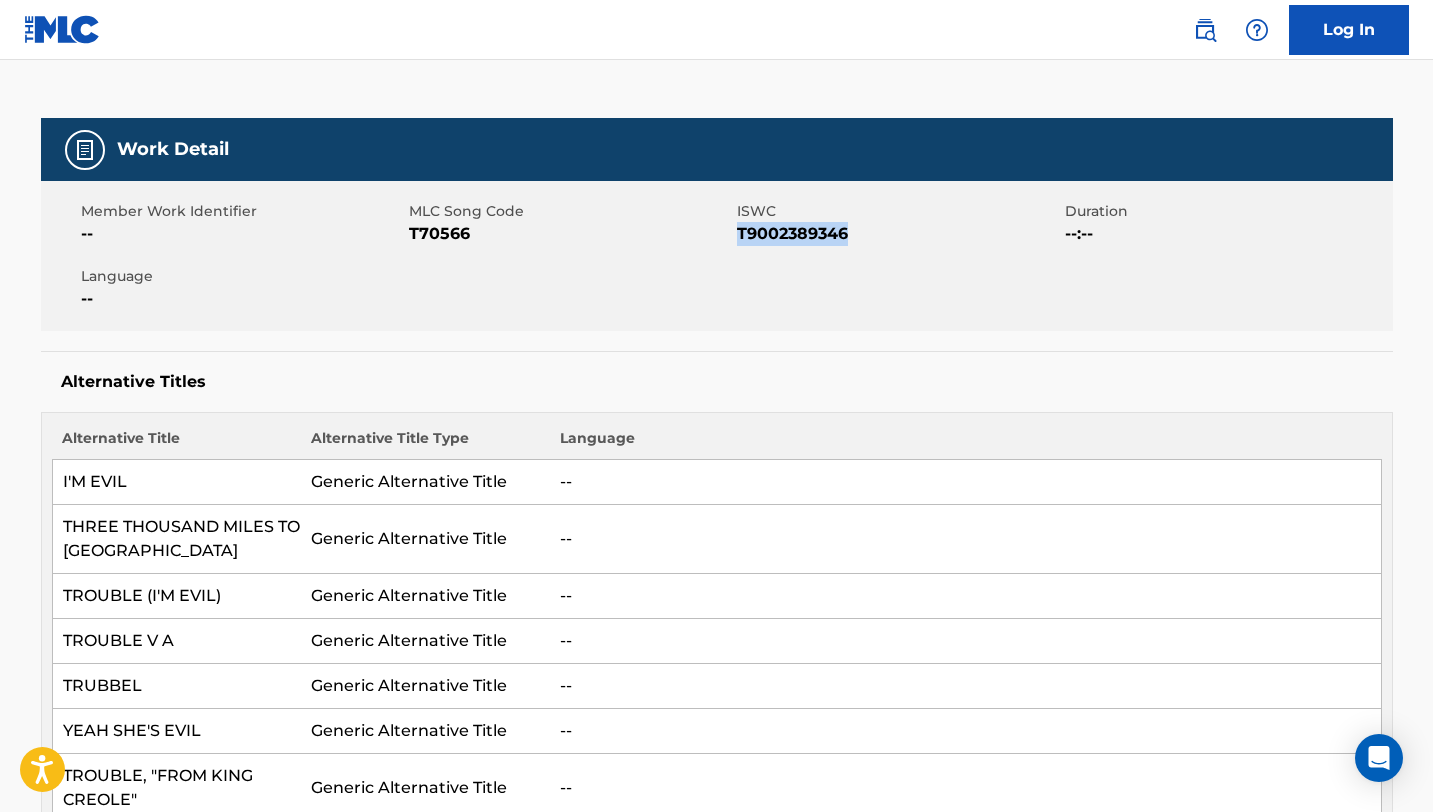 scroll, scrollTop: 0, scrollLeft: 0, axis: both 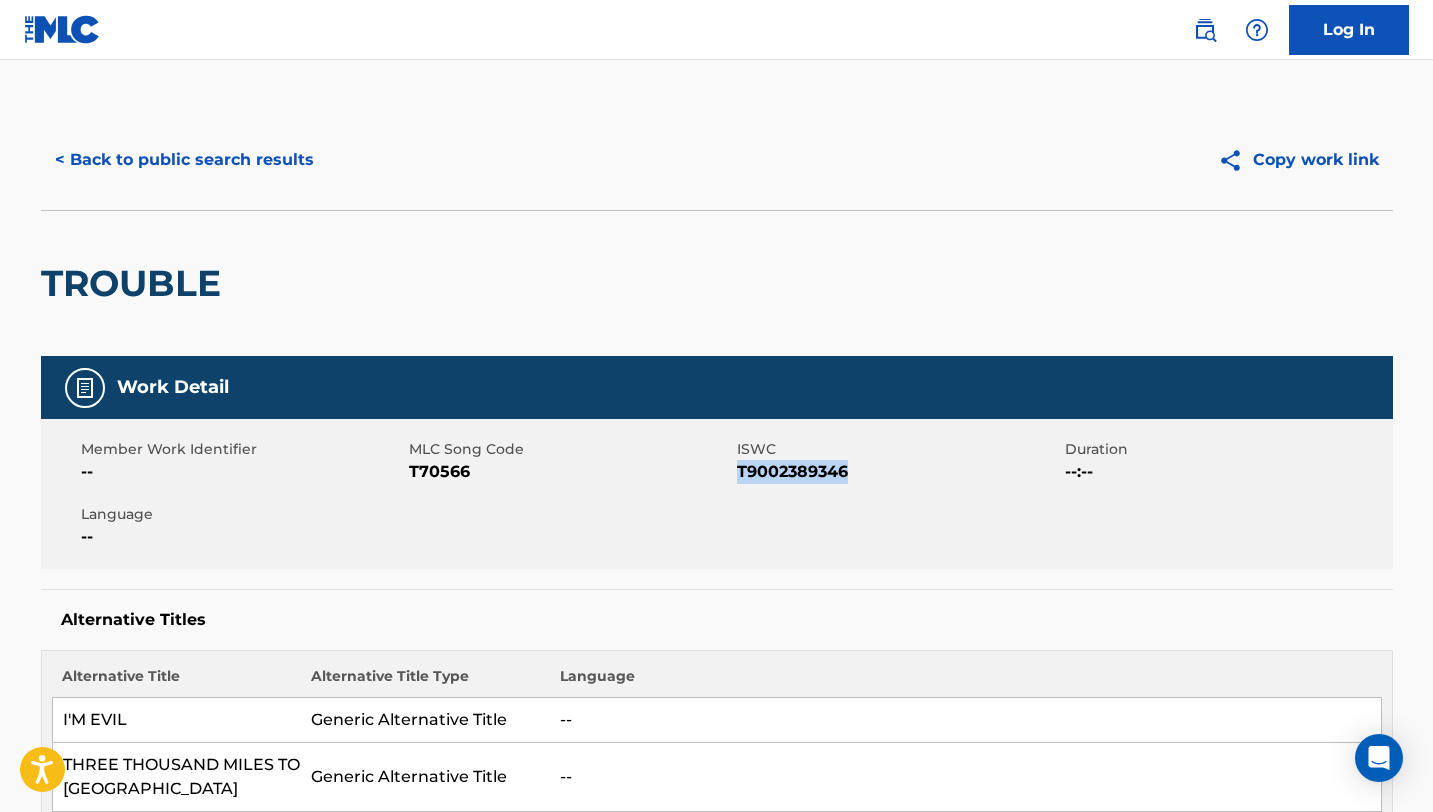 click on "< Back to public search results" at bounding box center (184, 160) 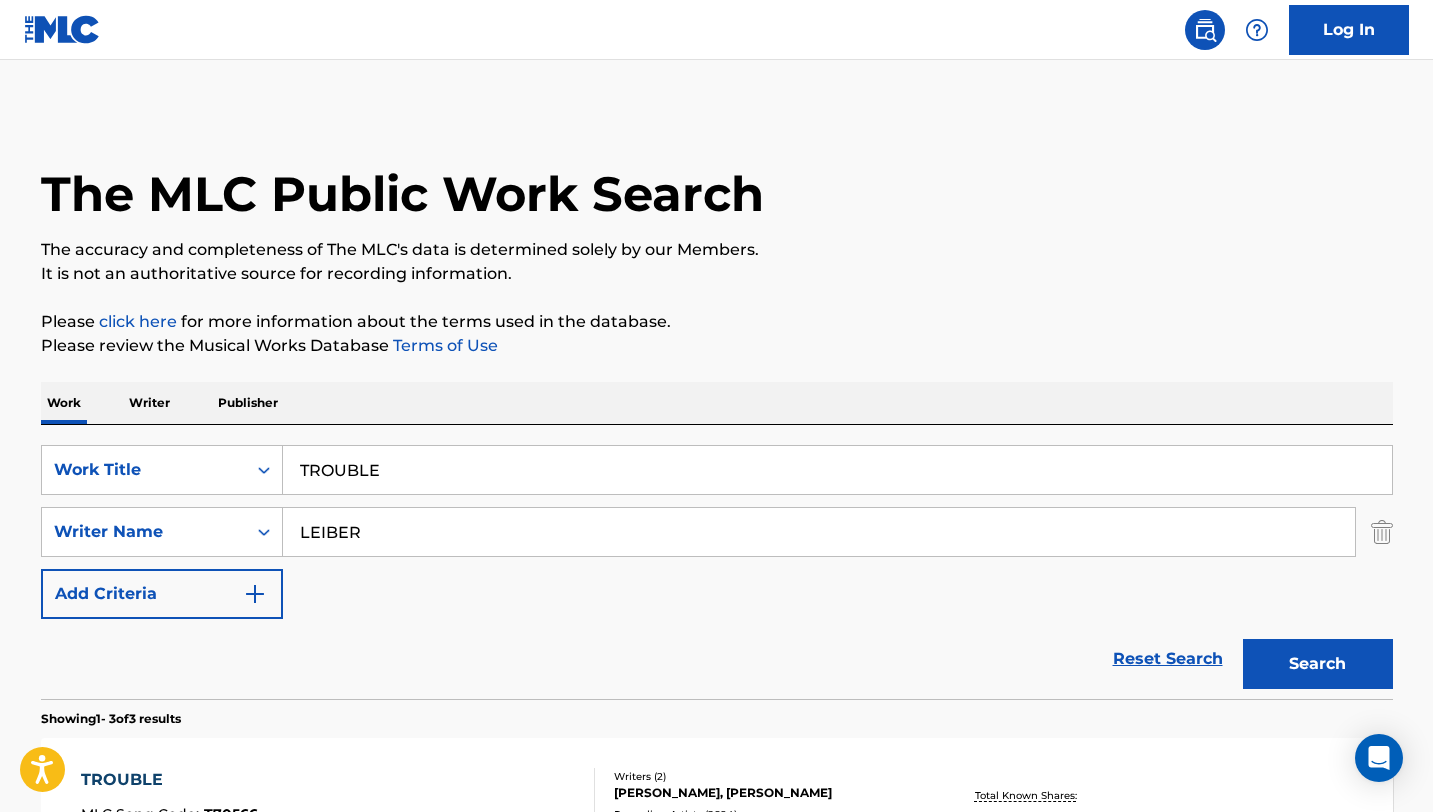 scroll, scrollTop: 261, scrollLeft: 0, axis: vertical 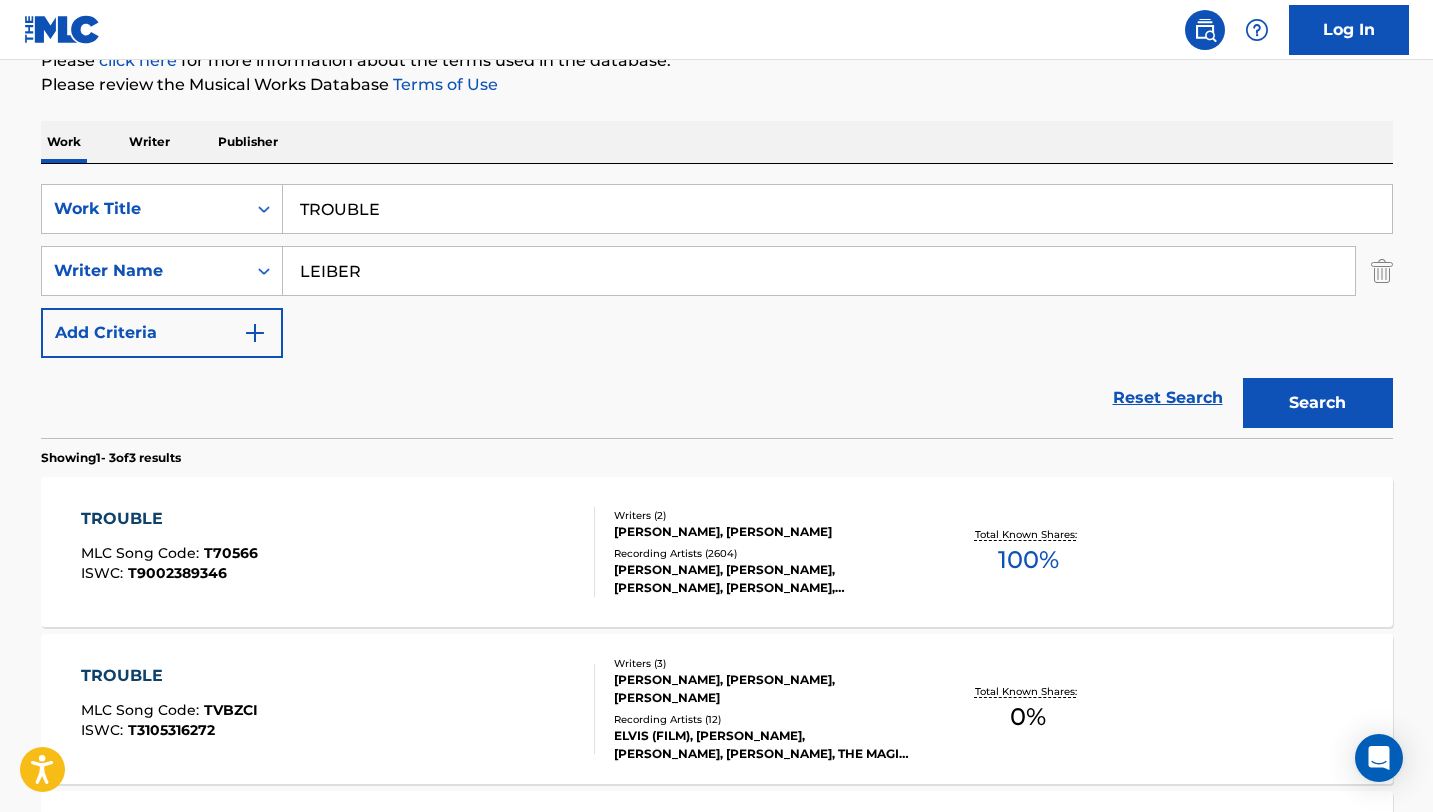 drag, startPoint x: 559, startPoint y: 216, endPoint x: 237, endPoint y: 149, distance: 328.89664 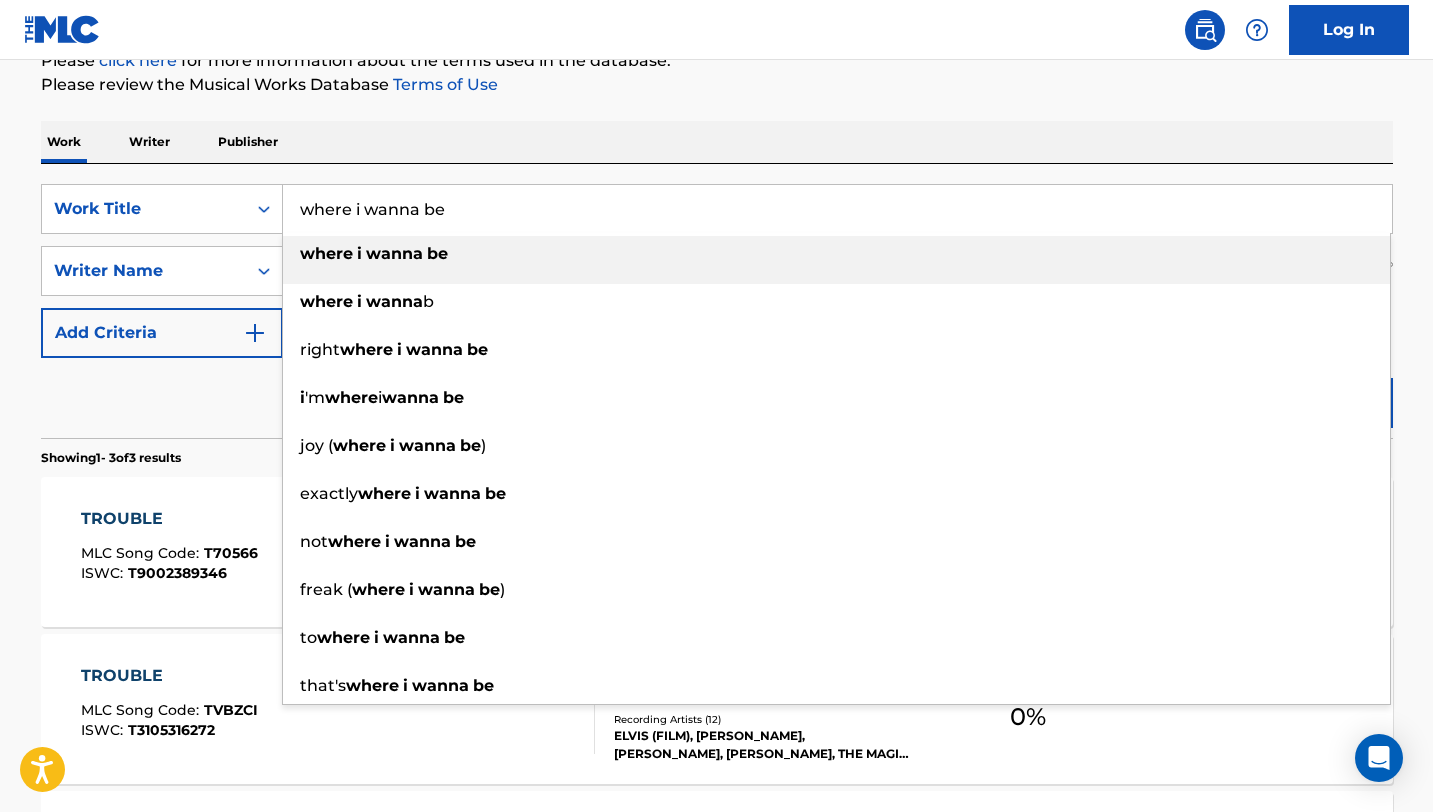 type on "where i wanna be" 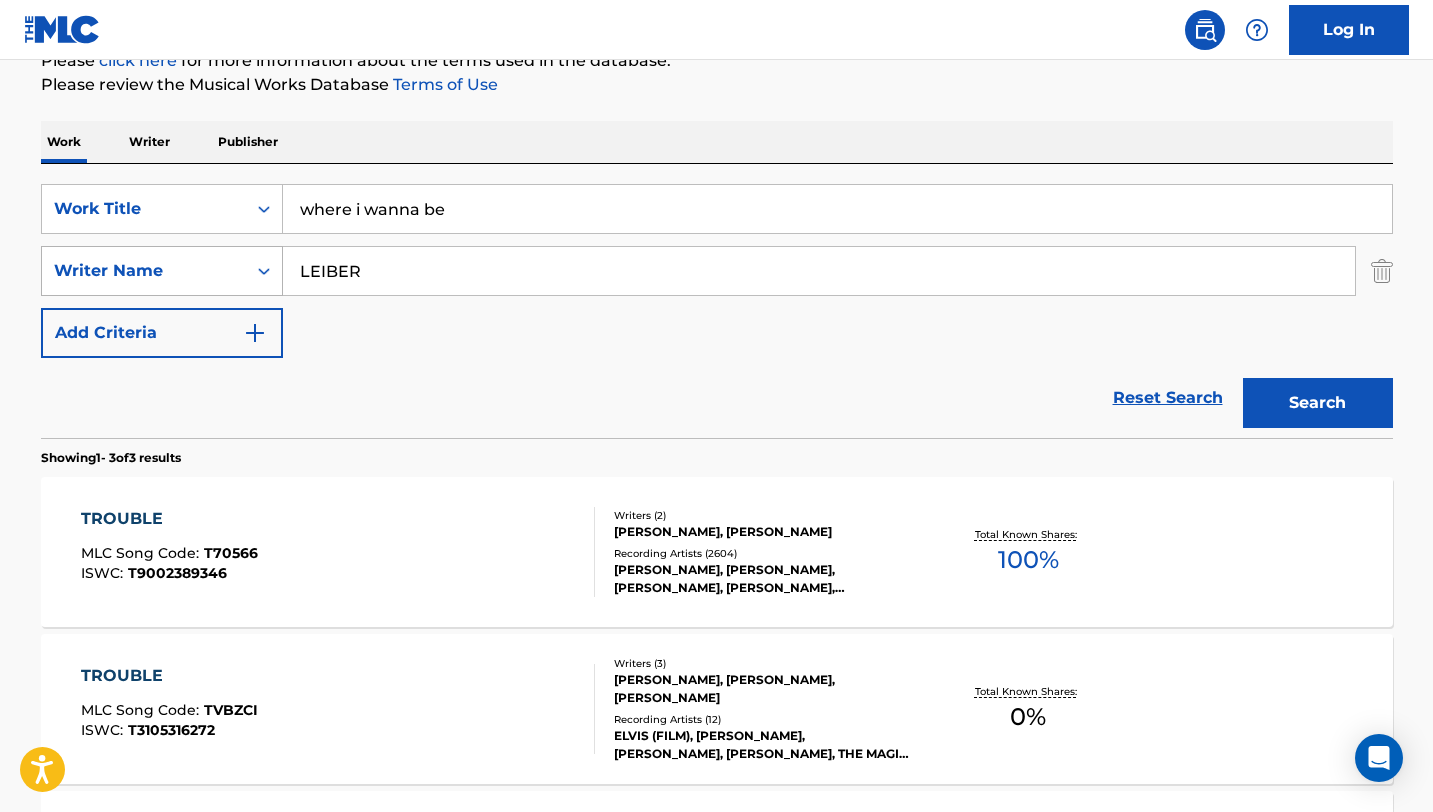 drag, startPoint x: 381, startPoint y: 279, endPoint x: 187, endPoint y: 264, distance: 194.57903 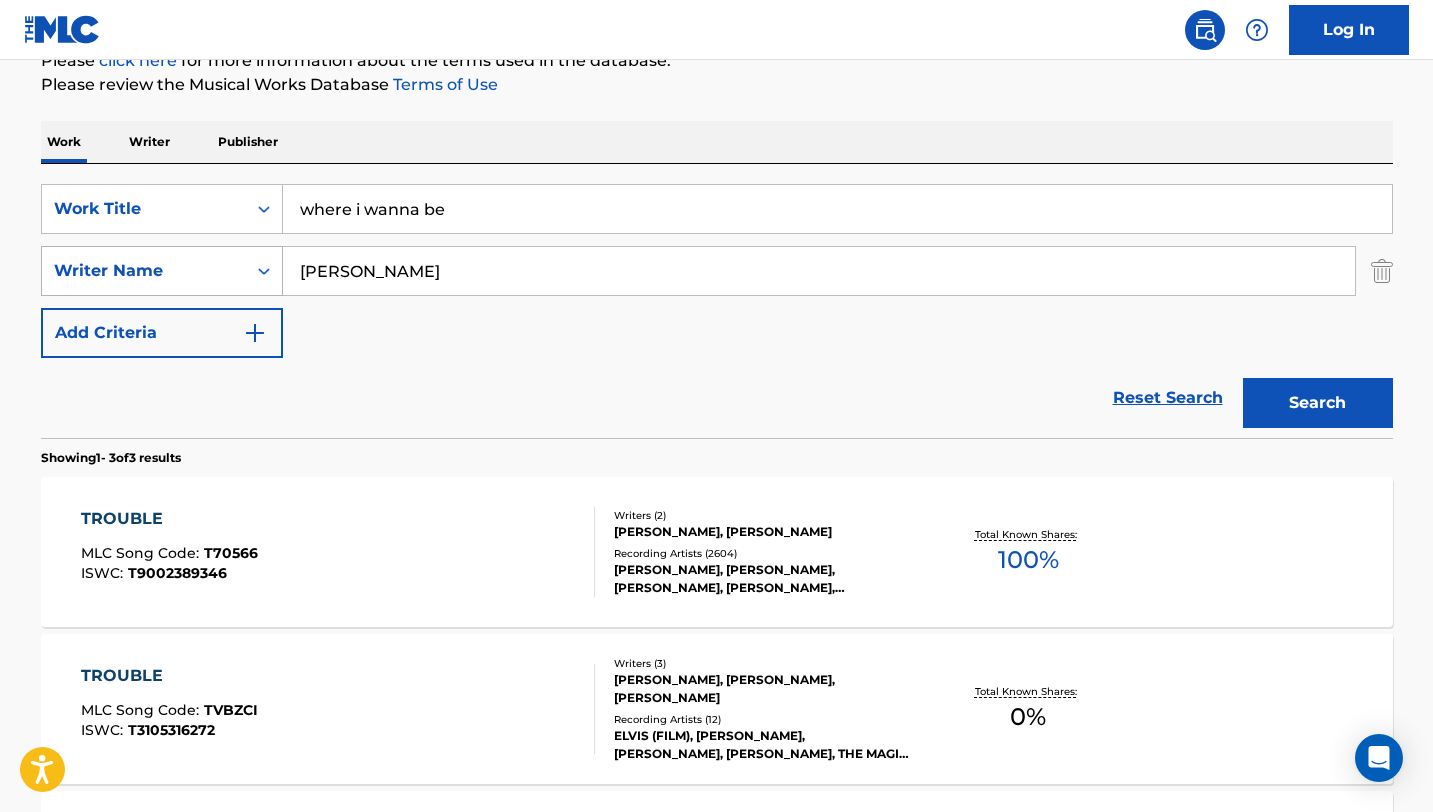 click on "Search" at bounding box center (1318, 403) 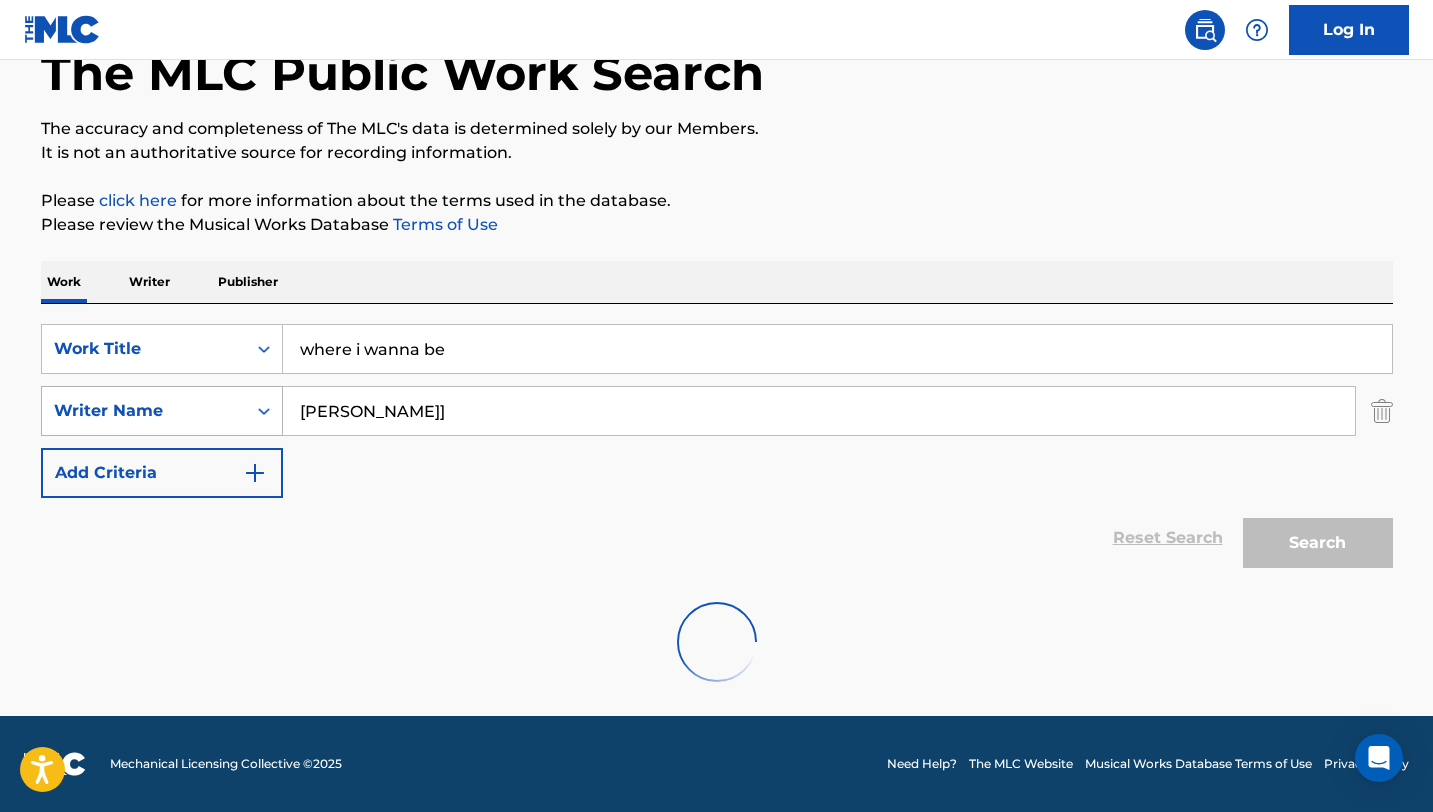 scroll, scrollTop: 261, scrollLeft: 0, axis: vertical 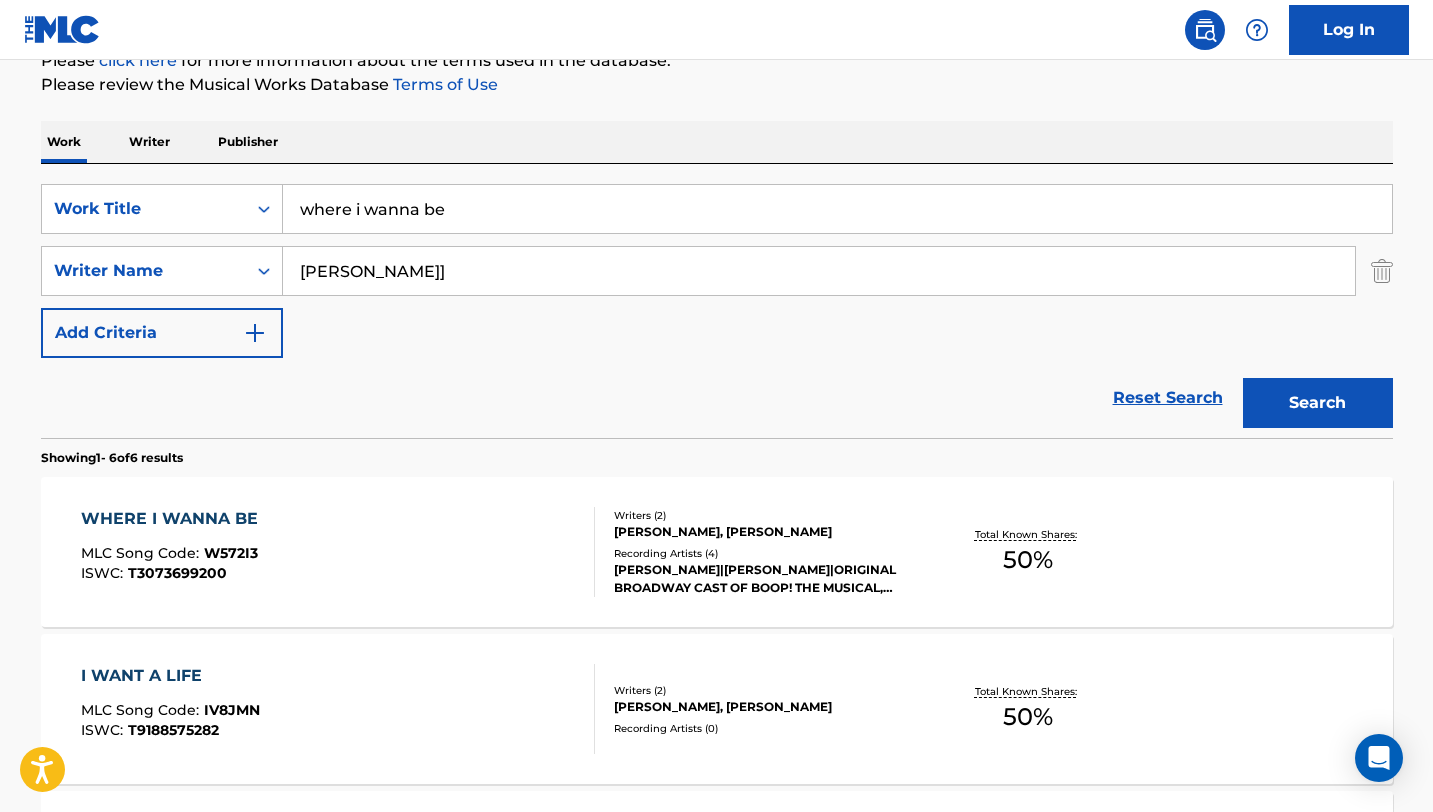 type on "[PERSON_NAME]]" 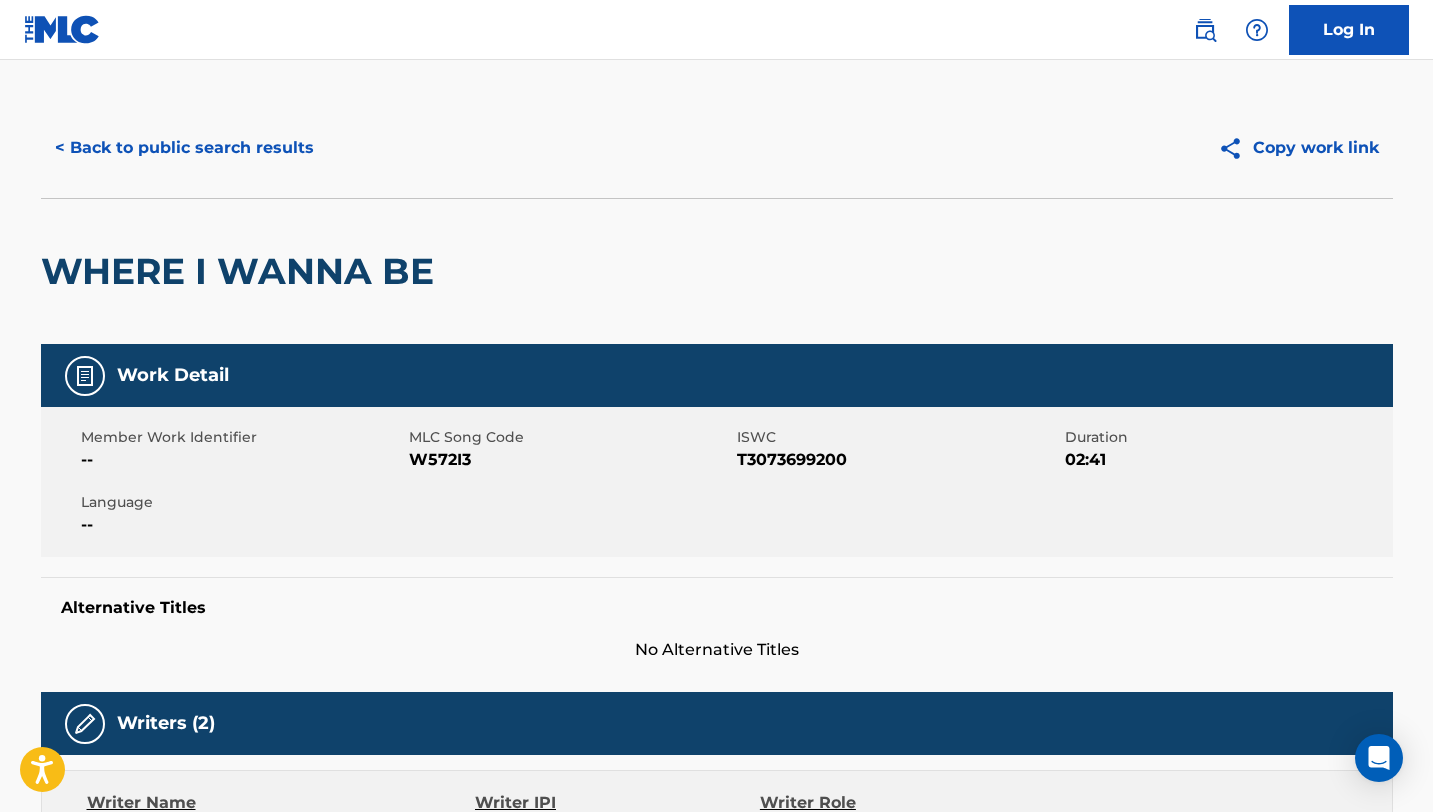 scroll, scrollTop: 0, scrollLeft: 0, axis: both 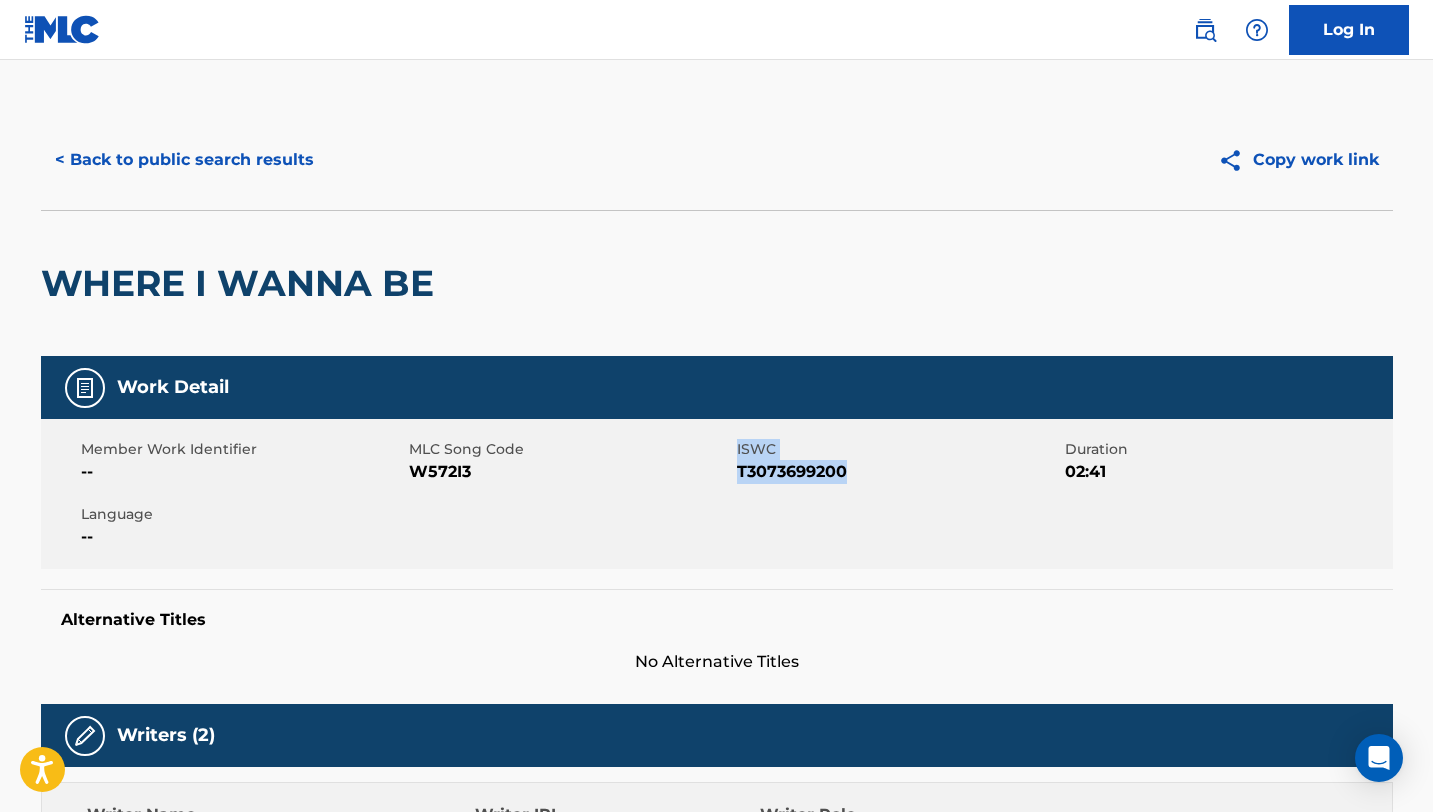 drag, startPoint x: 855, startPoint y: 474, endPoint x: 733, endPoint y: 470, distance: 122.06556 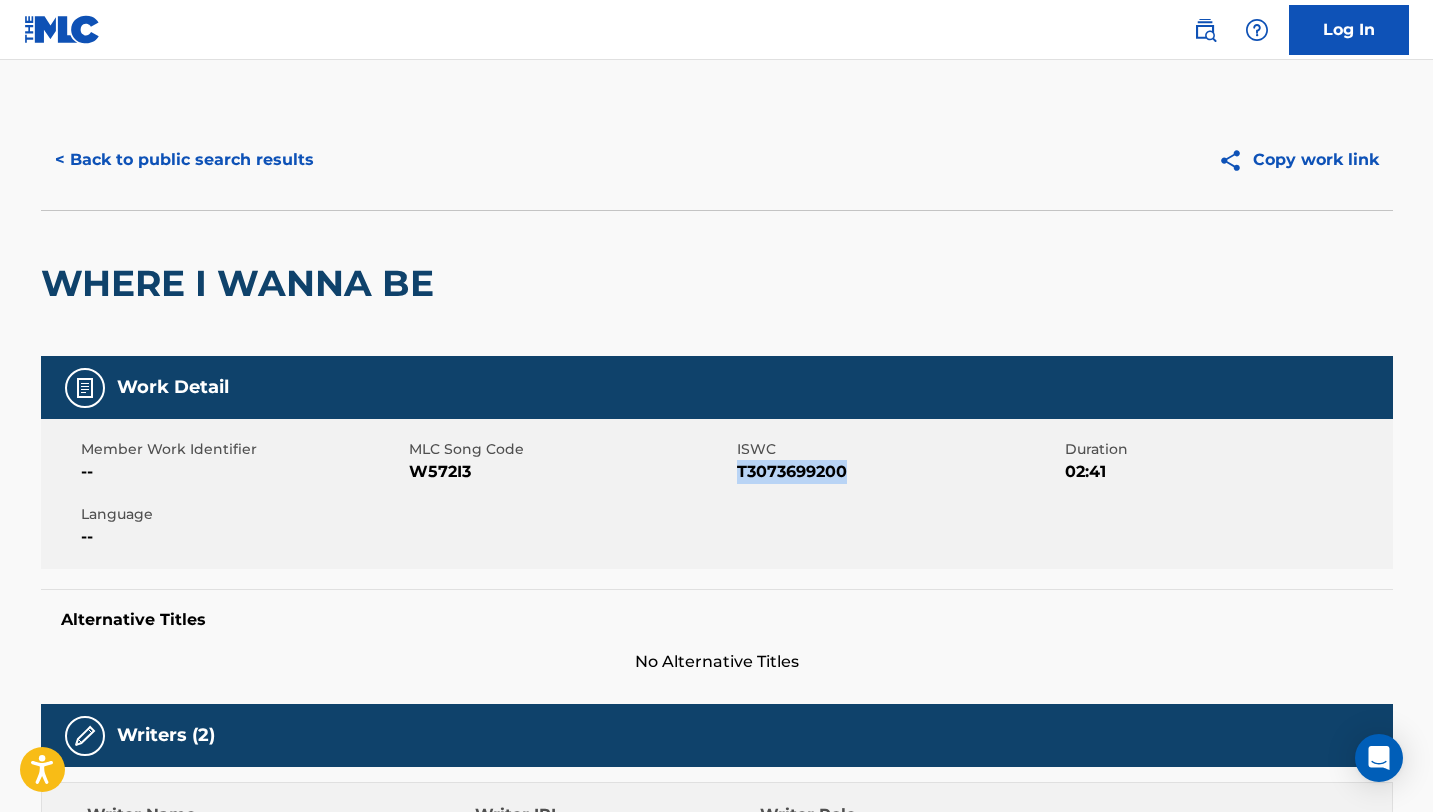 drag, startPoint x: 739, startPoint y: 473, endPoint x: 867, endPoint y: 475, distance: 128.01562 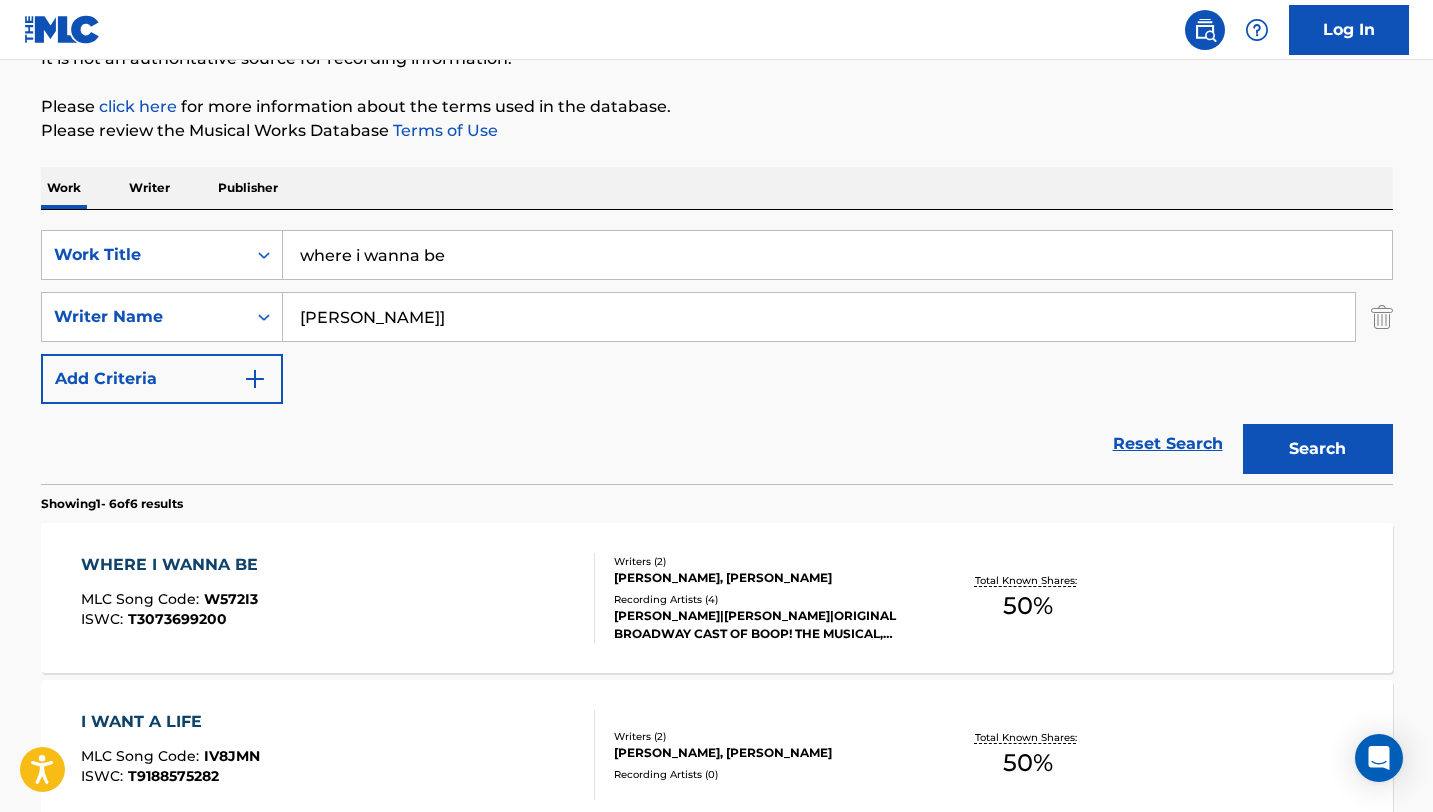 scroll, scrollTop: 182, scrollLeft: 0, axis: vertical 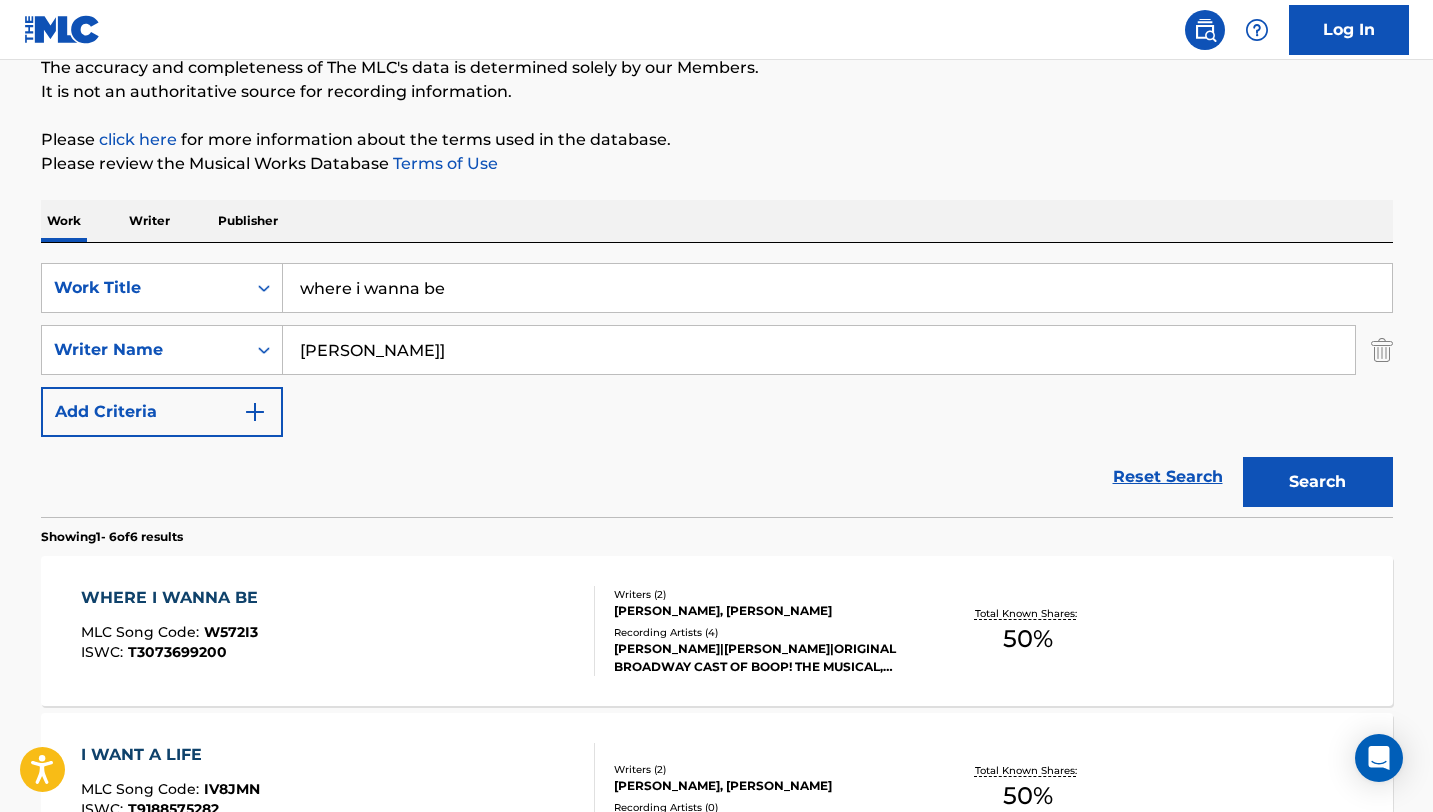 drag, startPoint x: 485, startPoint y: 291, endPoint x: 121, endPoint y: 255, distance: 365.77588 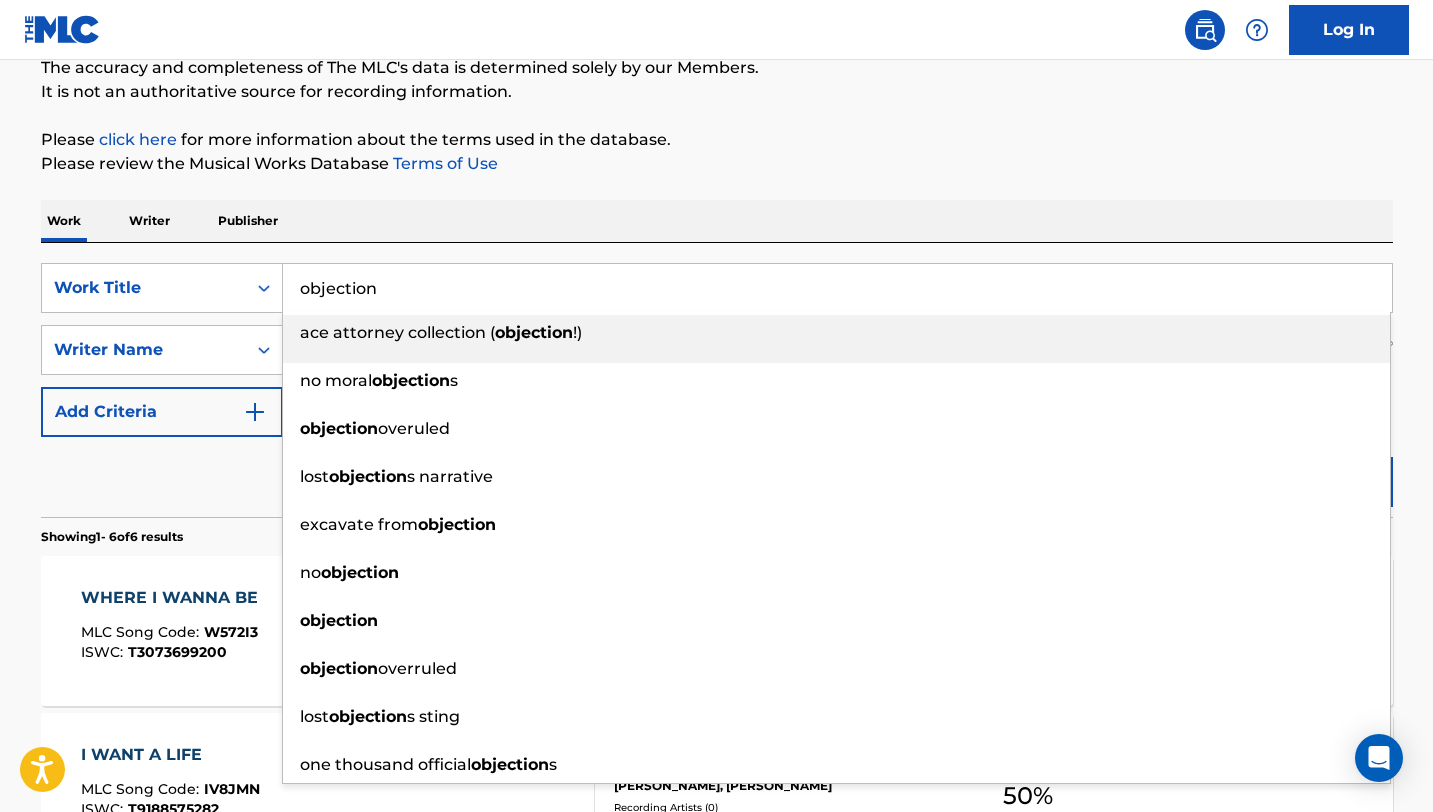 type on "objection" 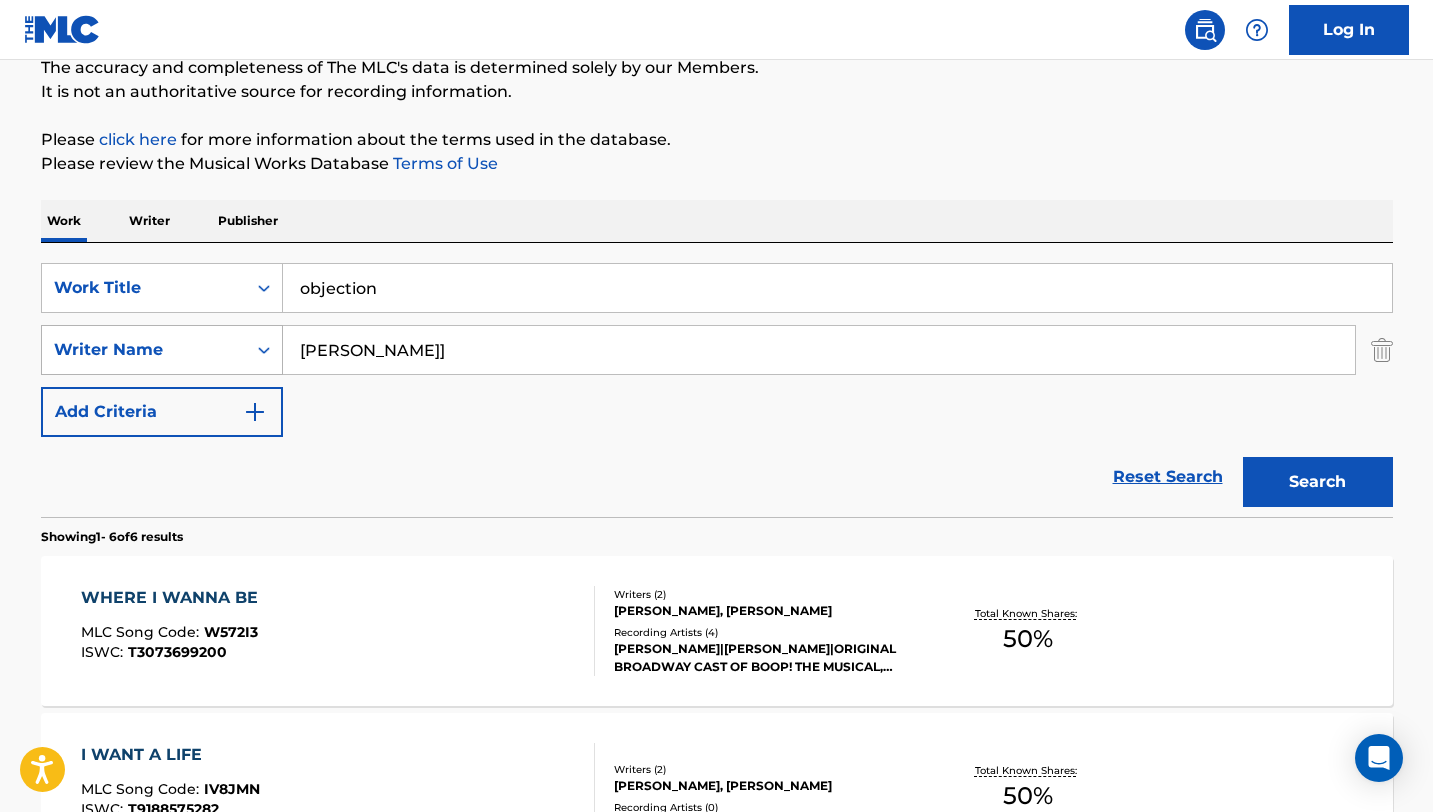 drag, startPoint x: 494, startPoint y: 362, endPoint x: 182, endPoint y: 335, distance: 313.16608 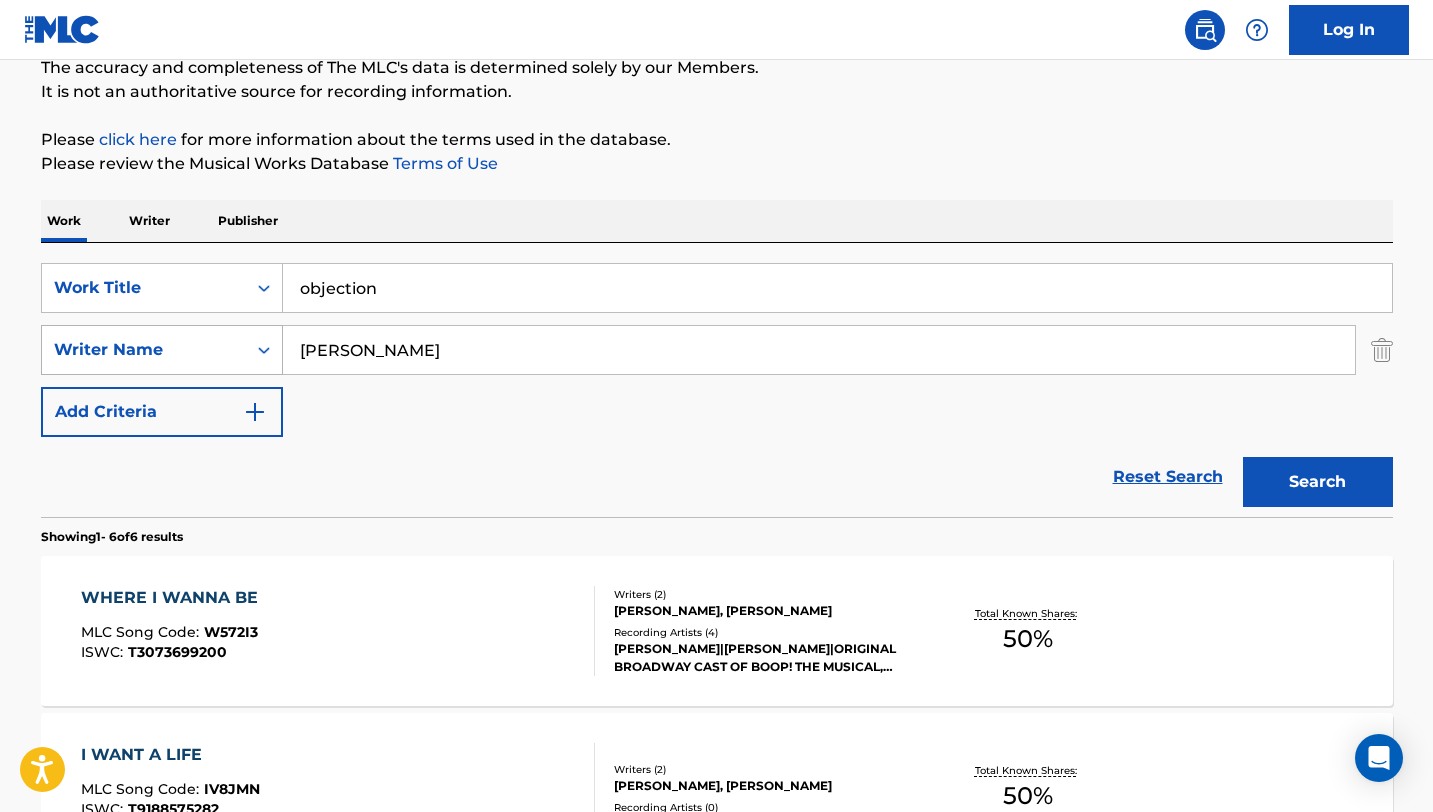 type on "[PERSON_NAME]" 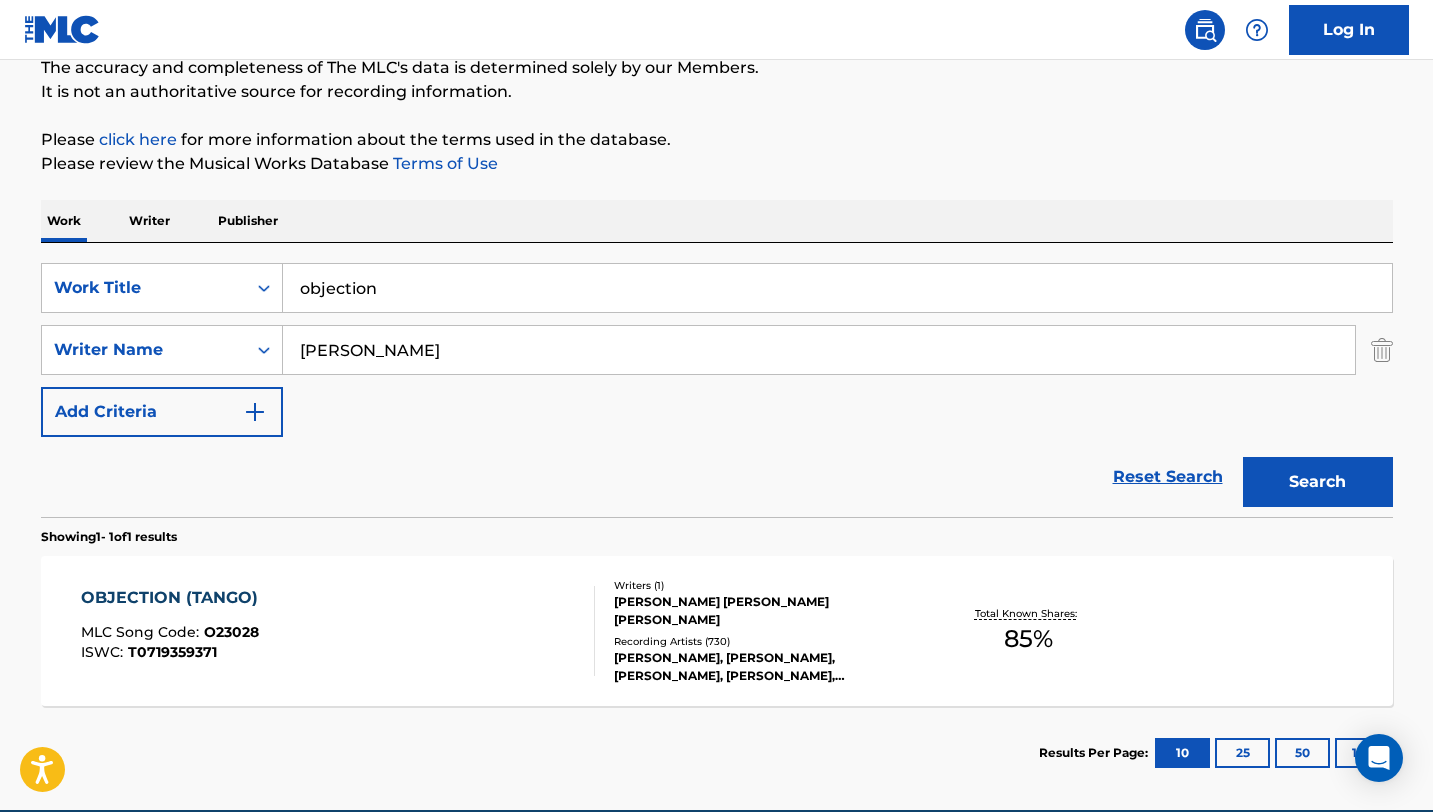 scroll, scrollTop: 276, scrollLeft: 0, axis: vertical 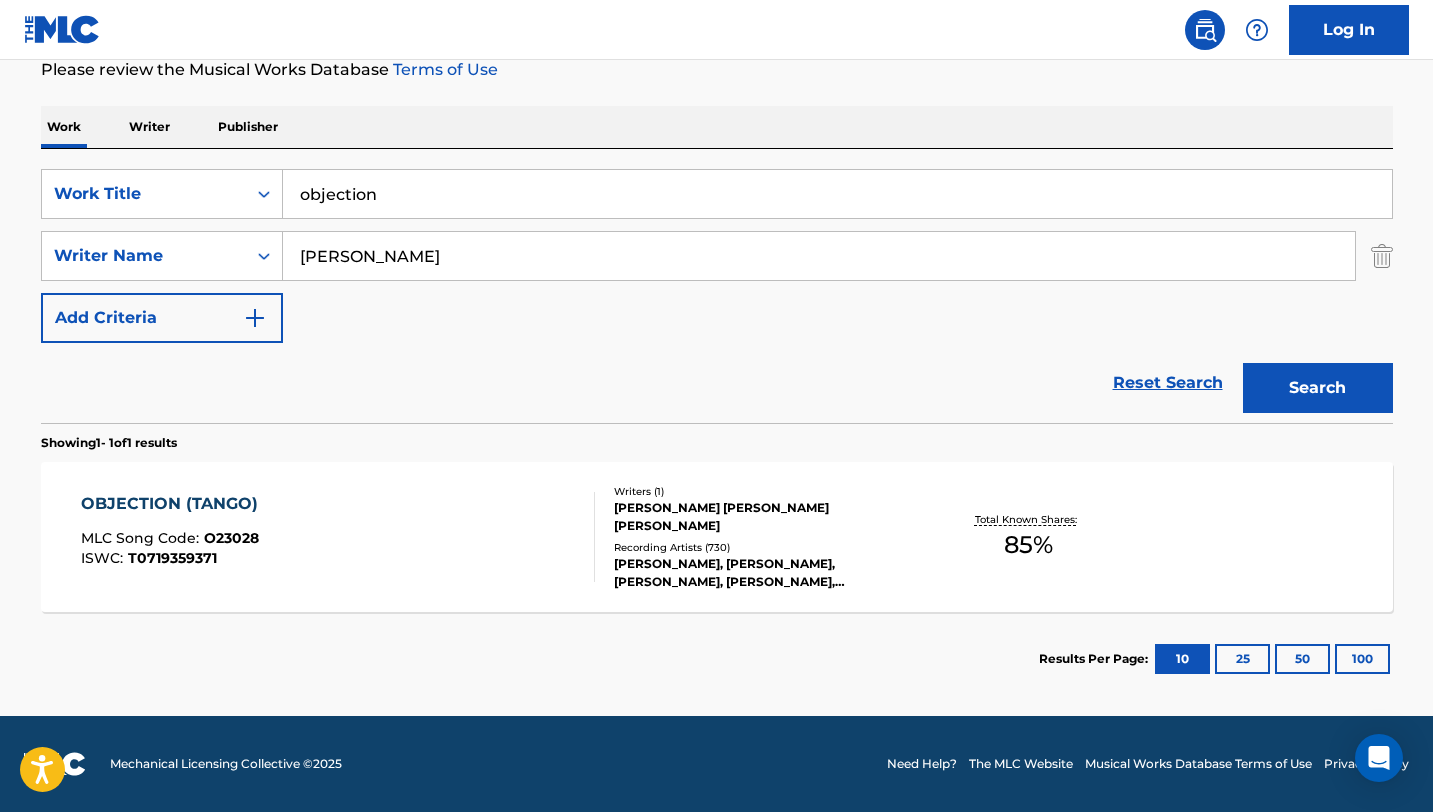 click on "OBJECTION (TANGO) MLC Song Code : O23028 ISWC : T0719359371" at bounding box center [338, 537] 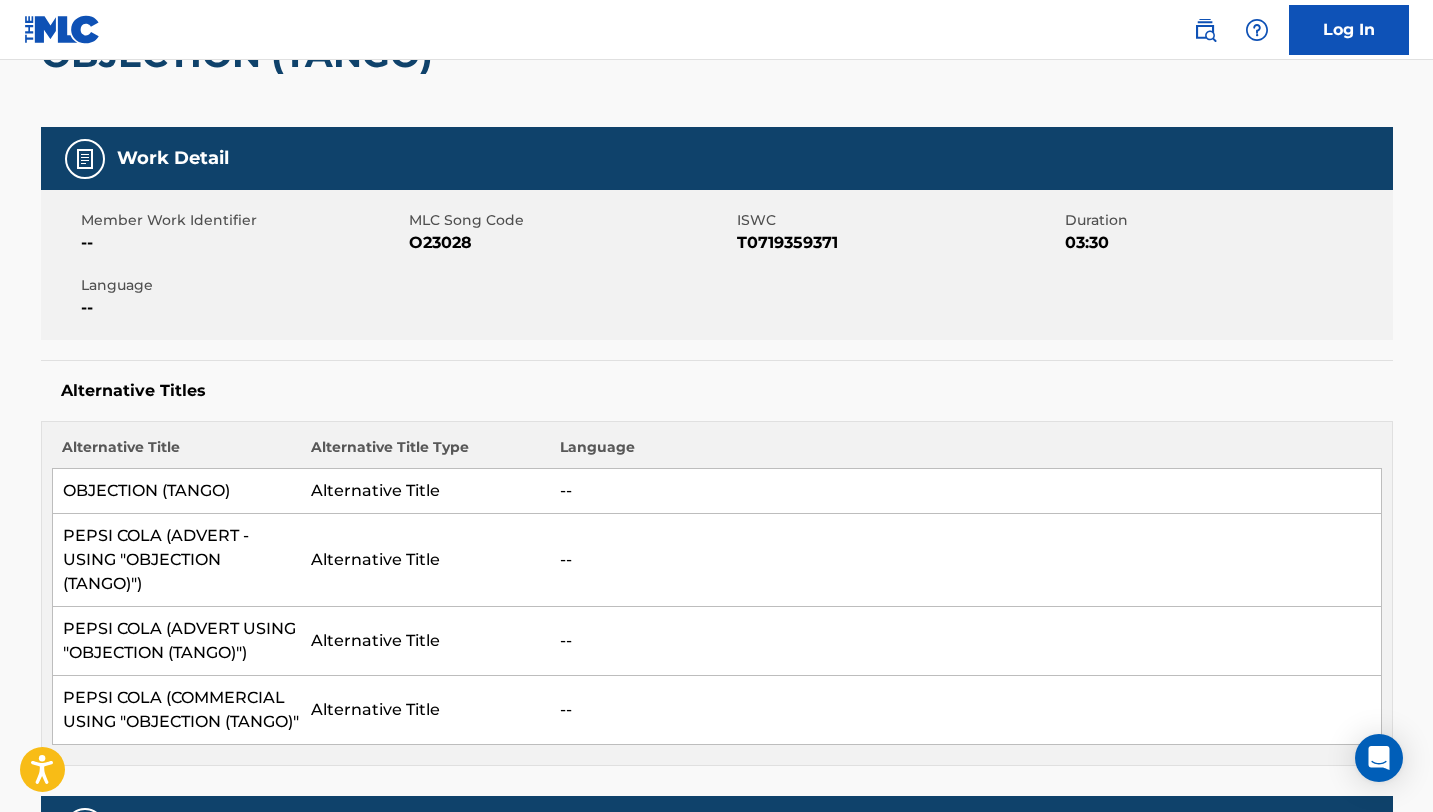 scroll, scrollTop: 0, scrollLeft: 0, axis: both 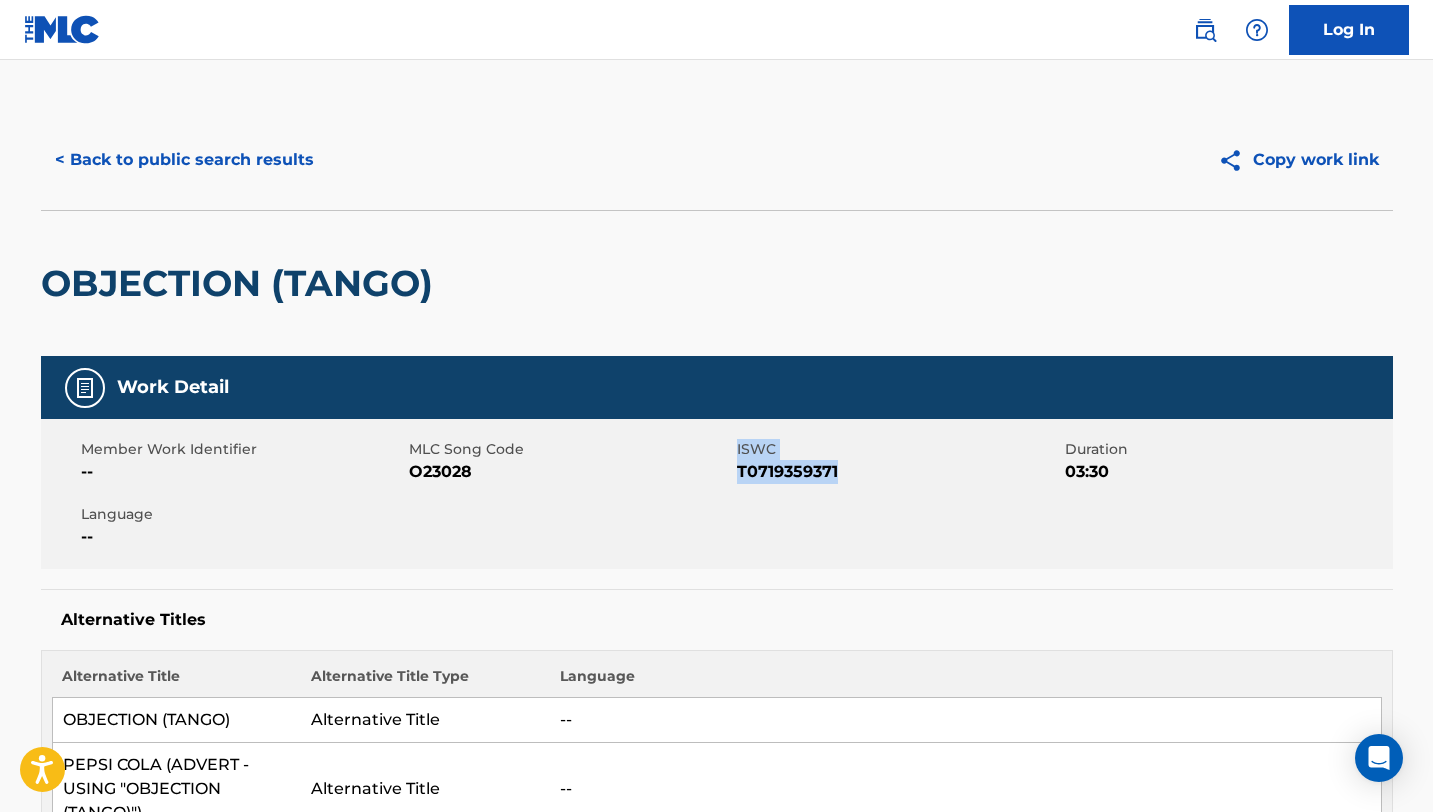 drag, startPoint x: 843, startPoint y: 476, endPoint x: 735, endPoint y: 468, distance: 108.29589 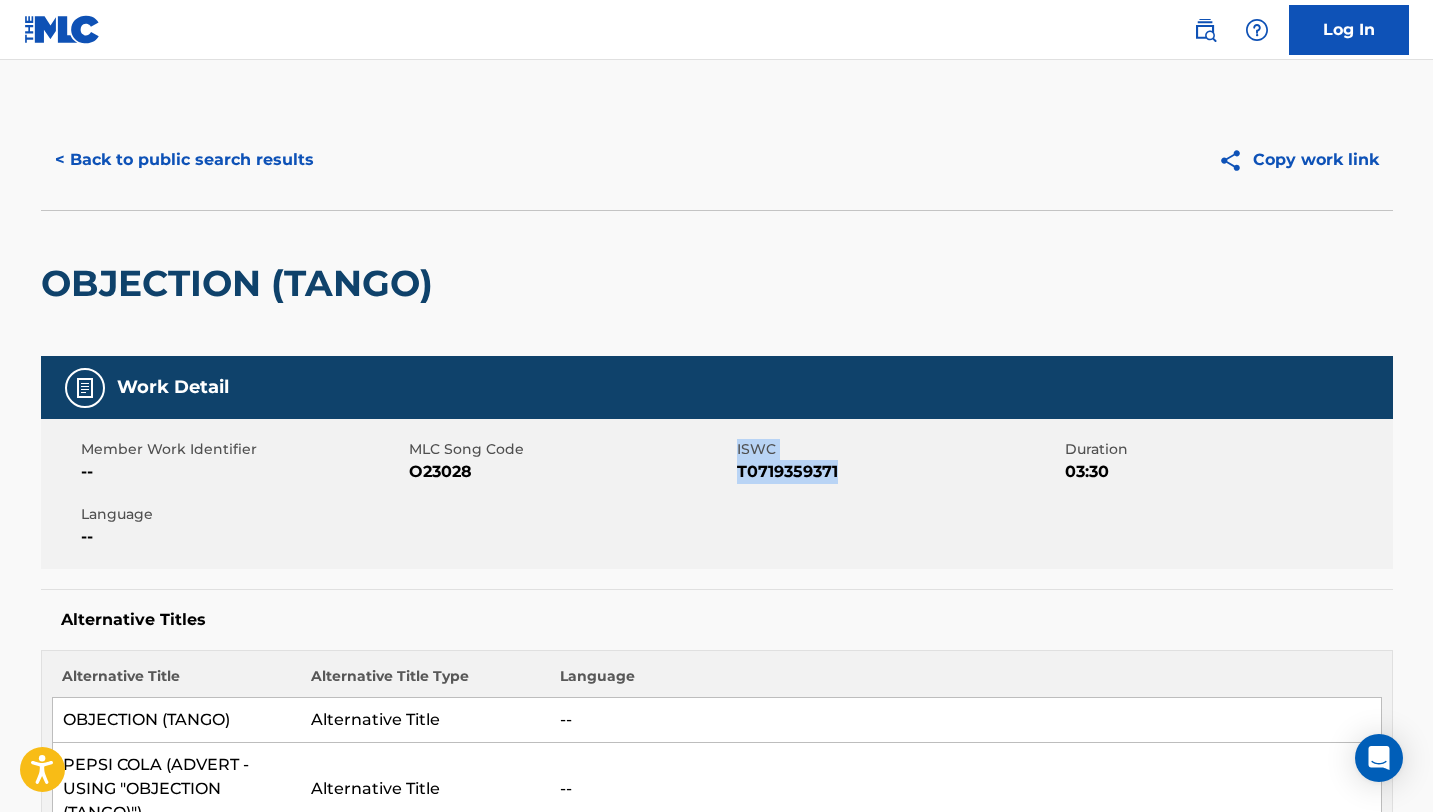 click on "< Back to public search results" at bounding box center (184, 160) 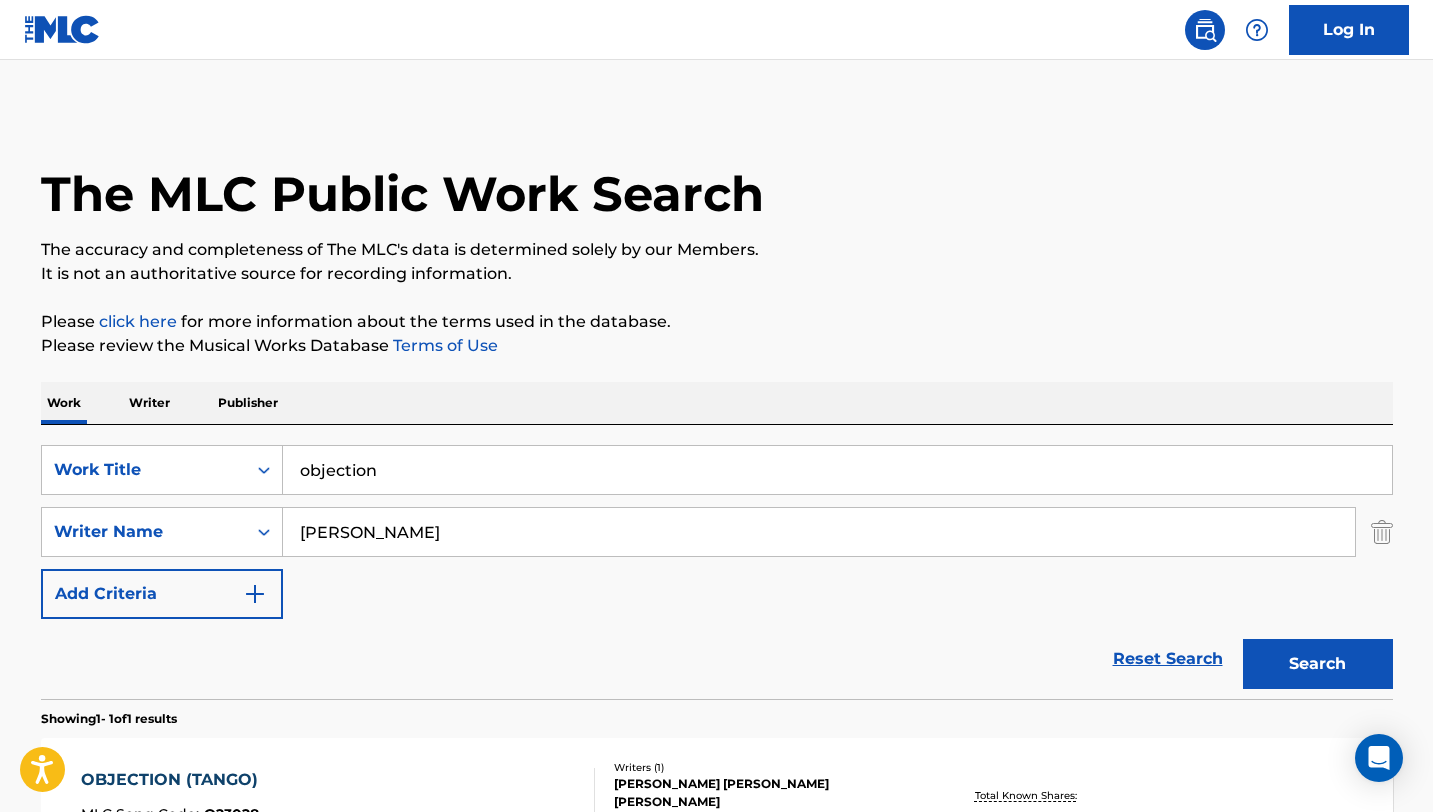 scroll, scrollTop: 162, scrollLeft: 0, axis: vertical 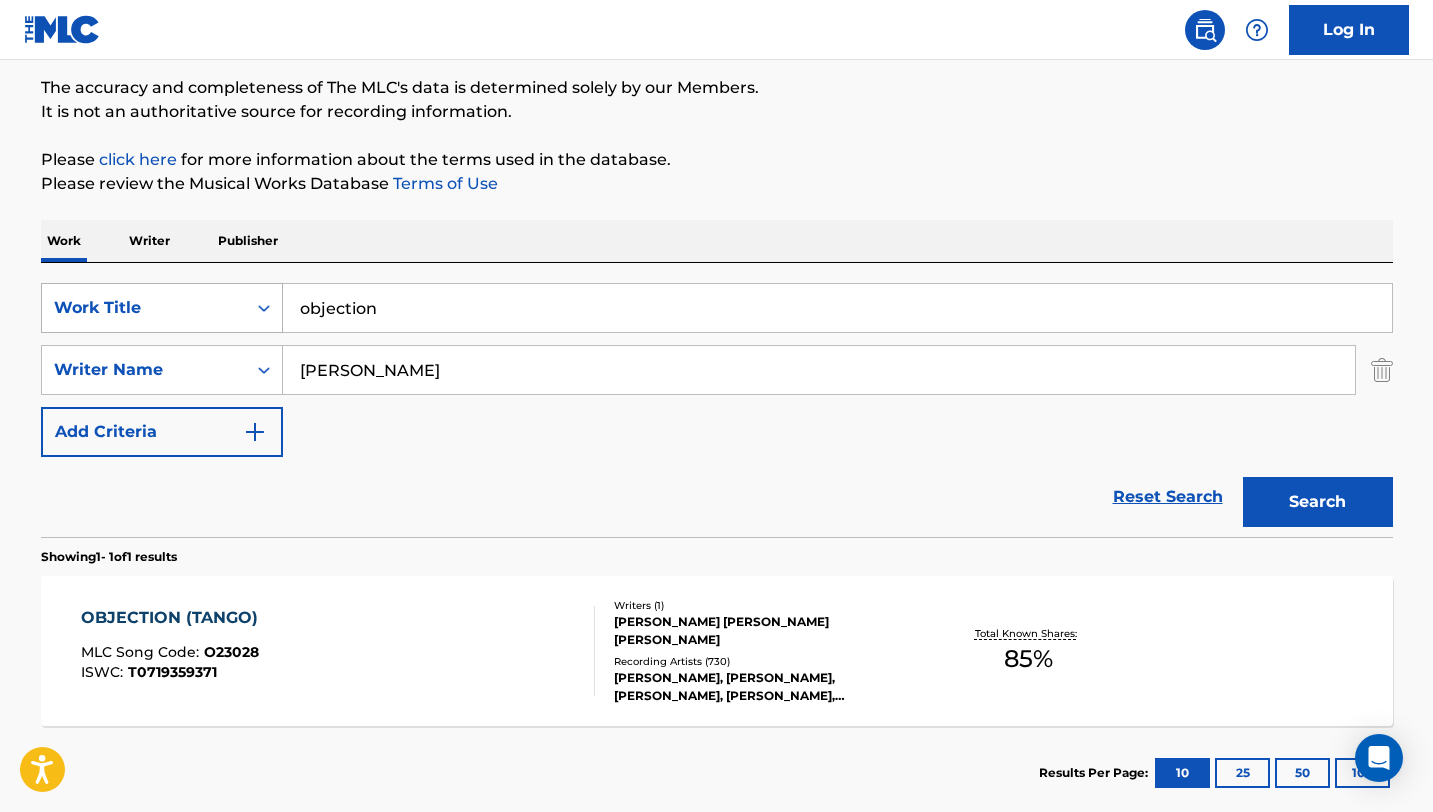 drag, startPoint x: 483, startPoint y: 309, endPoint x: 194, endPoint y: 294, distance: 289.389 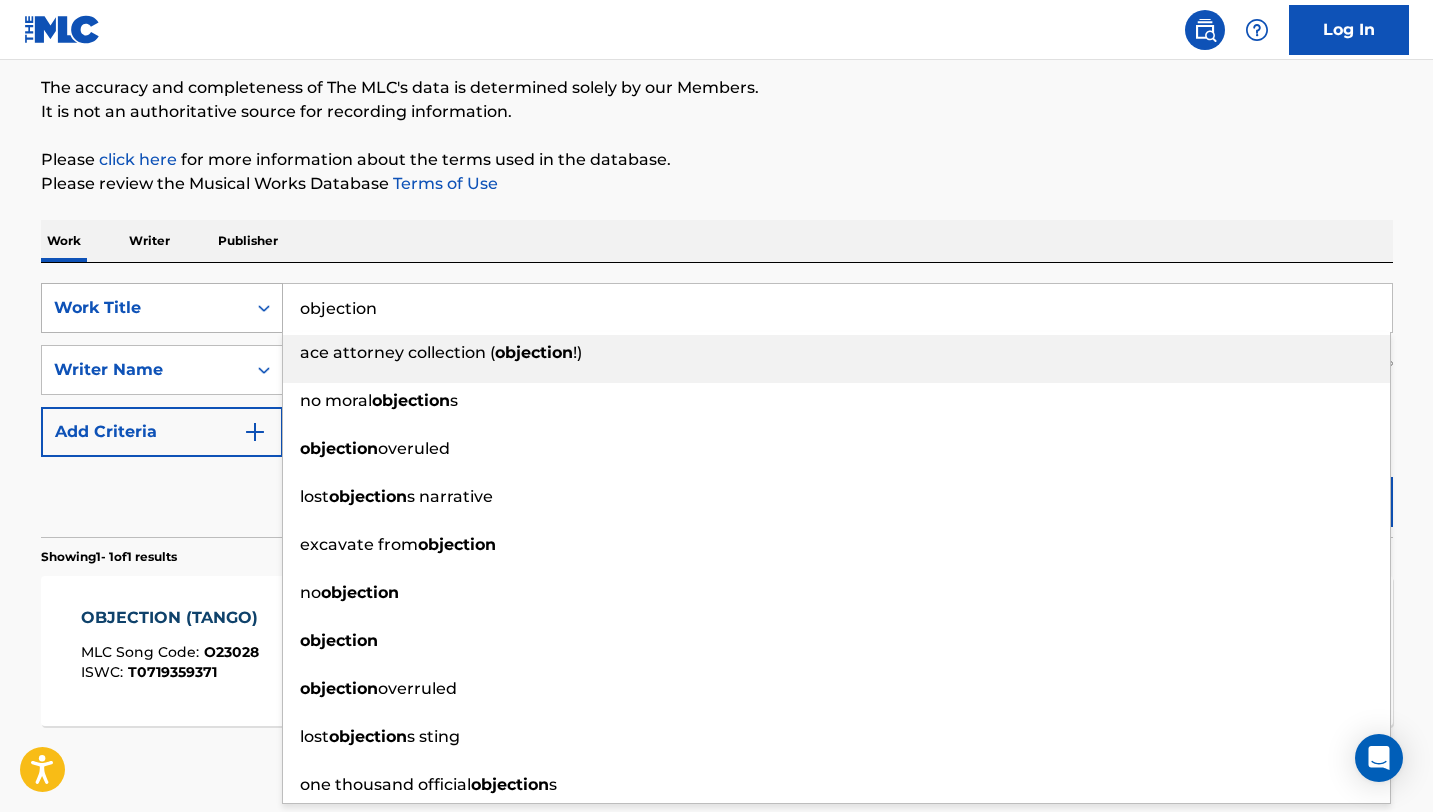 paste on "Dances for Harp and Orchestra, L. 103: 1. Danse sacrée" 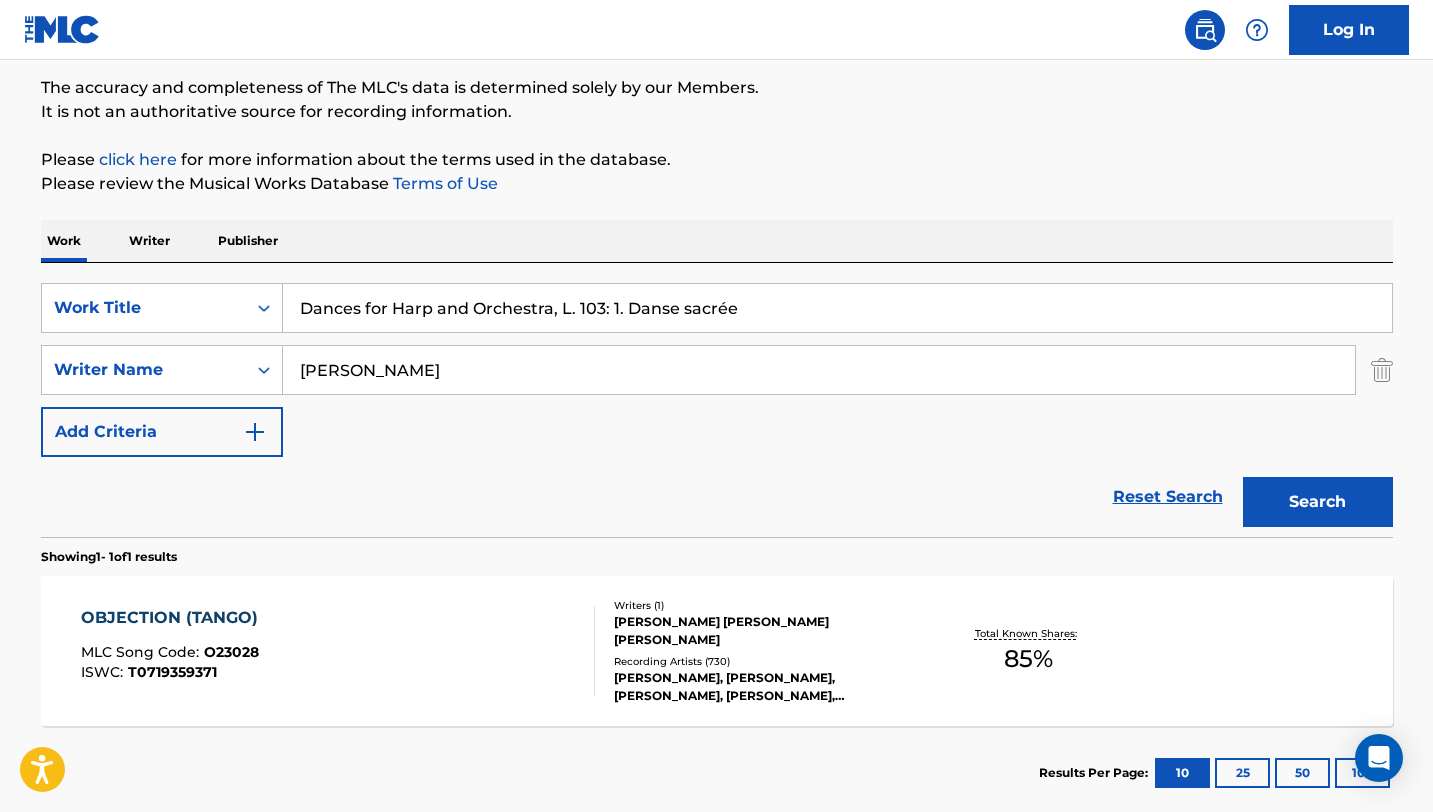 type on "Dances for Harp and Orchestra, L. 103: 1. Danse sacrée" 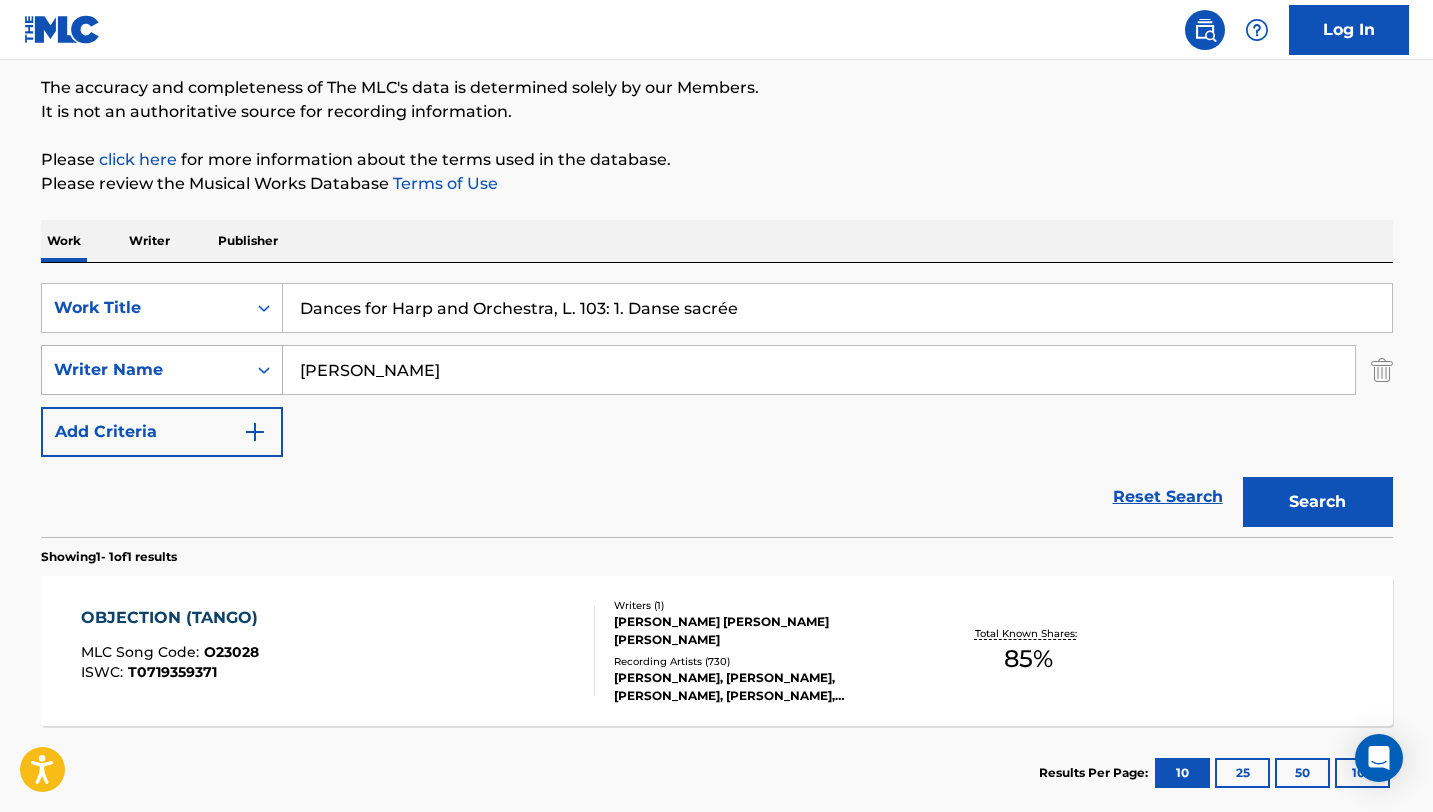 drag, startPoint x: 583, startPoint y: 376, endPoint x: 268, endPoint y: 361, distance: 315.35693 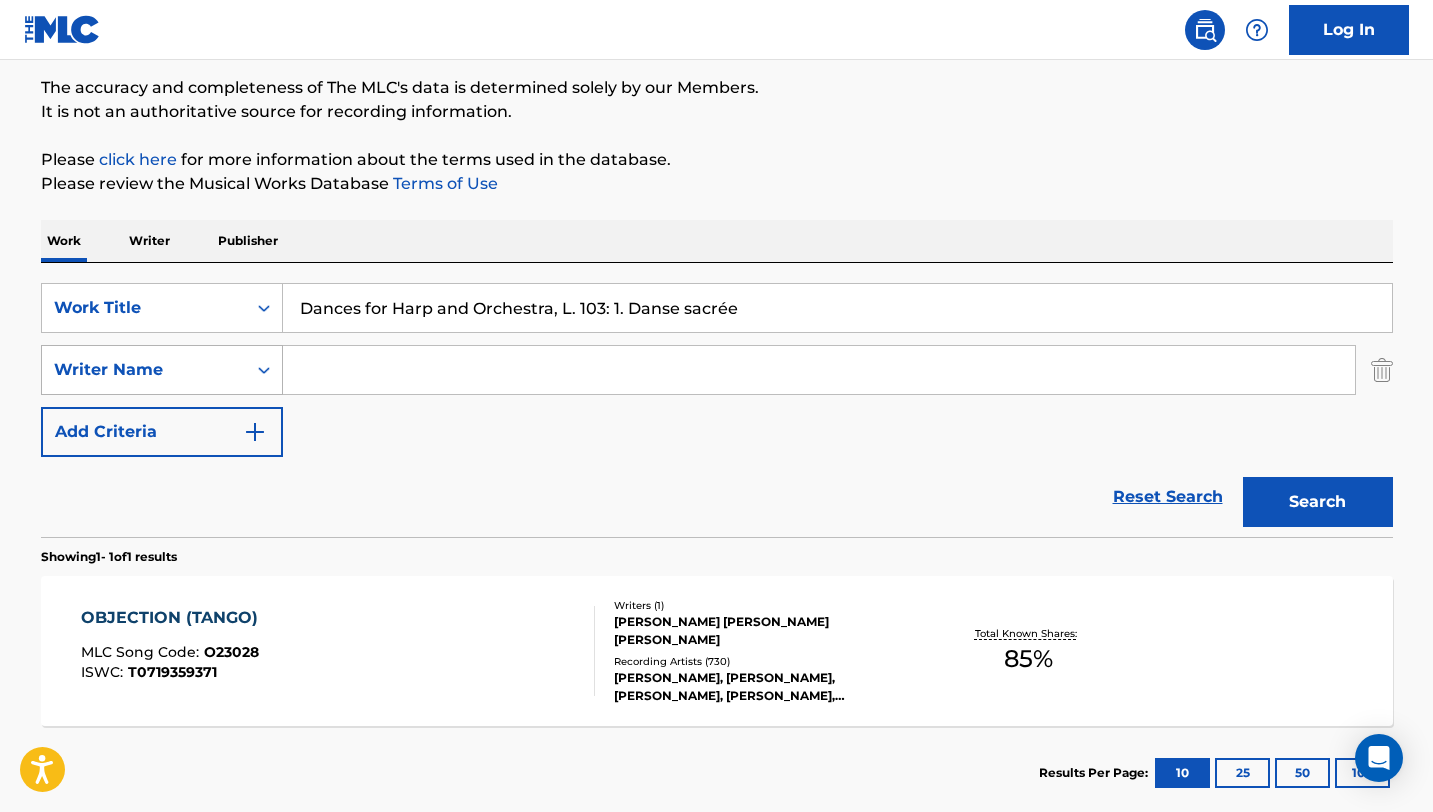 click on "Search" at bounding box center (1318, 502) 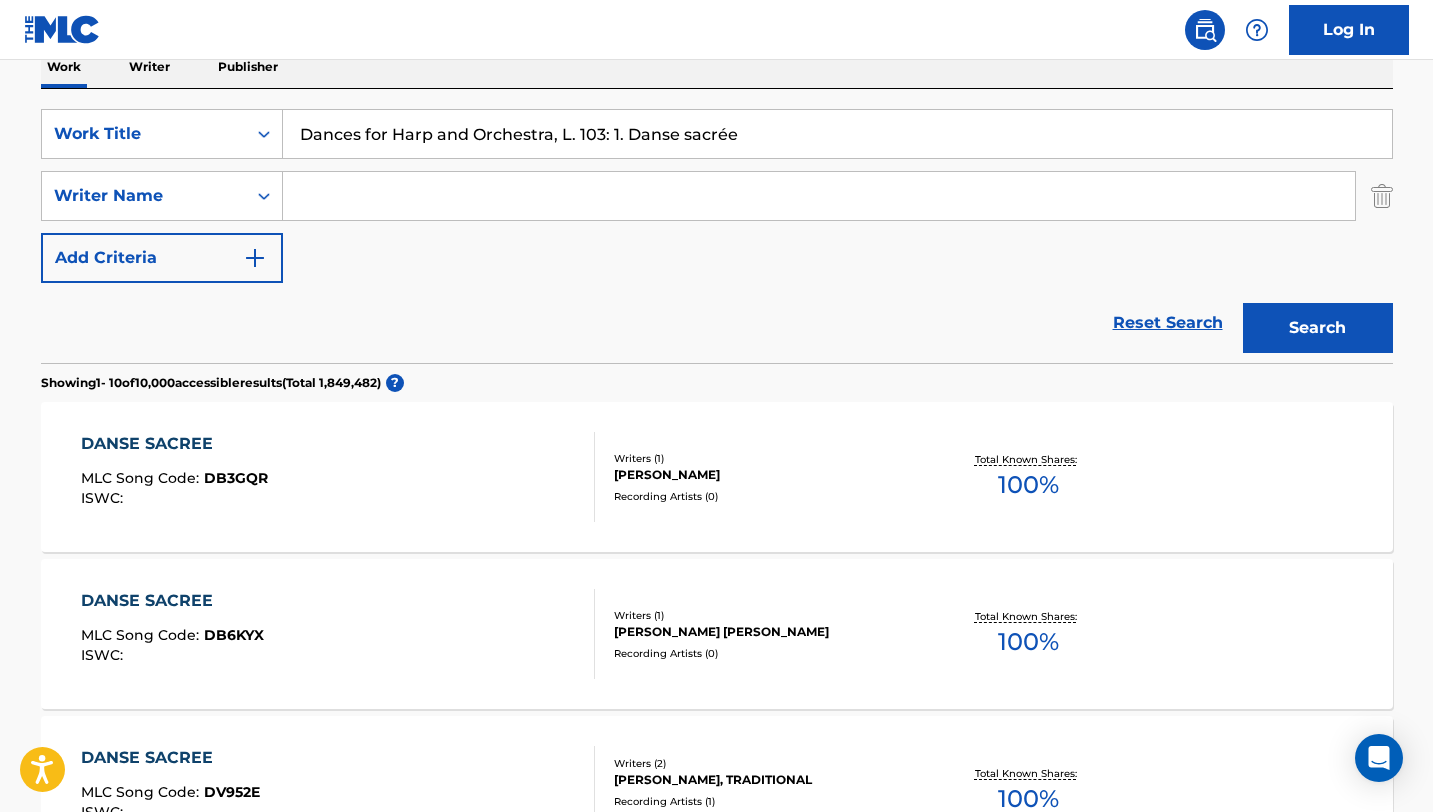 scroll, scrollTop: 337, scrollLeft: 0, axis: vertical 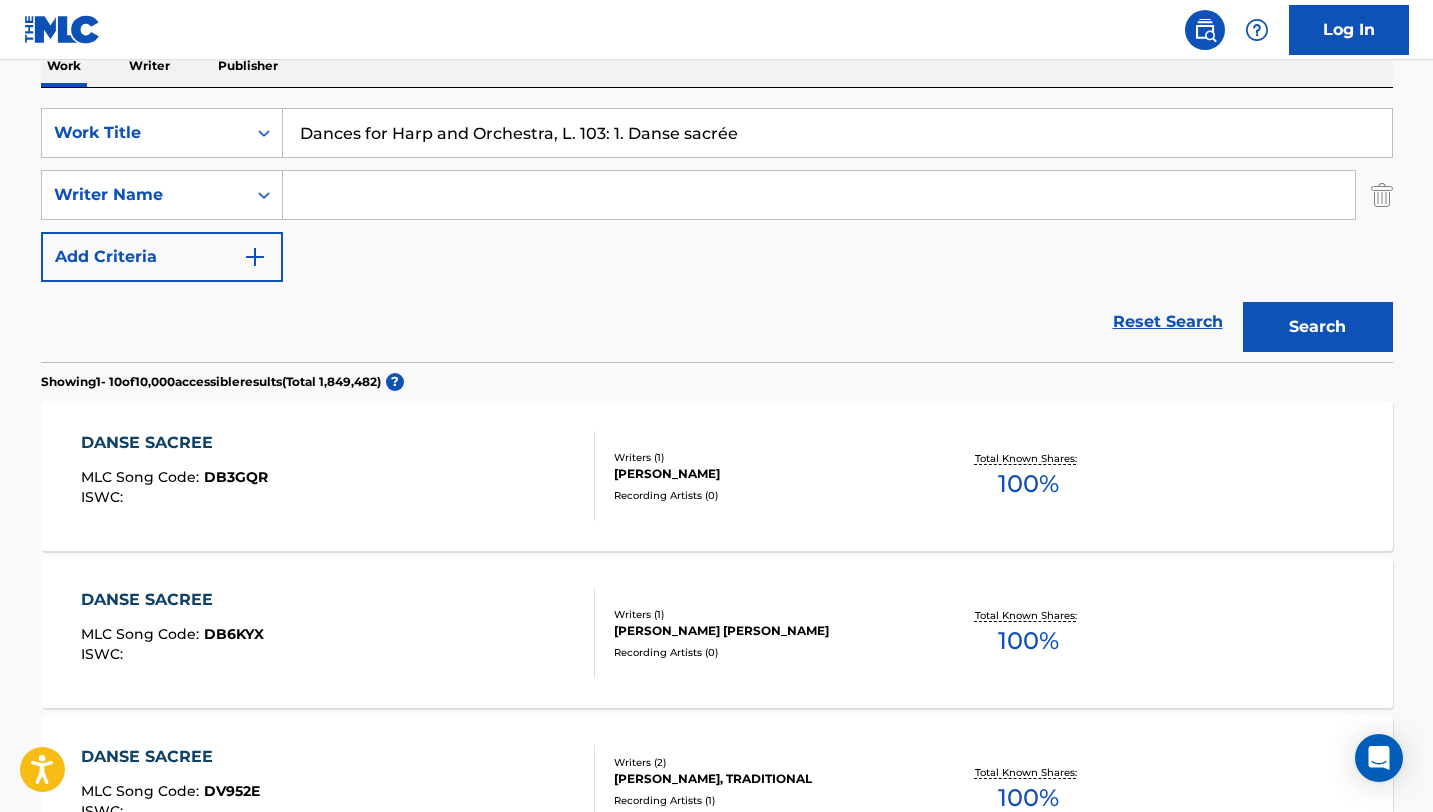 paste on "Dances for Harp and Orchestra, L. 103: 1. Danse sacrée" 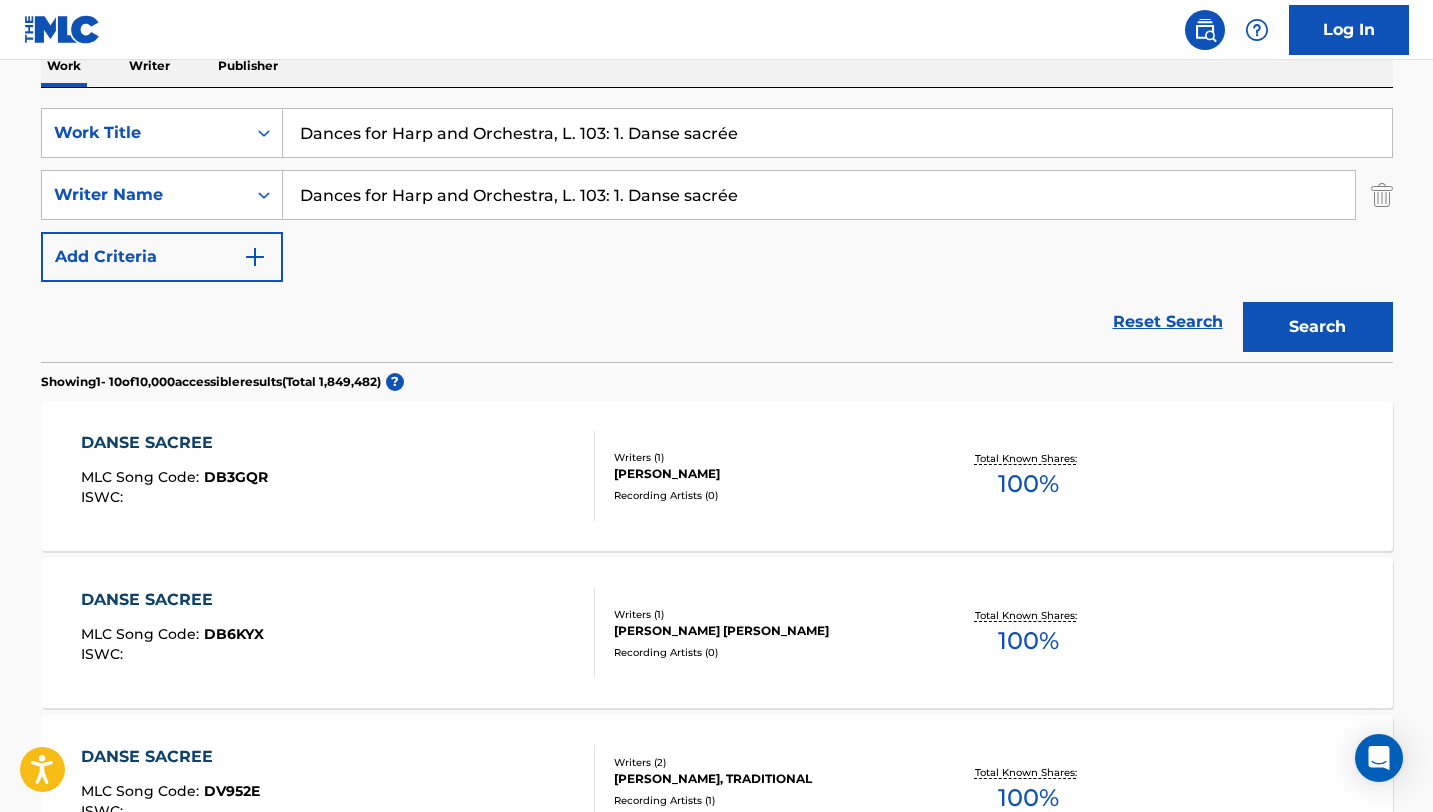 drag, startPoint x: 754, startPoint y: 135, endPoint x: 436, endPoint y: 129, distance: 318.0566 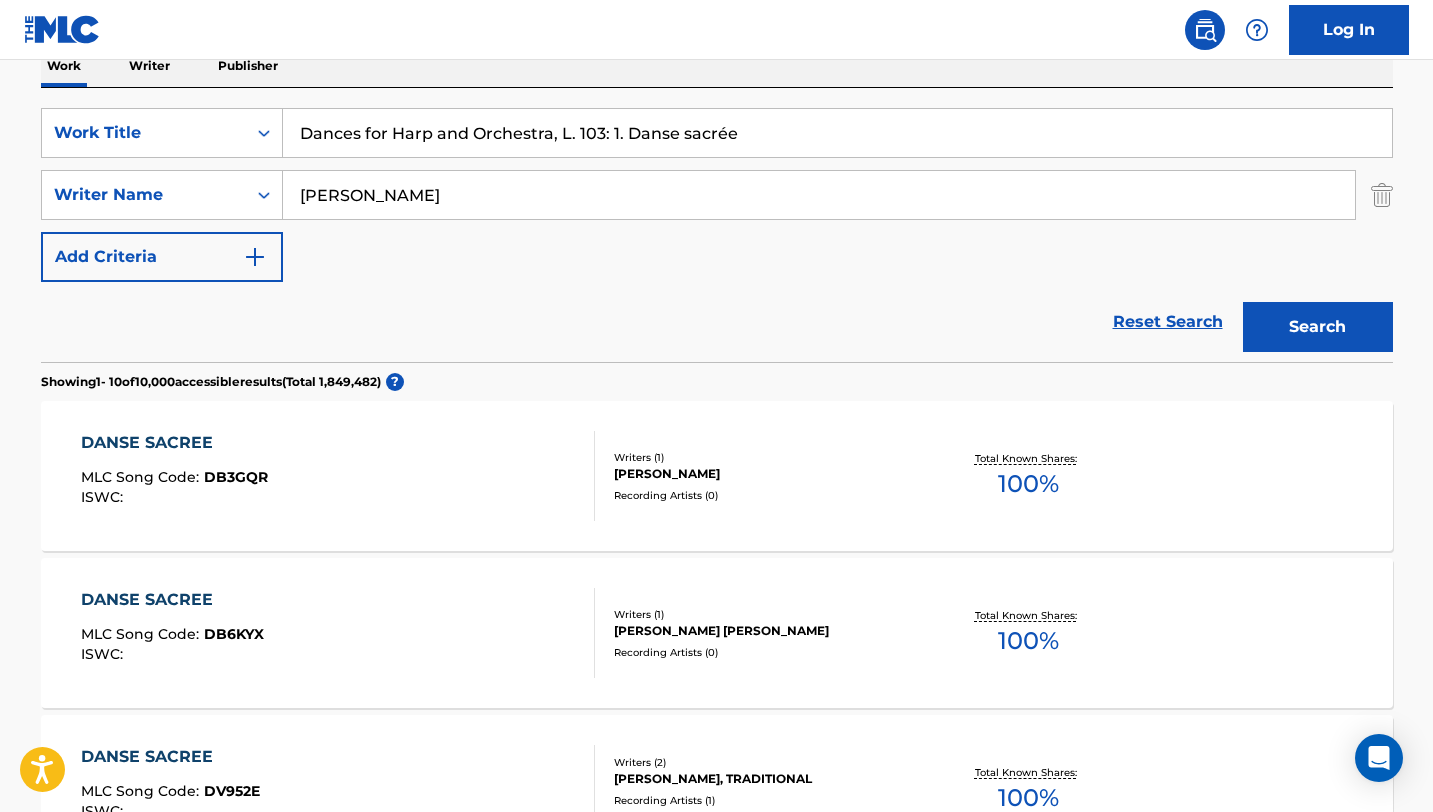 type on "[PERSON_NAME]" 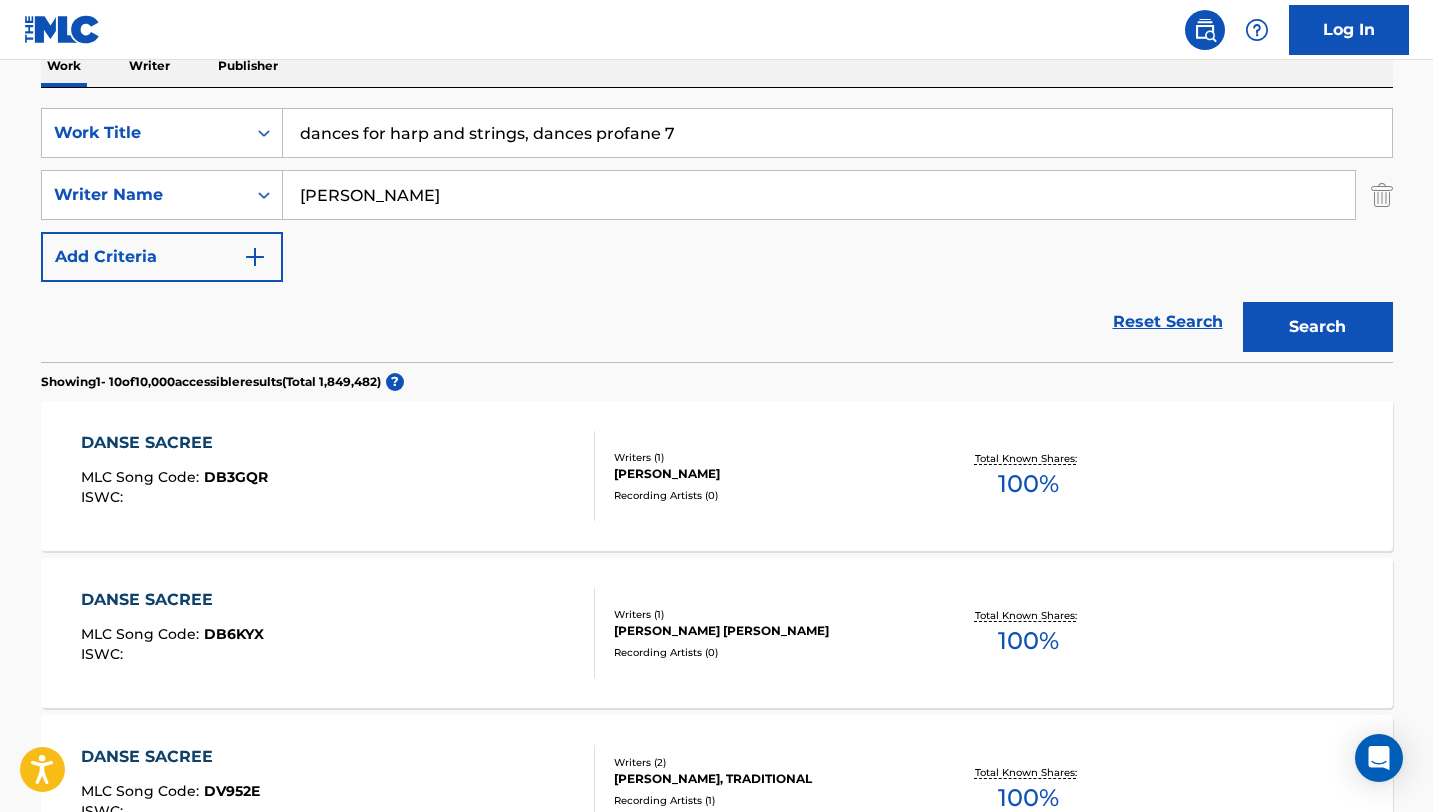drag, startPoint x: 678, startPoint y: 138, endPoint x: 389, endPoint y: 134, distance: 289.02768 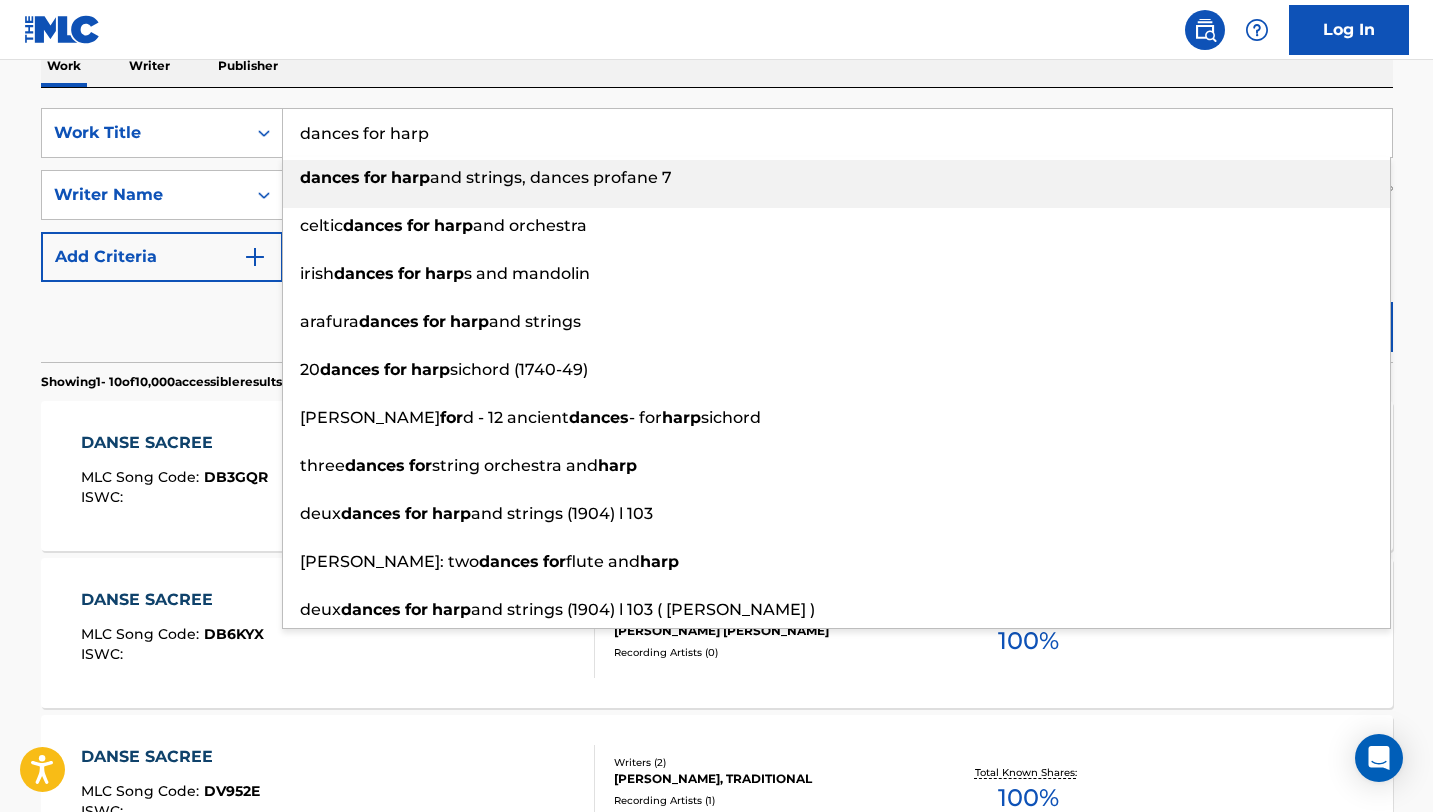 click on "dances for harp" at bounding box center (837, 133) 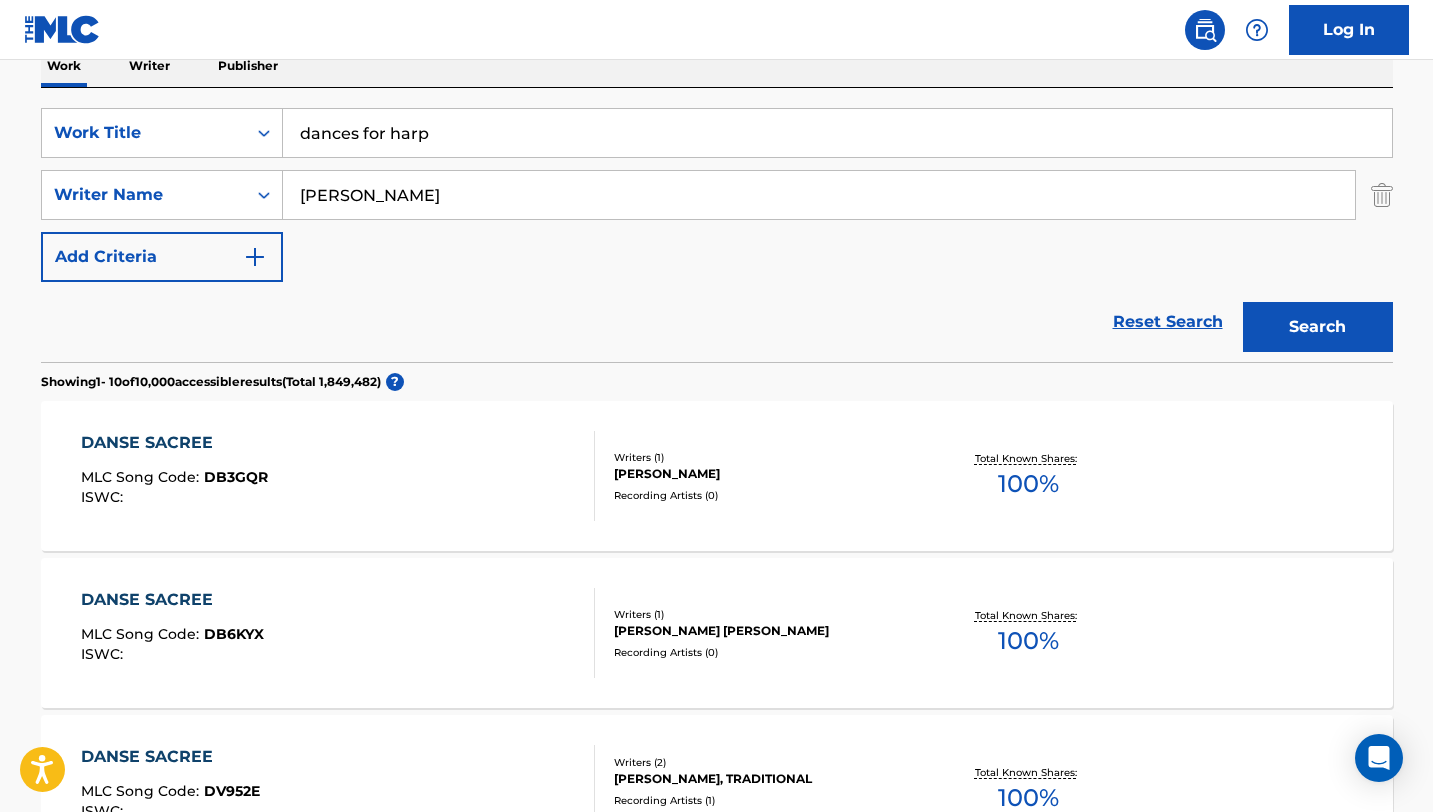 click on "Search" at bounding box center [1318, 327] 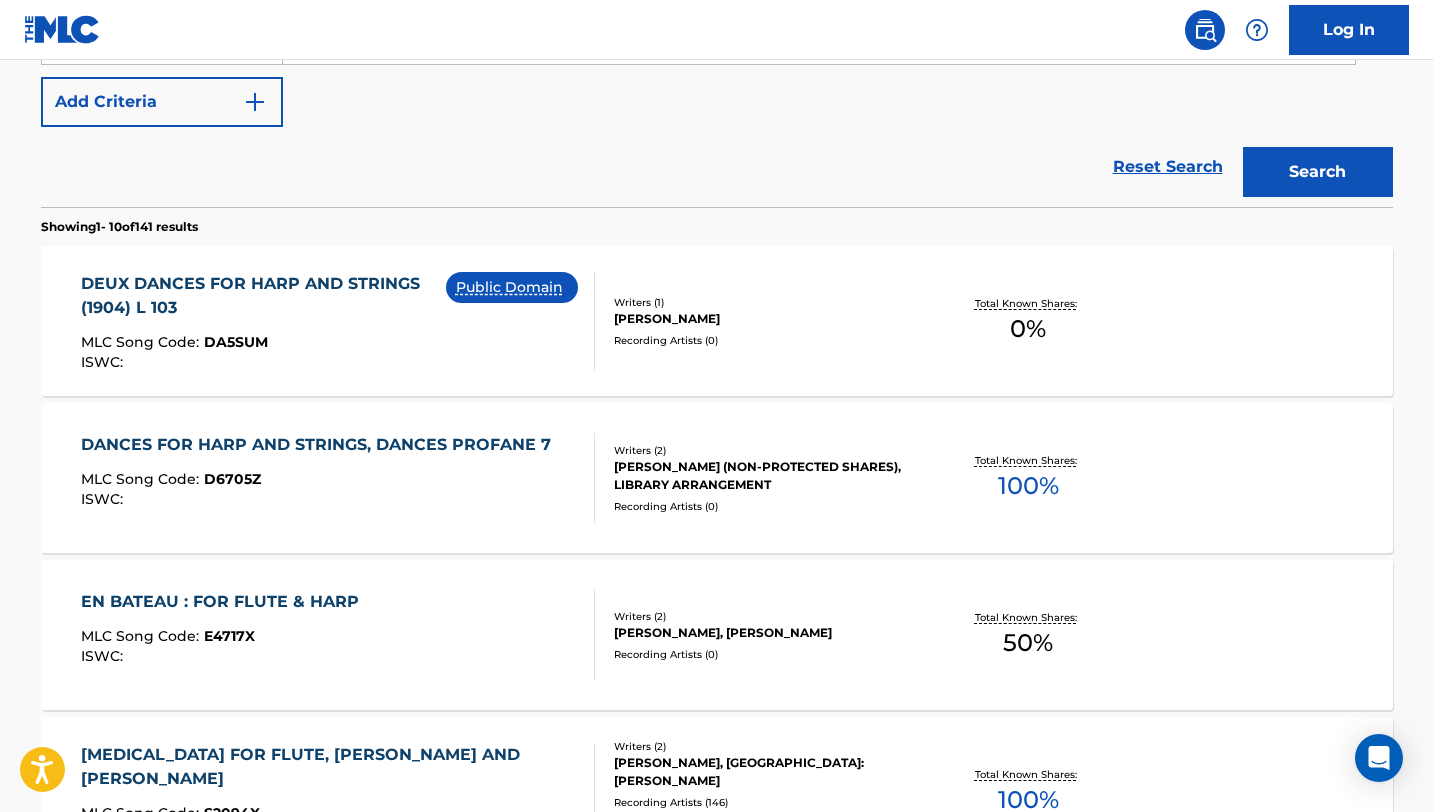 scroll, scrollTop: 0, scrollLeft: 0, axis: both 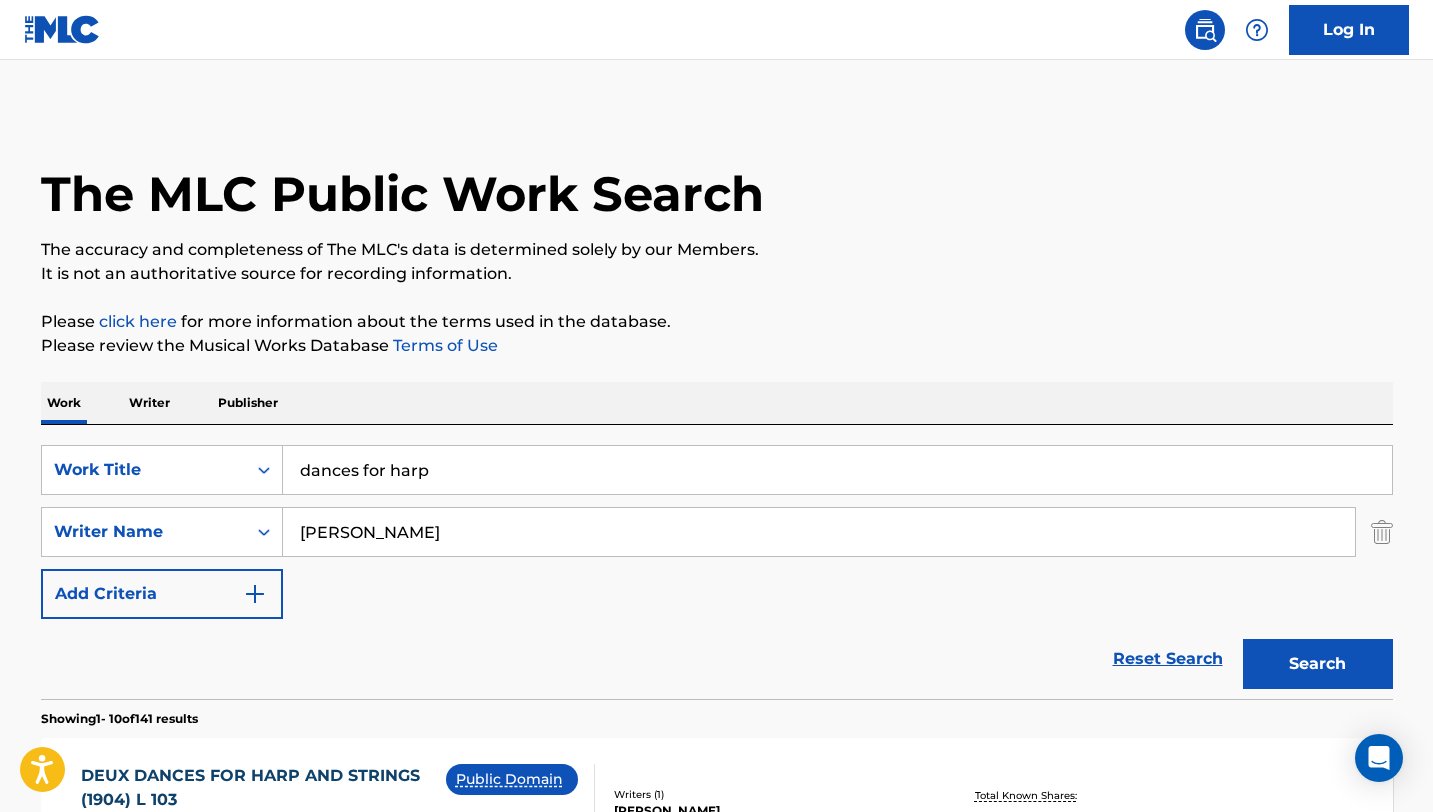 drag, startPoint x: 438, startPoint y: 486, endPoint x: 215, endPoint y: 426, distance: 230.93073 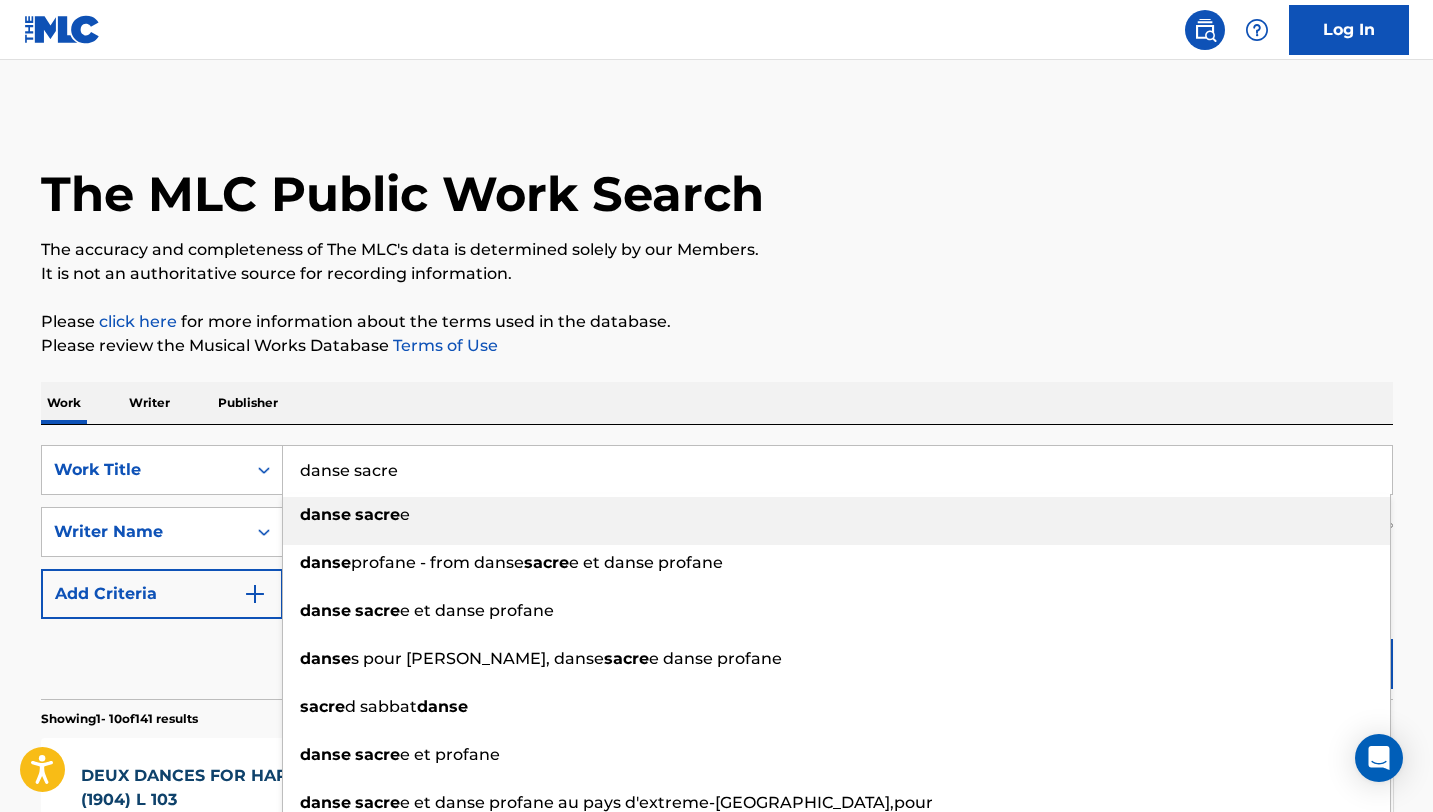 click on "danse   sacre e" at bounding box center (836, 515) 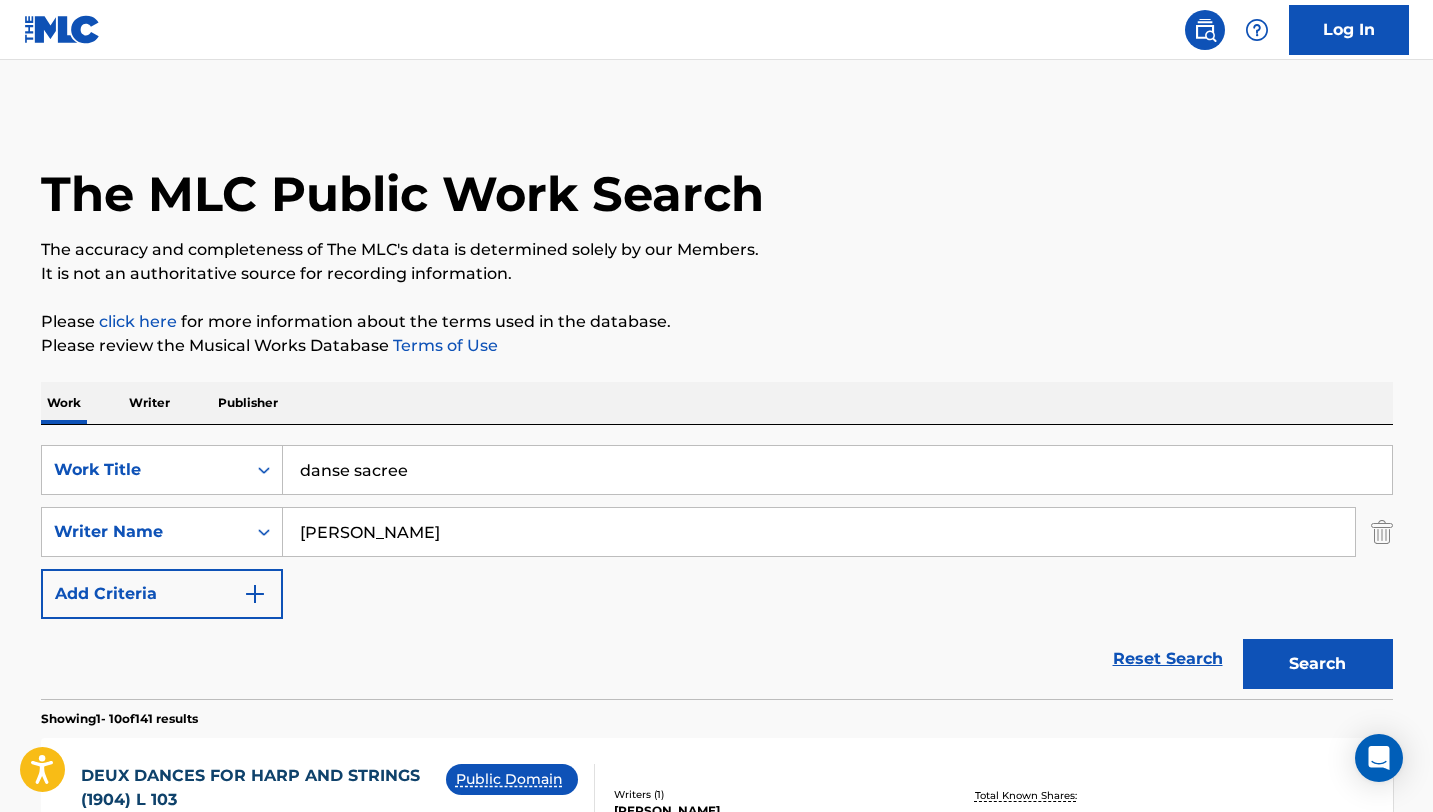 click on "Search" at bounding box center (1318, 664) 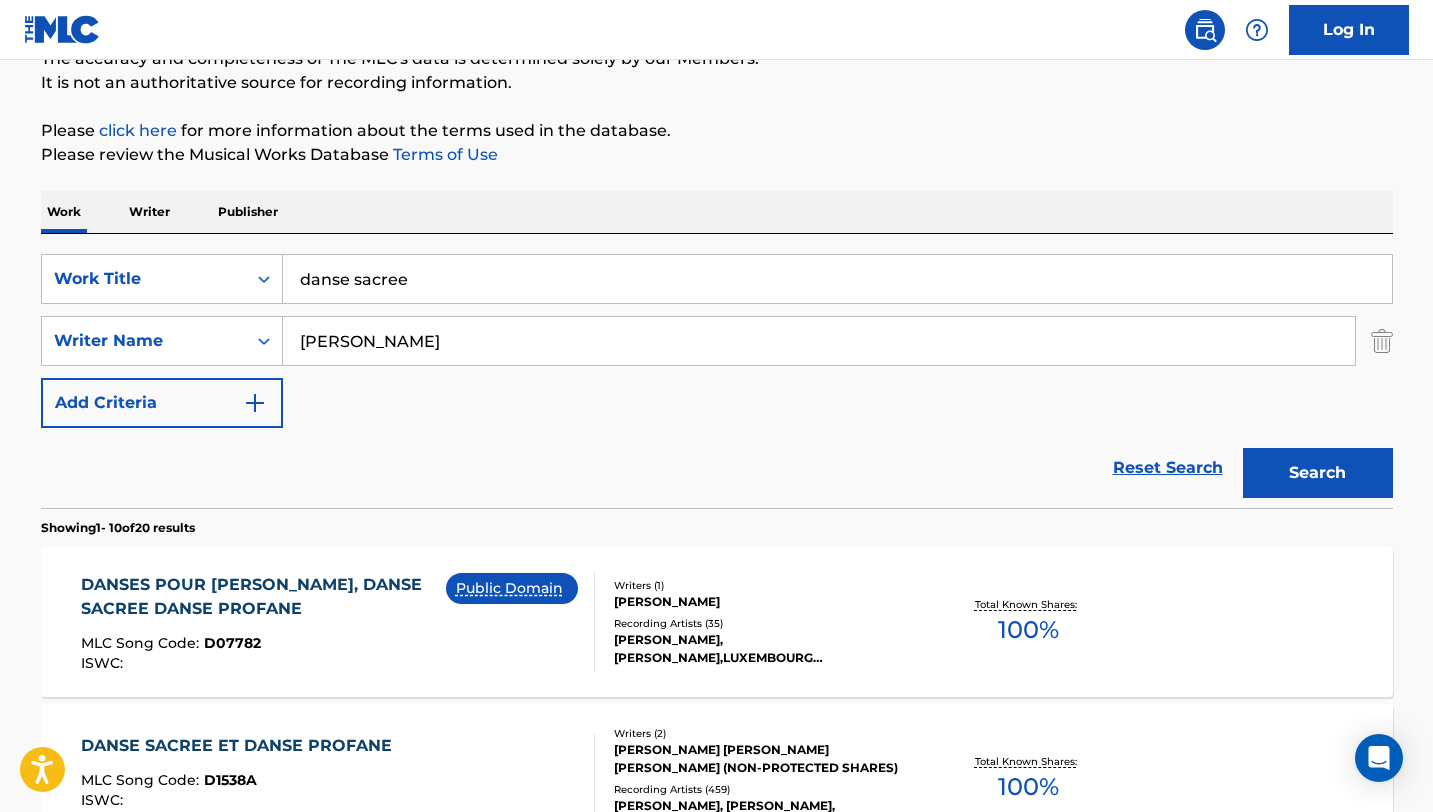 scroll, scrollTop: 0, scrollLeft: 0, axis: both 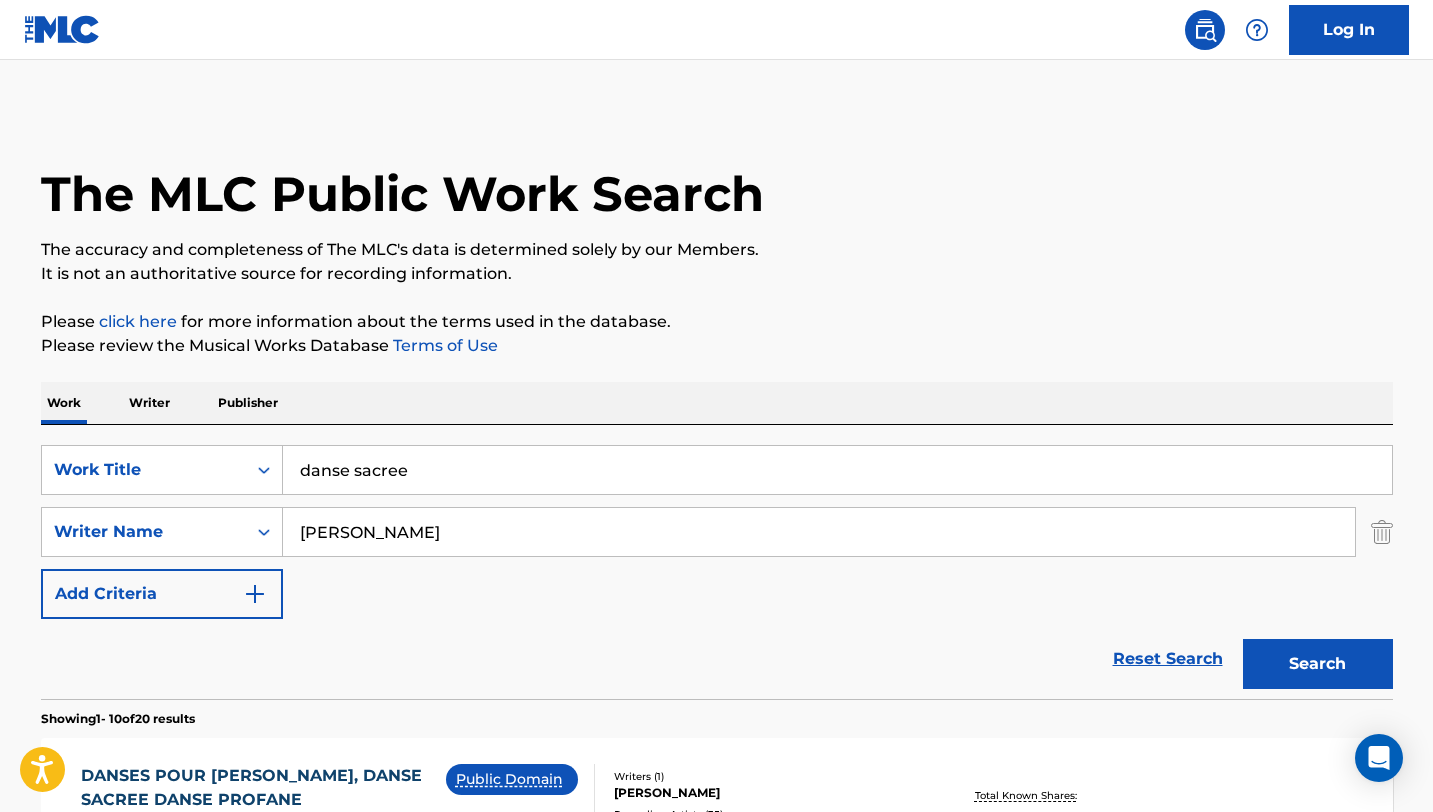 drag, startPoint x: 492, startPoint y: 466, endPoint x: 184, endPoint y: 431, distance: 309.98227 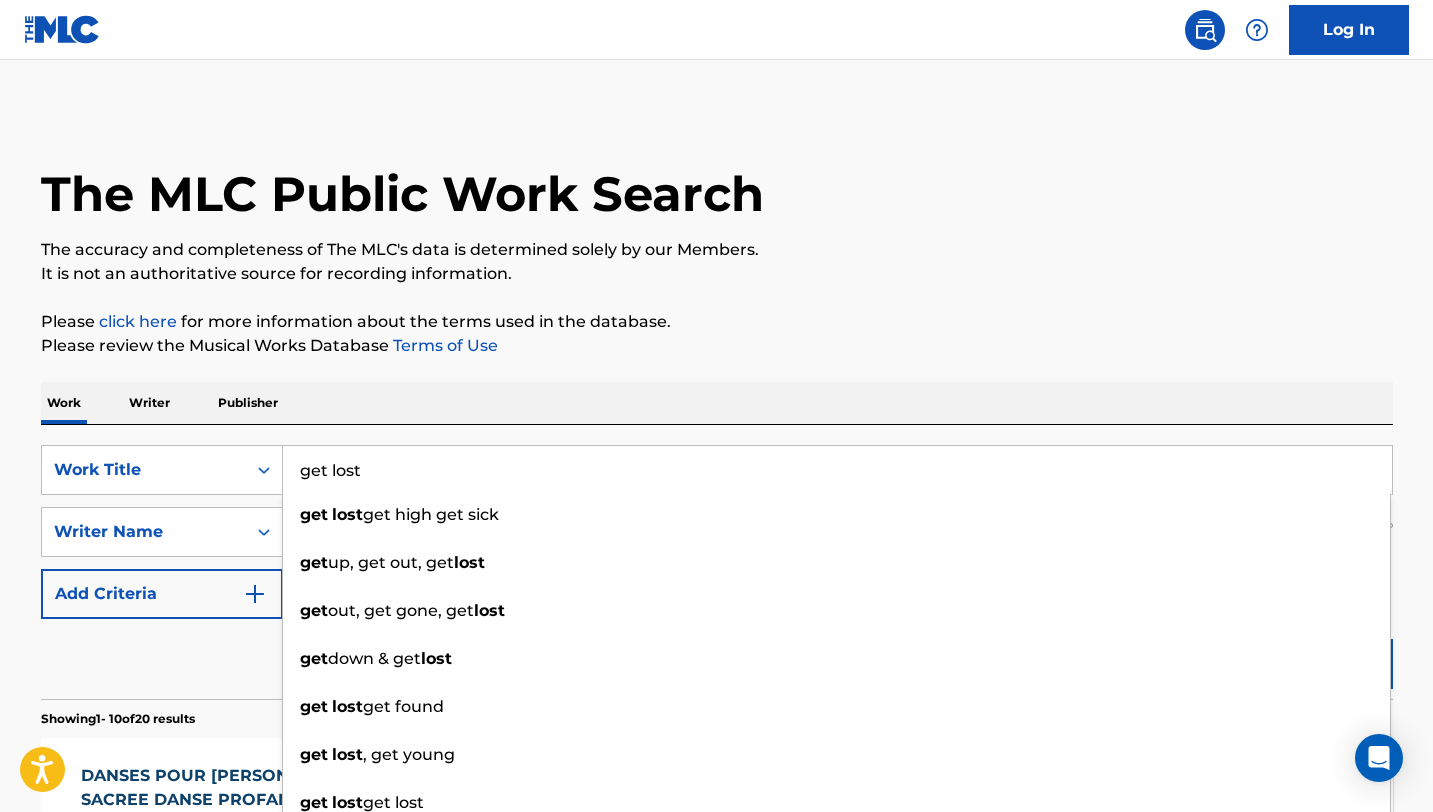 type on "get lost" 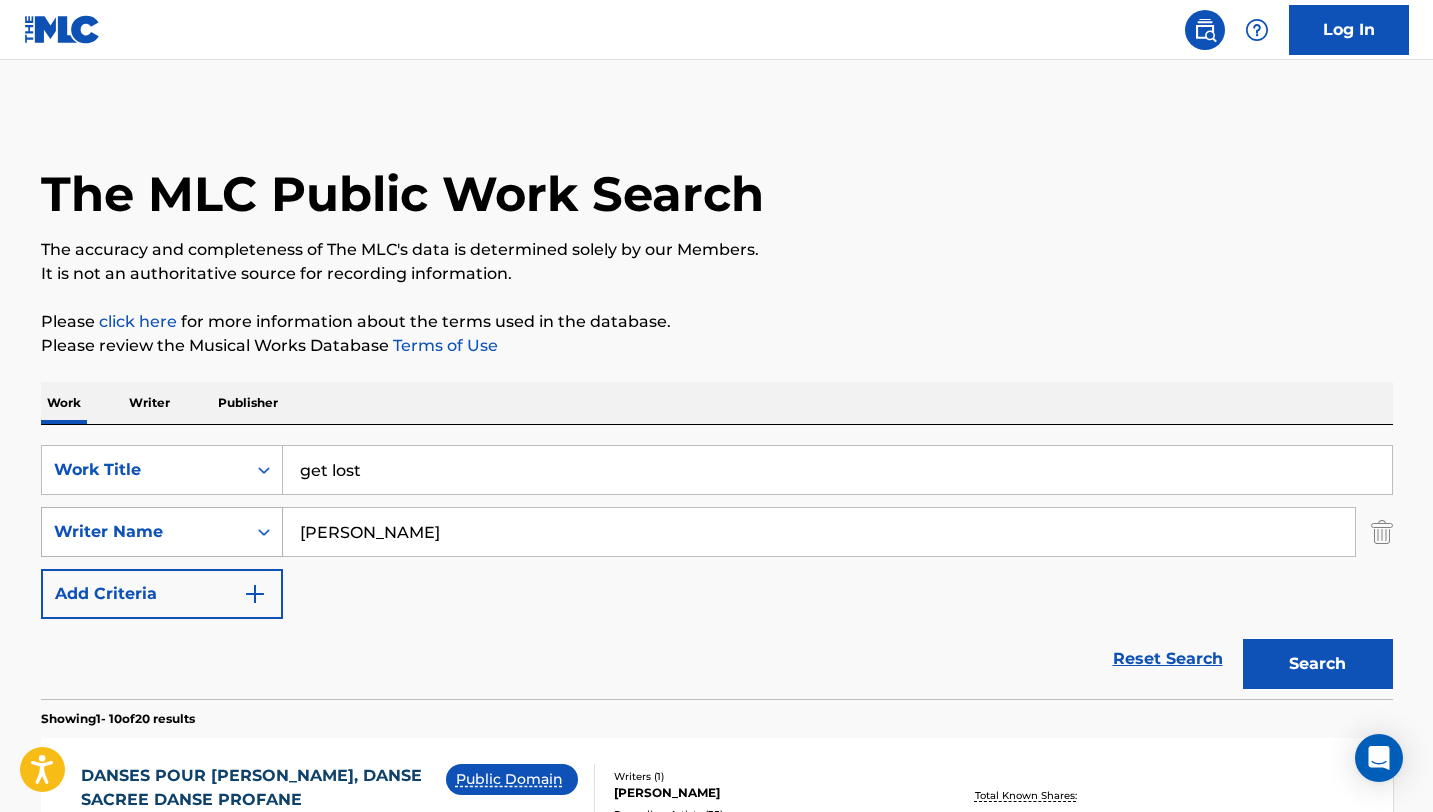 drag, startPoint x: 283, startPoint y: 526, endPoint x: 196, endPoint y: 523, distance: 87.05171 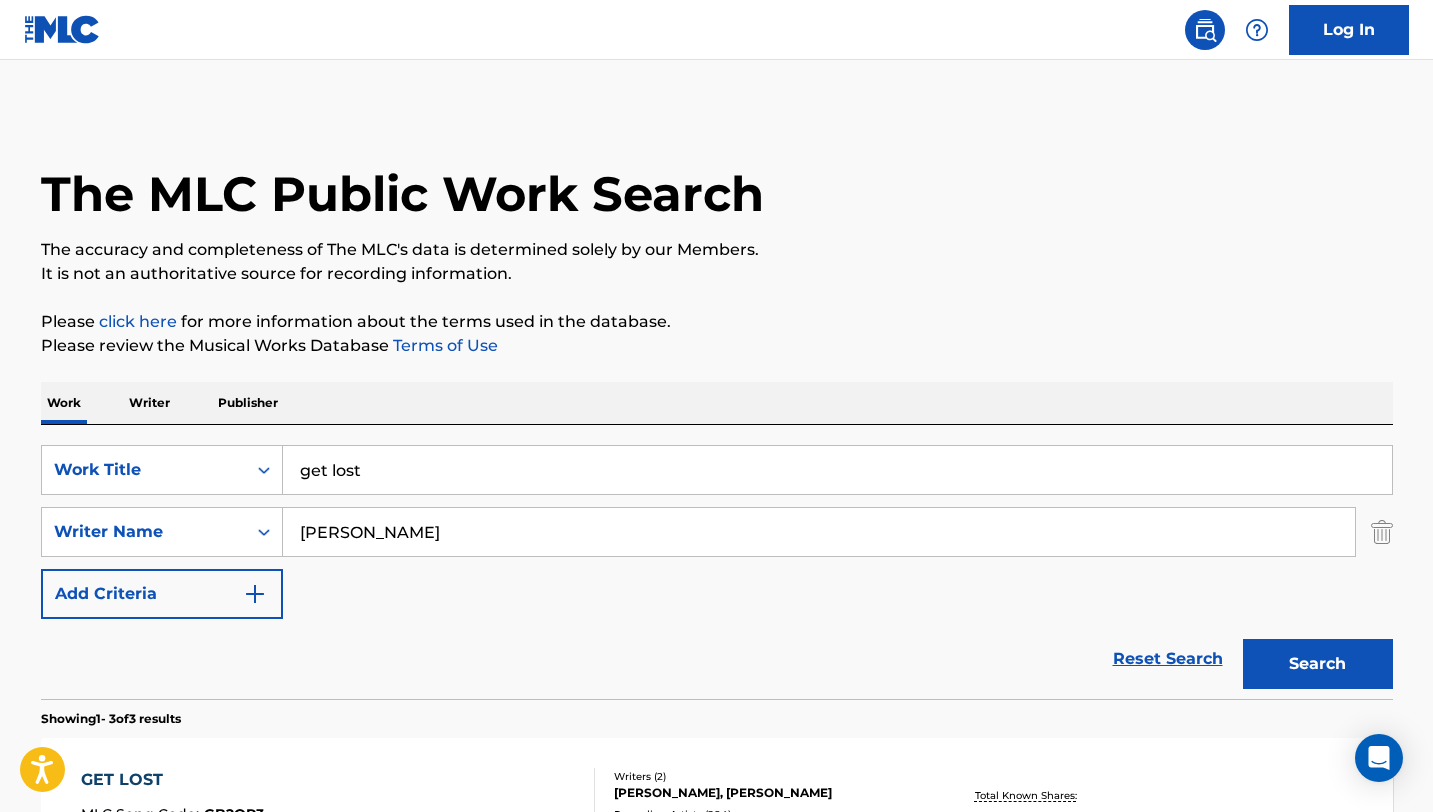 scroll, scrollTop: 245, scrollLeft: 0, axis: vertical 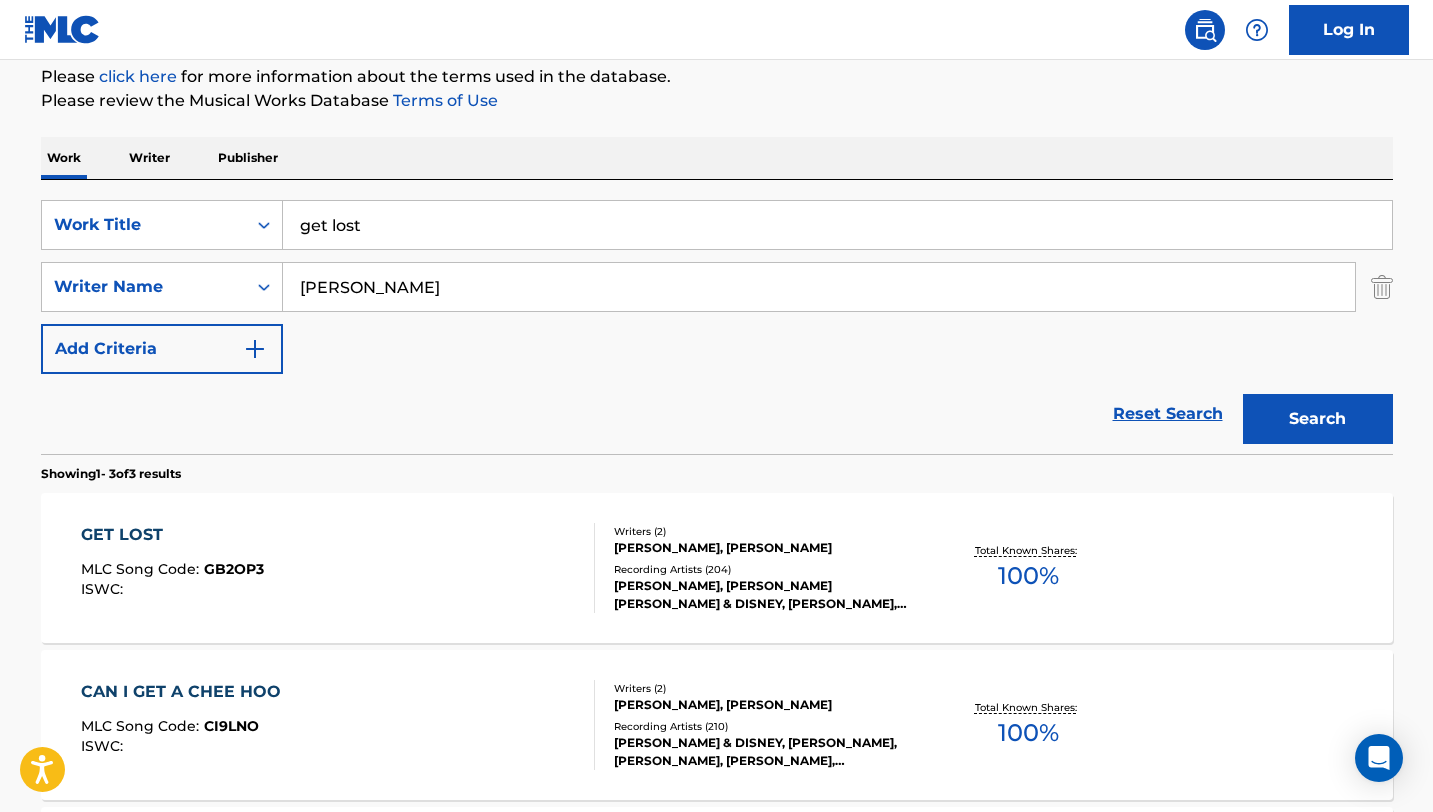click on "GET LOST MLC Song Code : GB2OP3 ISWC :" at bounding box center (338, 568) 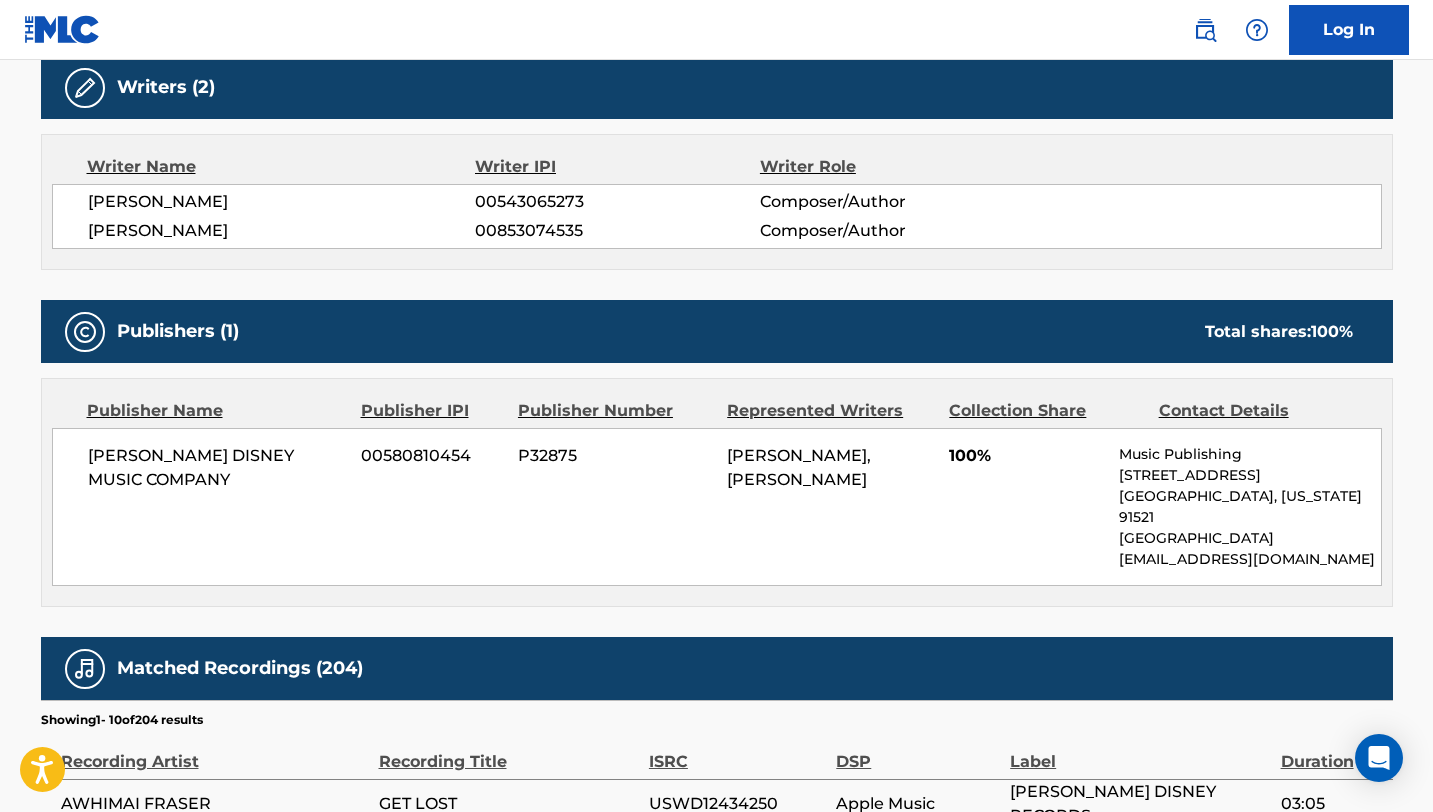 scroll, scrollTop: 649, scrollLeft: 0, axis: vertical 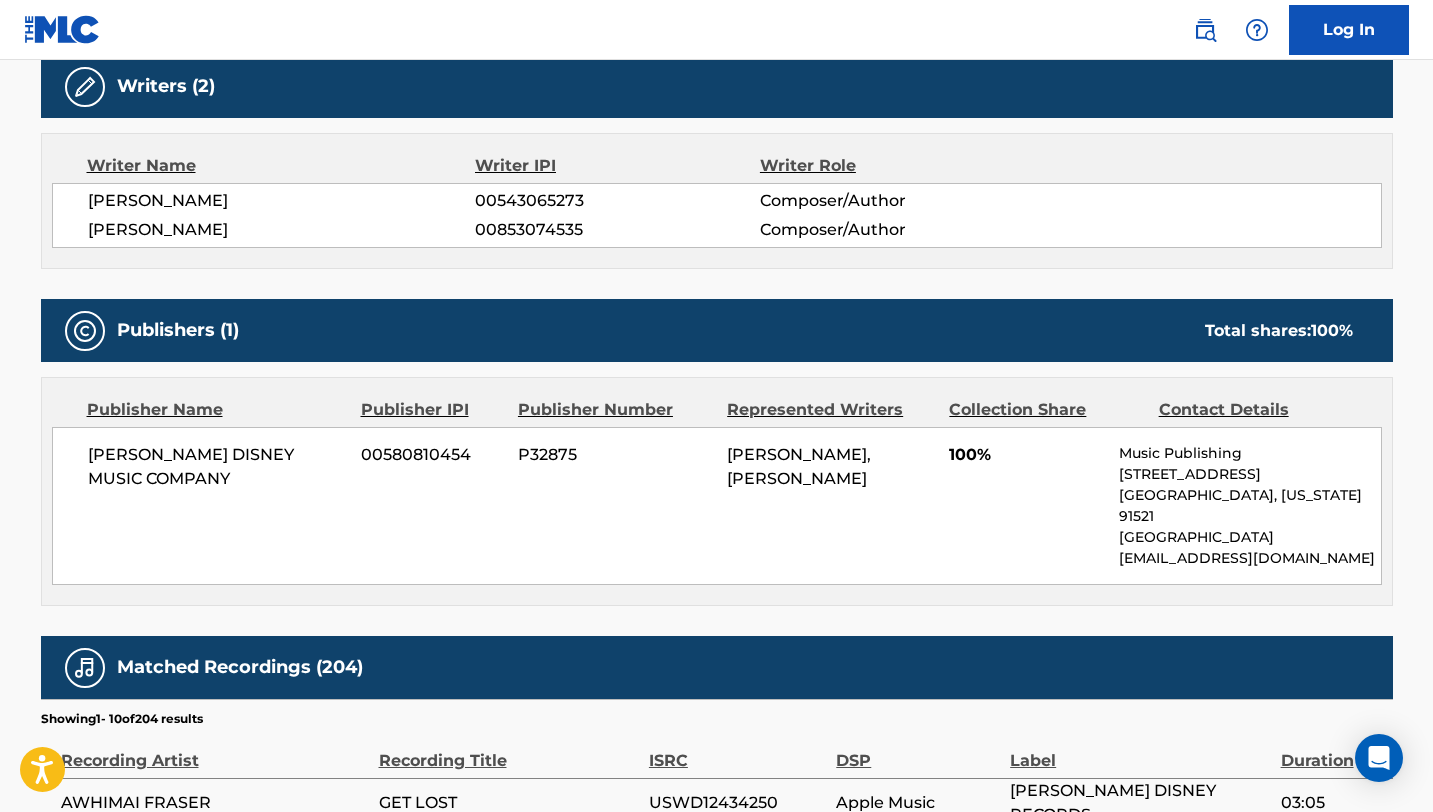 drag, startPoint x: 284, startPoint y: 227, endPoint x: 56, endPoint y: 211, distance: 228.56071 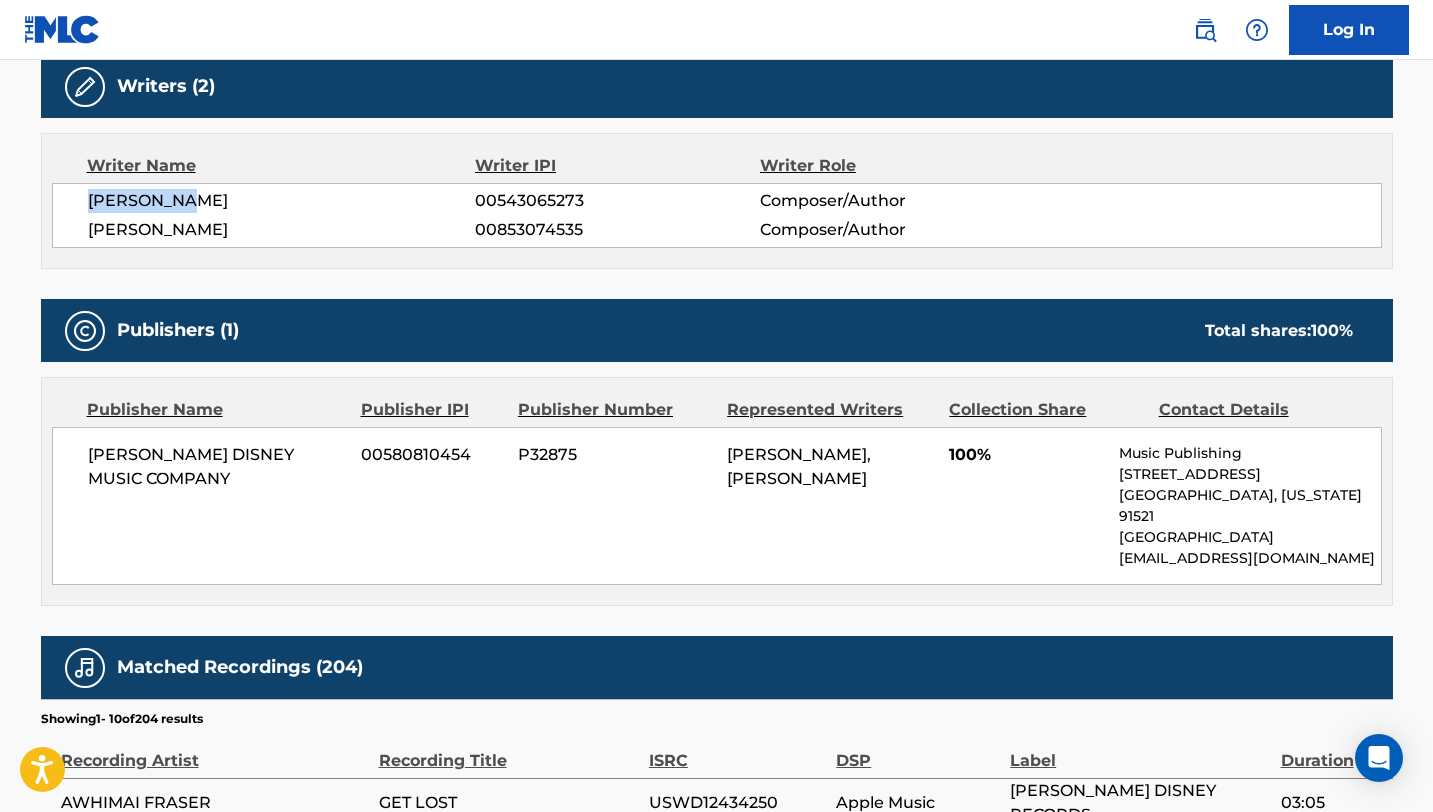 drag, startPoint x: 85, startPoint y: 201, endPoint x: 193, endPoint y: 201, distance: 108 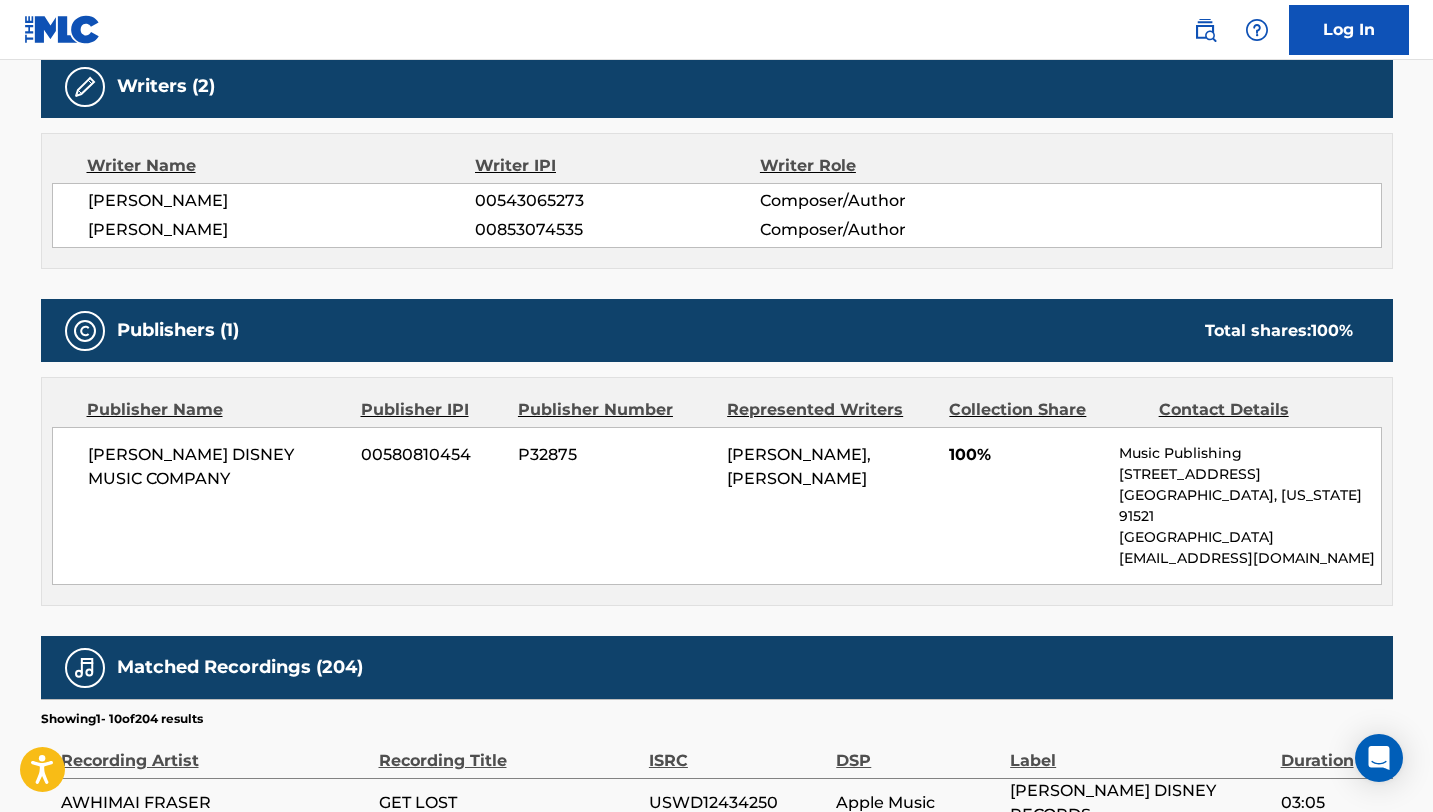 click on "[PERSON_NAME]" at bounding box center [282, 230] 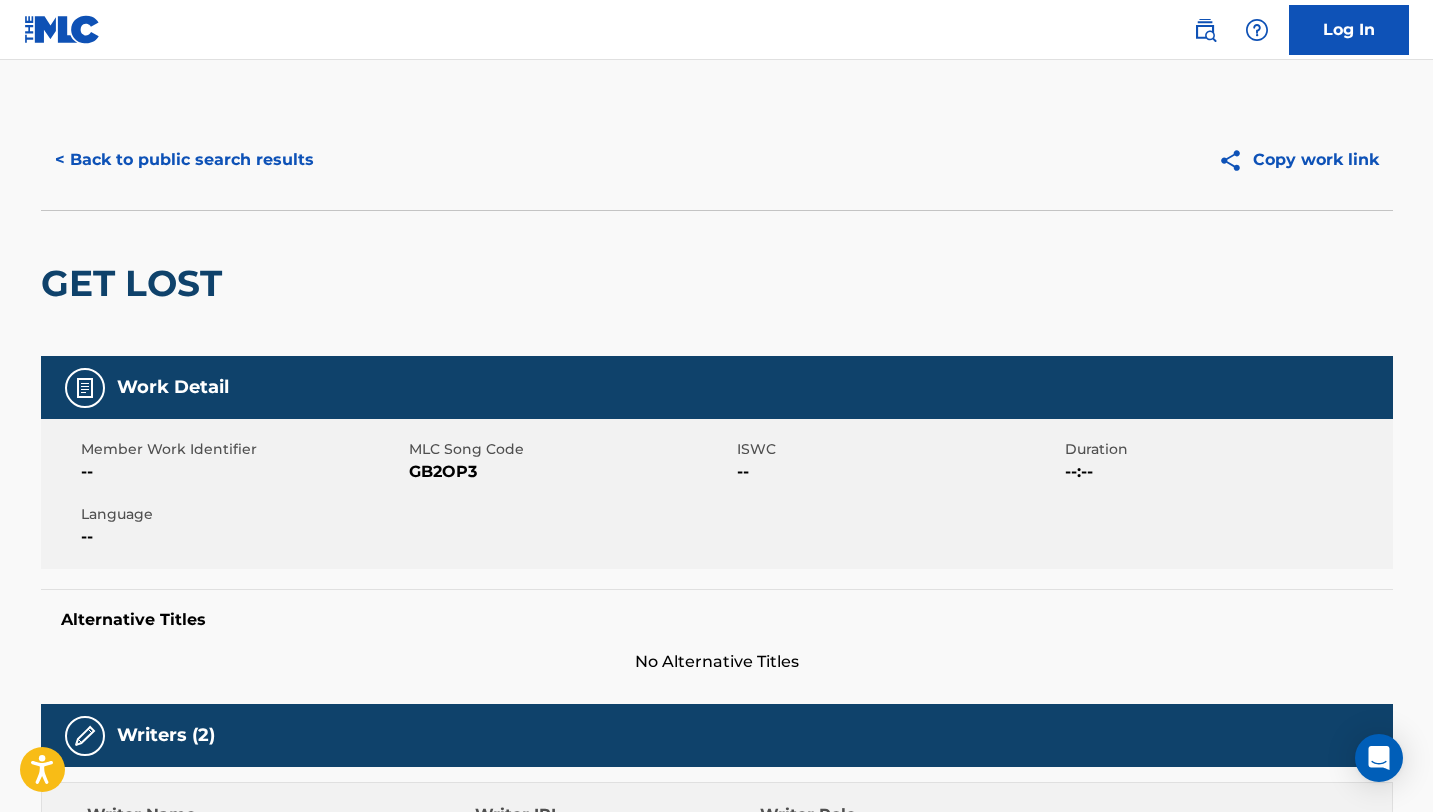 click on "< Back to public search results" at bounding box center (184, 160) 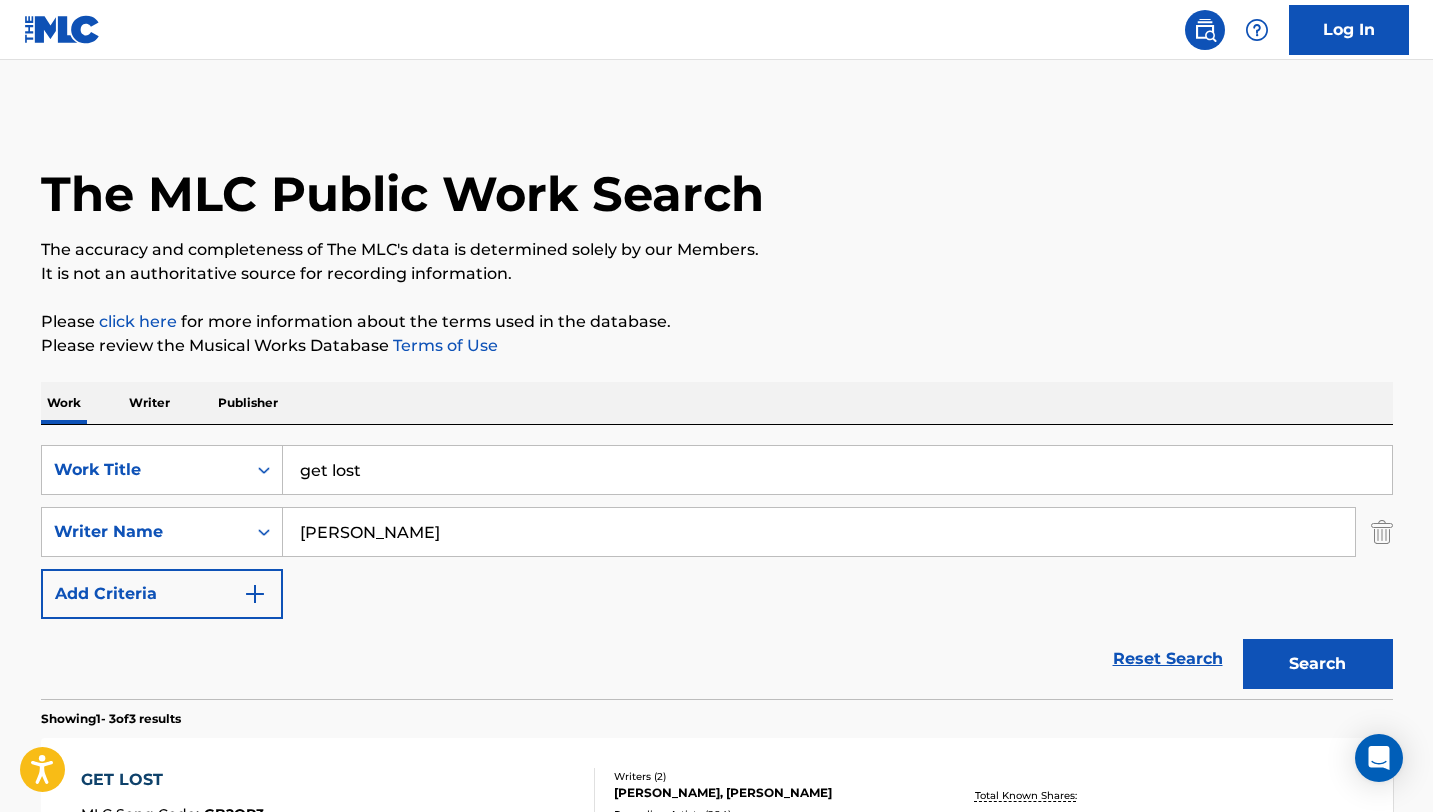 scroll, scrollTop: 245, scrollLeft: 0, axis: vertical 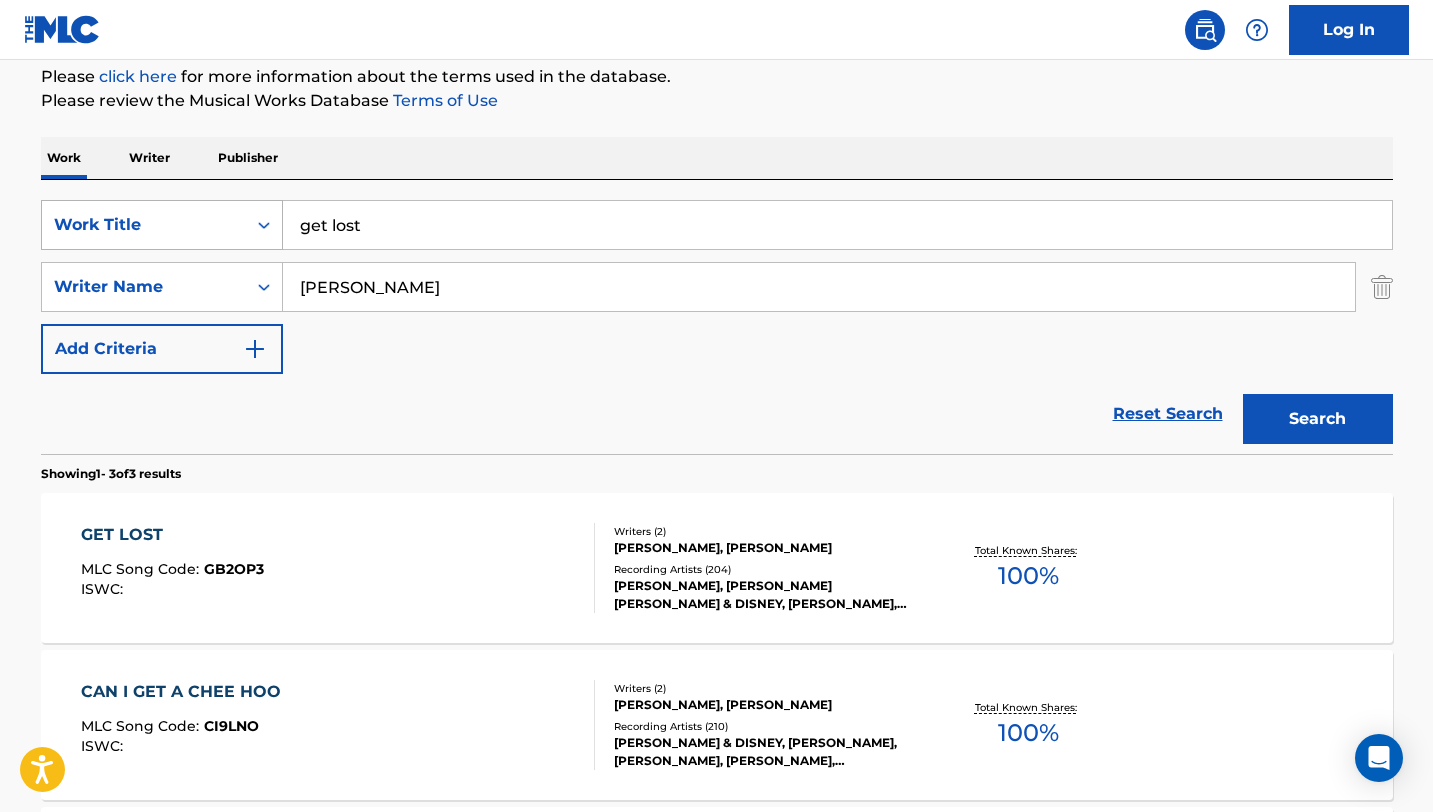 drag, startPoint x: 397, startPoint y: 226, endPoint x: 177, endPoint y: 206, distance: 220.90723 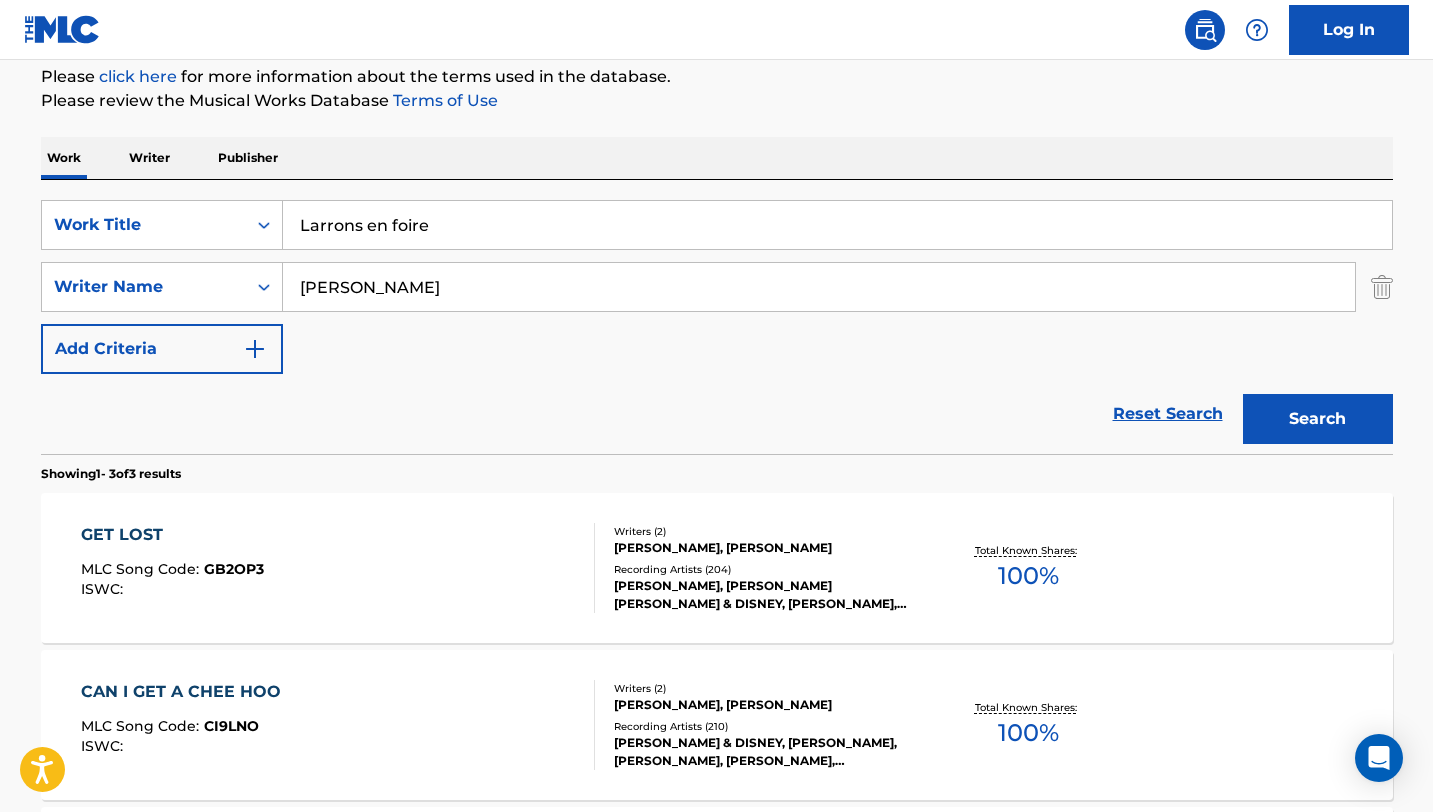 type on "Larrons en foire" 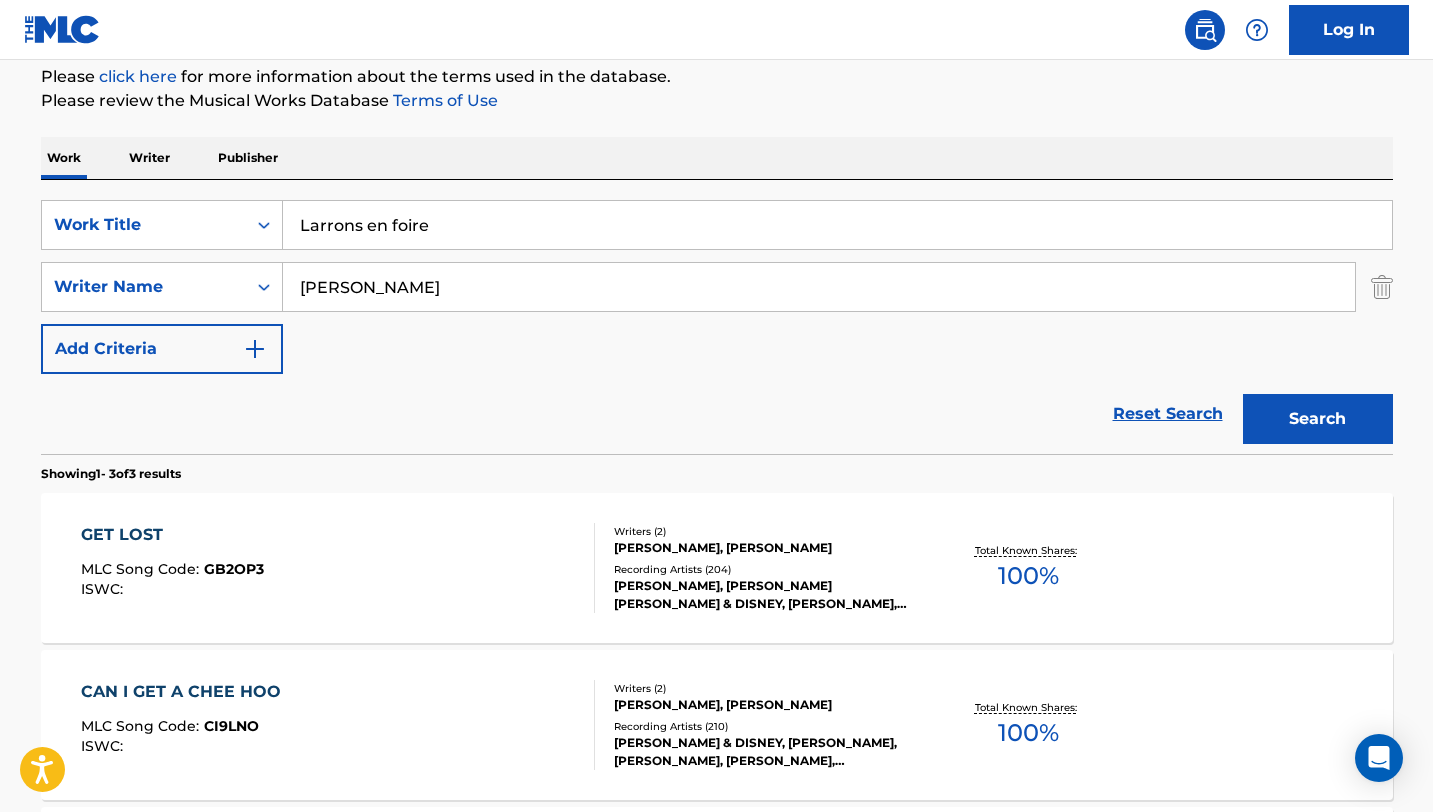 drag, startPoint x: 458, startPoint y: 302, endPoint x: 242, endPoint y: 261, distance: 219.85677 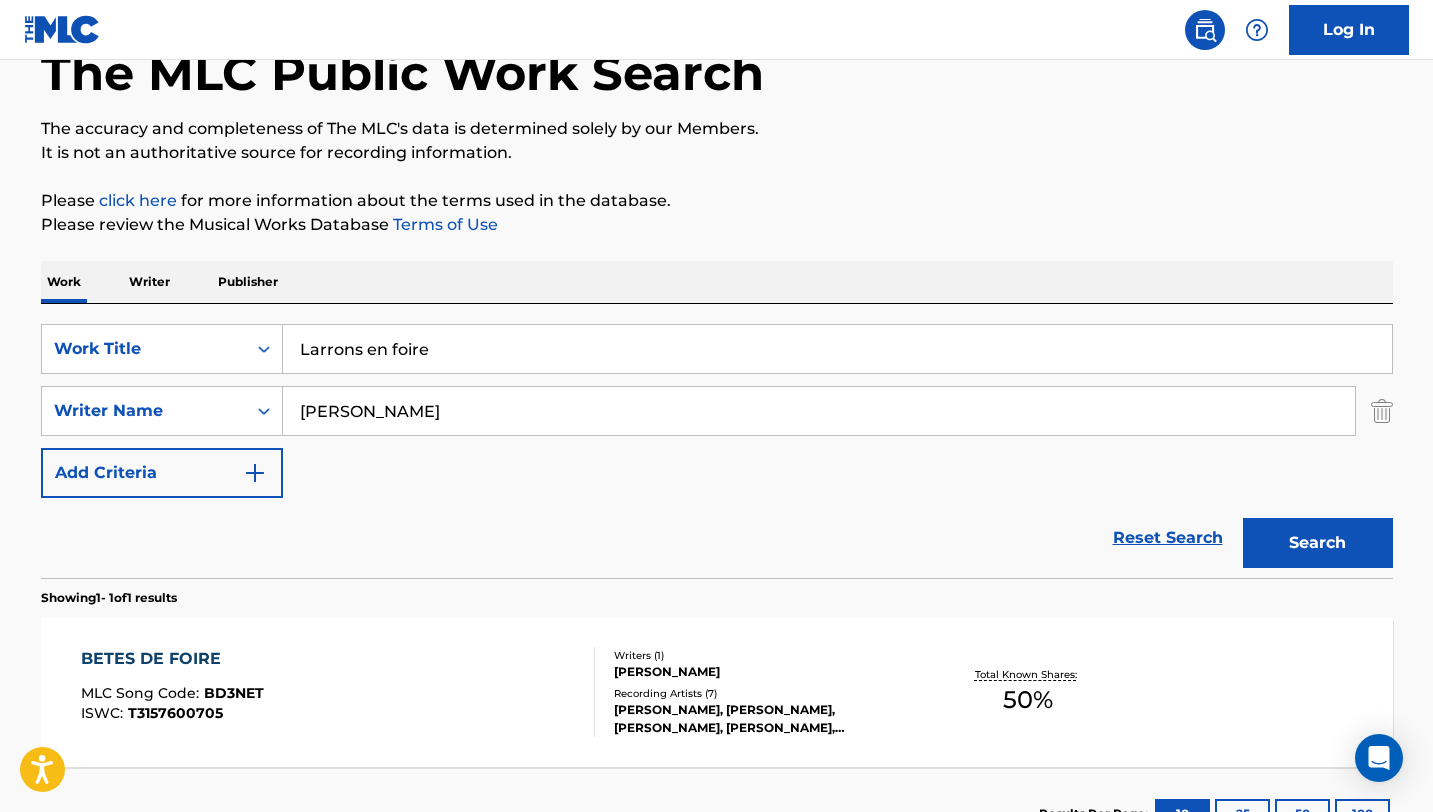 scroll, scrollTop: 245, scrollLeft: 0, axis: vertical 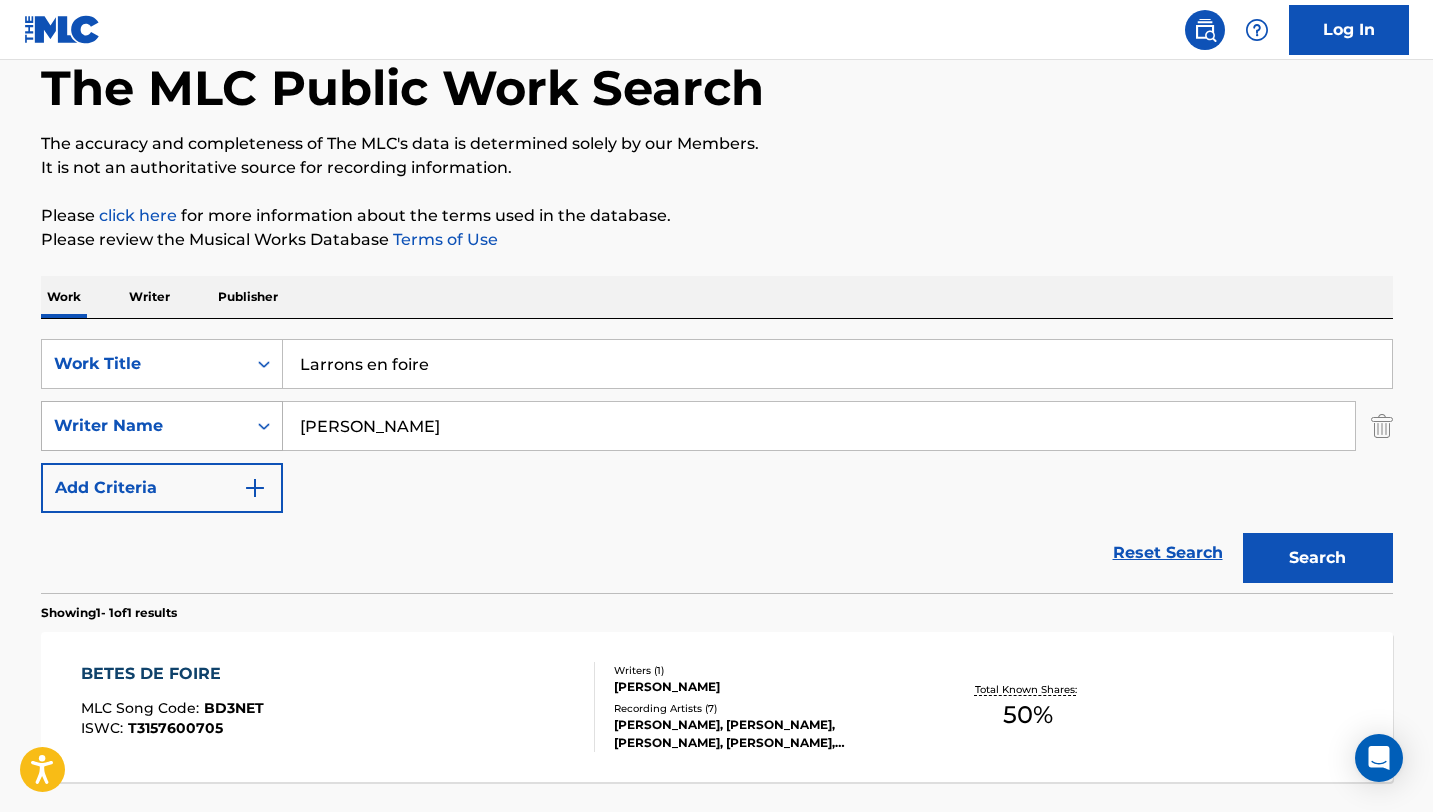 drag, startPoint x: 420, startPoint y: 430, endPoint x: 264, endPoint y: 418, distance: 156.46086 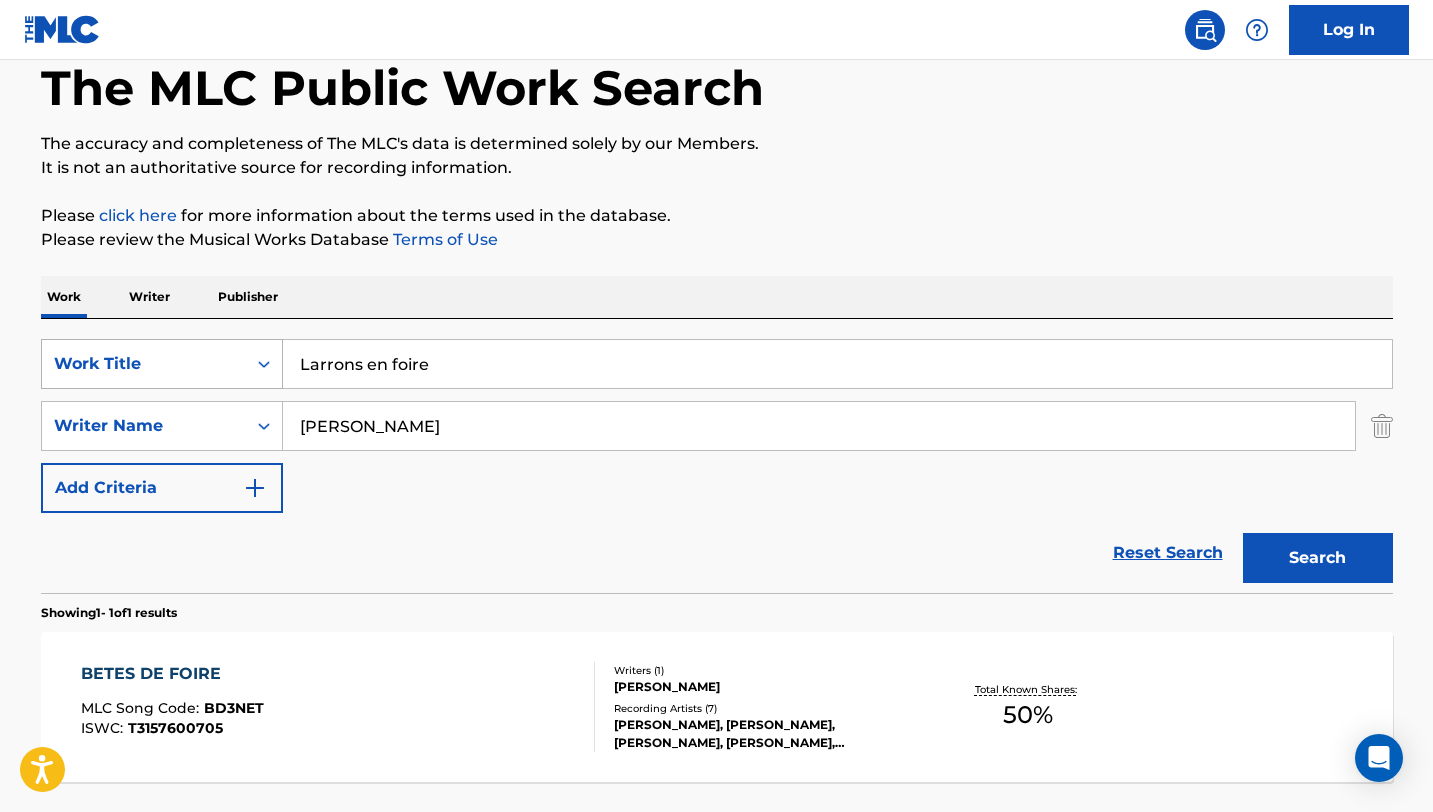 click on "Work Title" at bounding box center [144, 364] 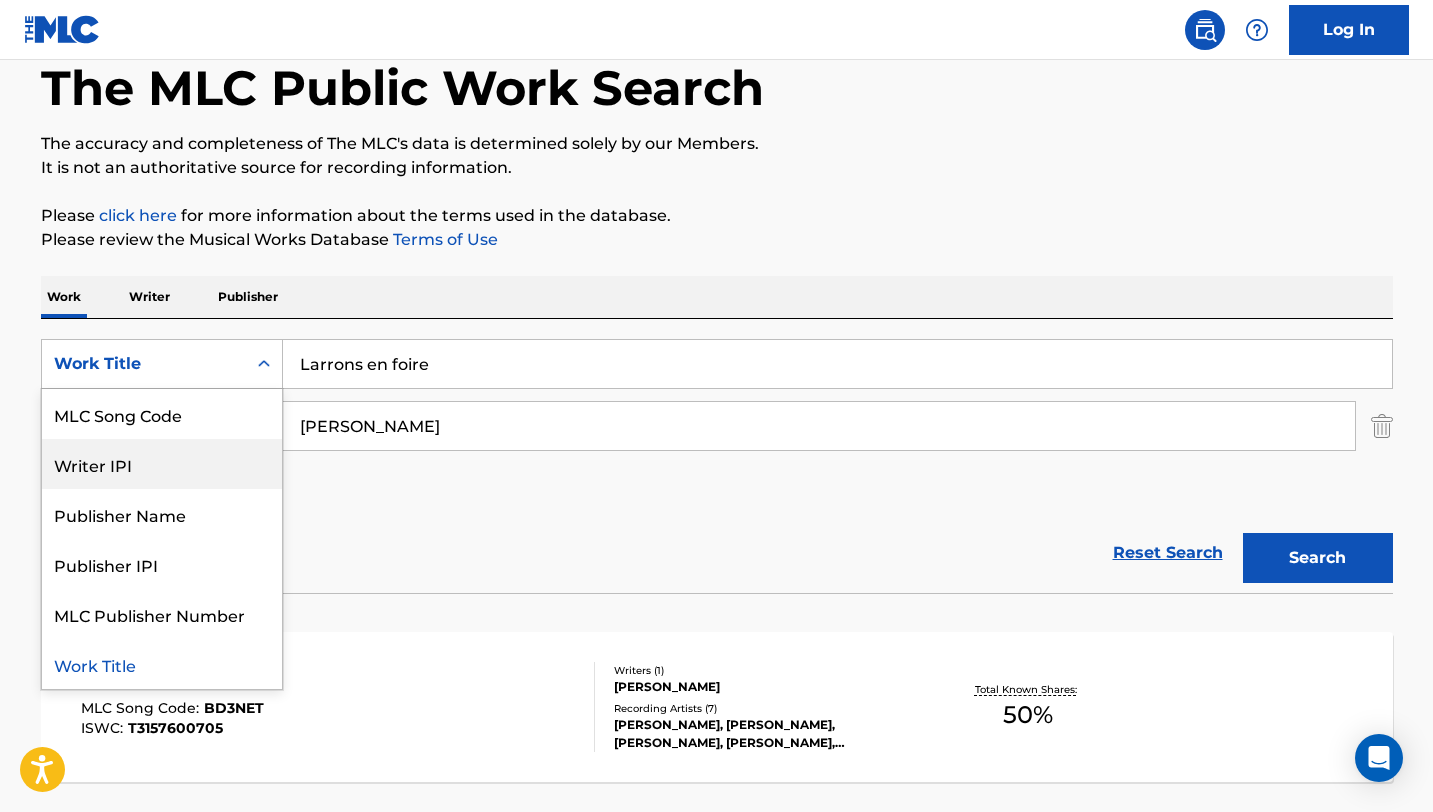 scroll, scrollTop: 0, scrollLeft: 0, axis: both 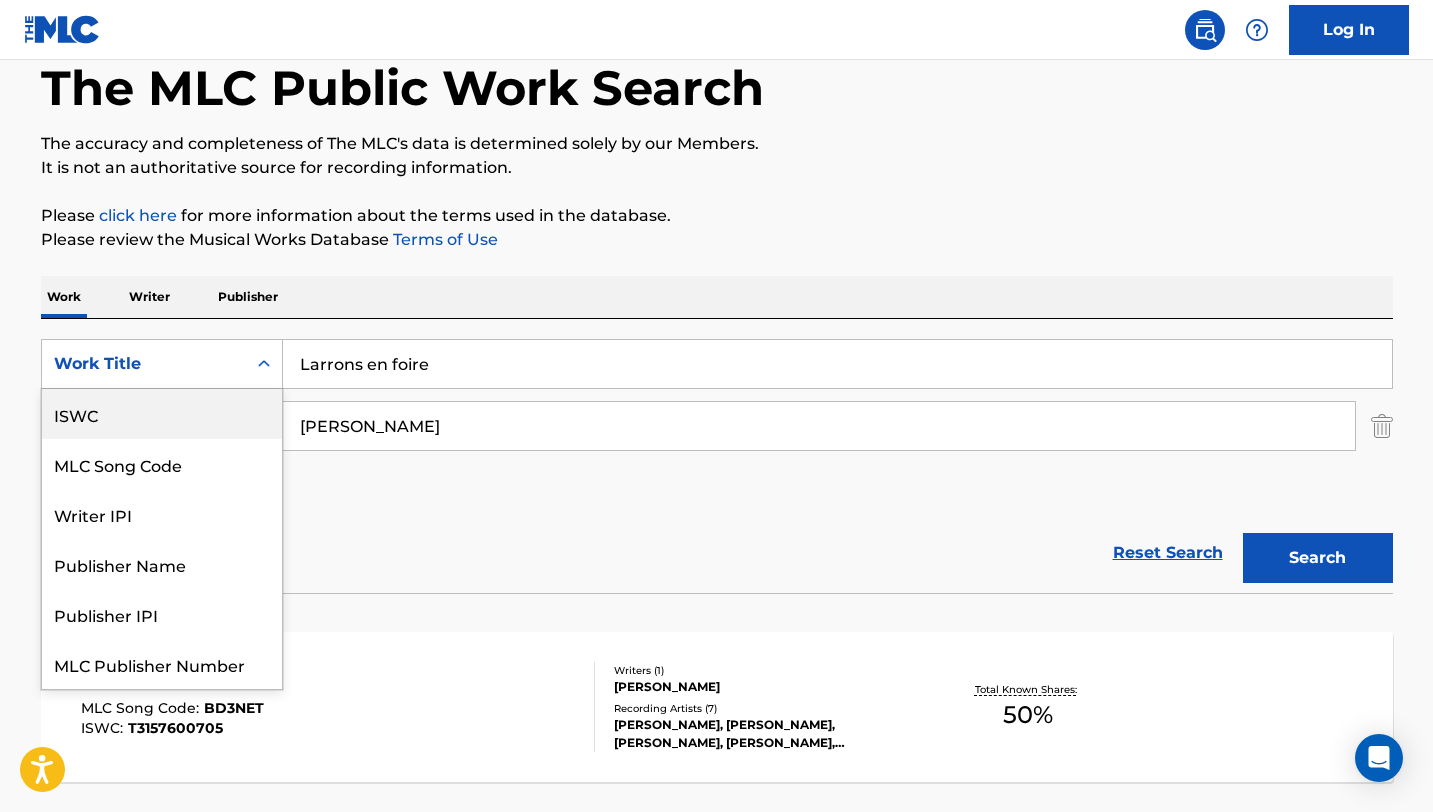 click on "ISWC" at bounding box center (162, 414) 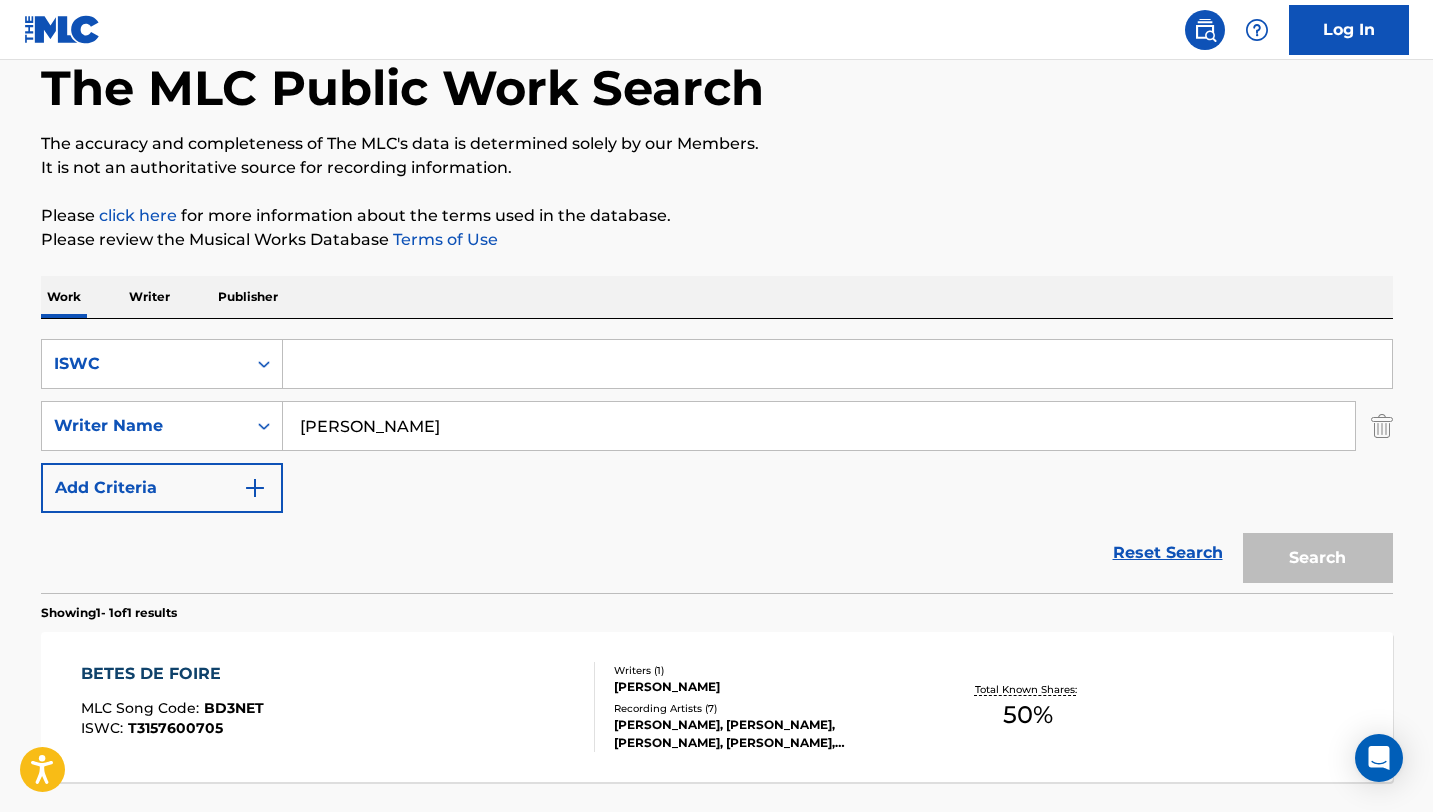 click at bounding box center (837, 364) 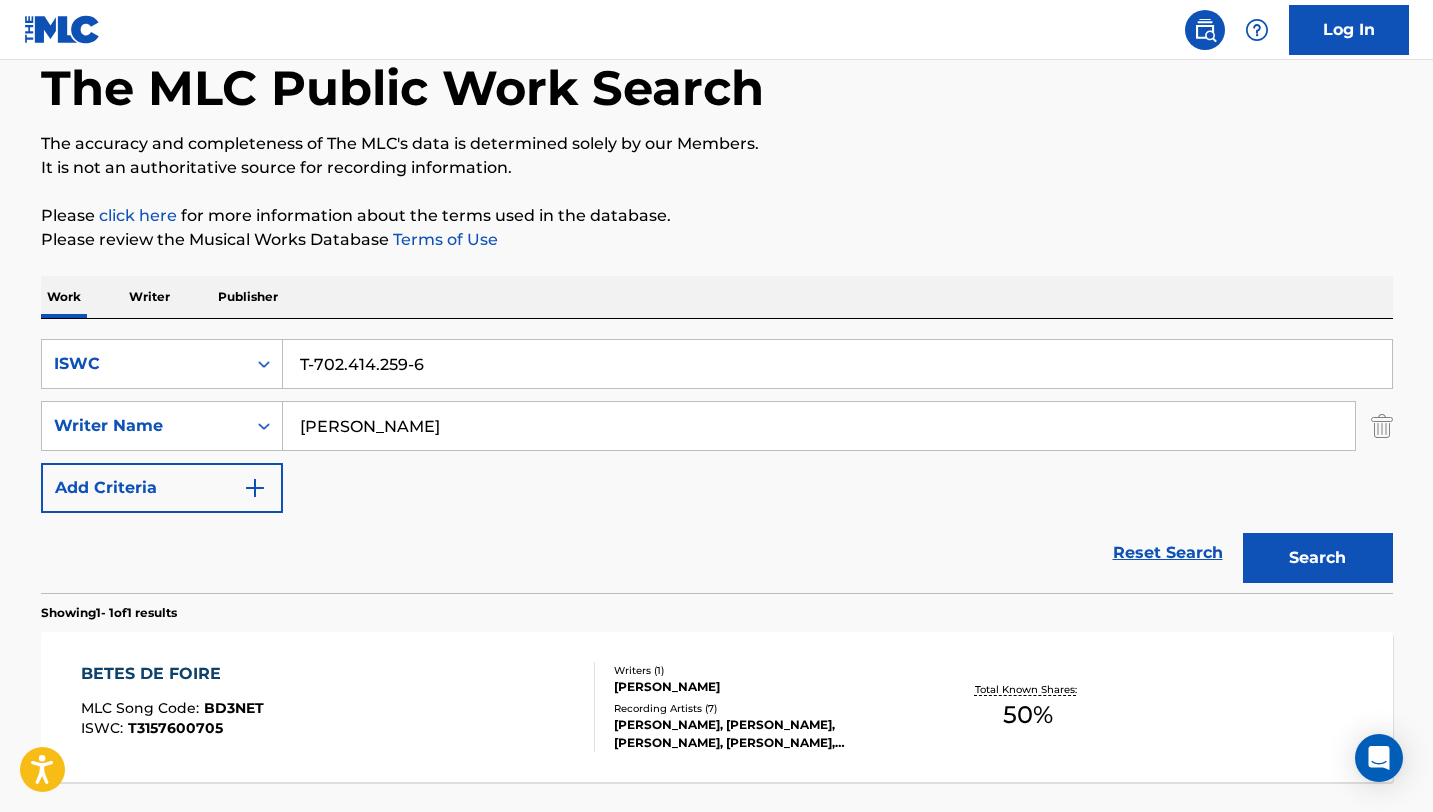 type on "T-702.414.259-6" 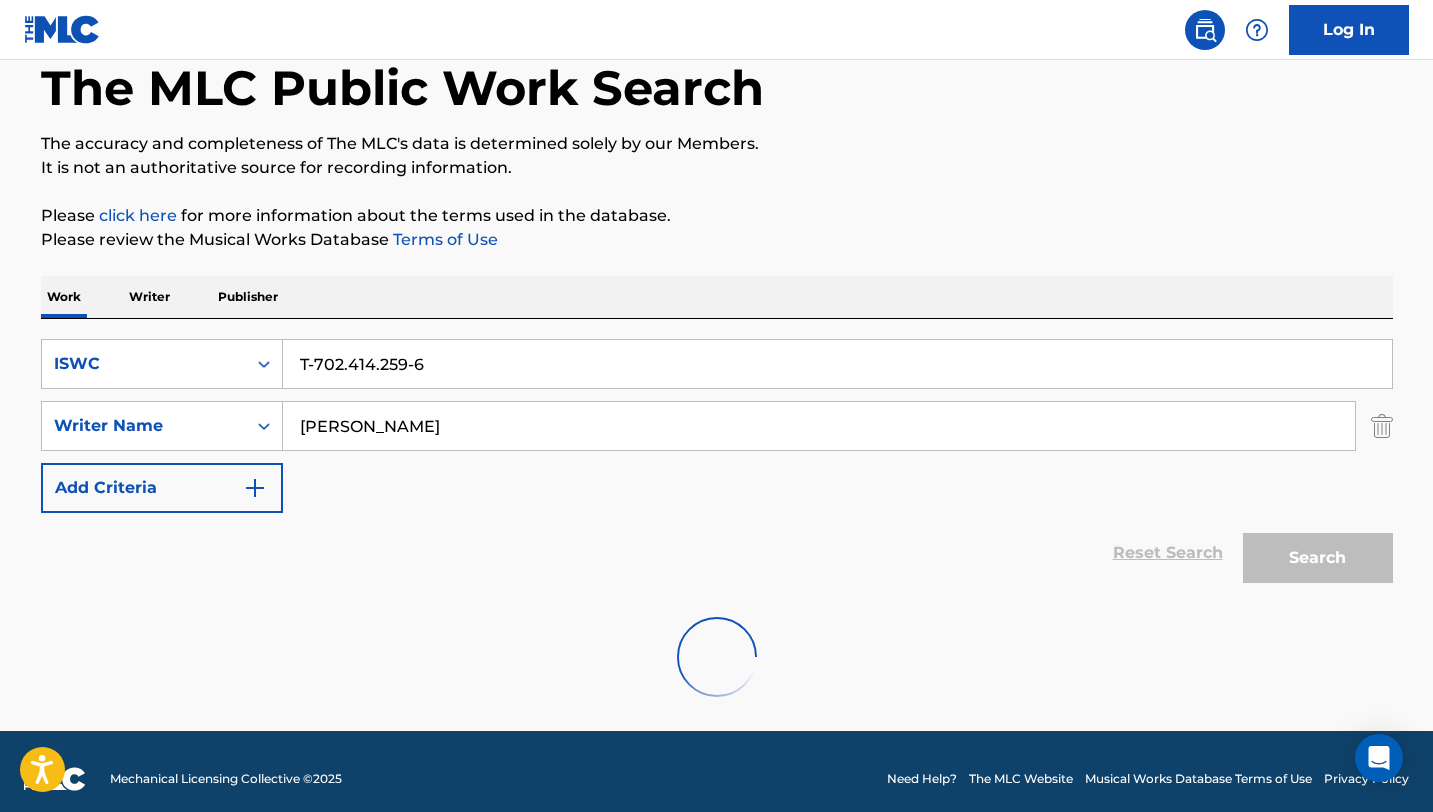 scroll, scrollTop: 56, scrollLeft: 0, axis: vertical 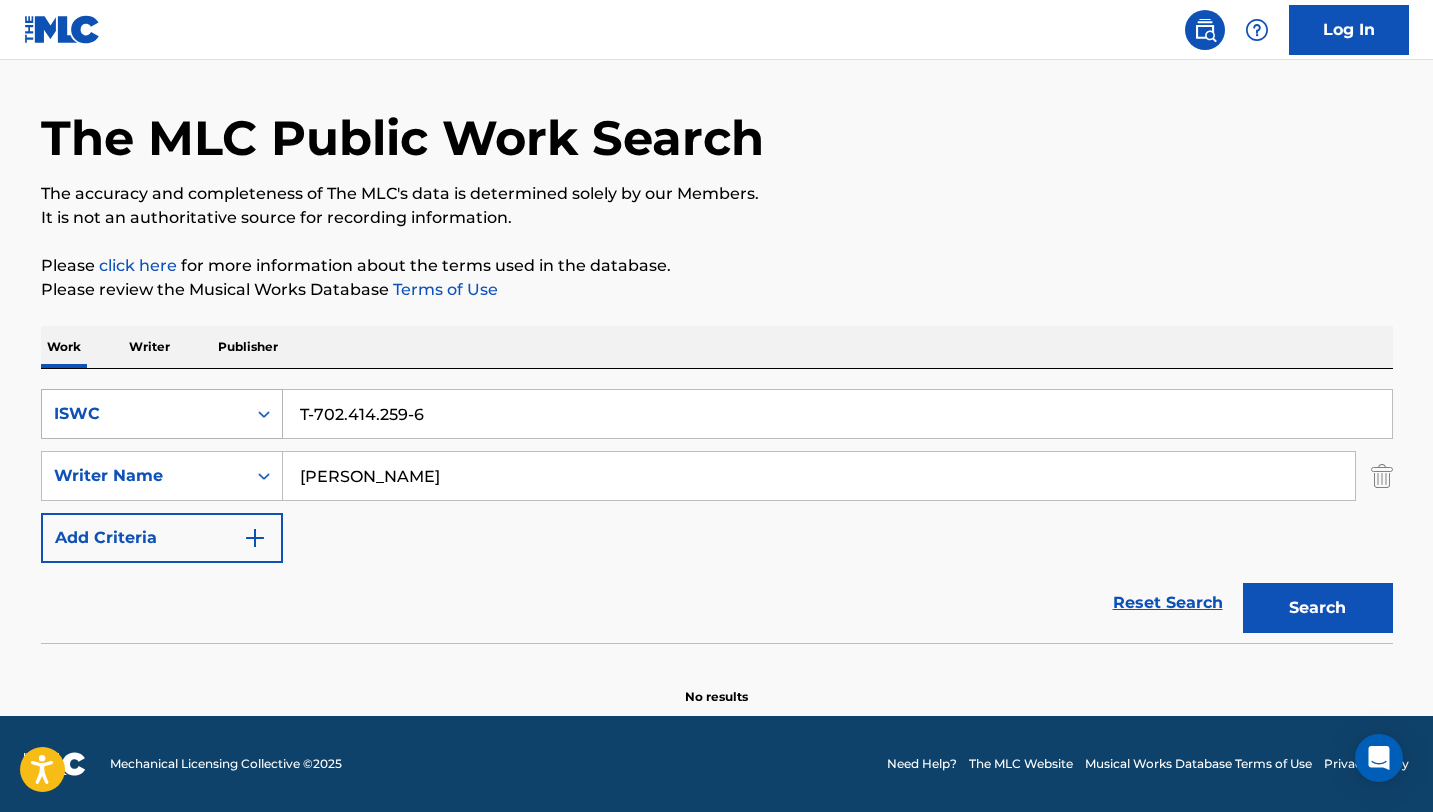 click on "ISWC" at bounding box center (144, 414) 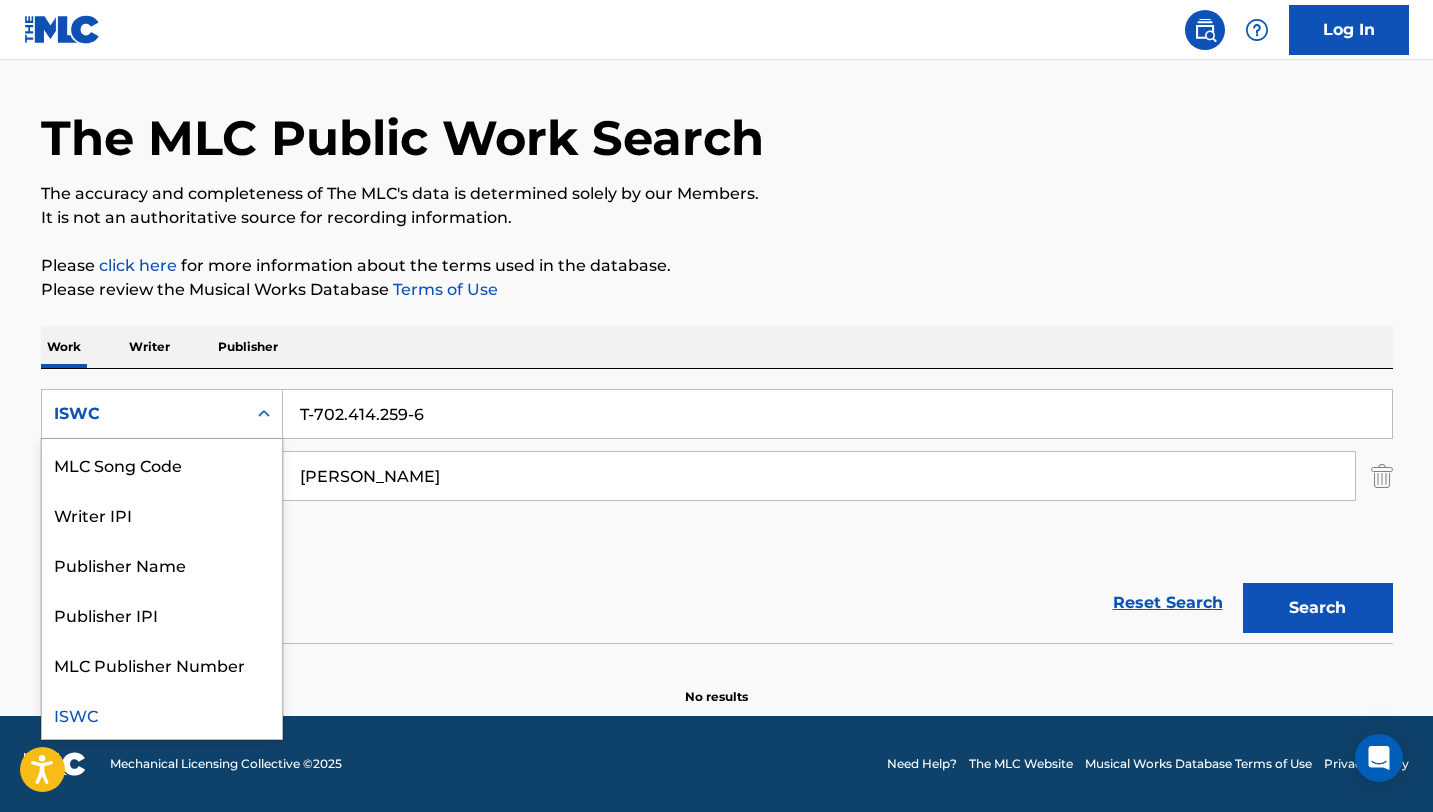scroll, scrollTop: 0, scrollLeft: 0, axis: both 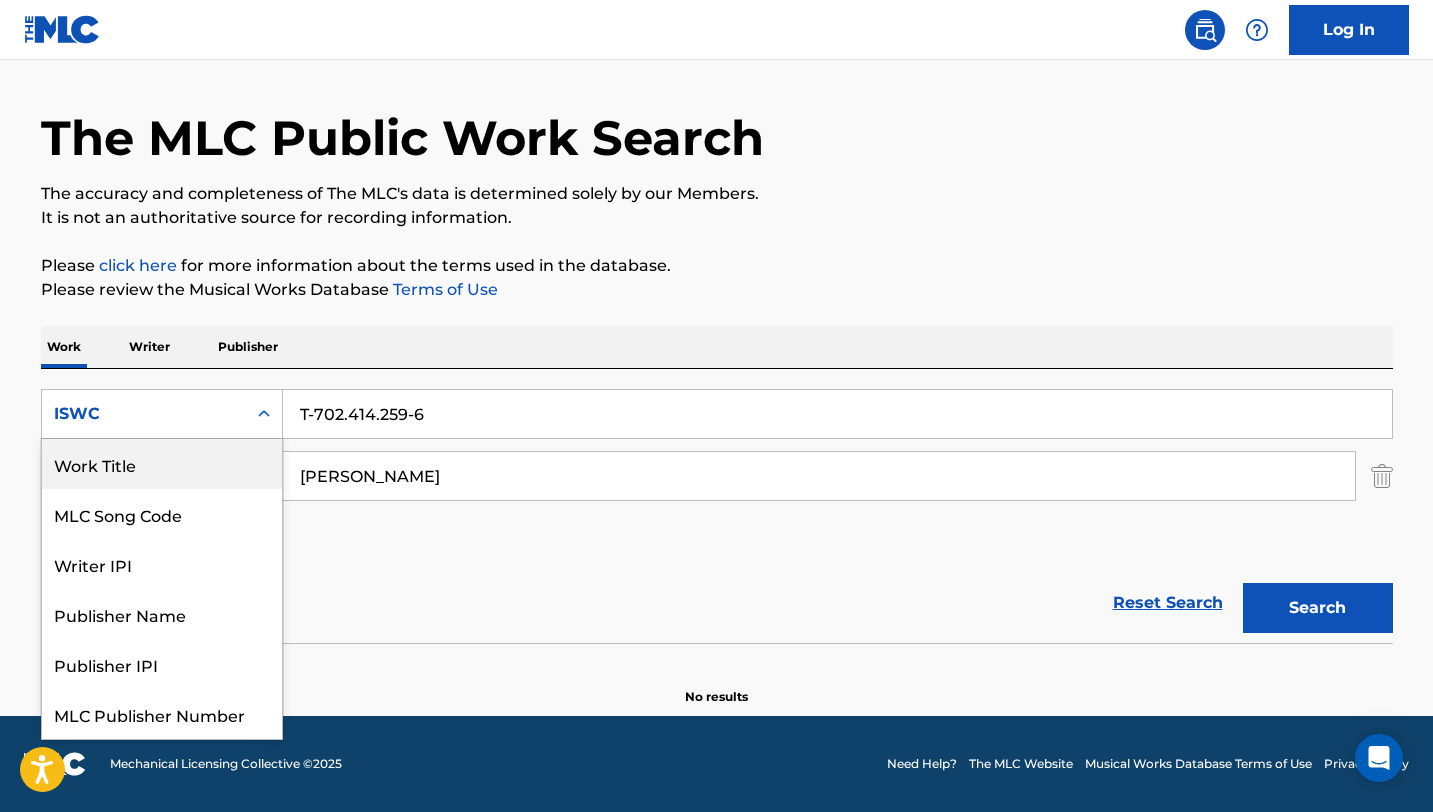 click on "Work Title" at bounding box center (162, 464) 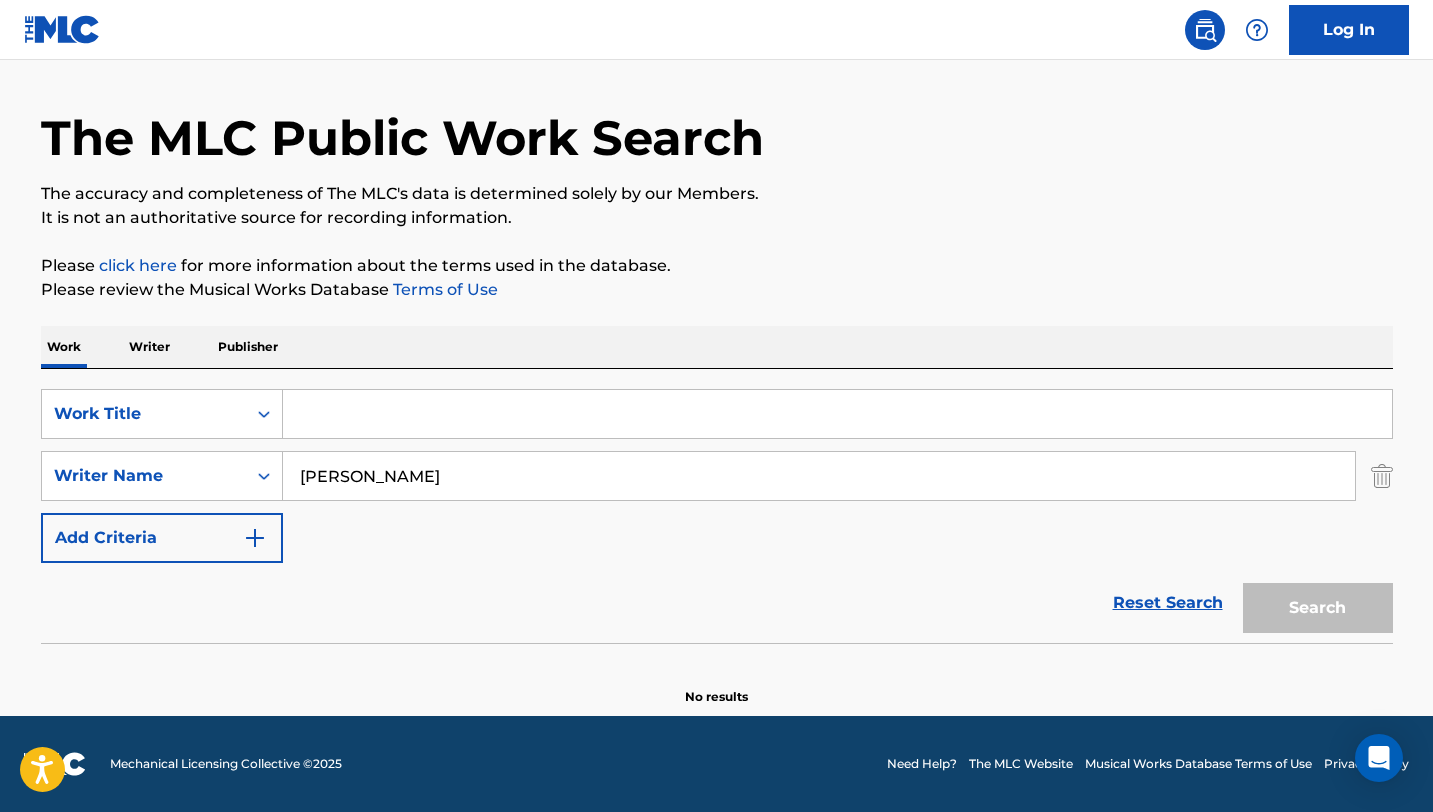 click at bounding box center [837, 414] 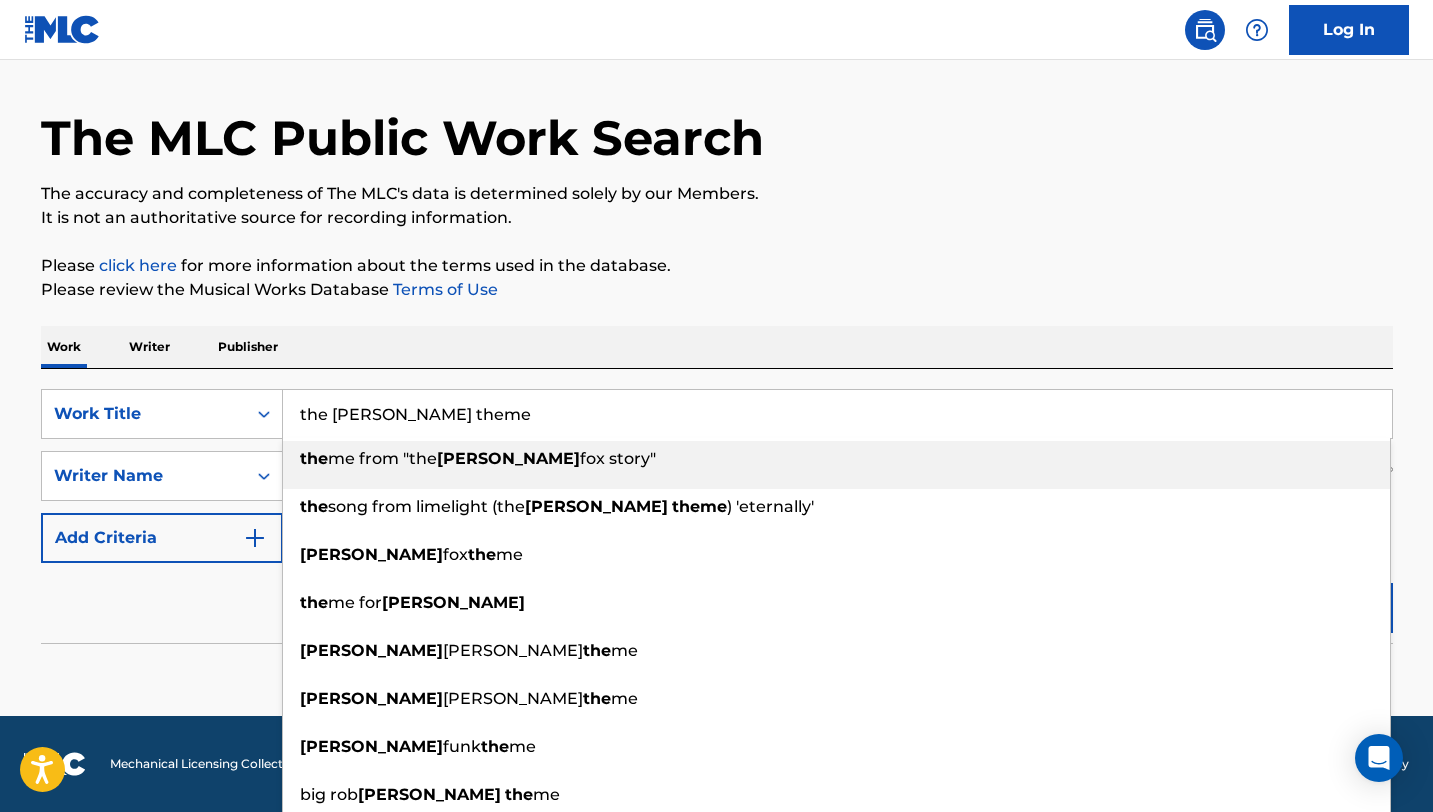 type on "the [PERSON_NAME] theme" 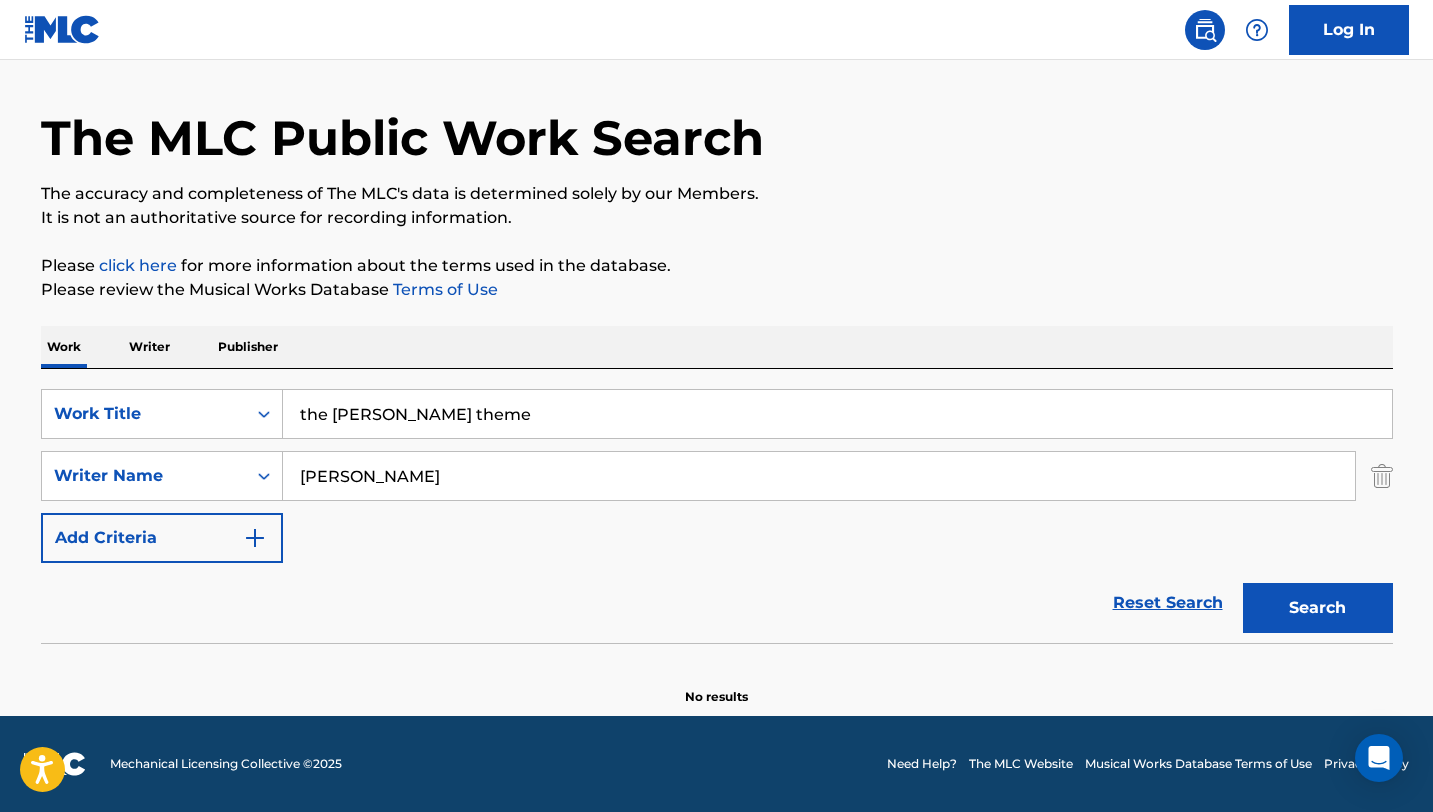click on "Work Writer Publisher" at bounding box center [717, 347] 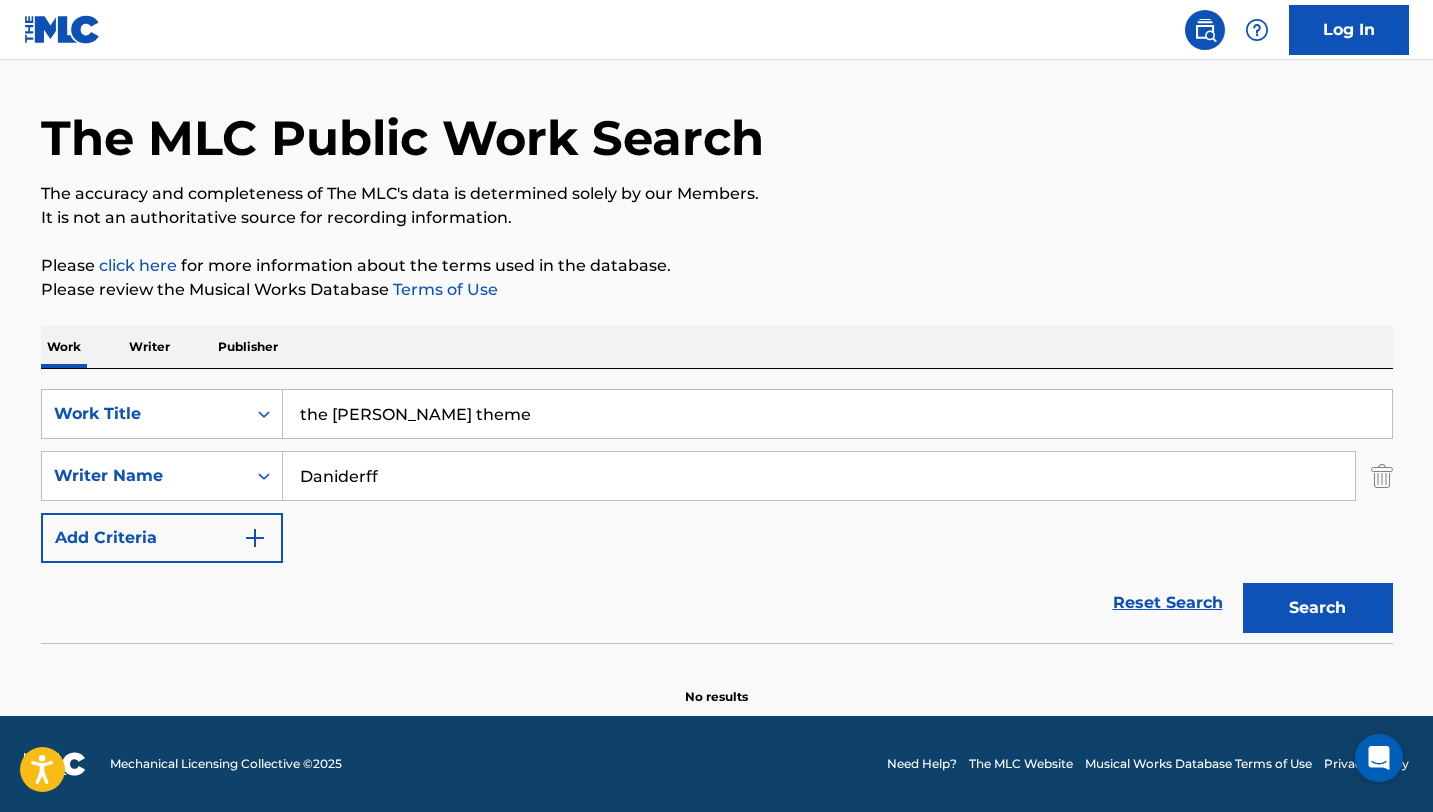 click on "Search" at bounding box center (1318, 608) 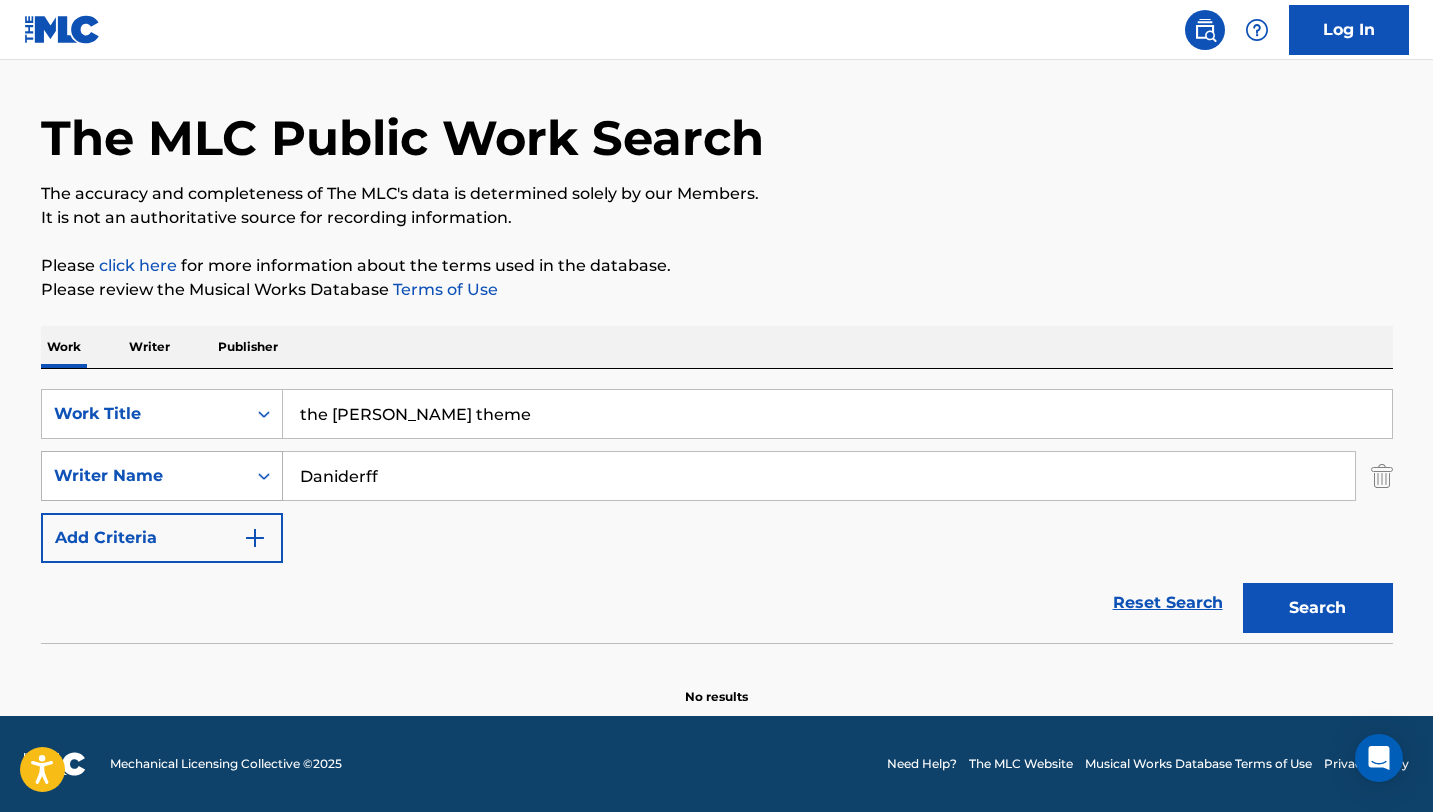 click on "Writer Name" at bounding box center (144, 476) 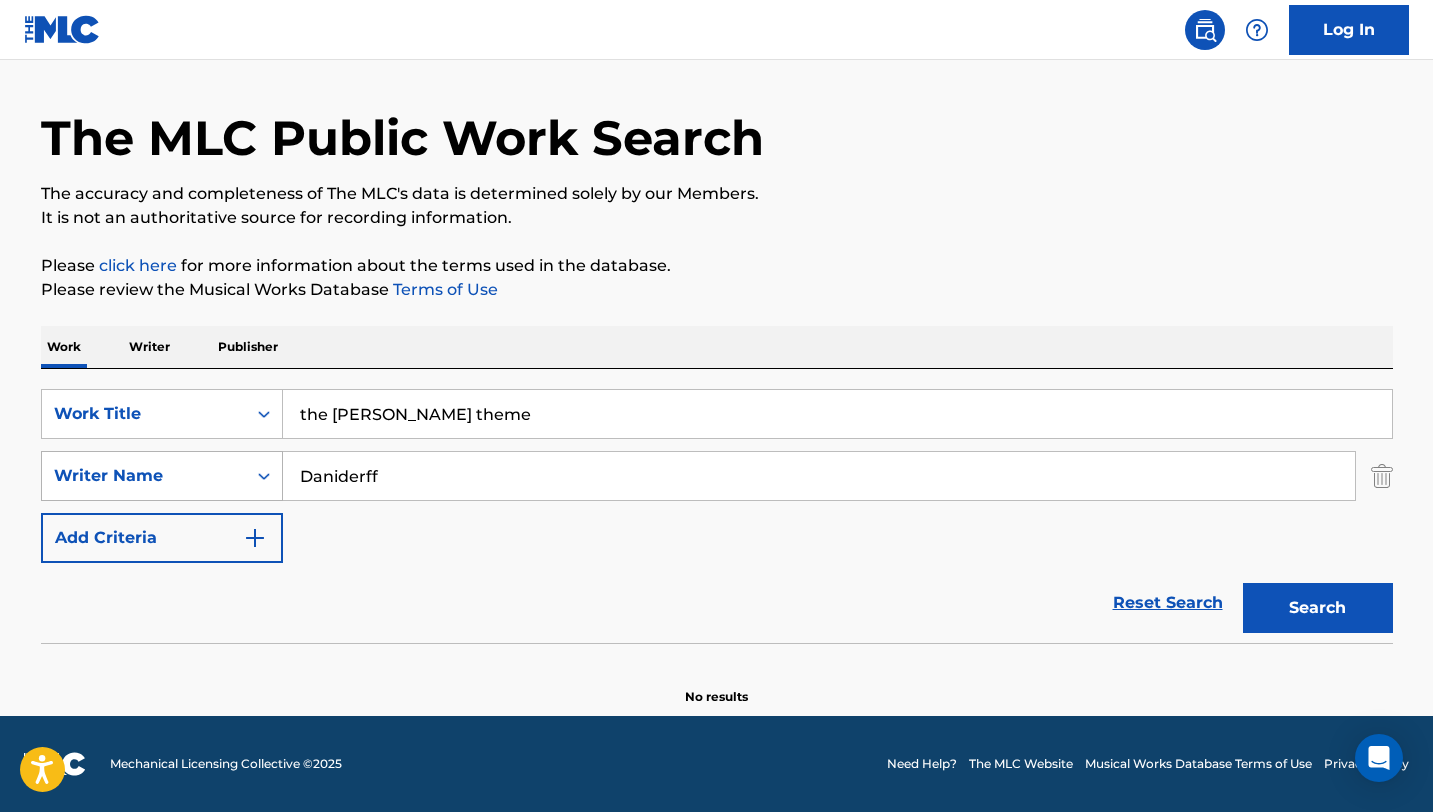 drag, startPoint x: 403, startPoint y: 482, endPoint x: 231, endPoint y: 462, distance: 173.15889 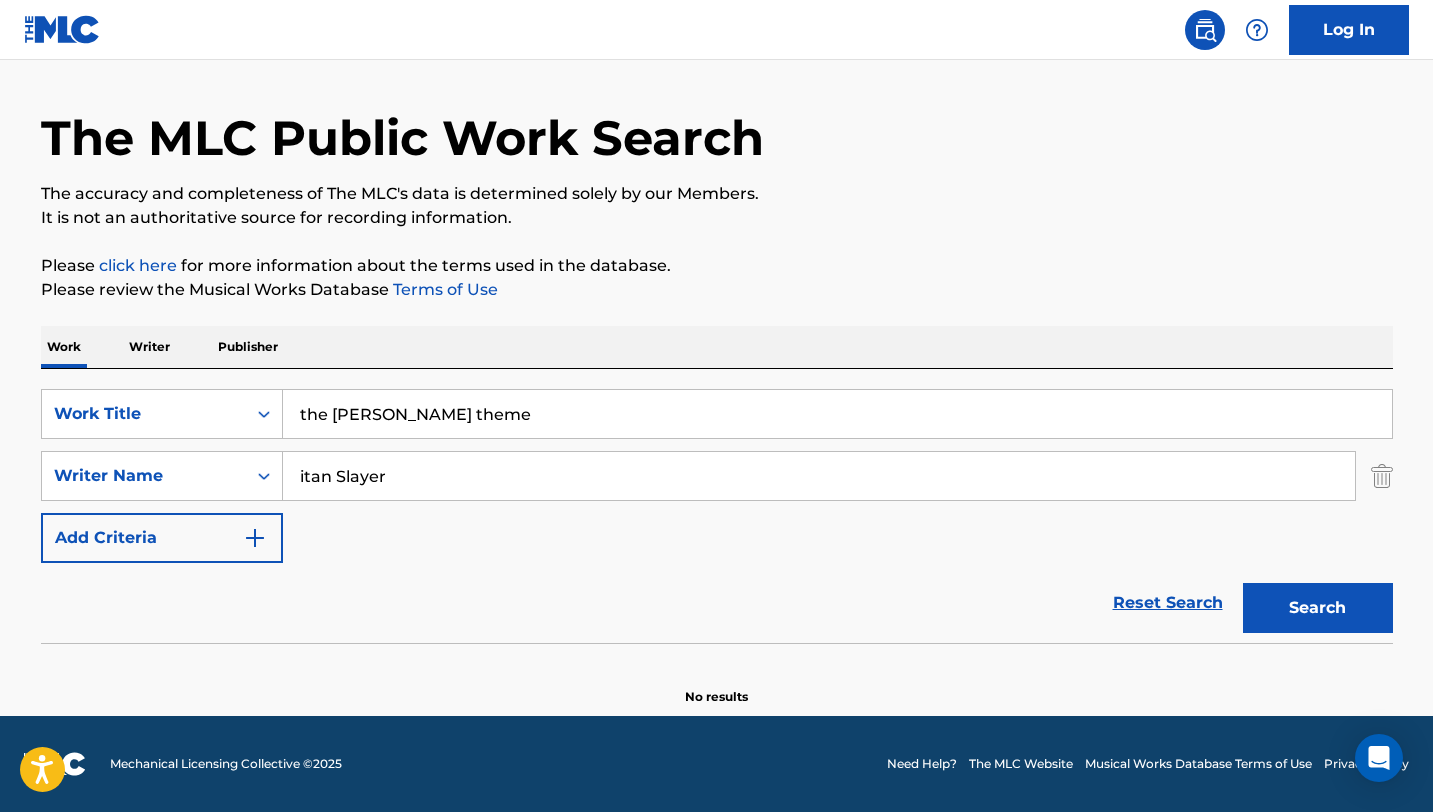 type on "itan Slayer" 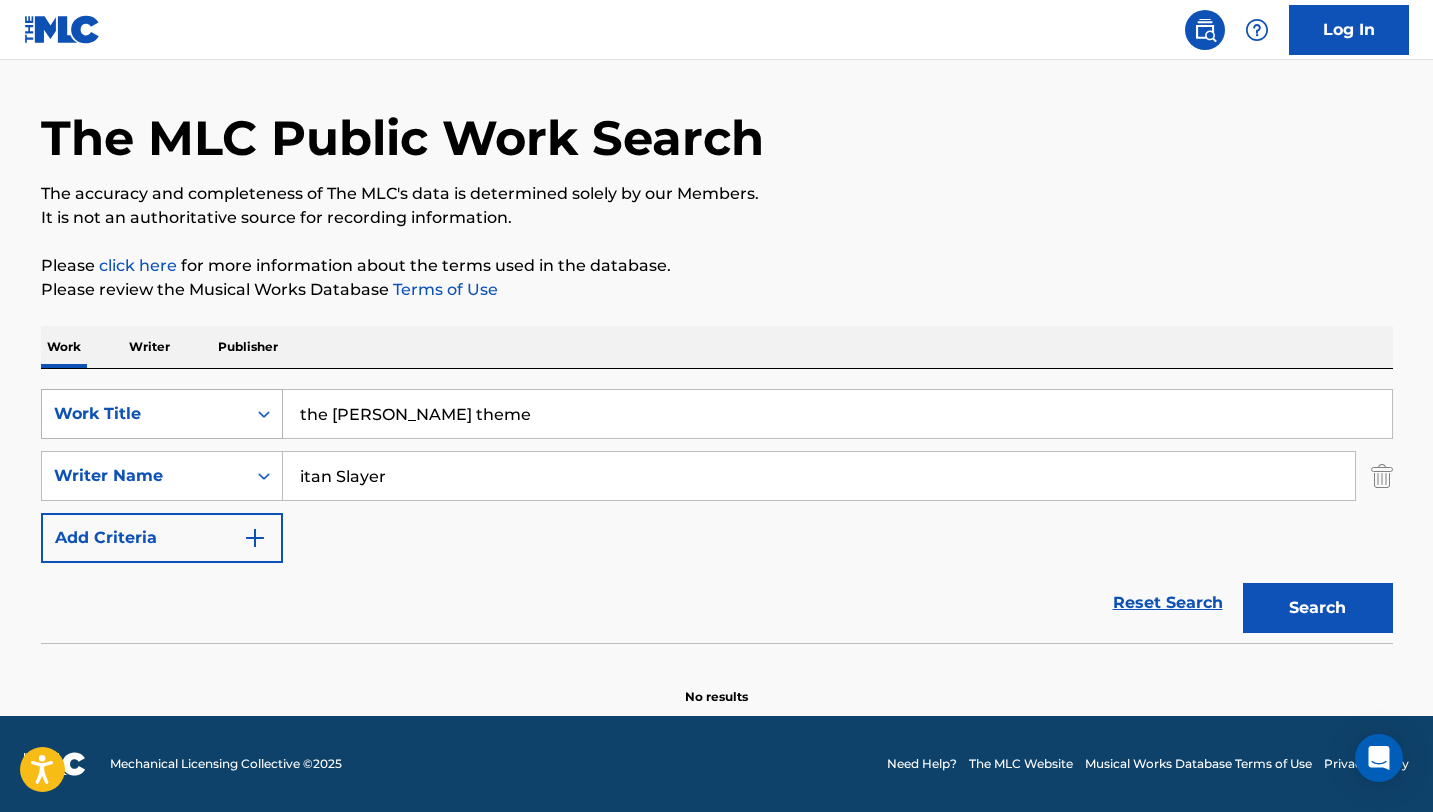 drag, startPoint x: 353, startPoint y: 423, endPoint x: 197, endPoint y: 418, distance: 156.08011 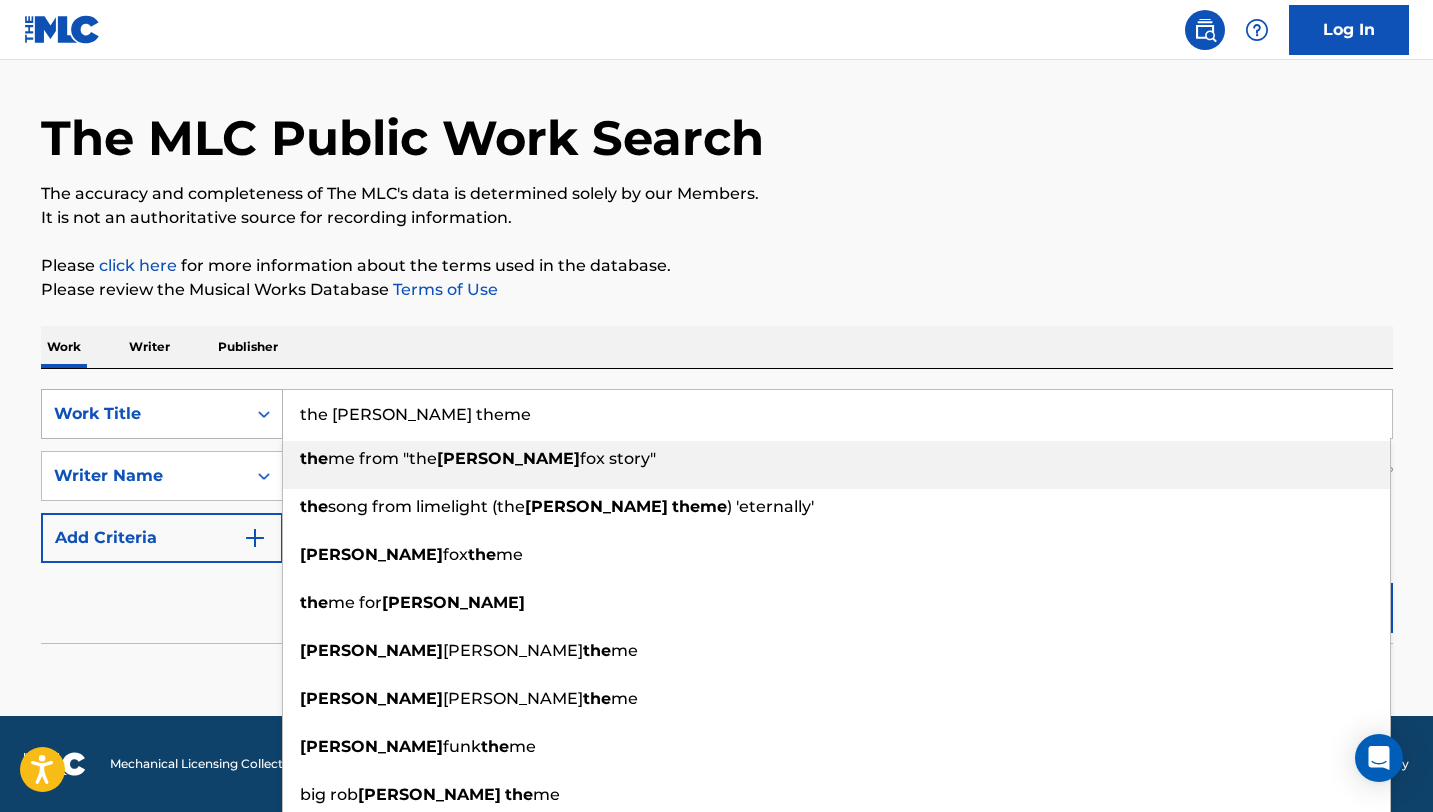 paste on "Echelon" 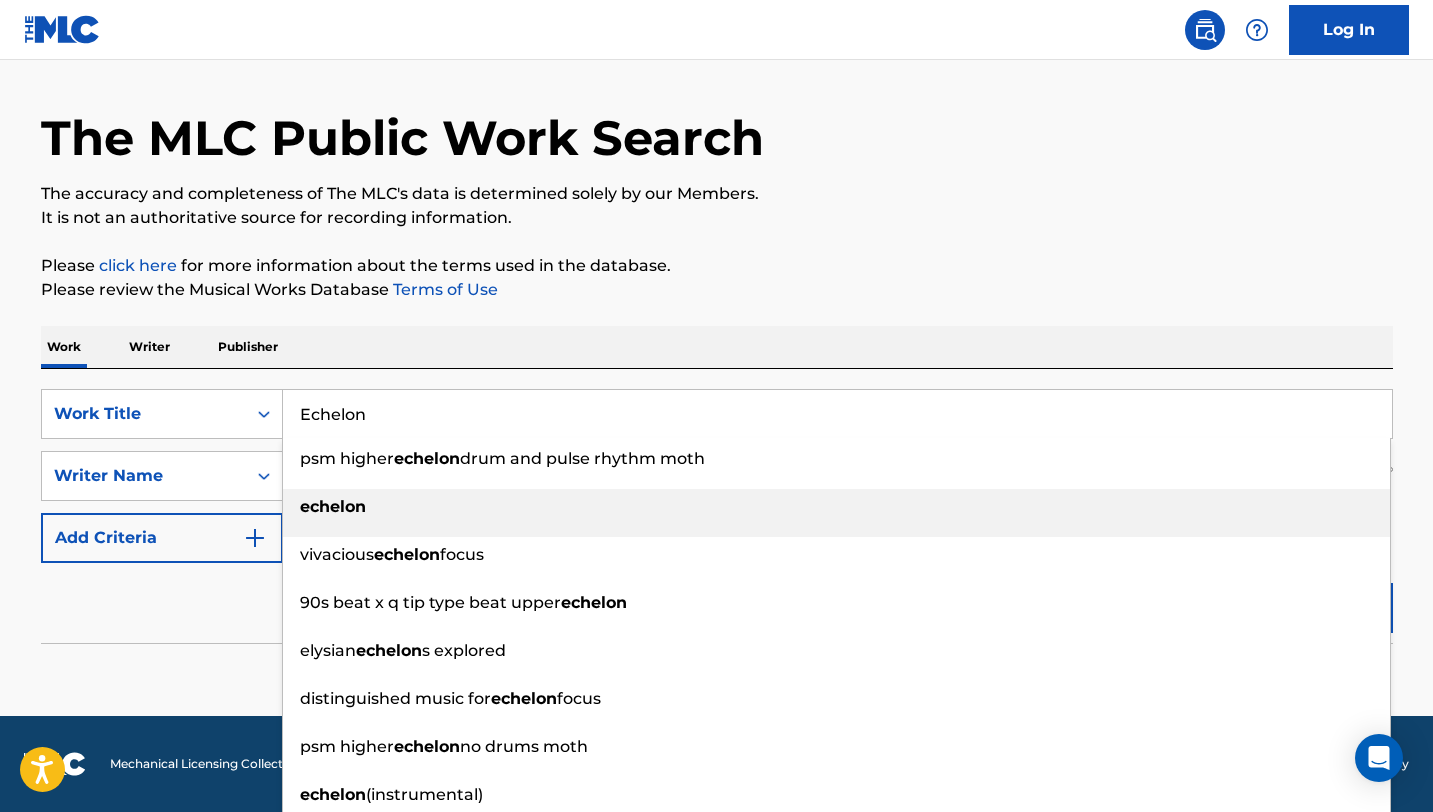 click on "echelon" at bounding box center [333, 506] 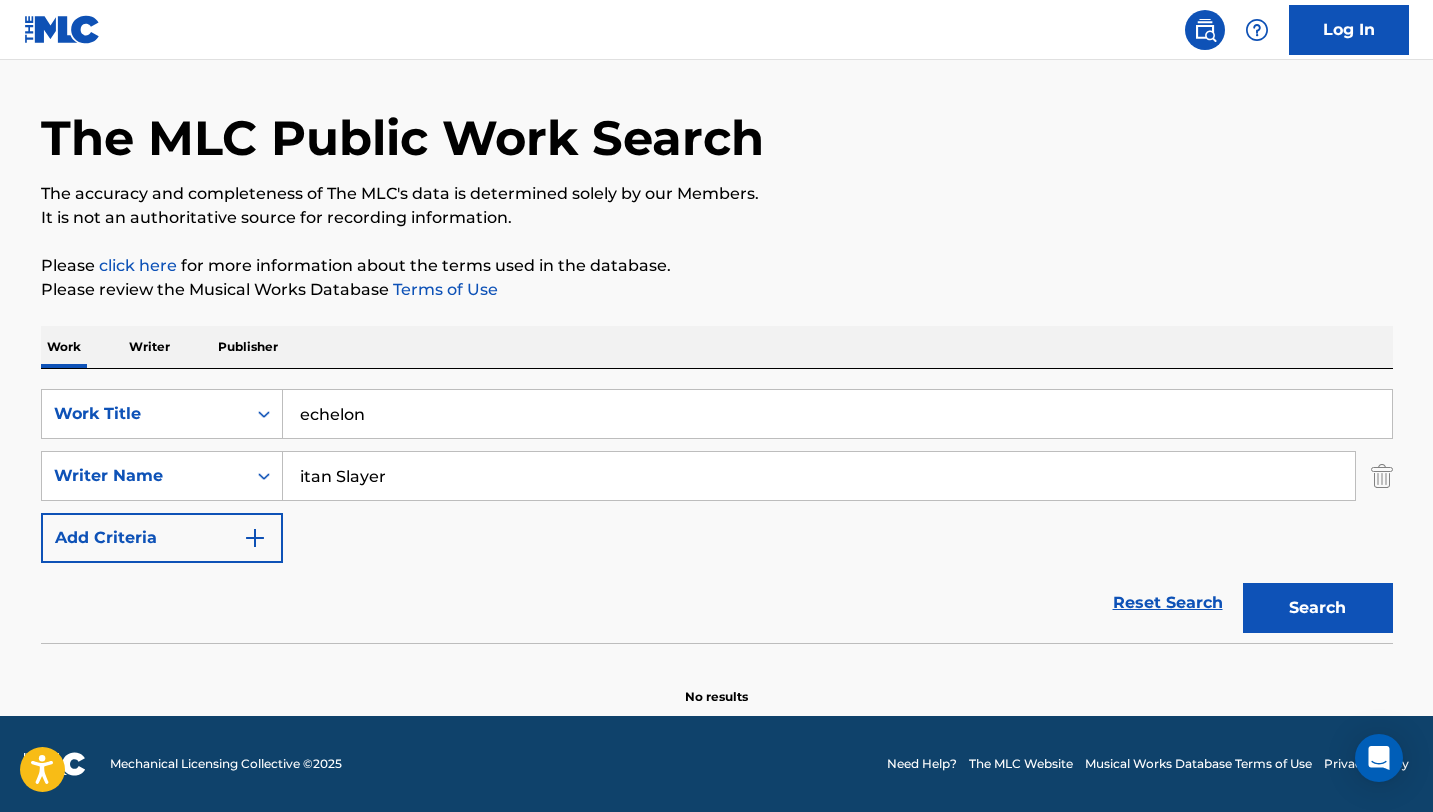 click on "itan Slayer" at bounding box center [819, 476] 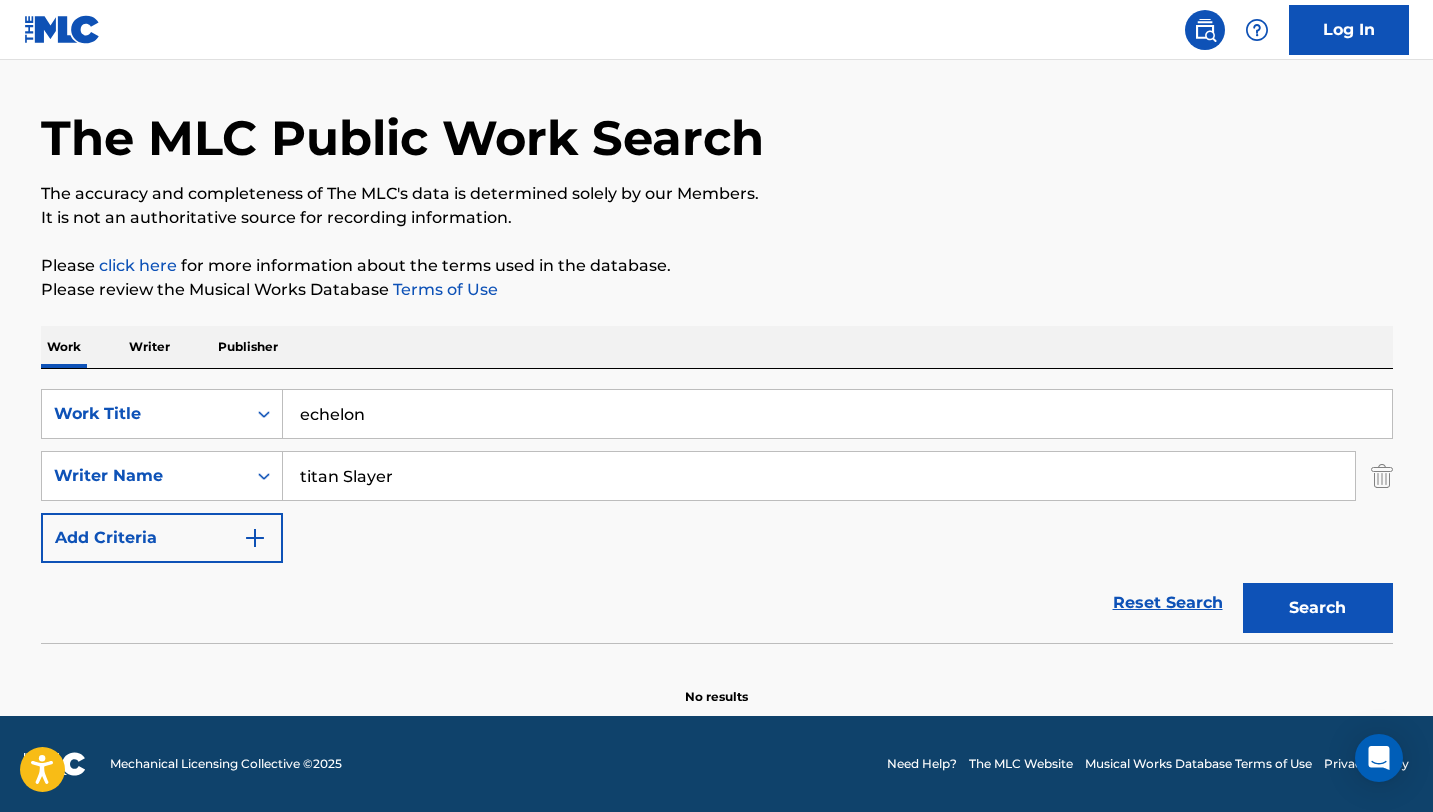 type on "titan Slayer" 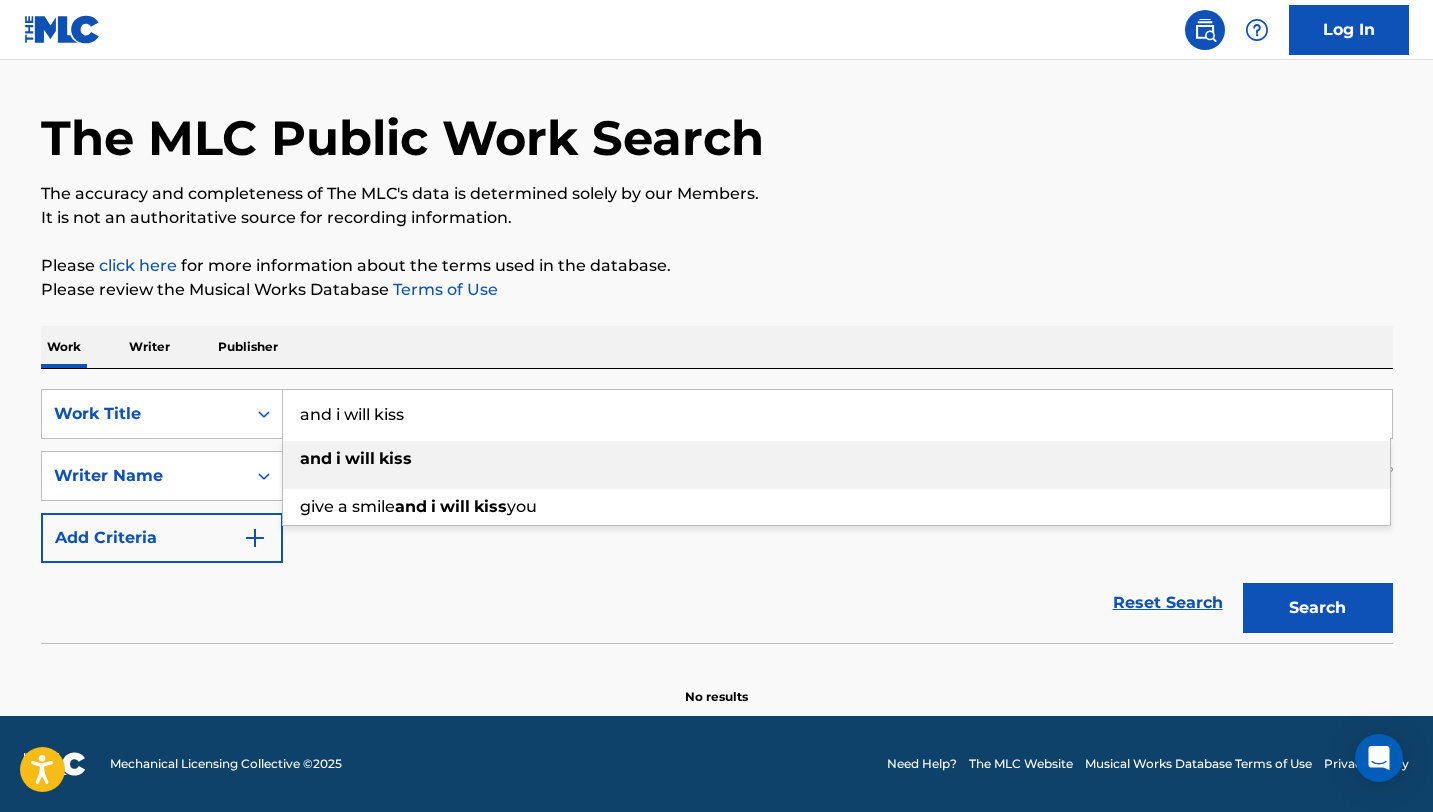 type on "and i will kiss" 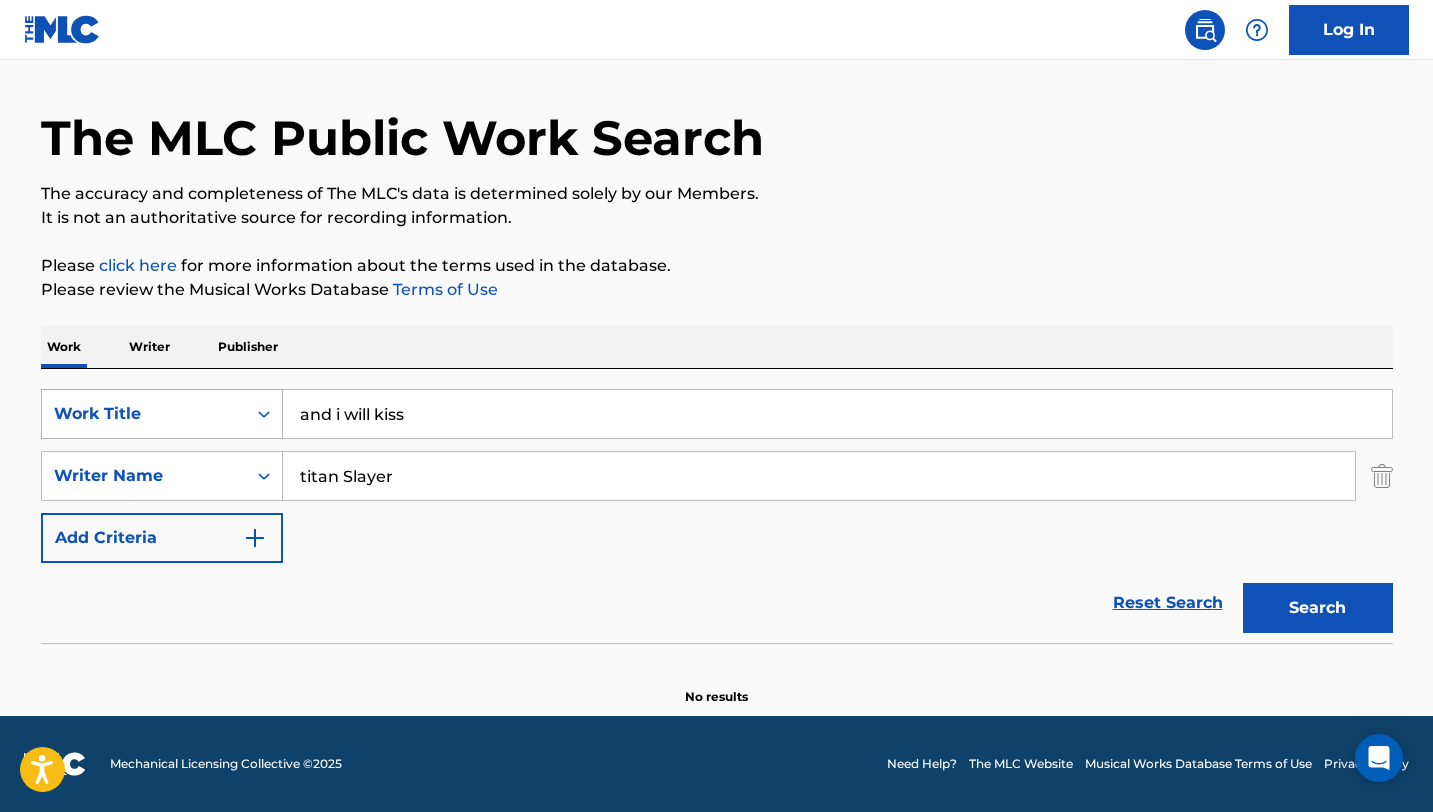drag, startPoint x: 397, startPoint y: 478, endPoint x: 157, endPoint y: 438, distance: 243.3105 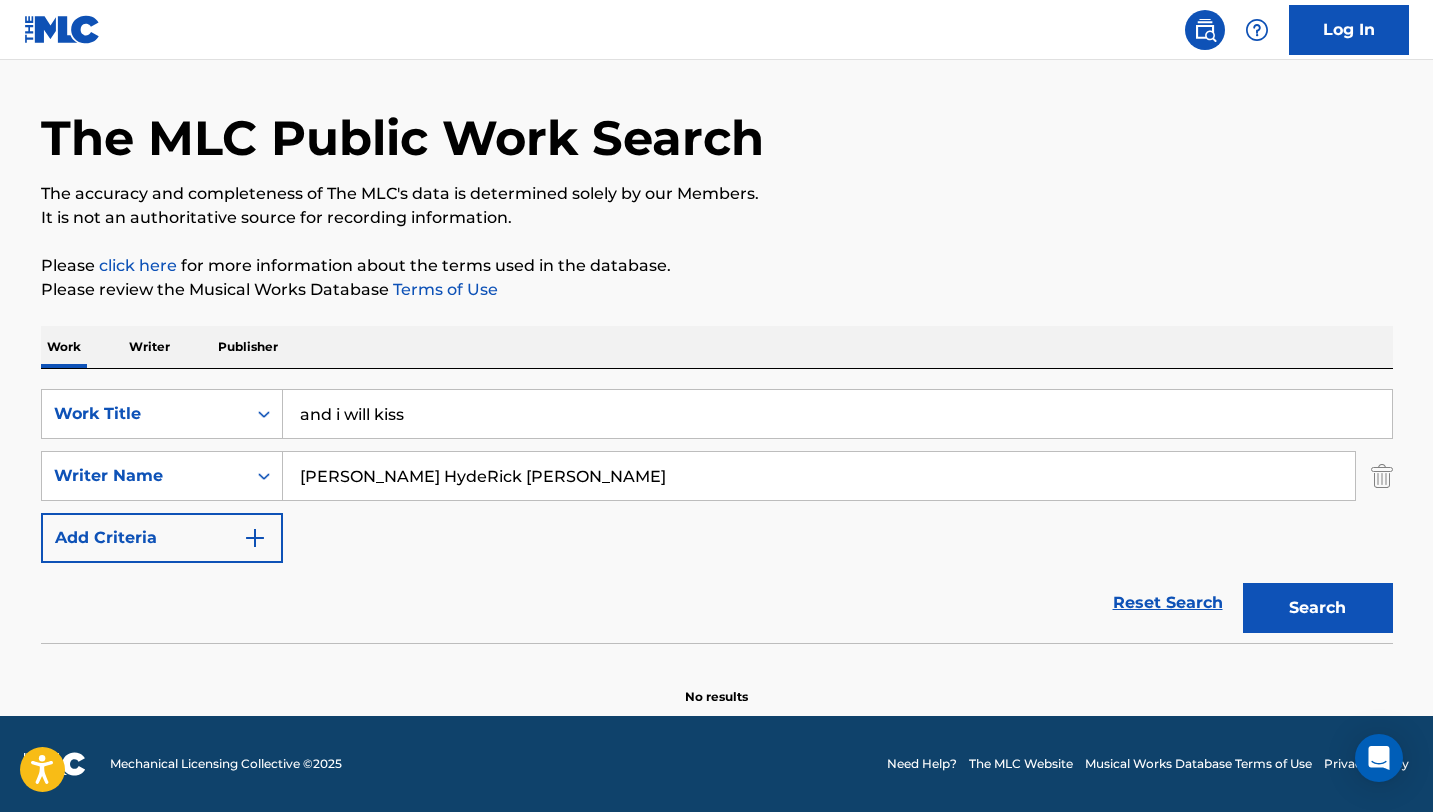 drag, startPoint x: 475, startPoint y: 481, endPoint x: 381, endPoint y: 473, distance: 94.33981 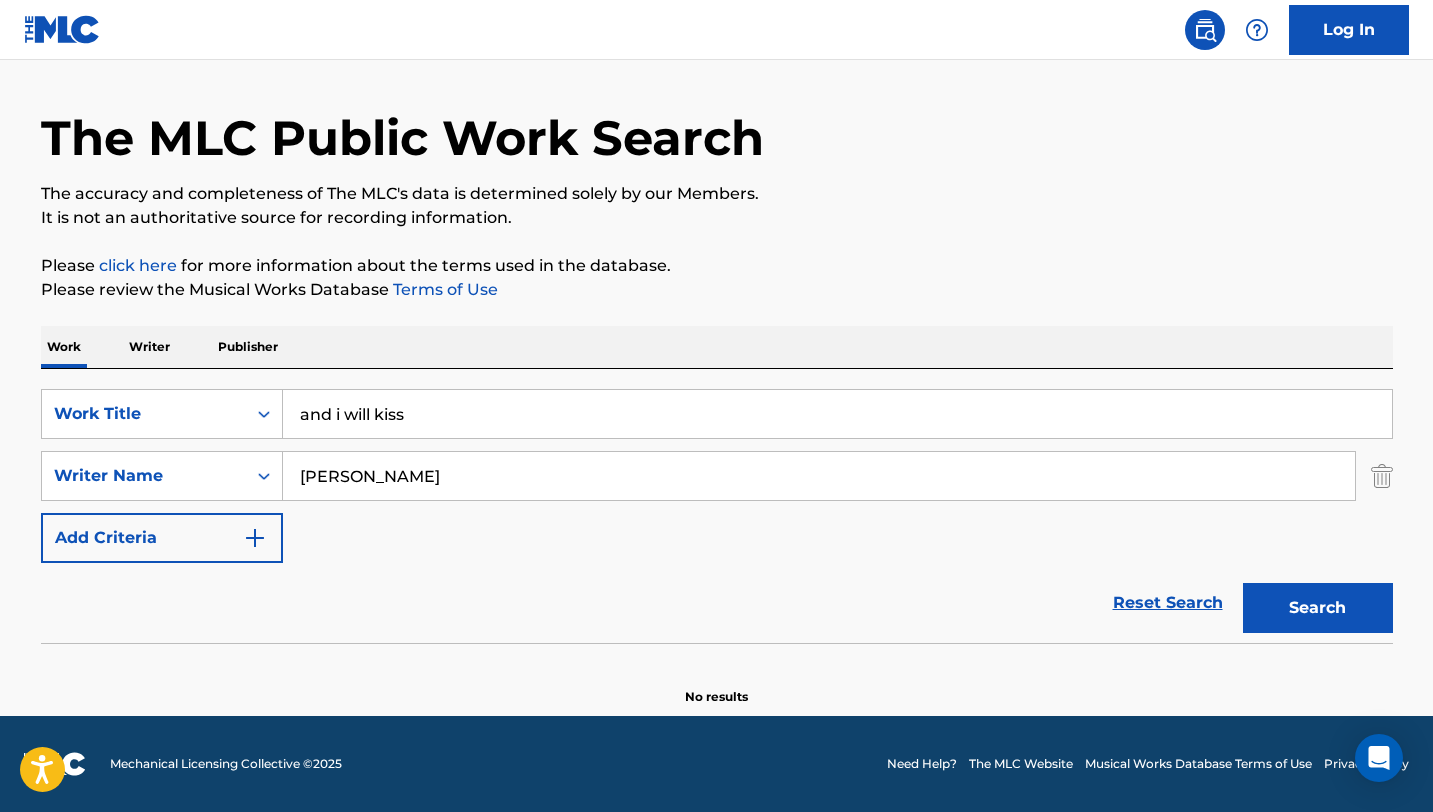 type on "[PERSON_NAME]" 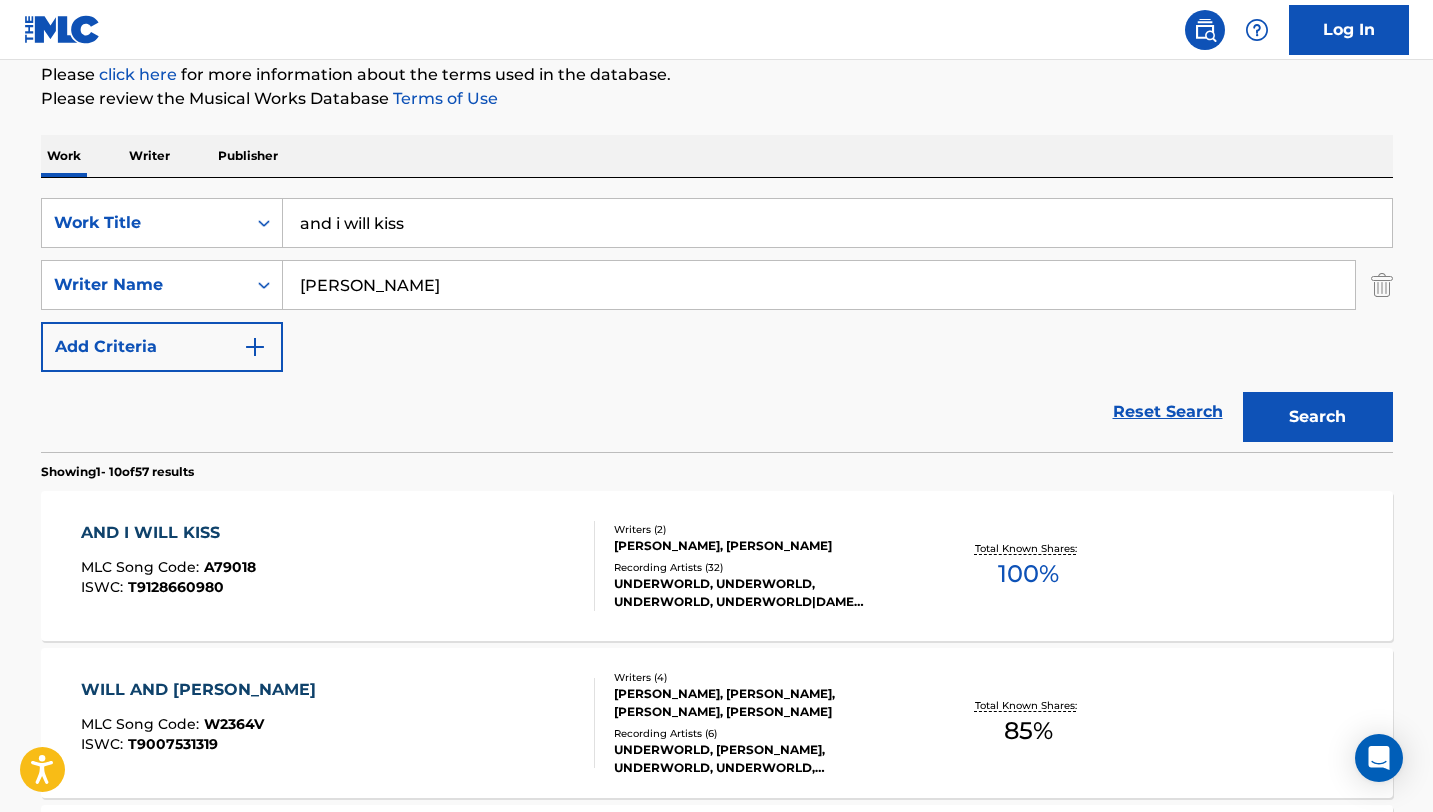 scroll, scrollTop: 249, scrollLeft: 0, axis: vertical 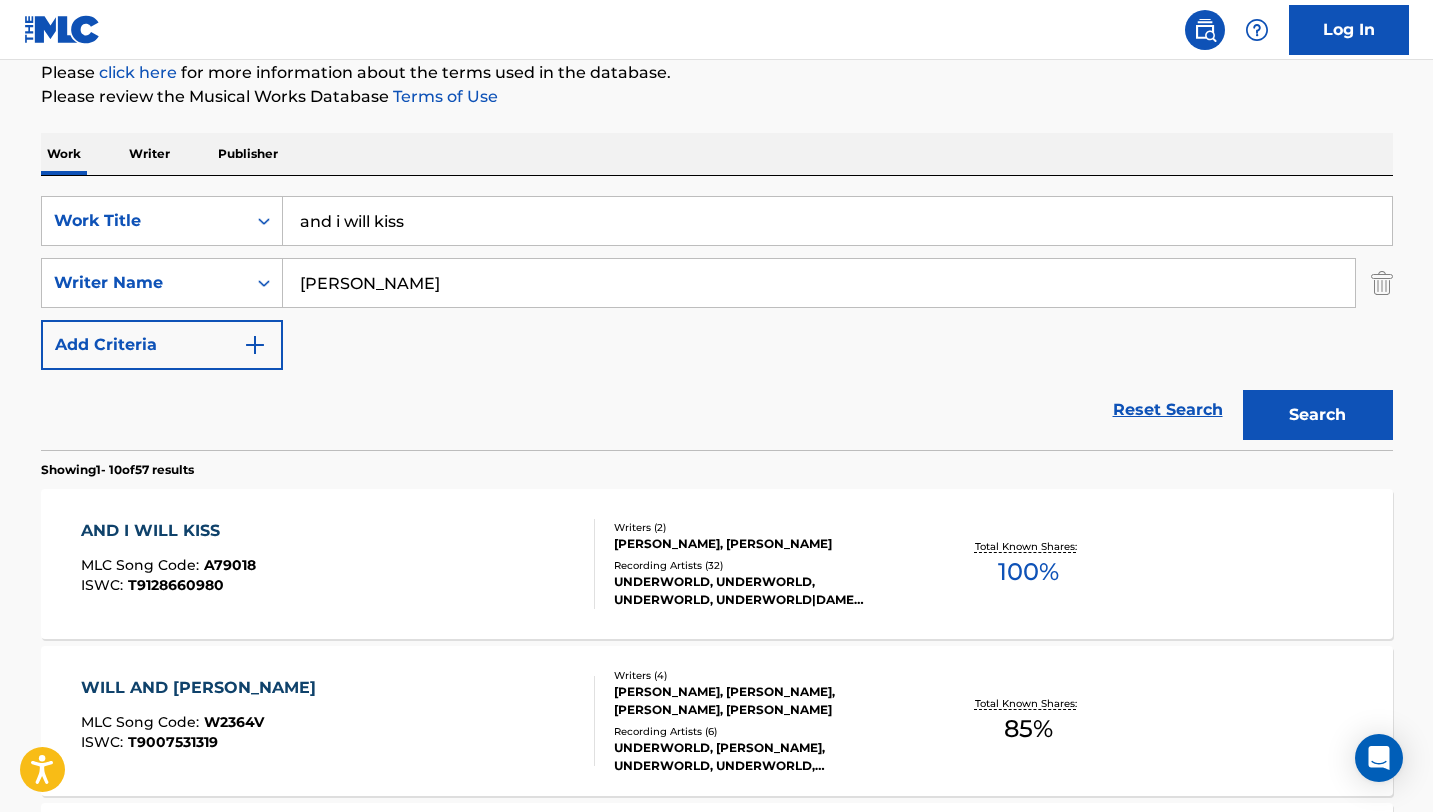 click on "AND I WILL KISS MLC Song Code : A79018 ISWC : T9128660980" at bounding box center [338, 564] 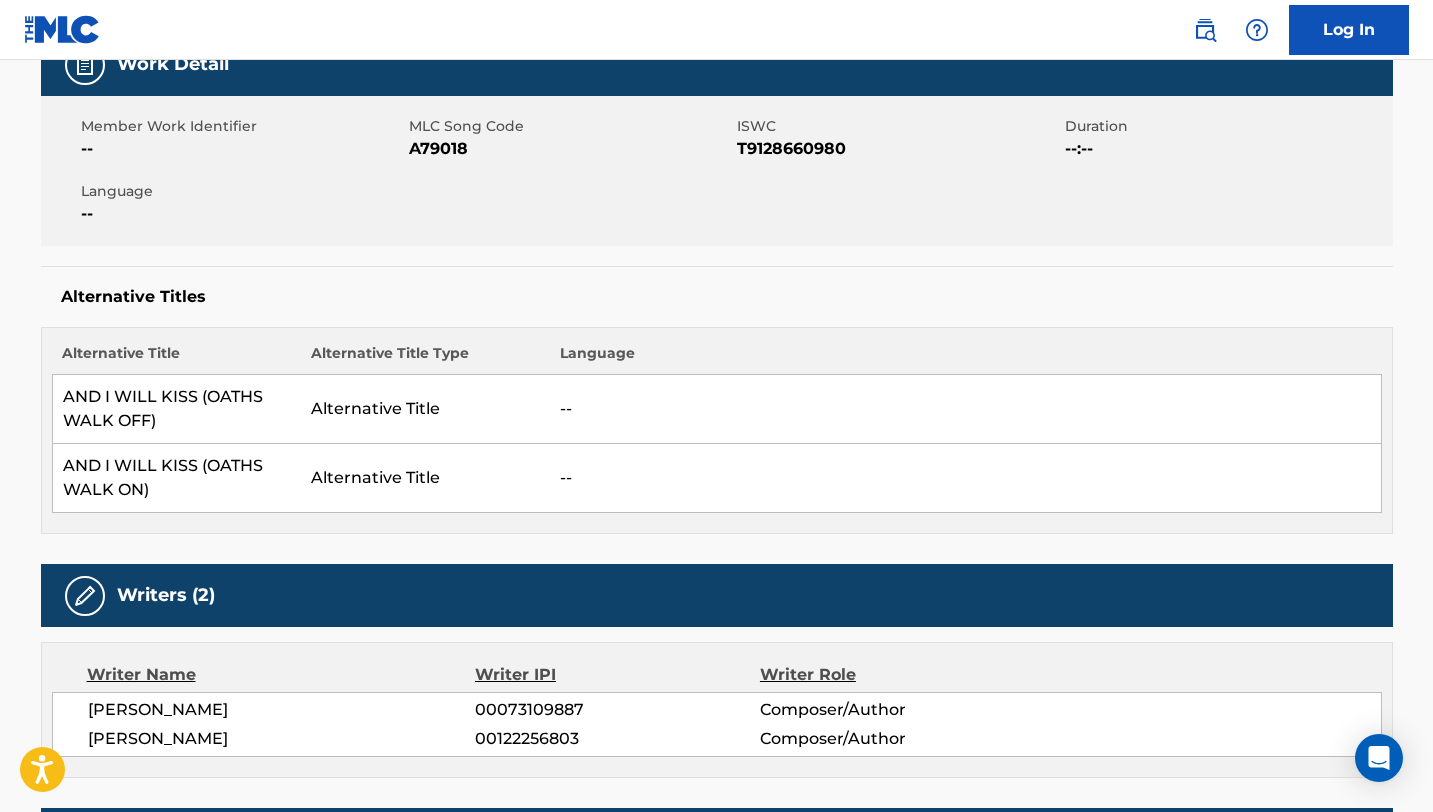 scroll, scrollTop: 318, scrollLeft: 0, axis: vertical 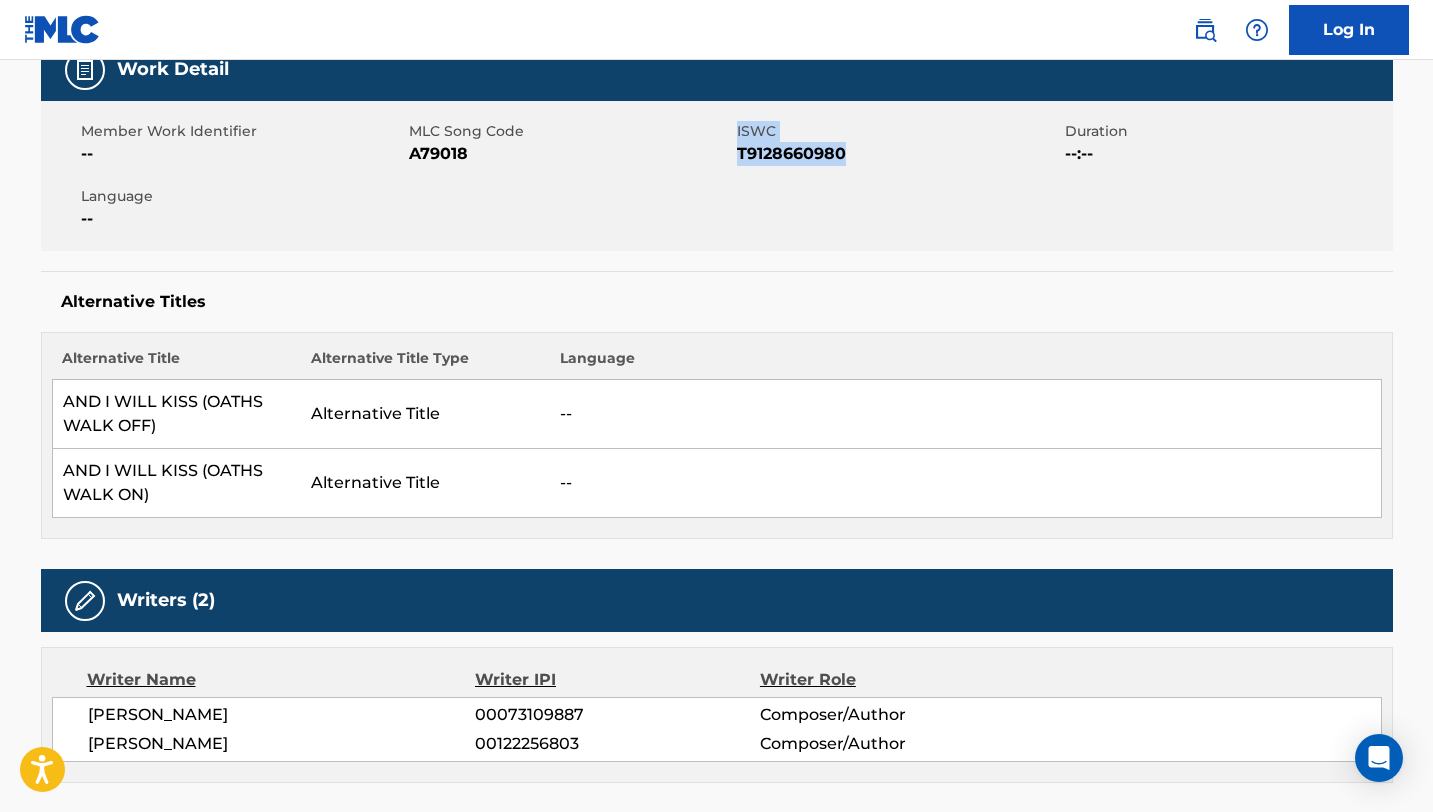drag, startPoint x: 853, startPoint y: 156, endPoint x: 734, endPoint y: 154, distance: 119.01681 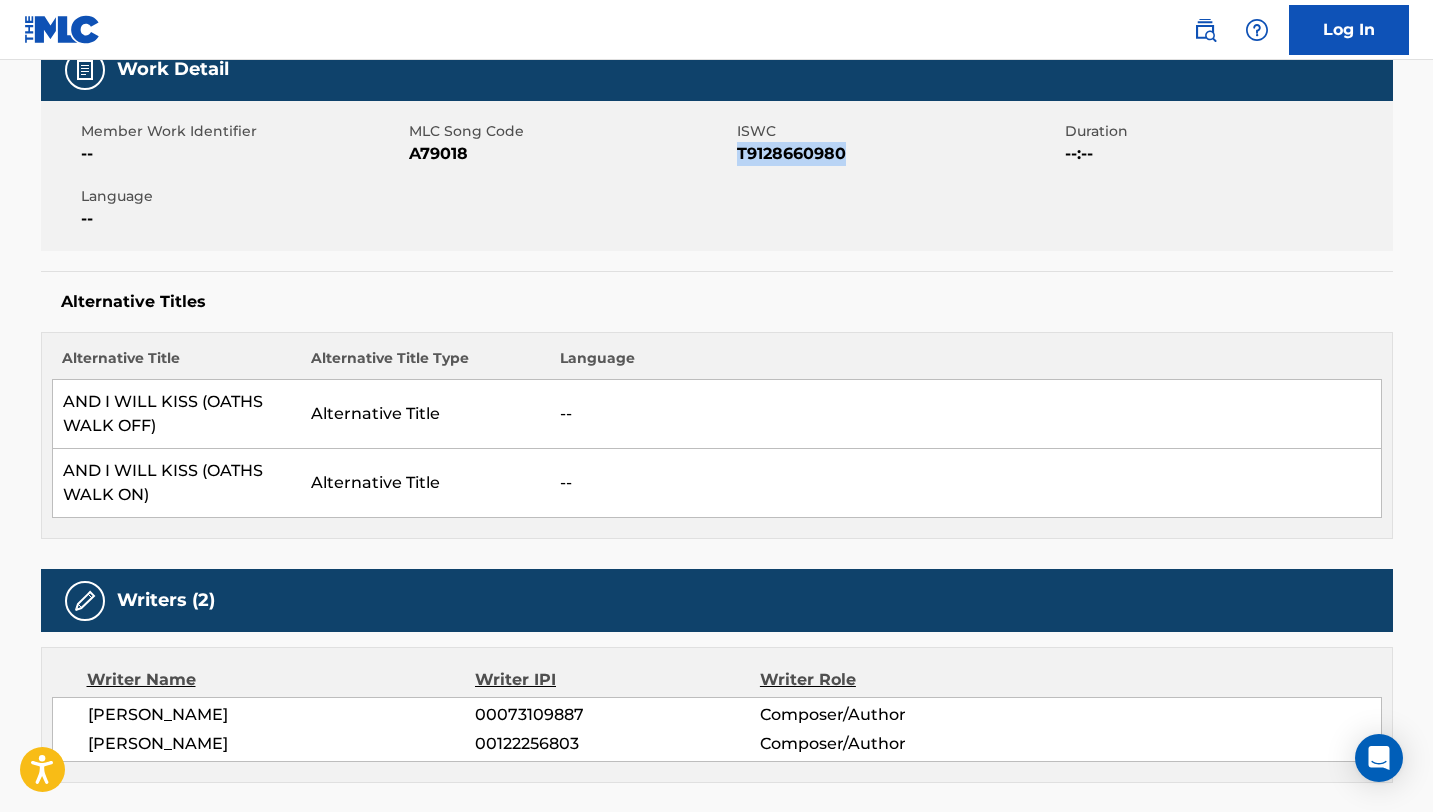 drag, startPoint x: 740, startPoint y: 152, endPoint x: 857, endPoint y: 154, distance: 117.01709 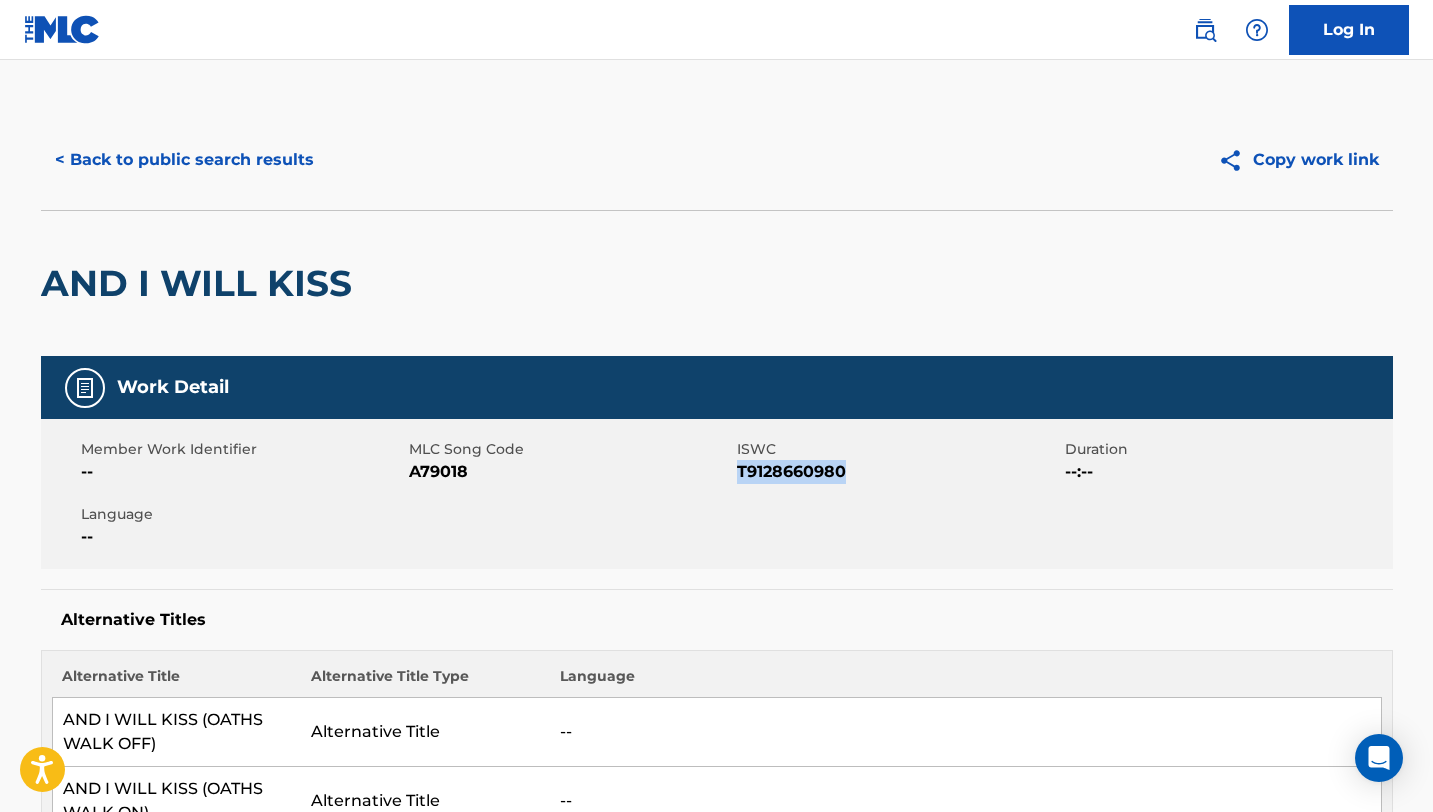 click on "< Back to public search results" at bounding box center [184, 160] 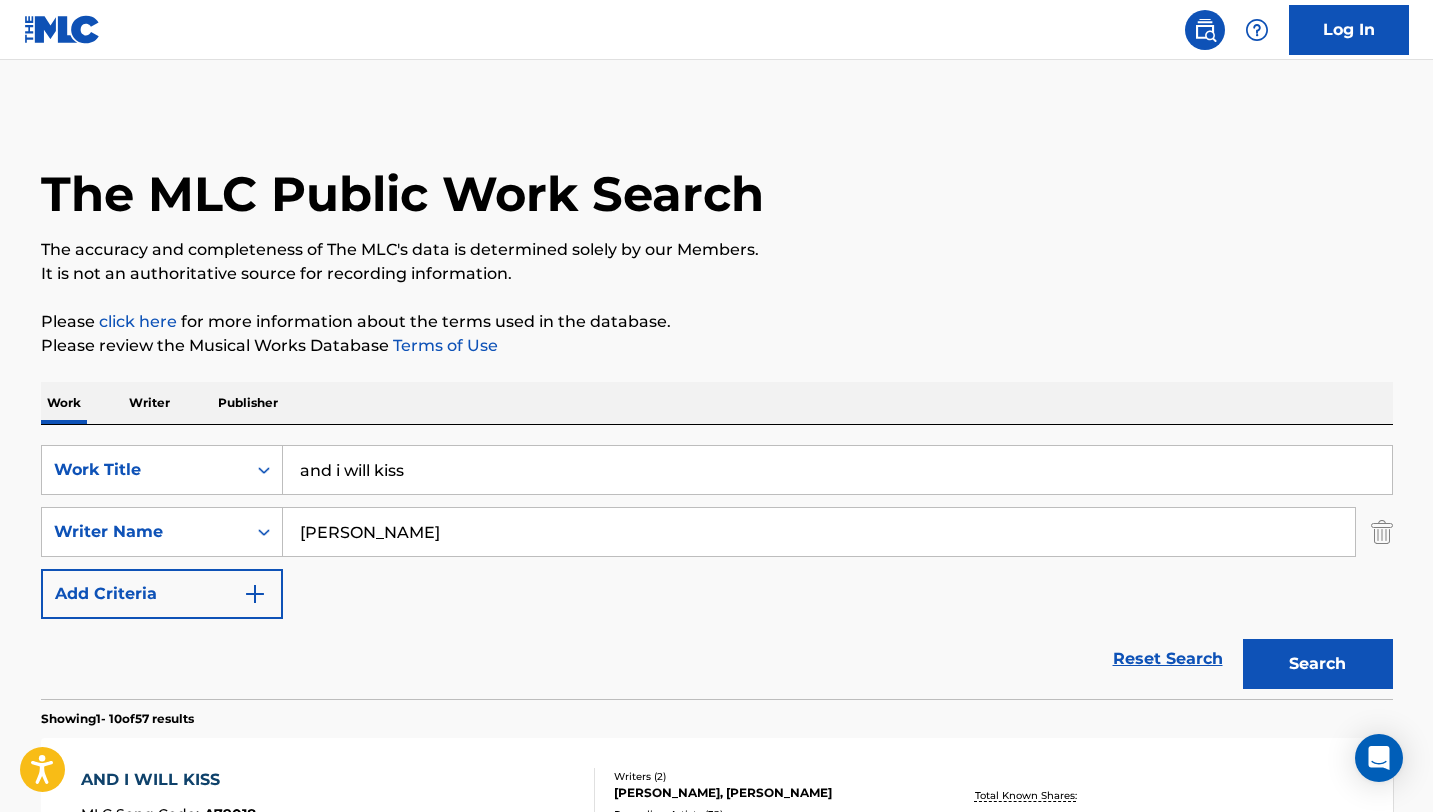 scroll, scrollTop: 247, scrollLeft: 0, axis: vertical 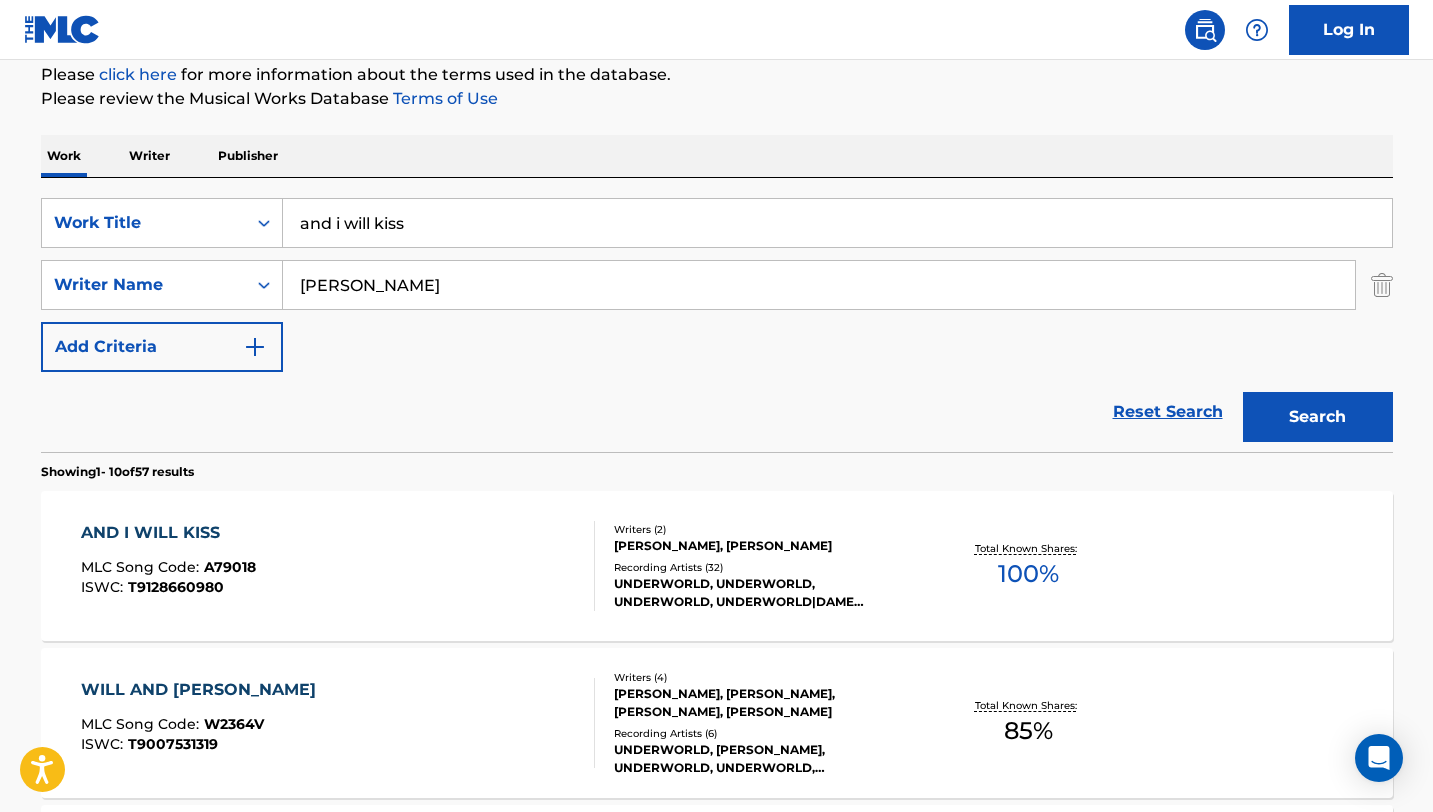 drag, startPoint x: 340, startPoint y: 227, endPoint x: 142, endPoint y: 196, distance: 200.41208 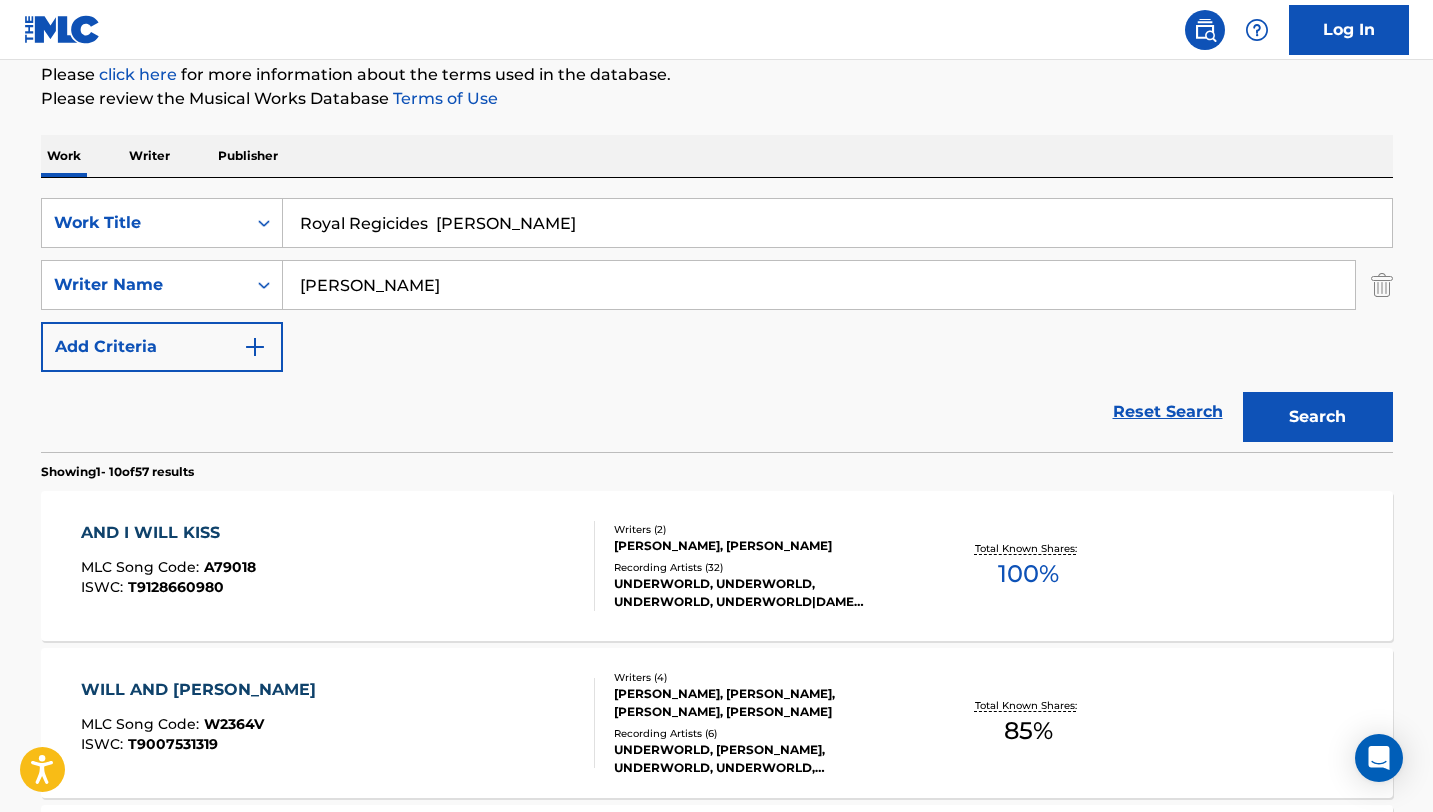 drag, startPoint x: 580, startPoint y: 215, endPoint x: 438, endPoint y: 223, distance: 142.22517 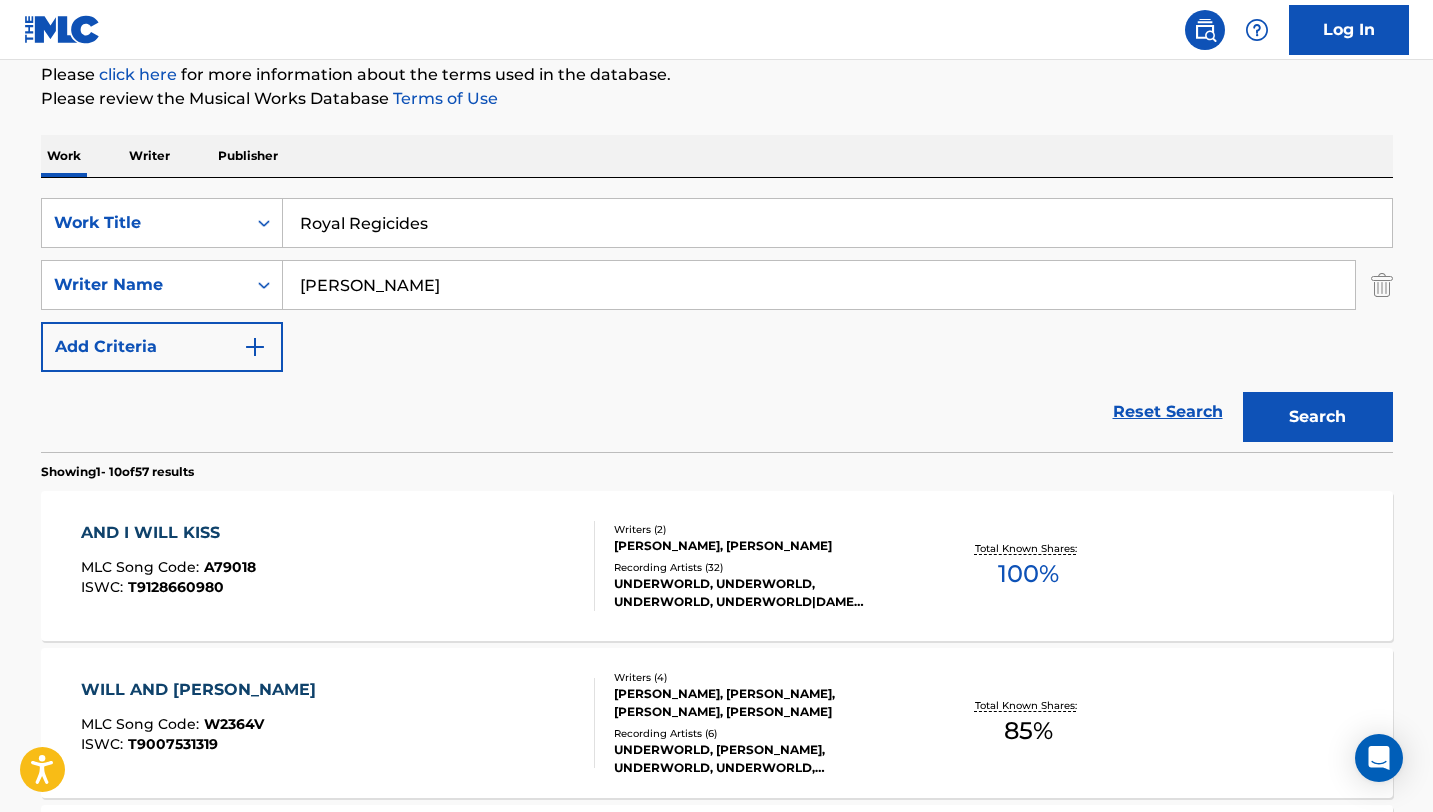 type on "Royal Regicides" 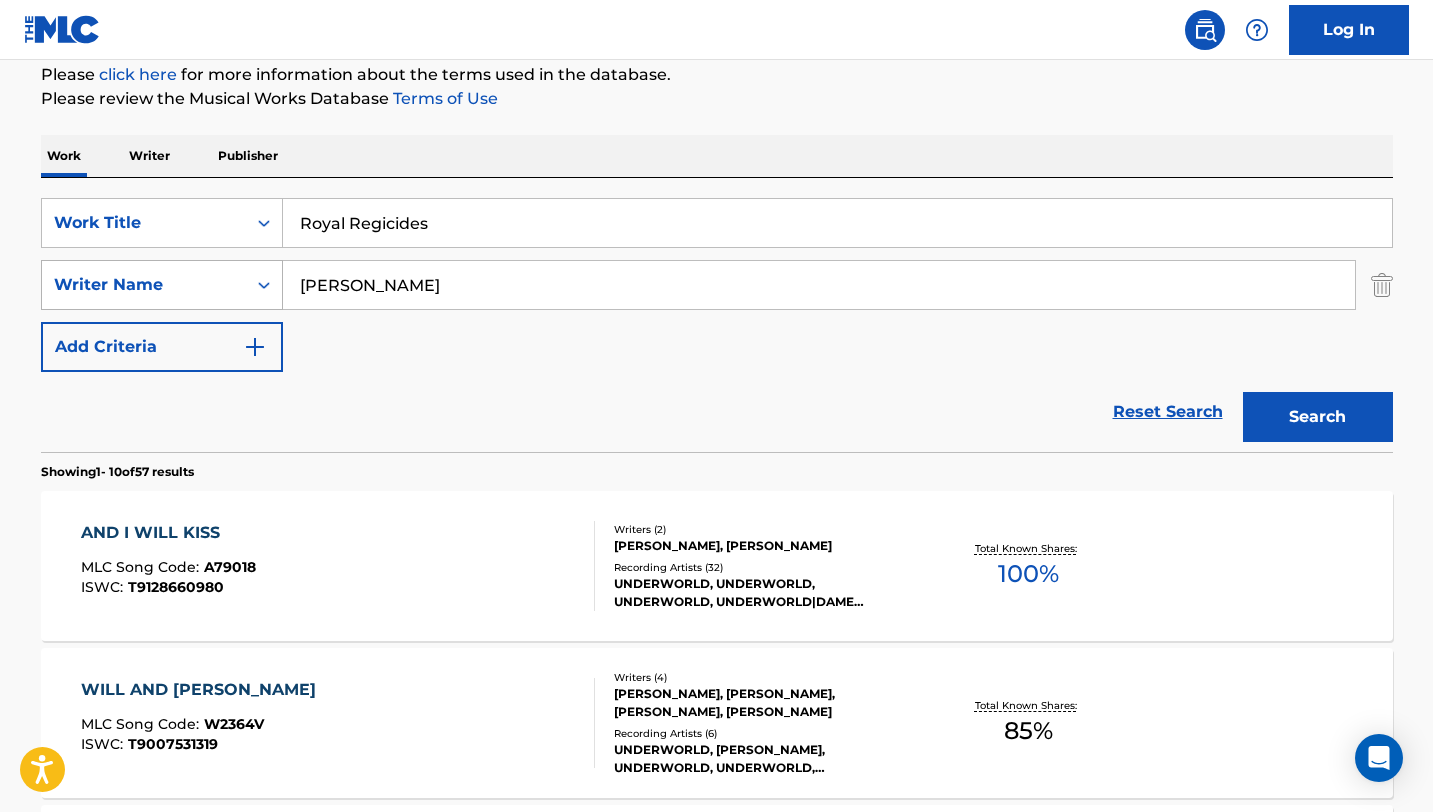 drag, startPoint x: 431, startPoint y: 293, endPoint x: 247, endPoint y: 276, distance: 184.78366 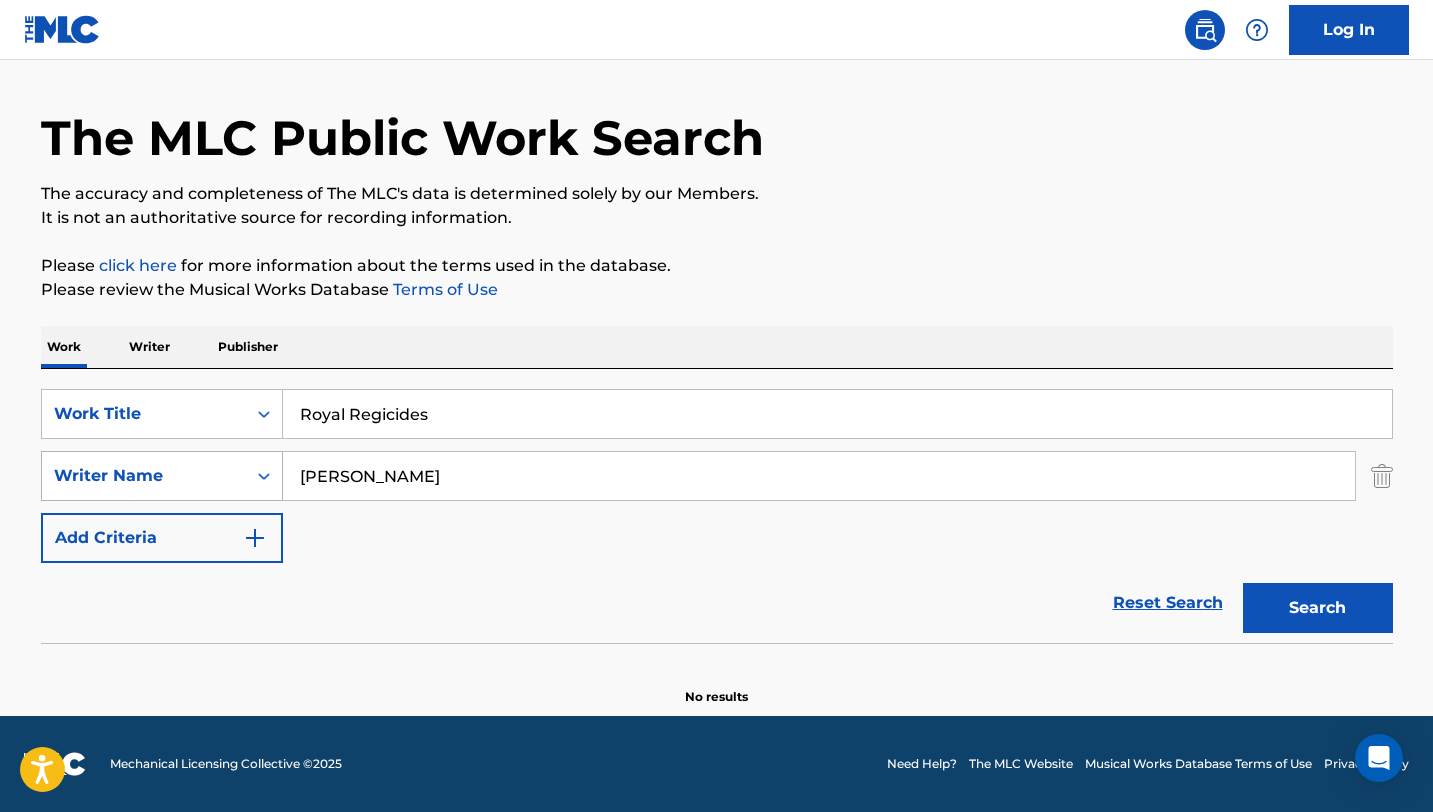 scroll, scrollTop: 56, scrollLeft: 0, axis: vertical 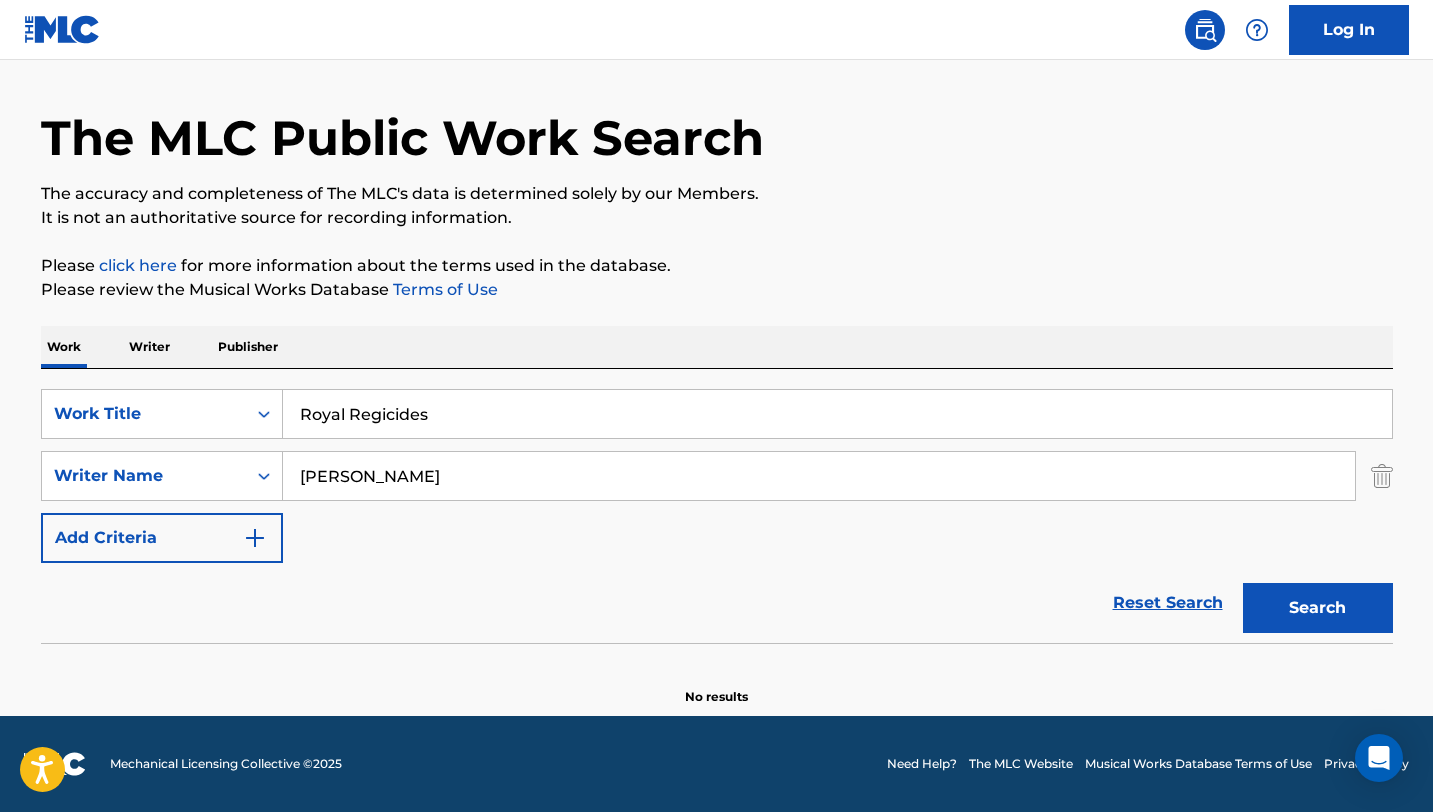 drag, startPoint x: 458, startPoint y: 423, endPoint x: 81, endPoint y: 353, distance: 383.4436 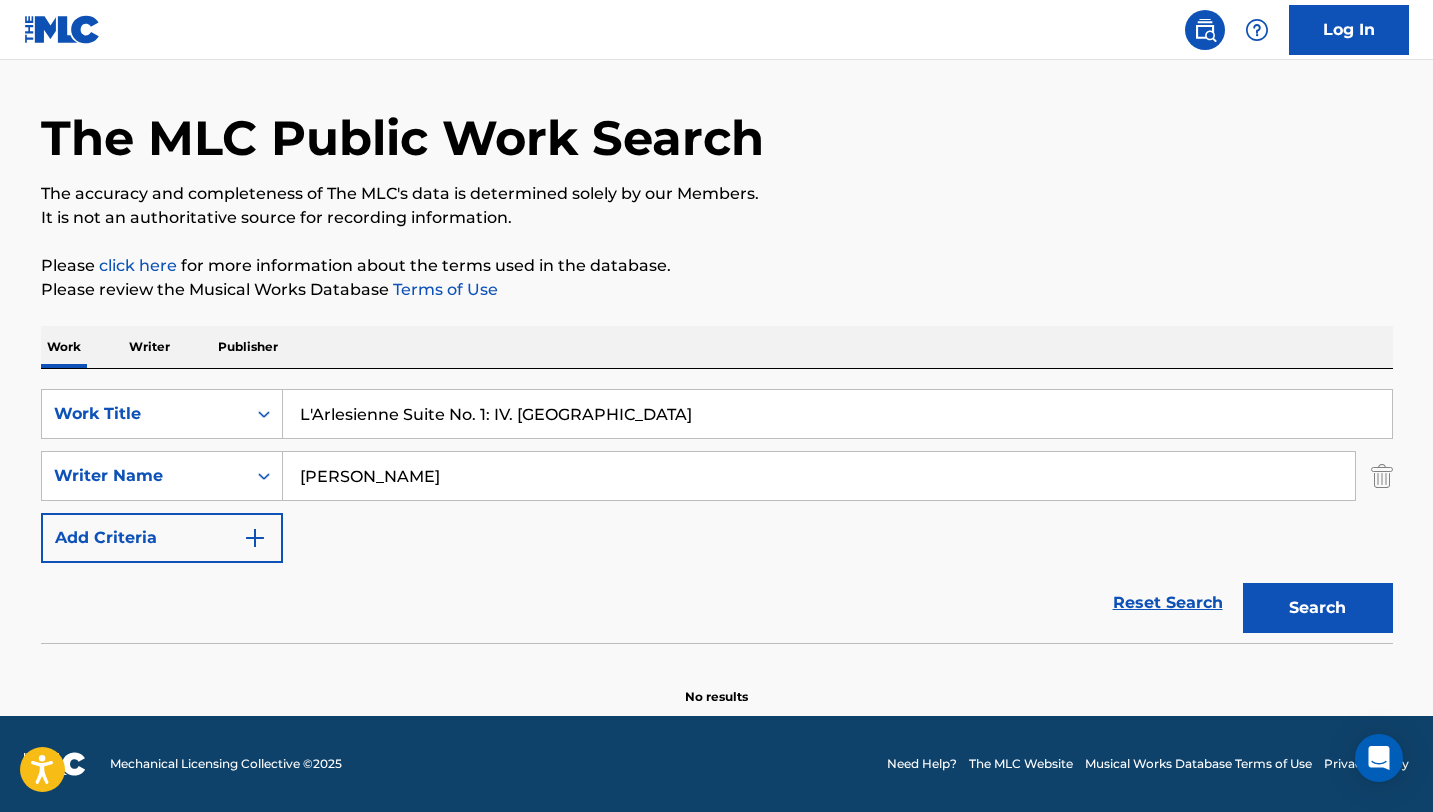 type on "L'Arlesienne Suite No. 1: IV. [GEOGRAPHIC_DATA]" 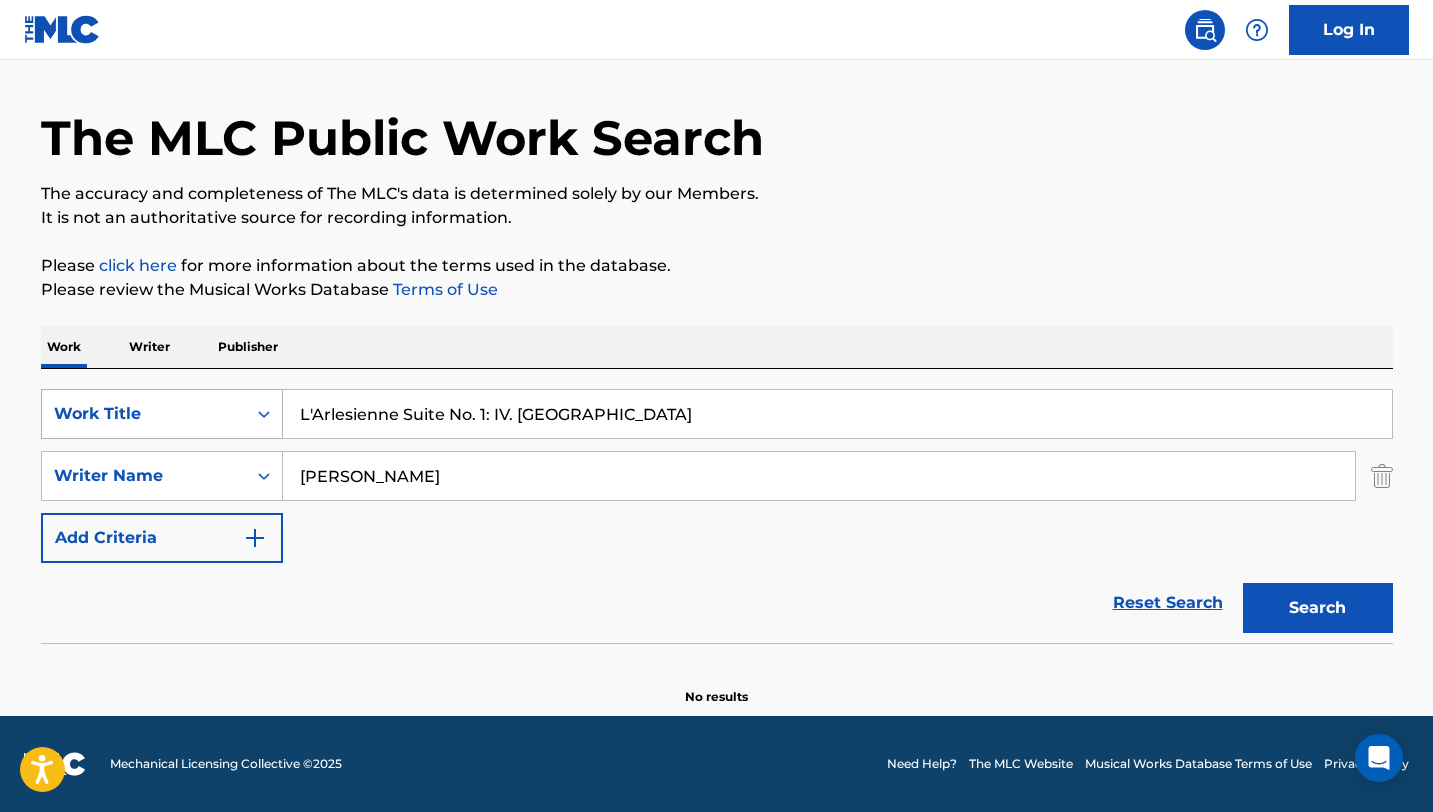 drag, startPoint x: 381, startPoint y: 476, endPoint x: 128, endPoint y: 417, distance: 259.78836 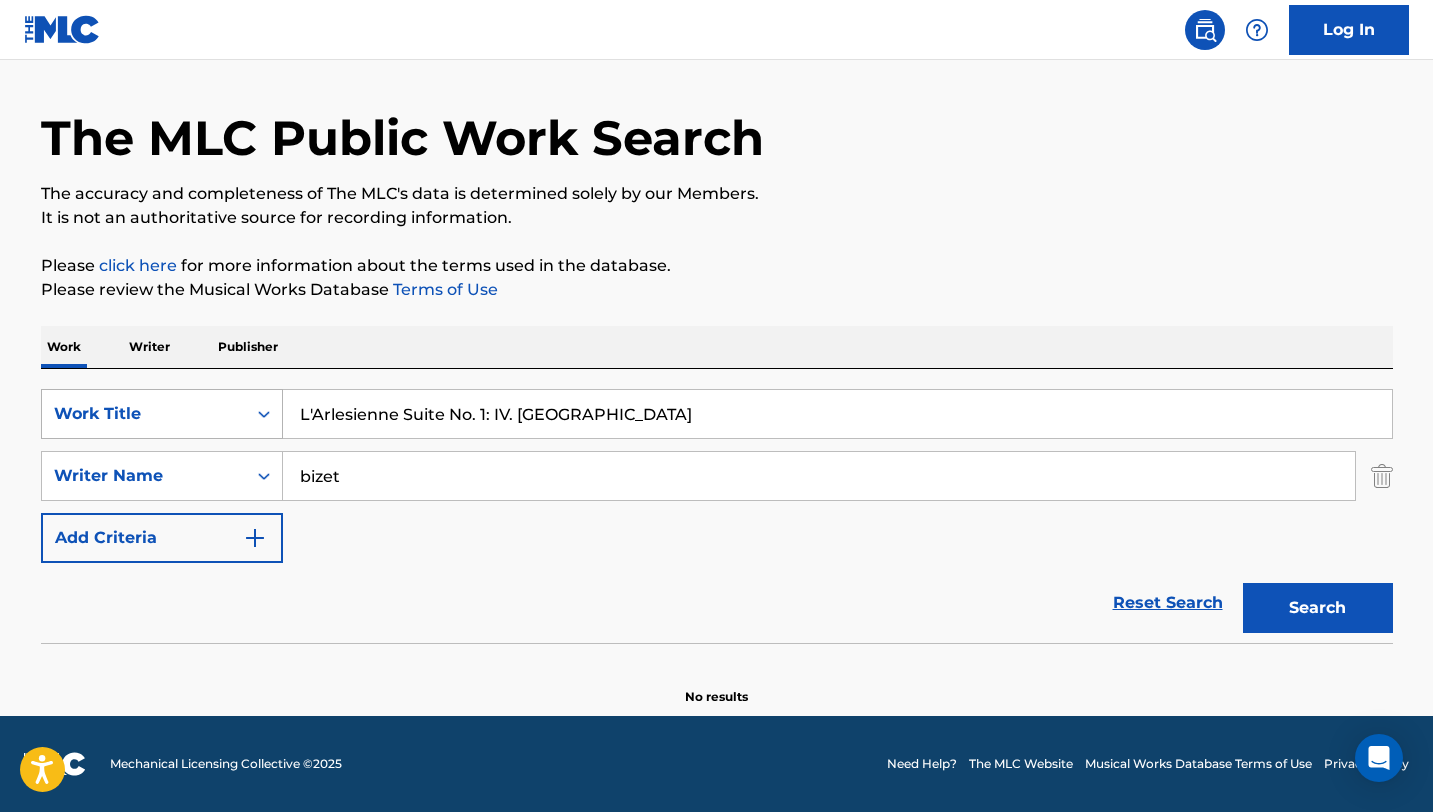 type on "bizet" 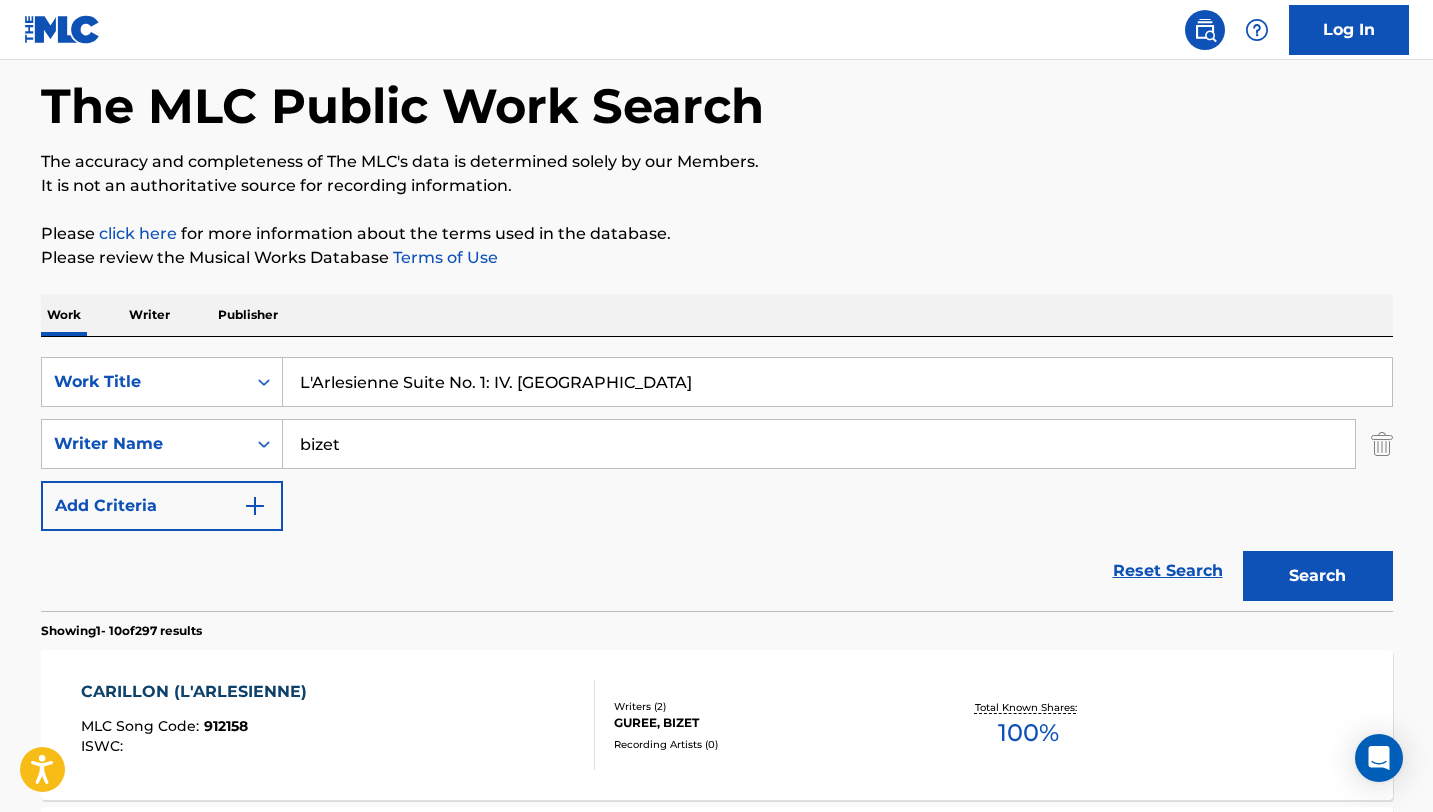scroll, scrollTop: 43, scrollLeft: 0, axis: vertical 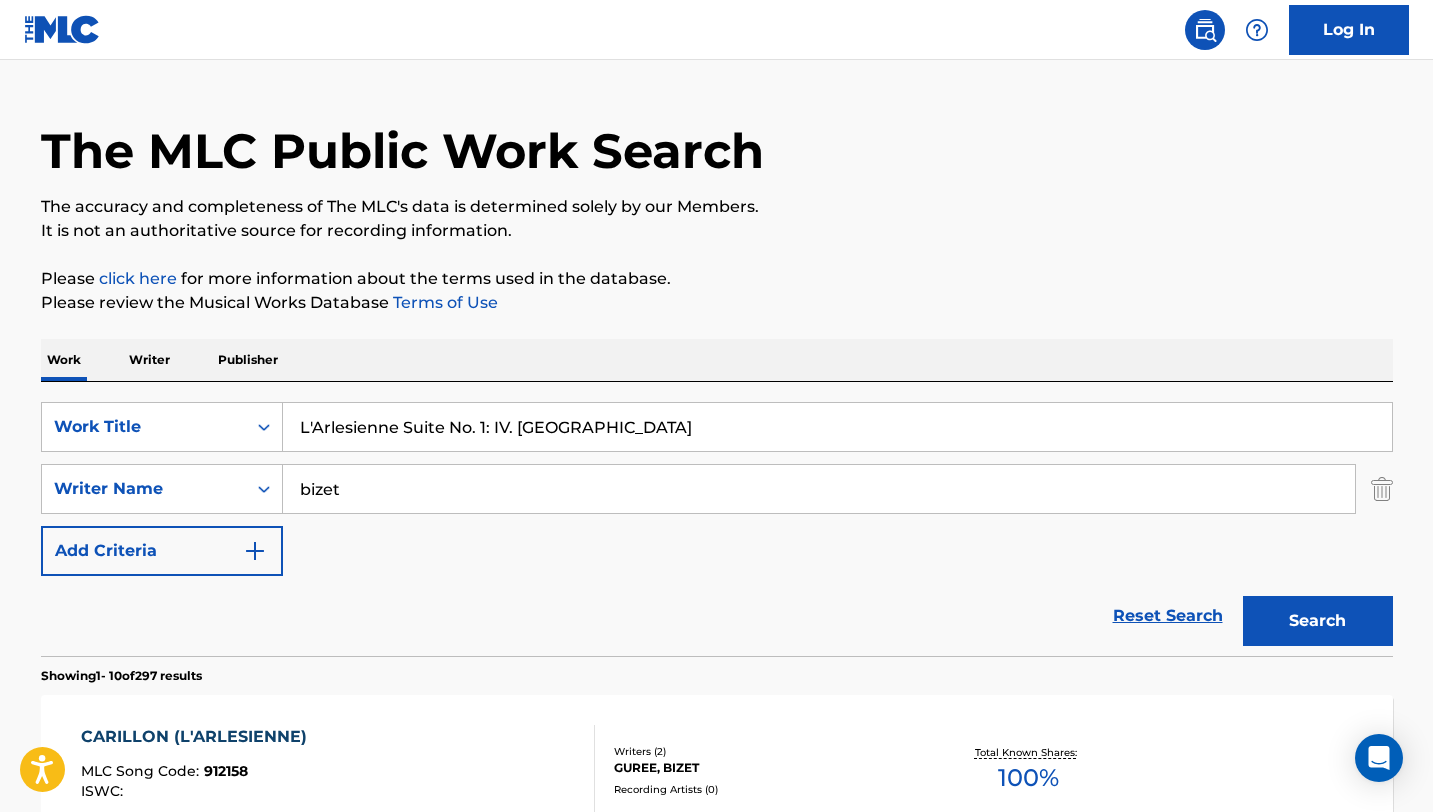 drag, startPoint x: 513, startPoint y: 430, endPoint x: 172, endPoint y: 392, distance: 343.11078 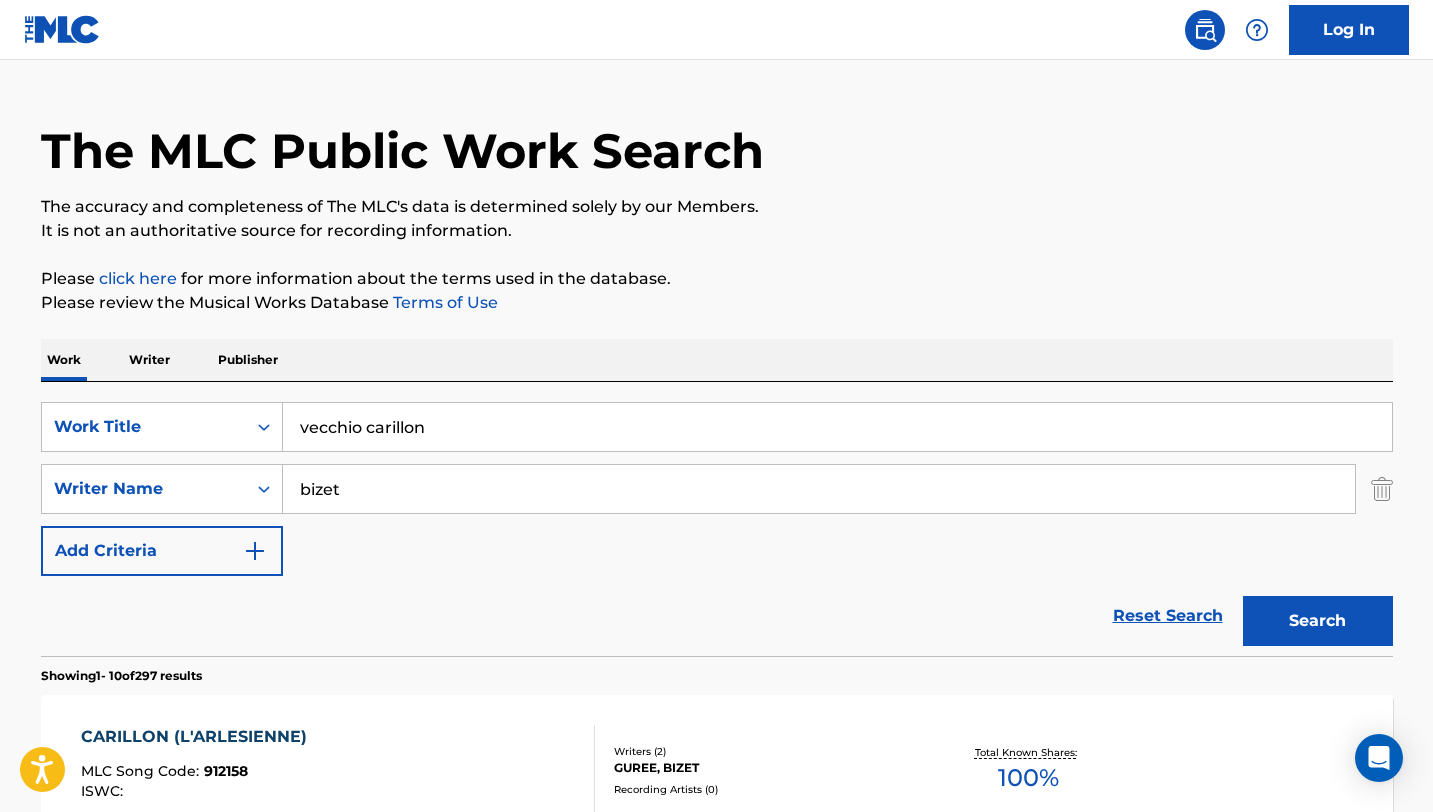 scroll, scrollTop: 286, scrollLeft: 0, axis: vertical 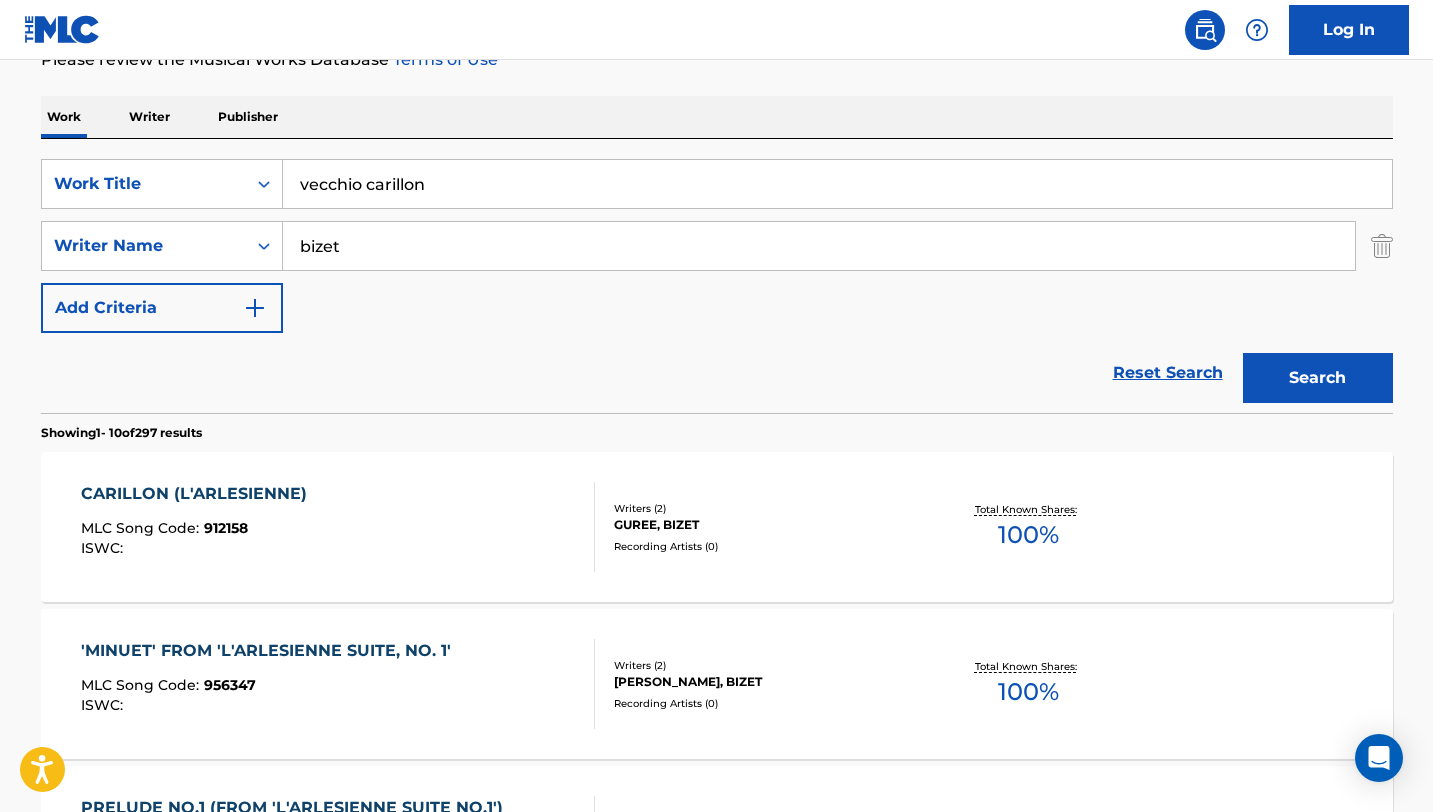 type on "vecchio carillon" 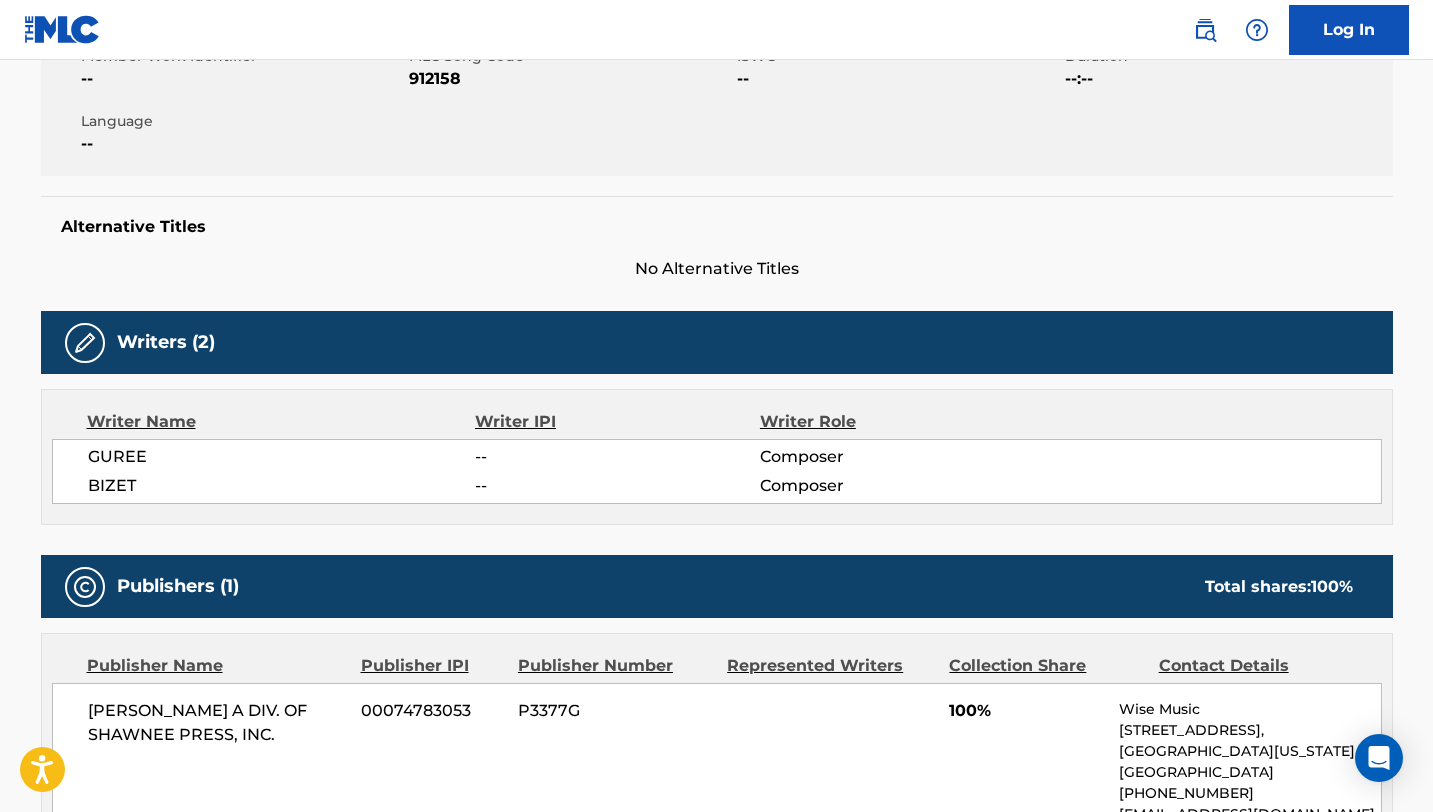 scroll, scrollTop: 0, scrollLeft: 0, axis: both 